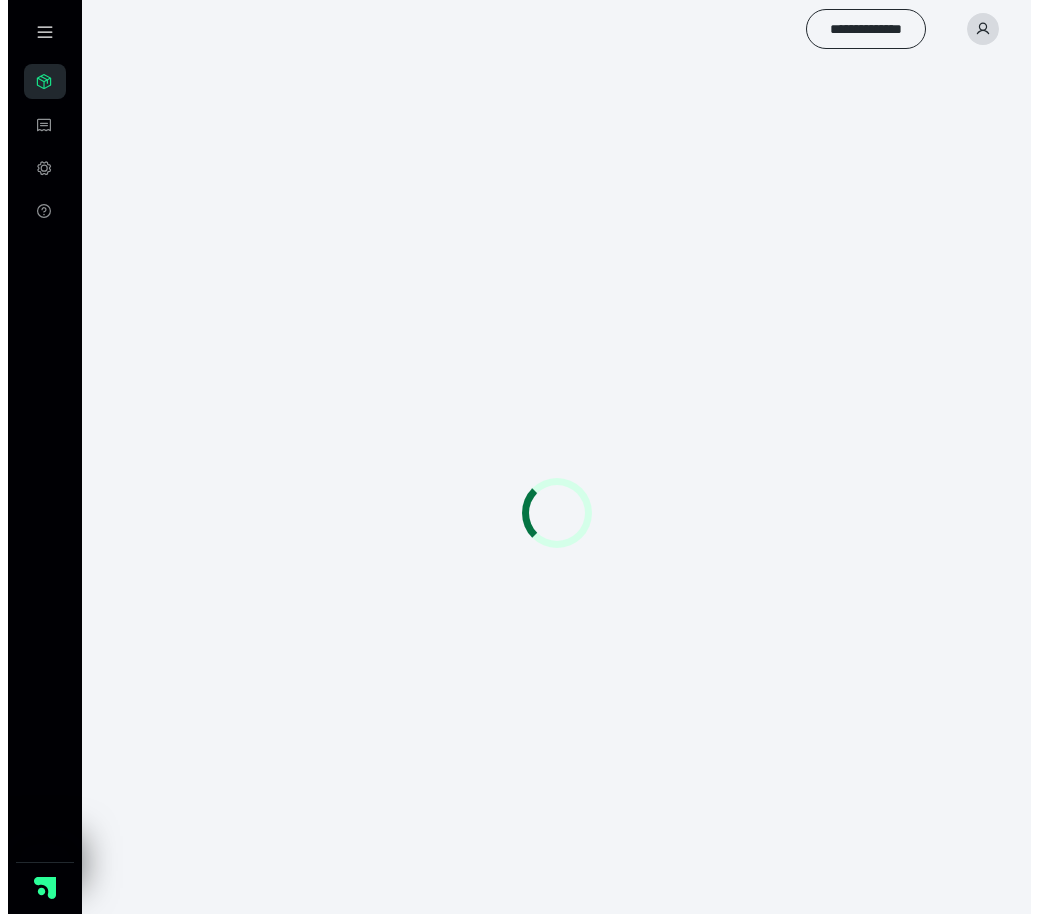 scroll, scrollTop: 0, scrollLeft: 0, axis: both 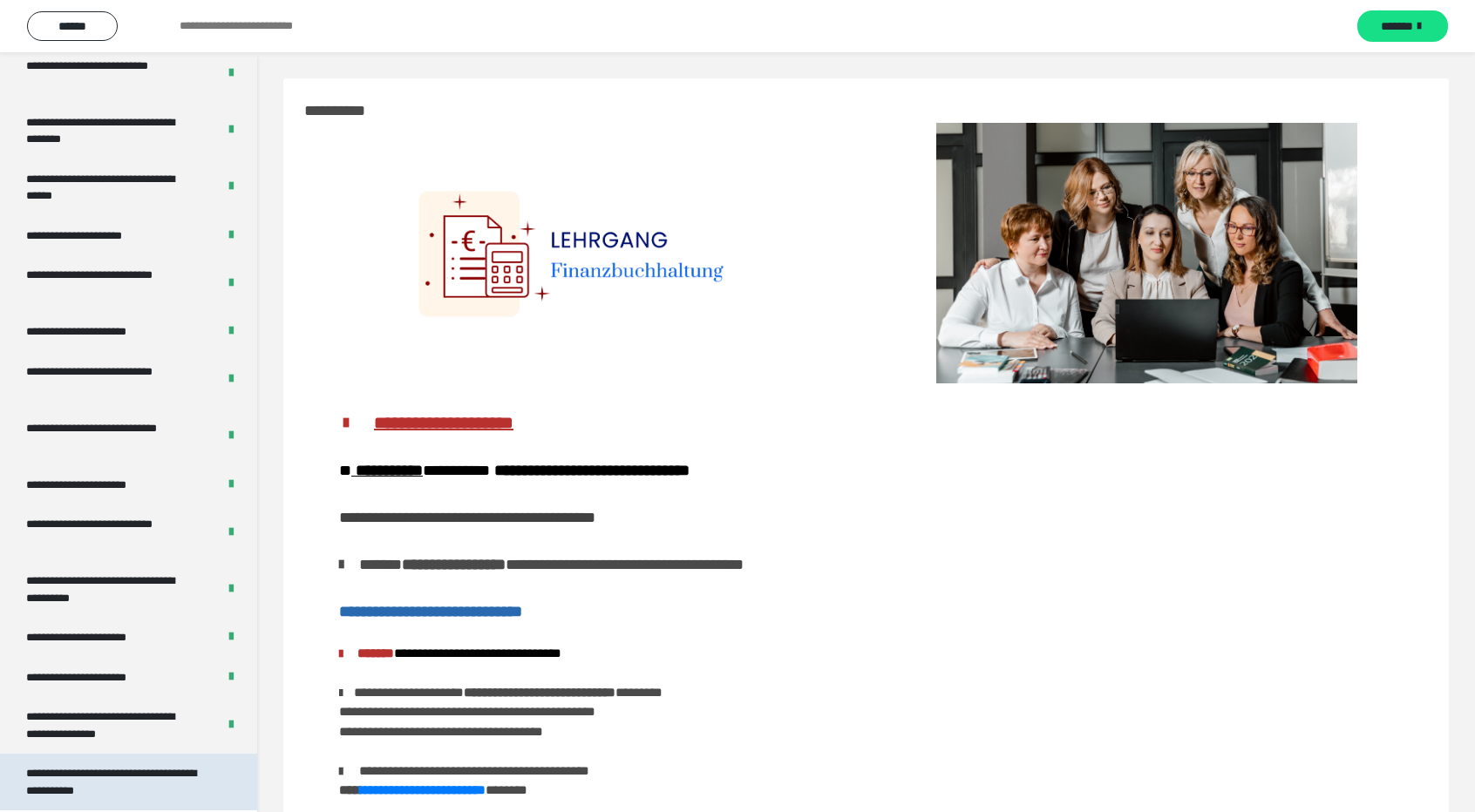 click on "**********" at bounding box center [115, 782] 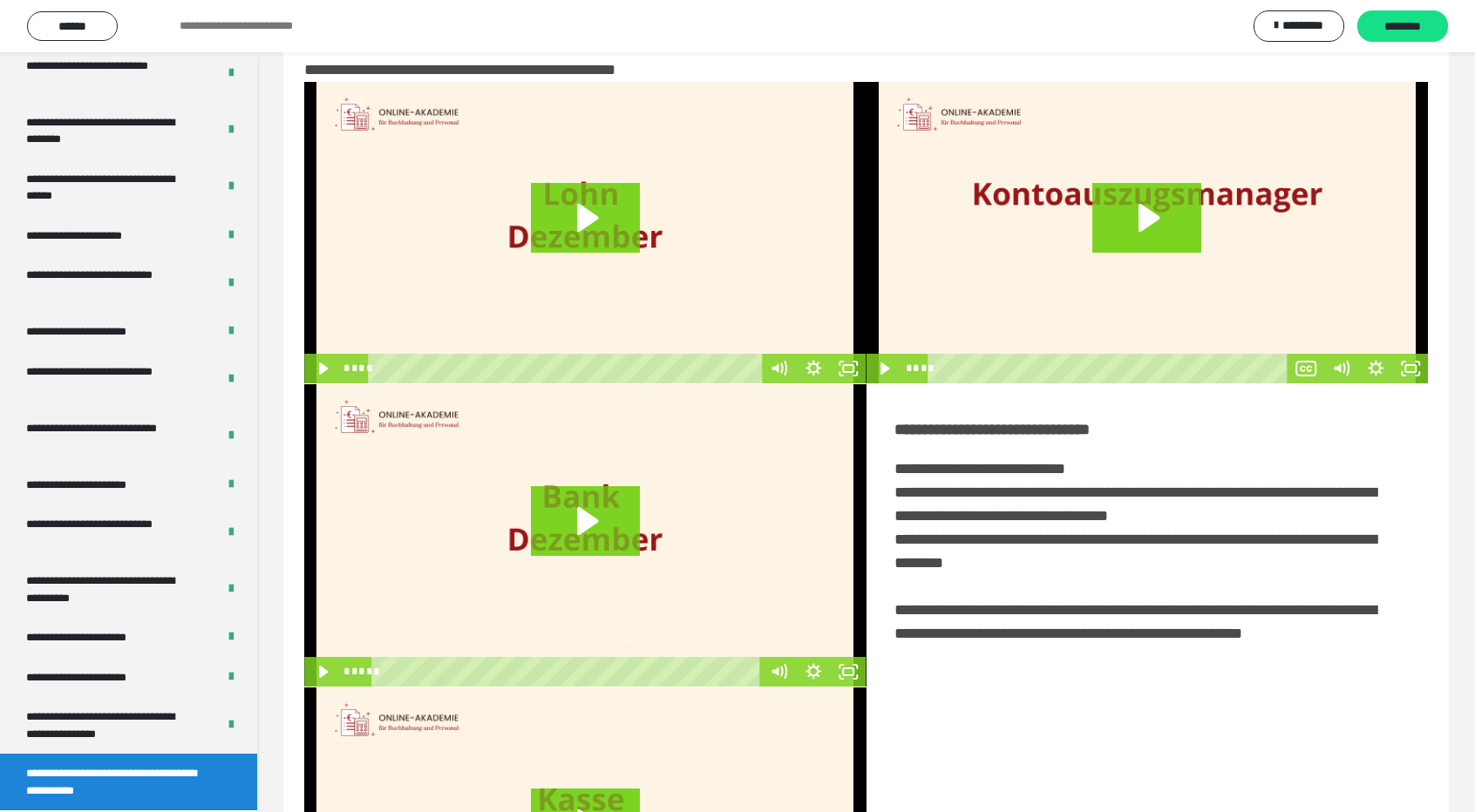 scroll, scrollTop: 0, scrollLeft: 0, axis: both 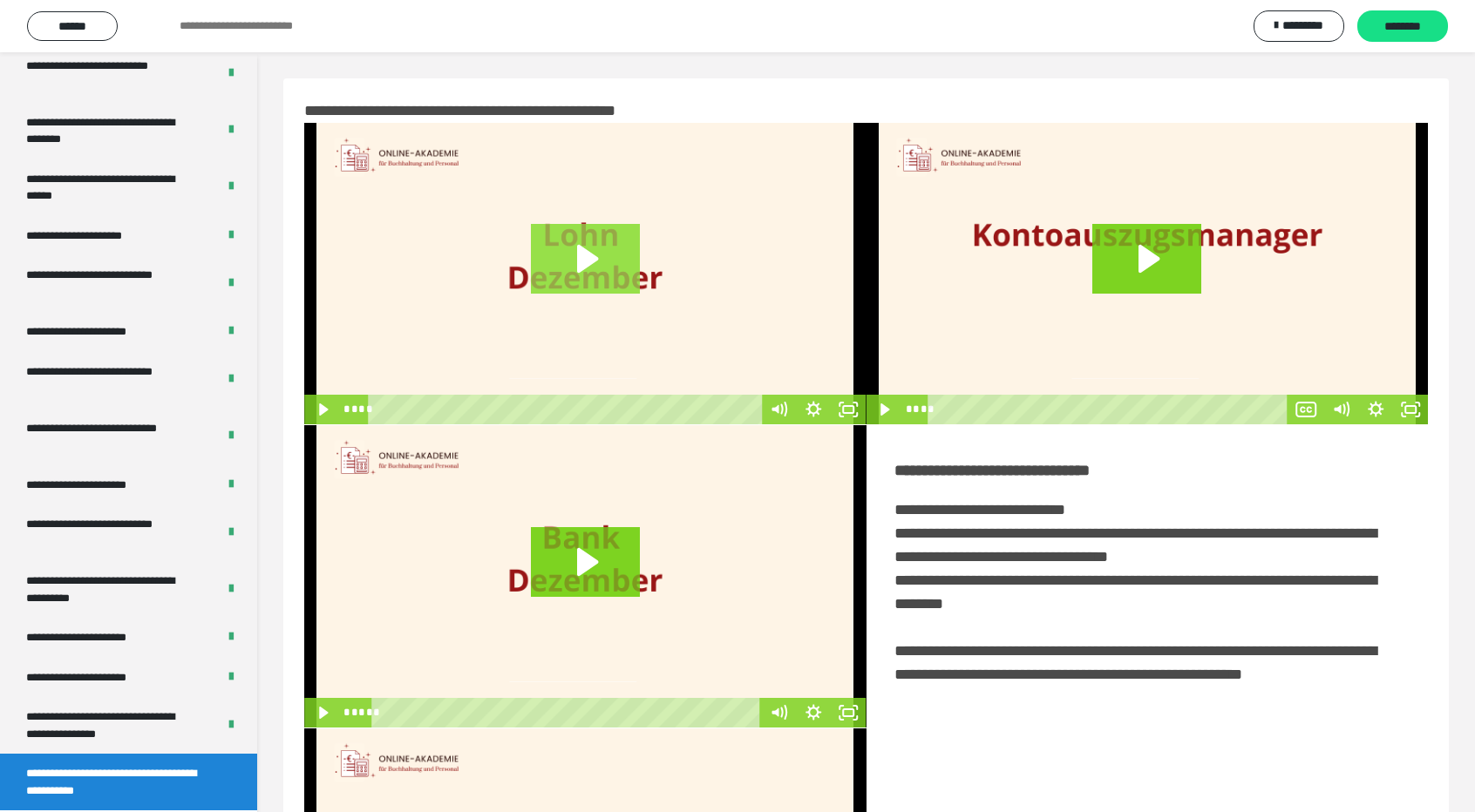 click 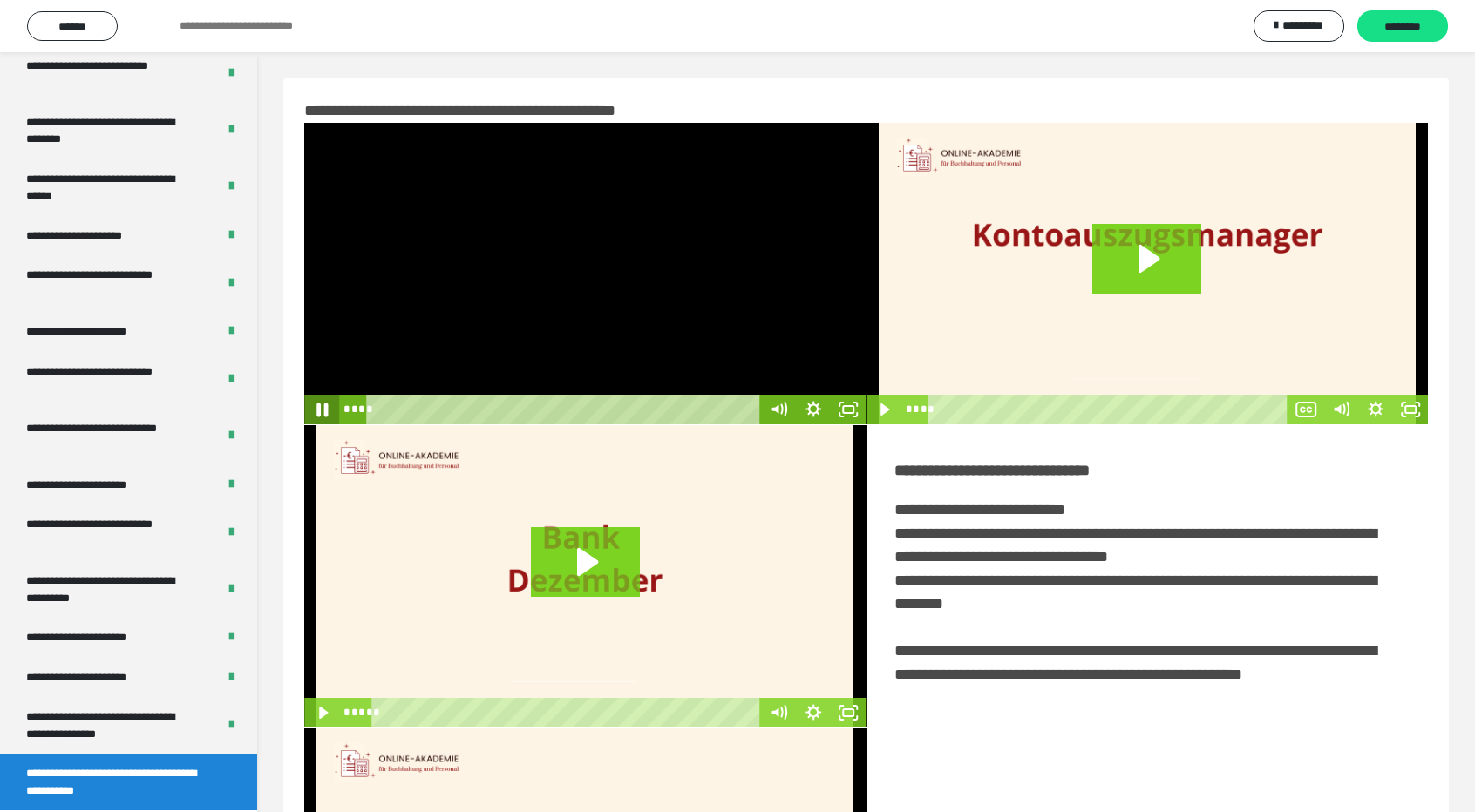 click 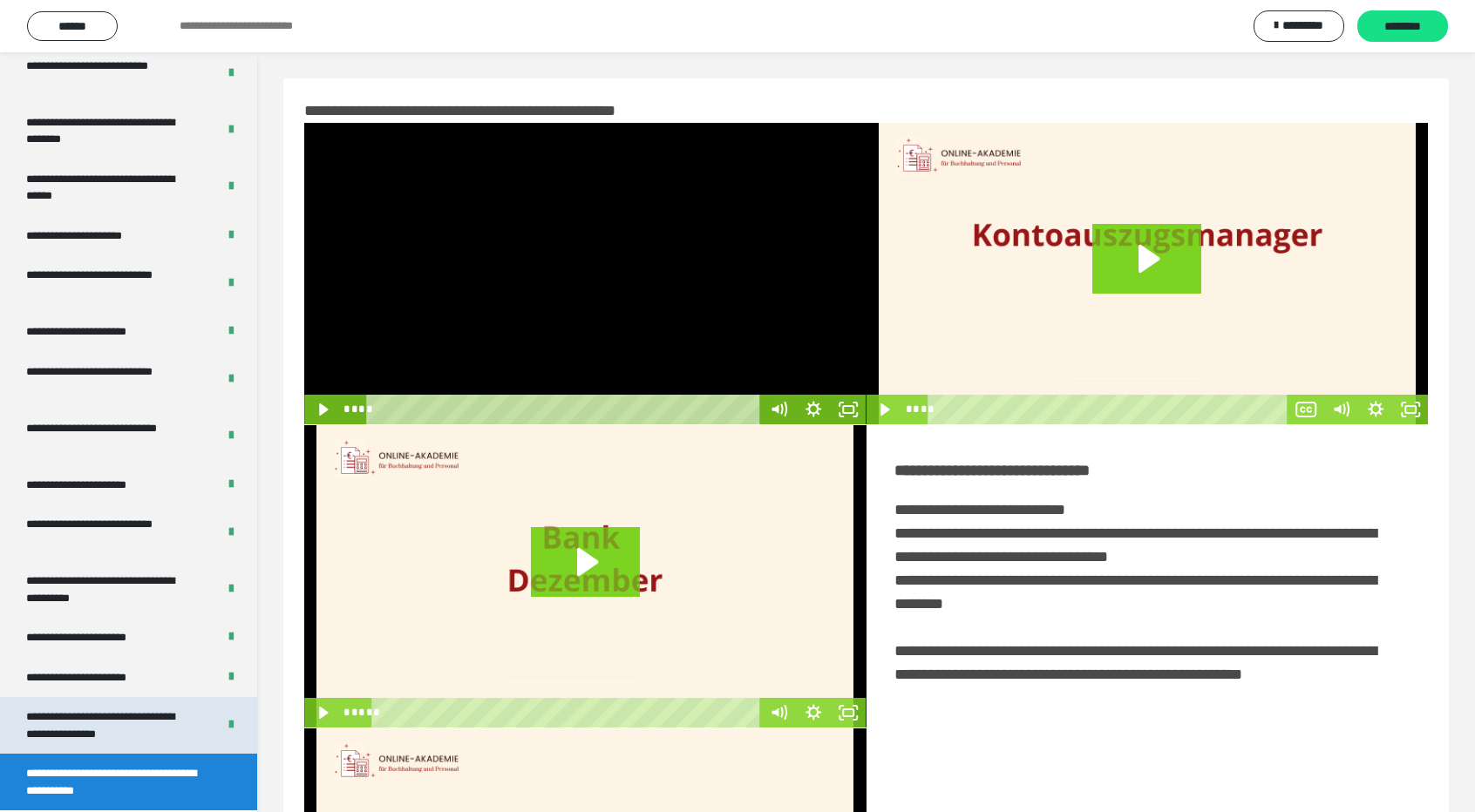 click on "**********" at bounding box center [108, 725] 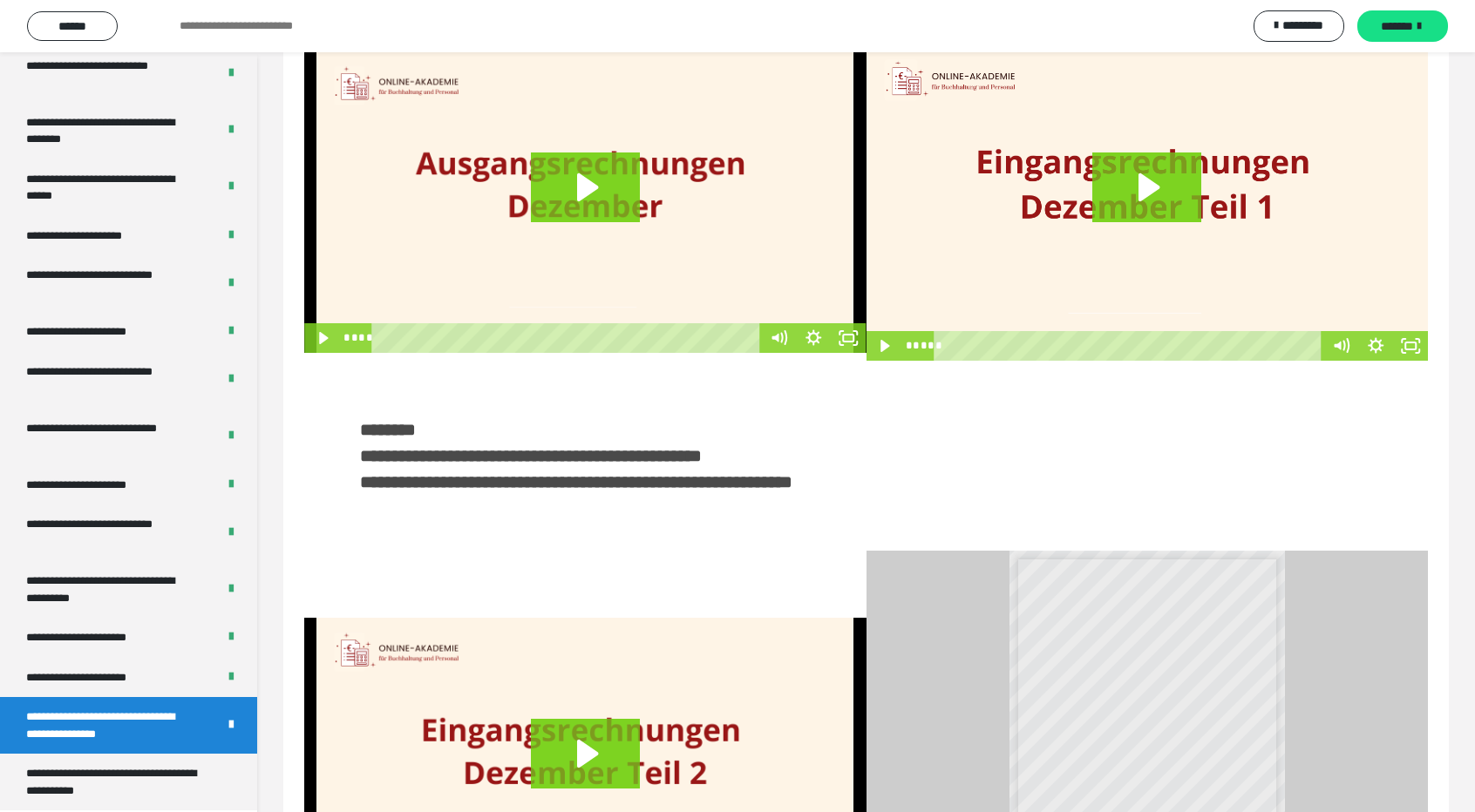 scroll, scrollTop: 35, scrollLeft: 0, axis: vertical 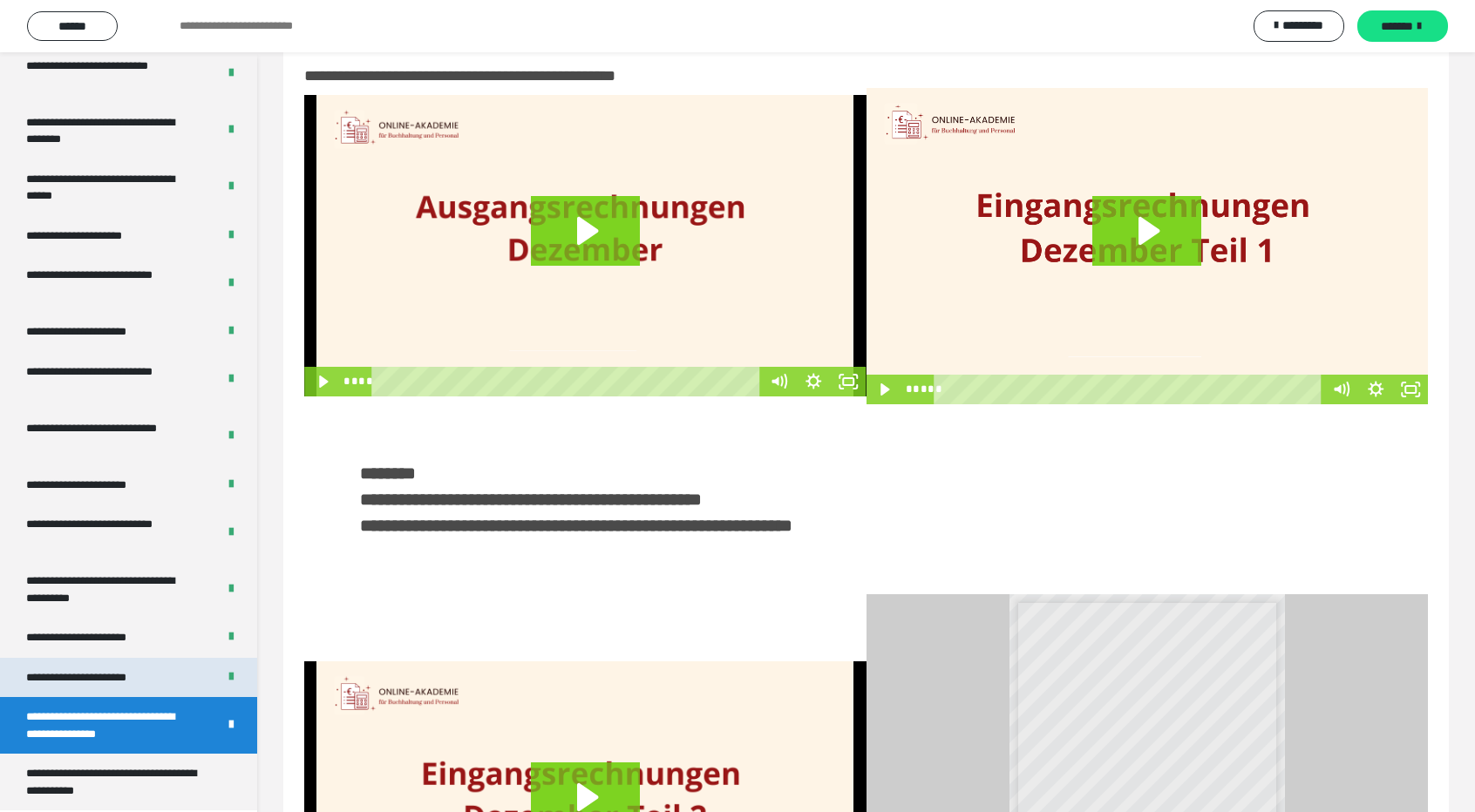click on "**********" at bounding box center (128, 678) 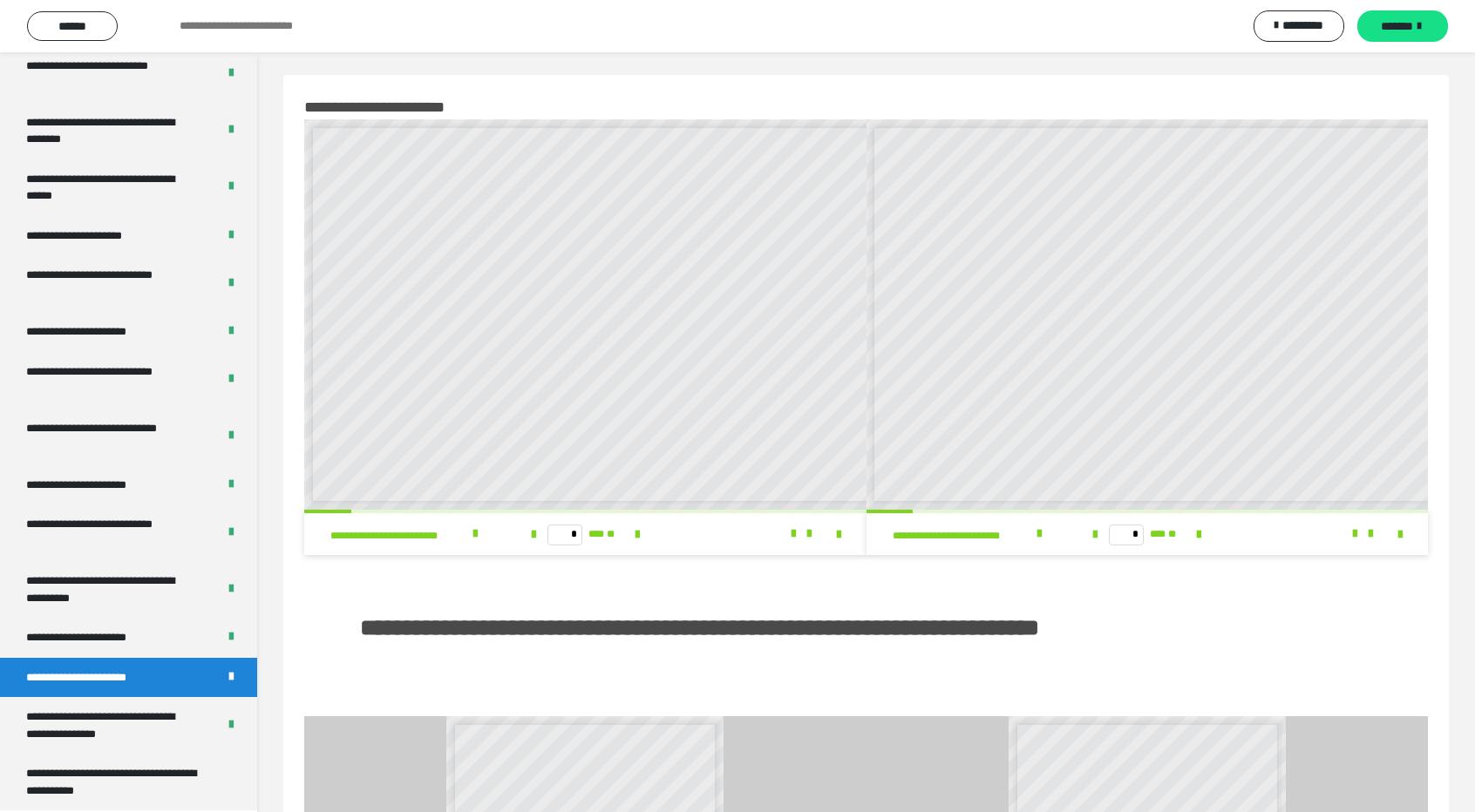 scroll, scrollTop: 0, scrollLeft: 0, axis: both 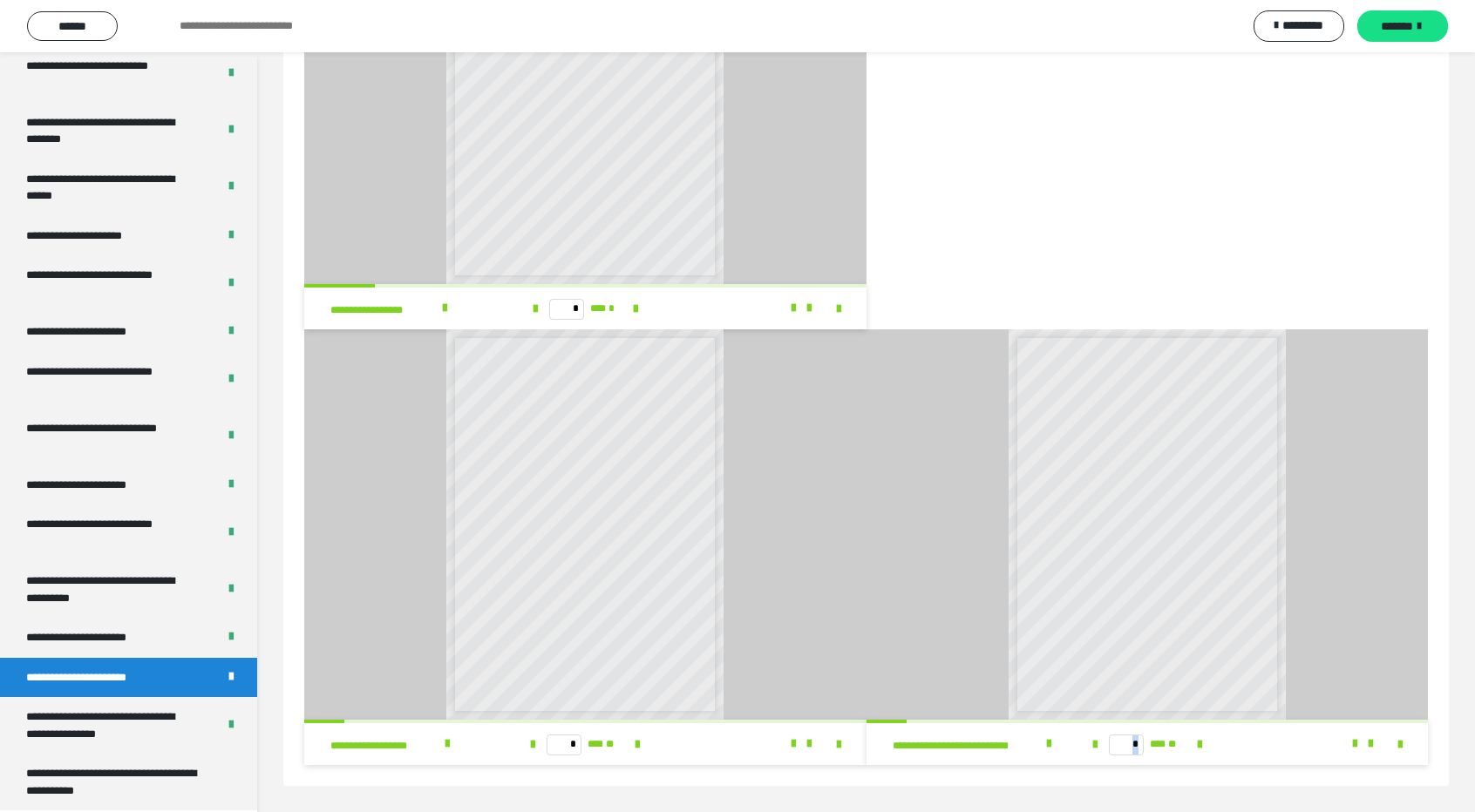 drag, startPoint x: 1455, startPoint y: 768, endPoint x: 1487, endPoint y: 692, distance: 82.46211 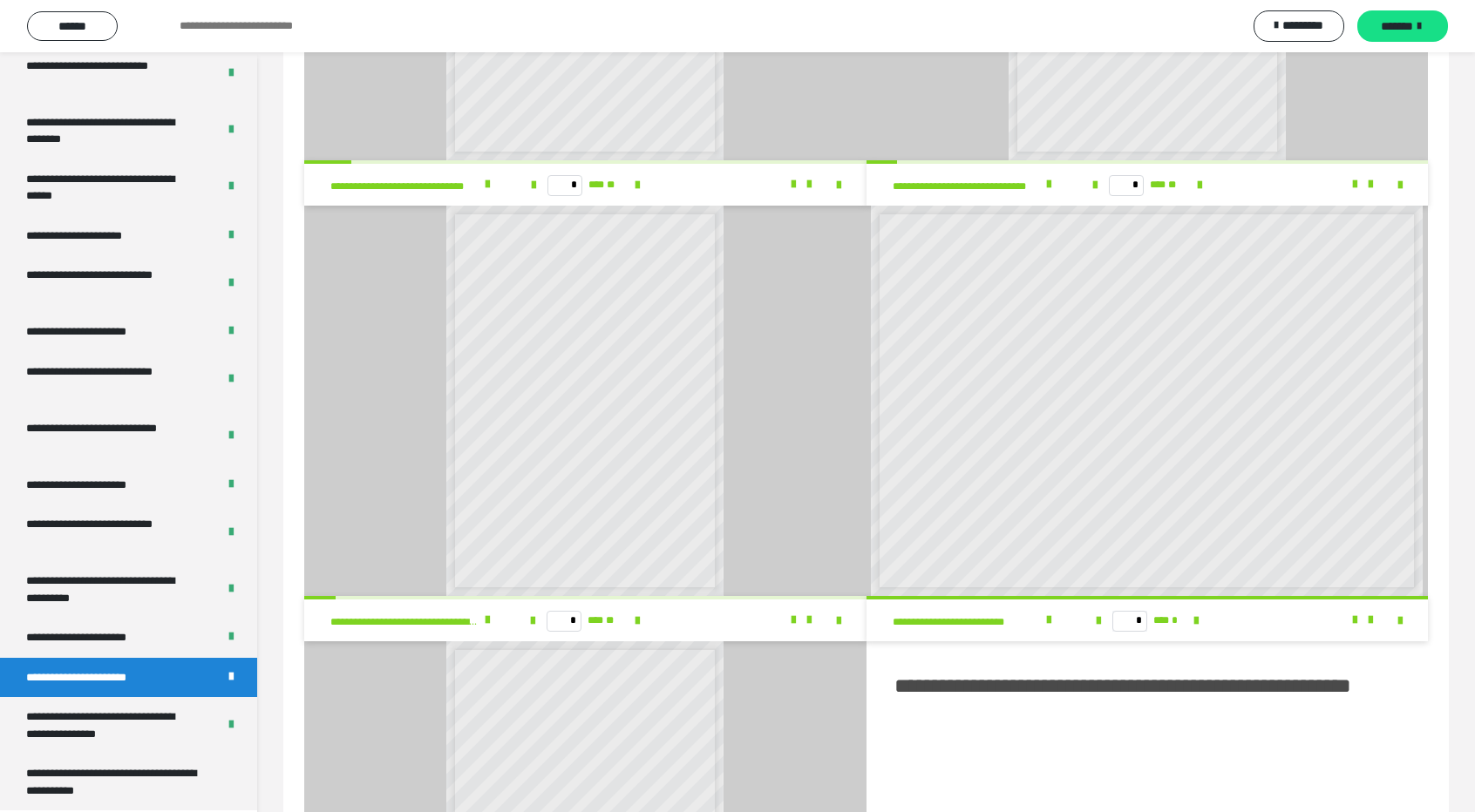scroll, scrollTop: 946, scrollLeft: 0, axis: vertical 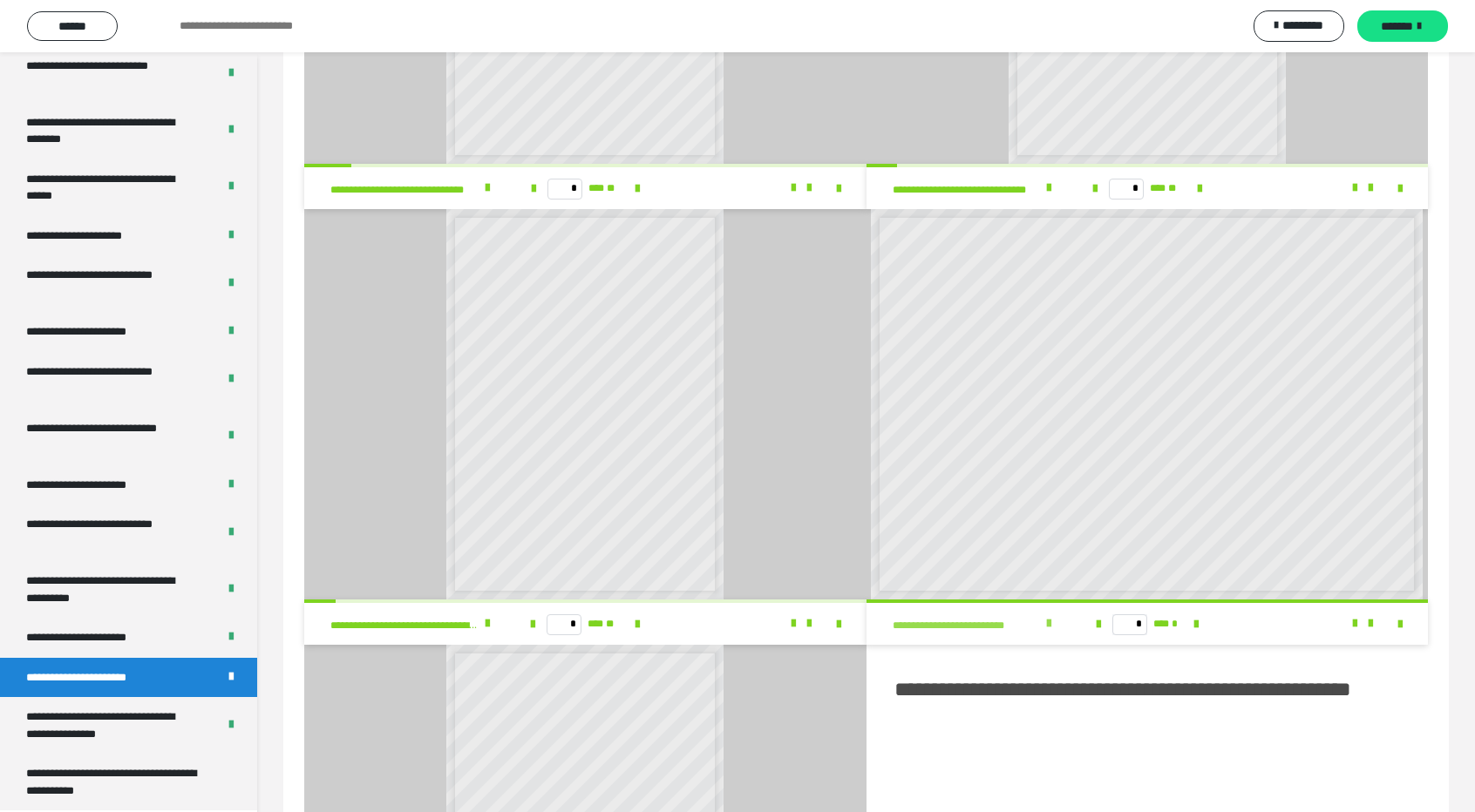 click at bounding box center (1049, 624) 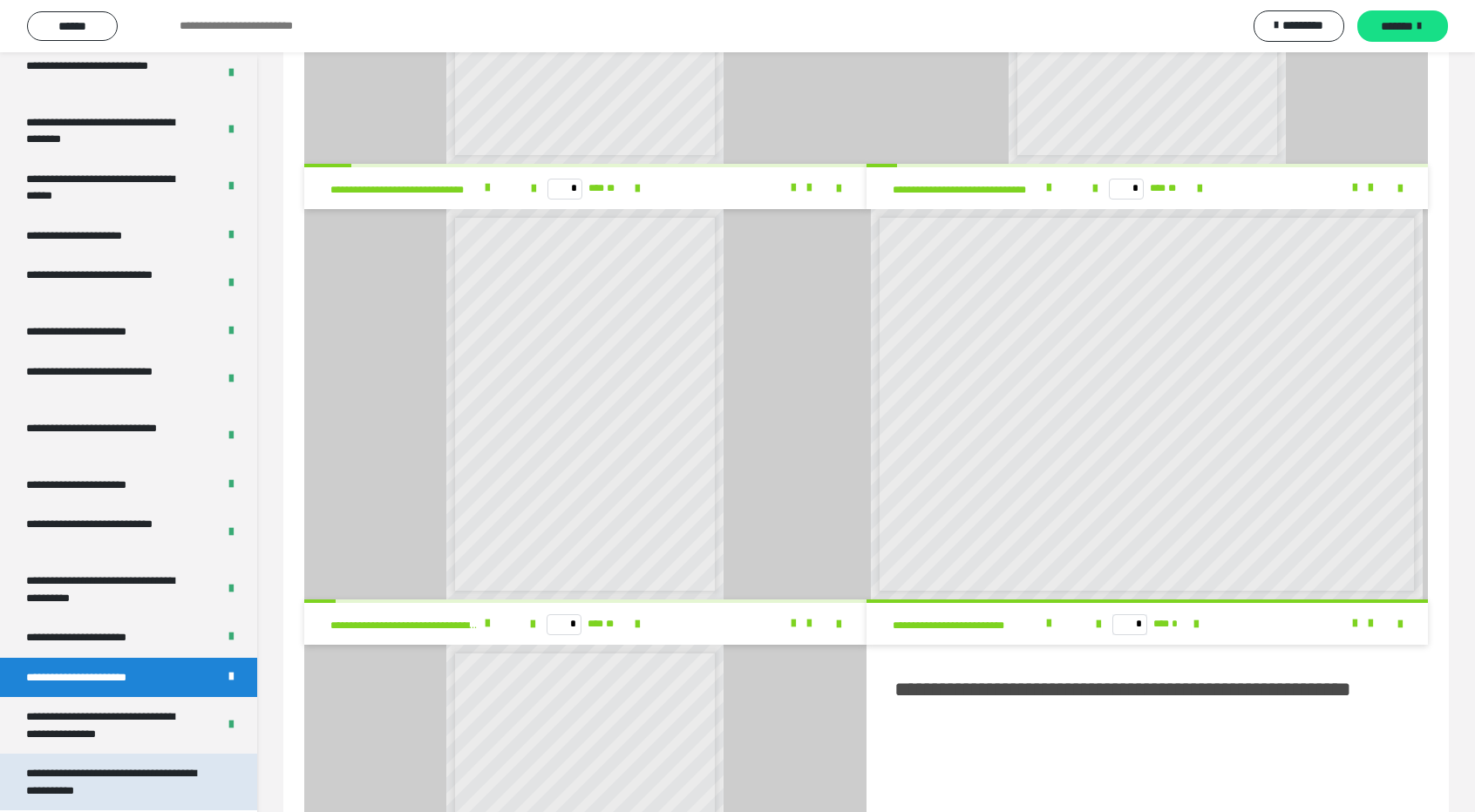 click on "**********" at bounding box center [115, 782] 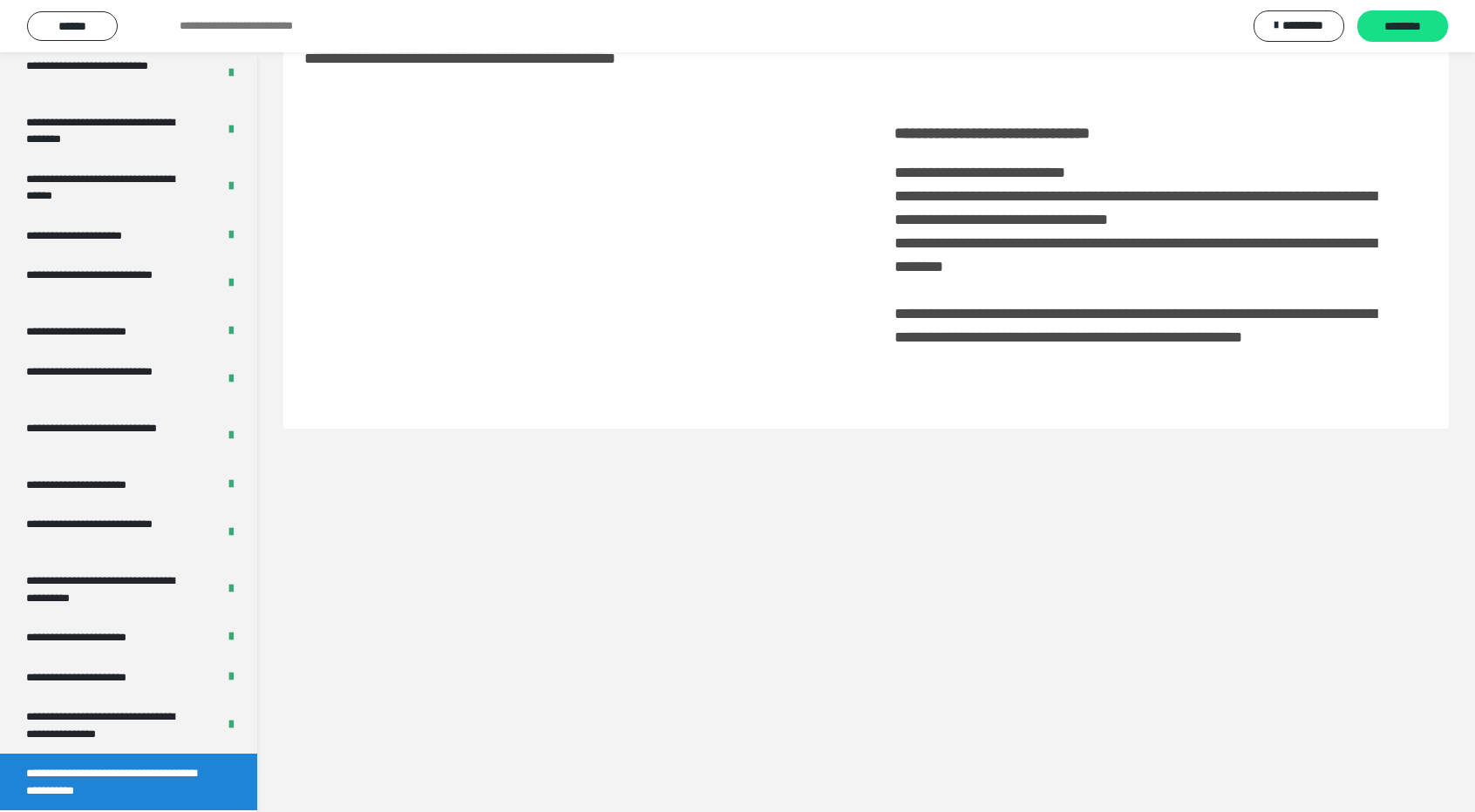 click on "**********" at bounding box center (115, 782) 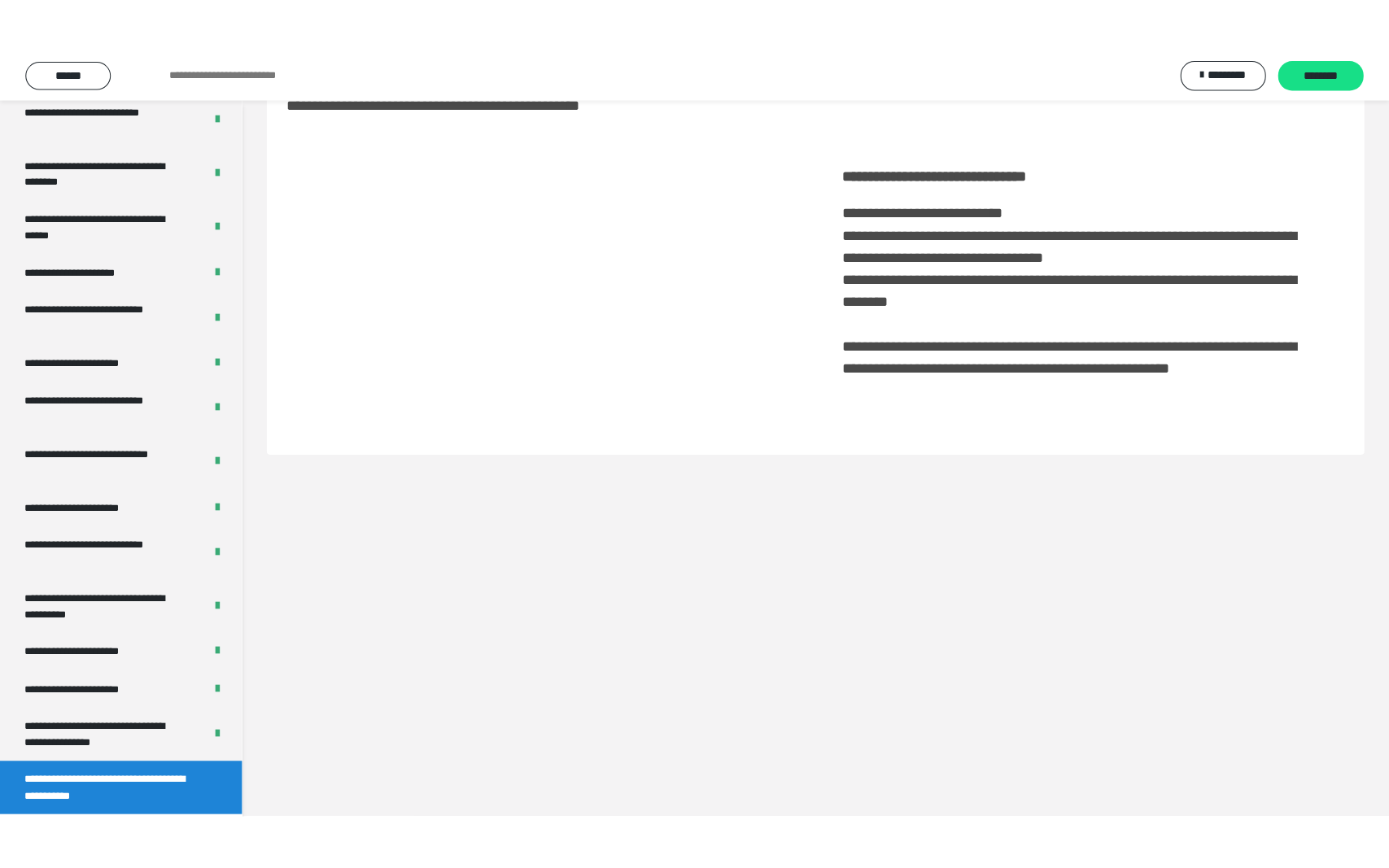 scroll, scrollTop: 49, scrollLeft: 0, axis: vertical 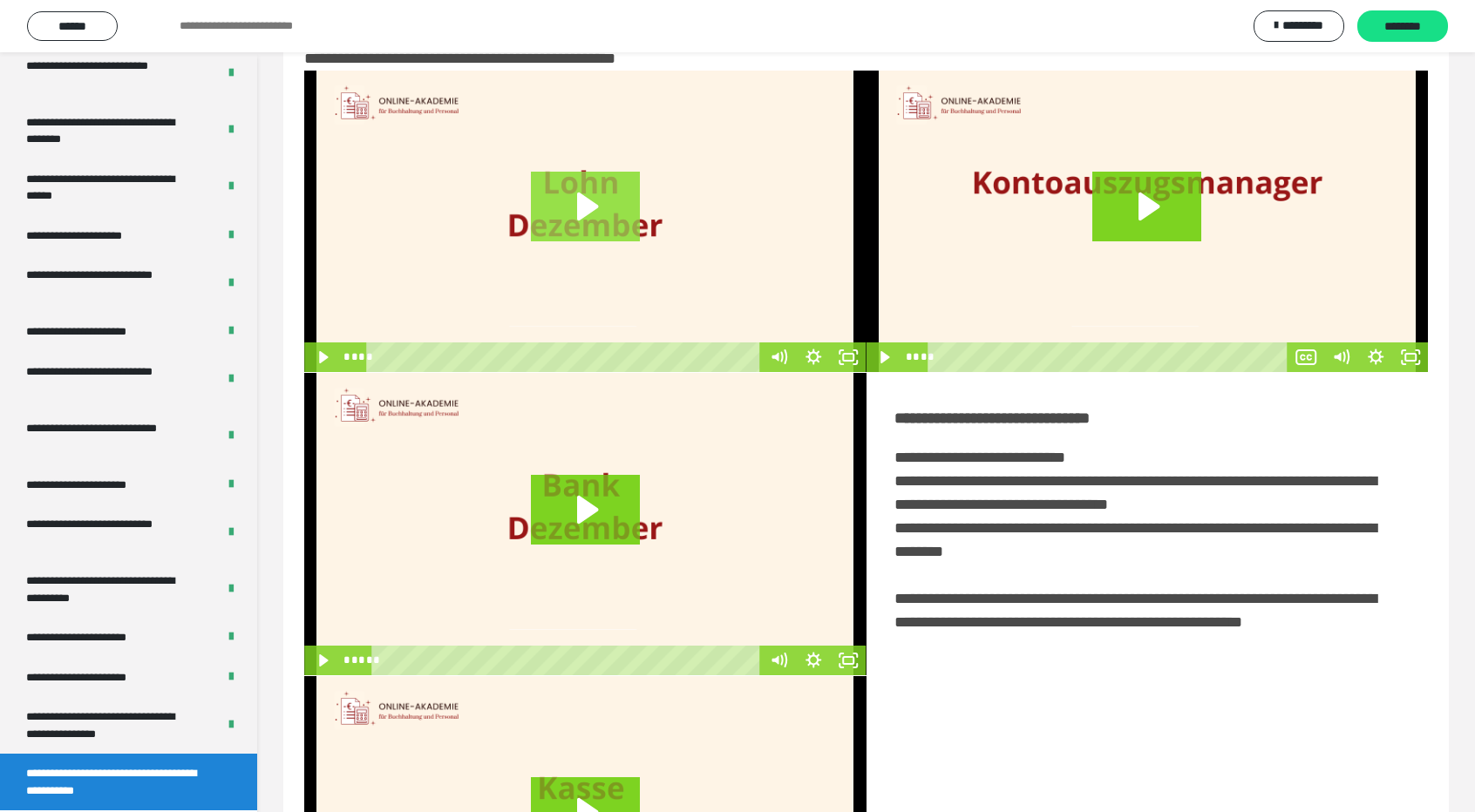 click 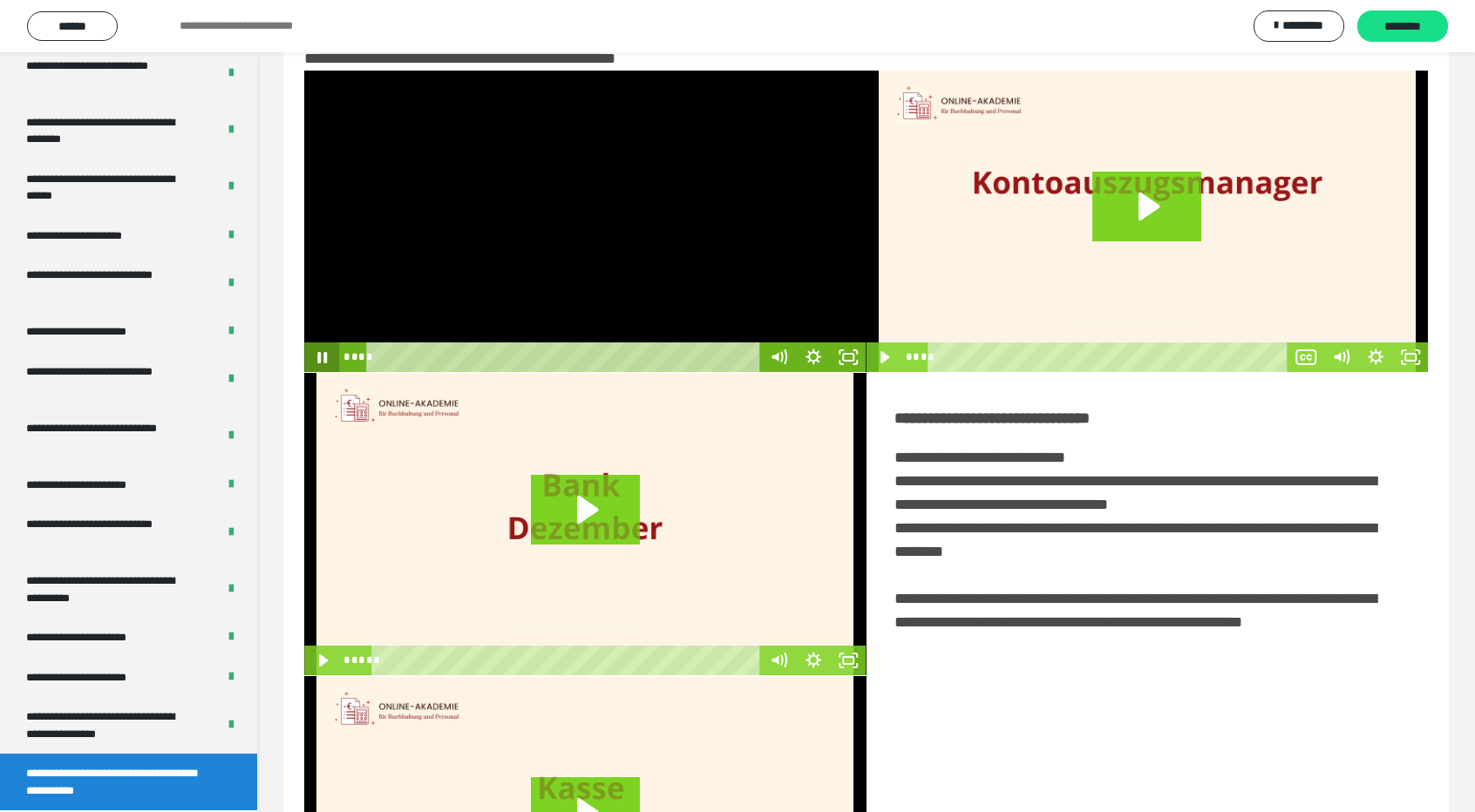 click 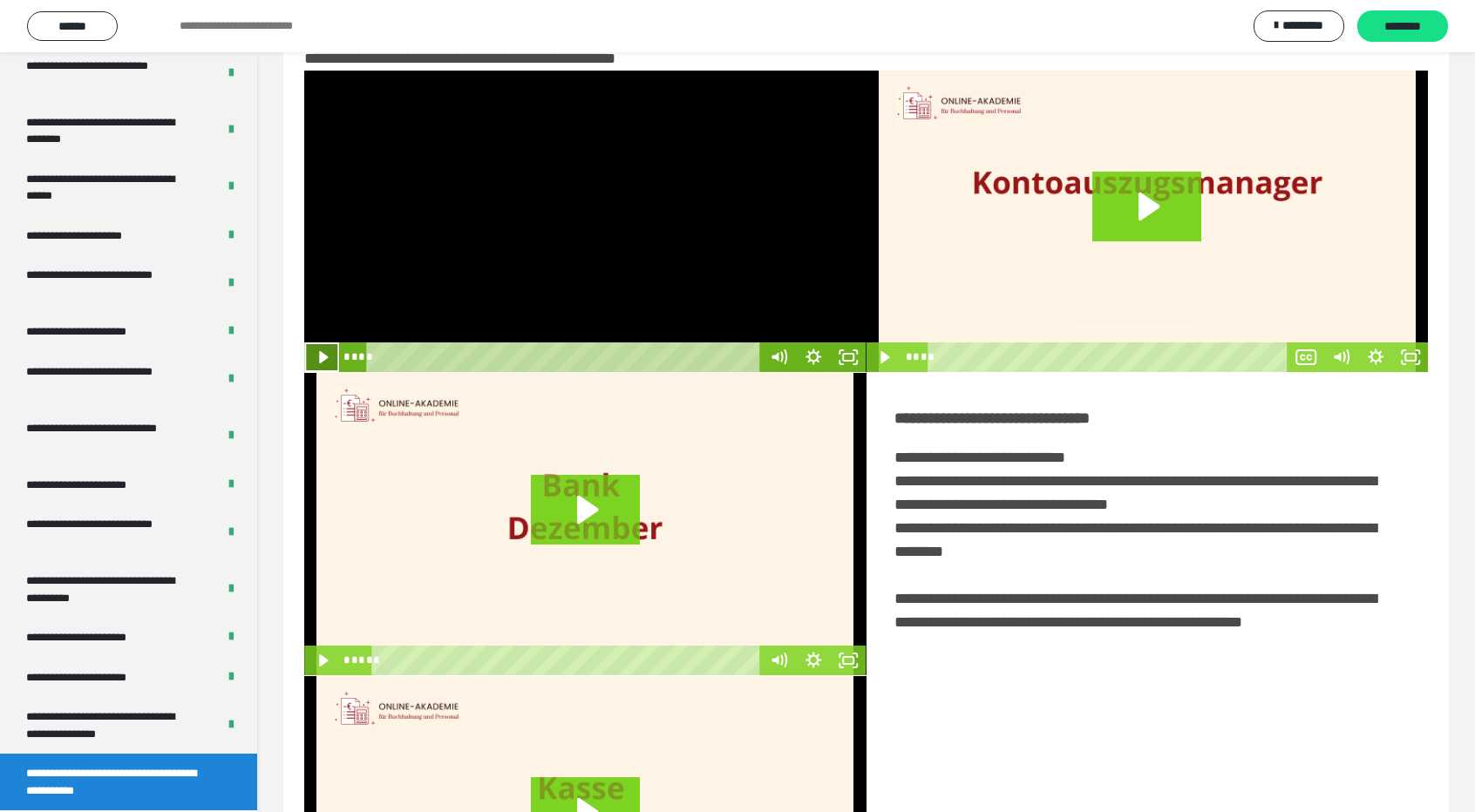click 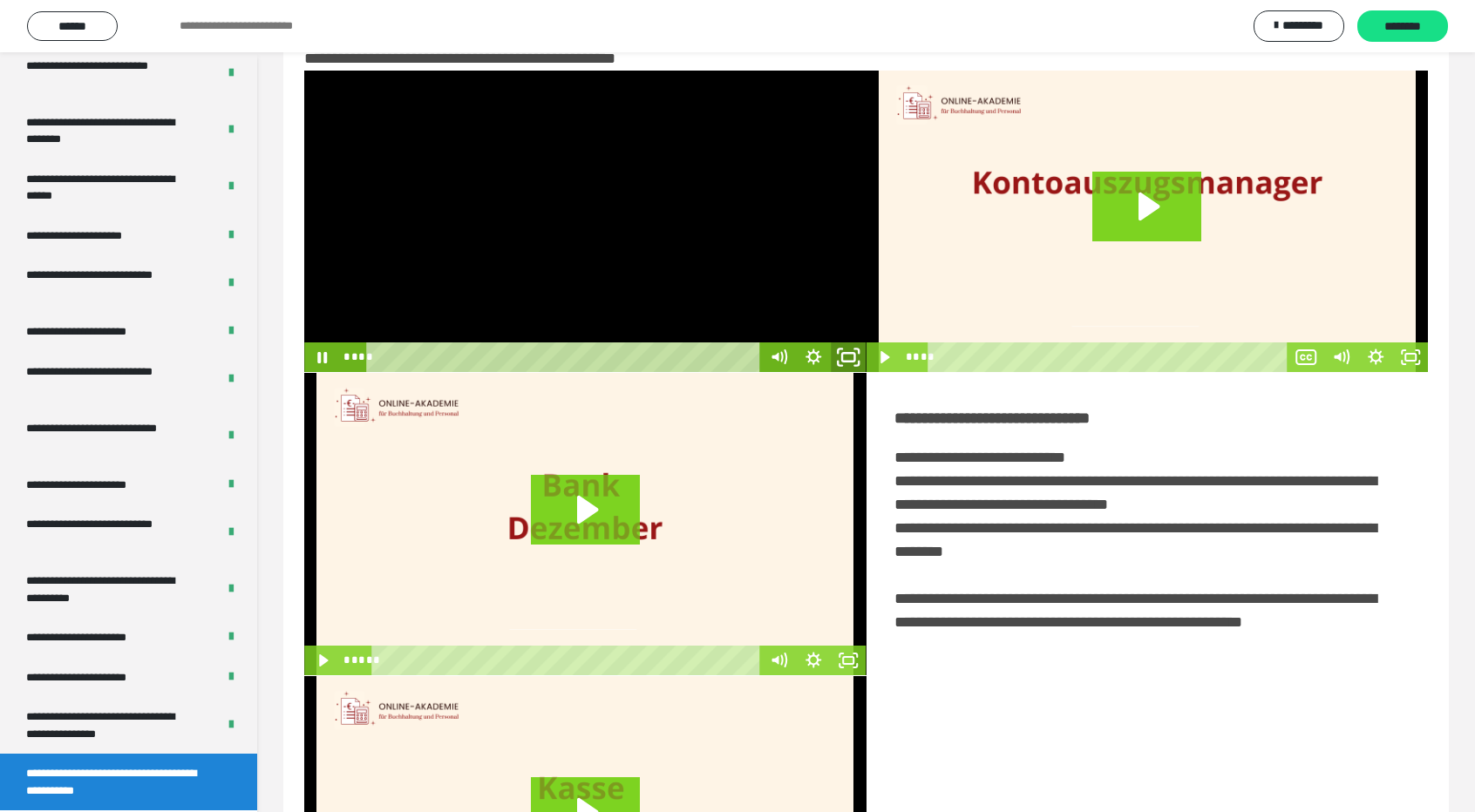 click 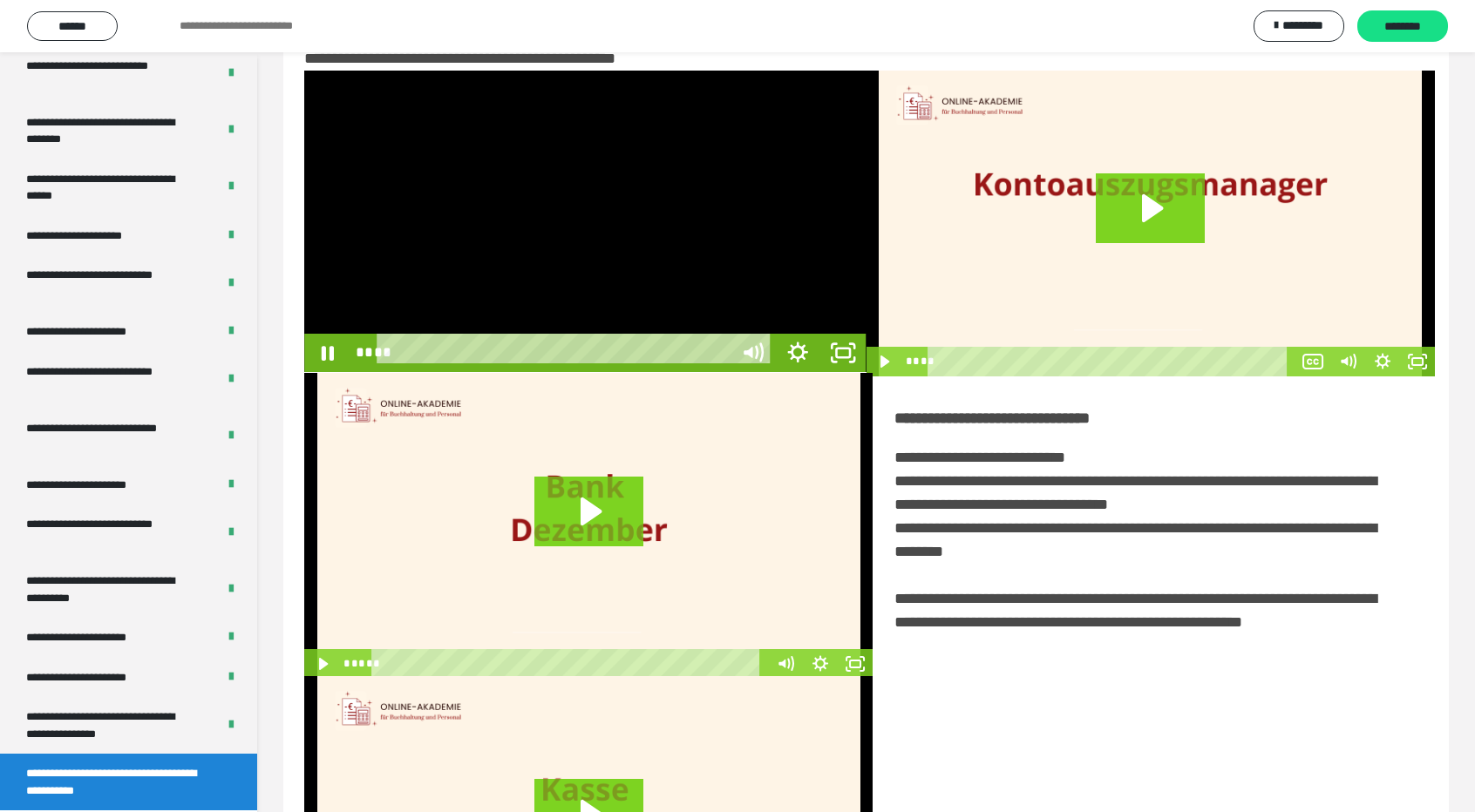 scroll, scrollTop: 3040, scrollLeft: 0, axis: vertical 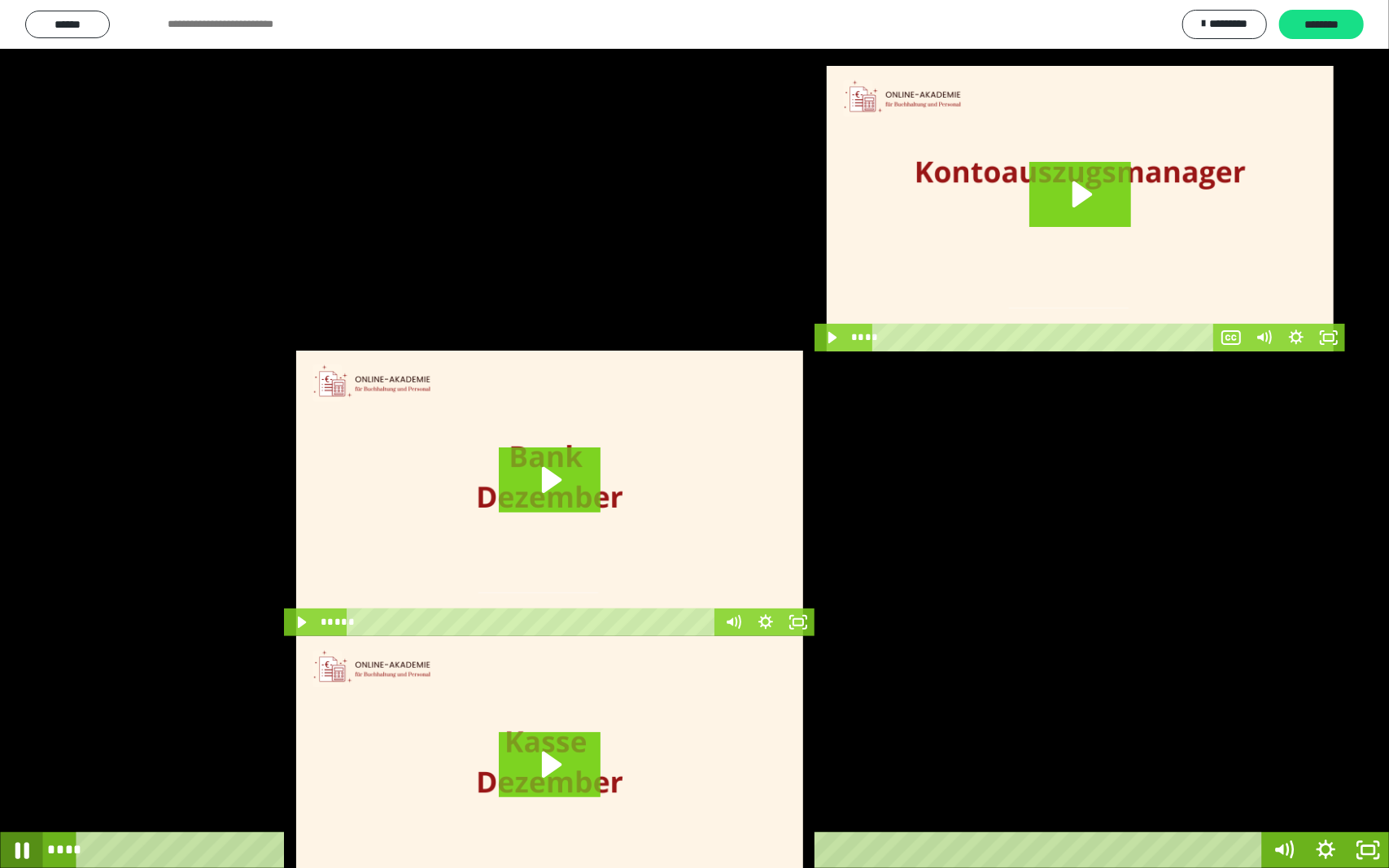 click 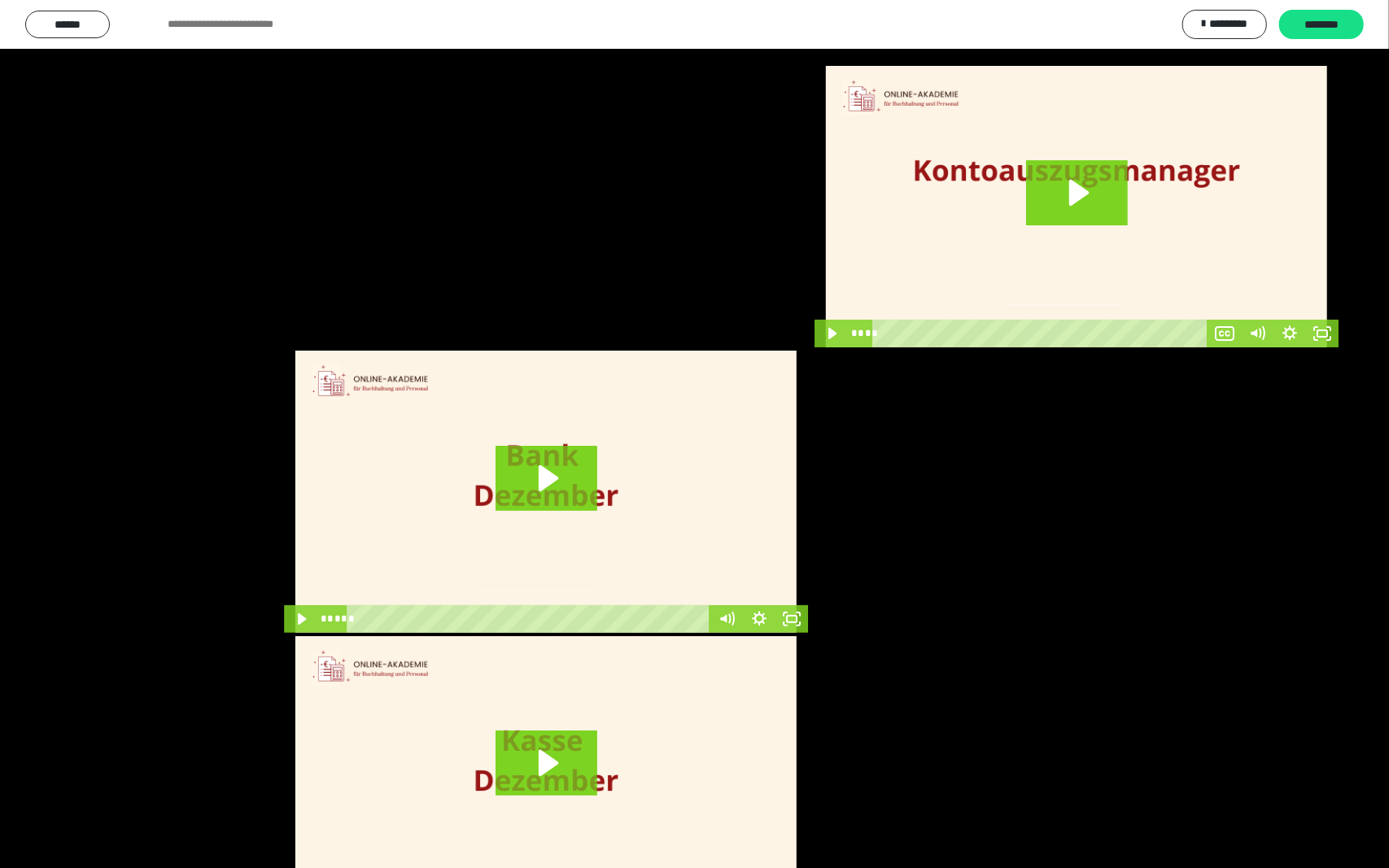 scroll, scrollTop: 2948, scrollLeft: 0, axis: vertical 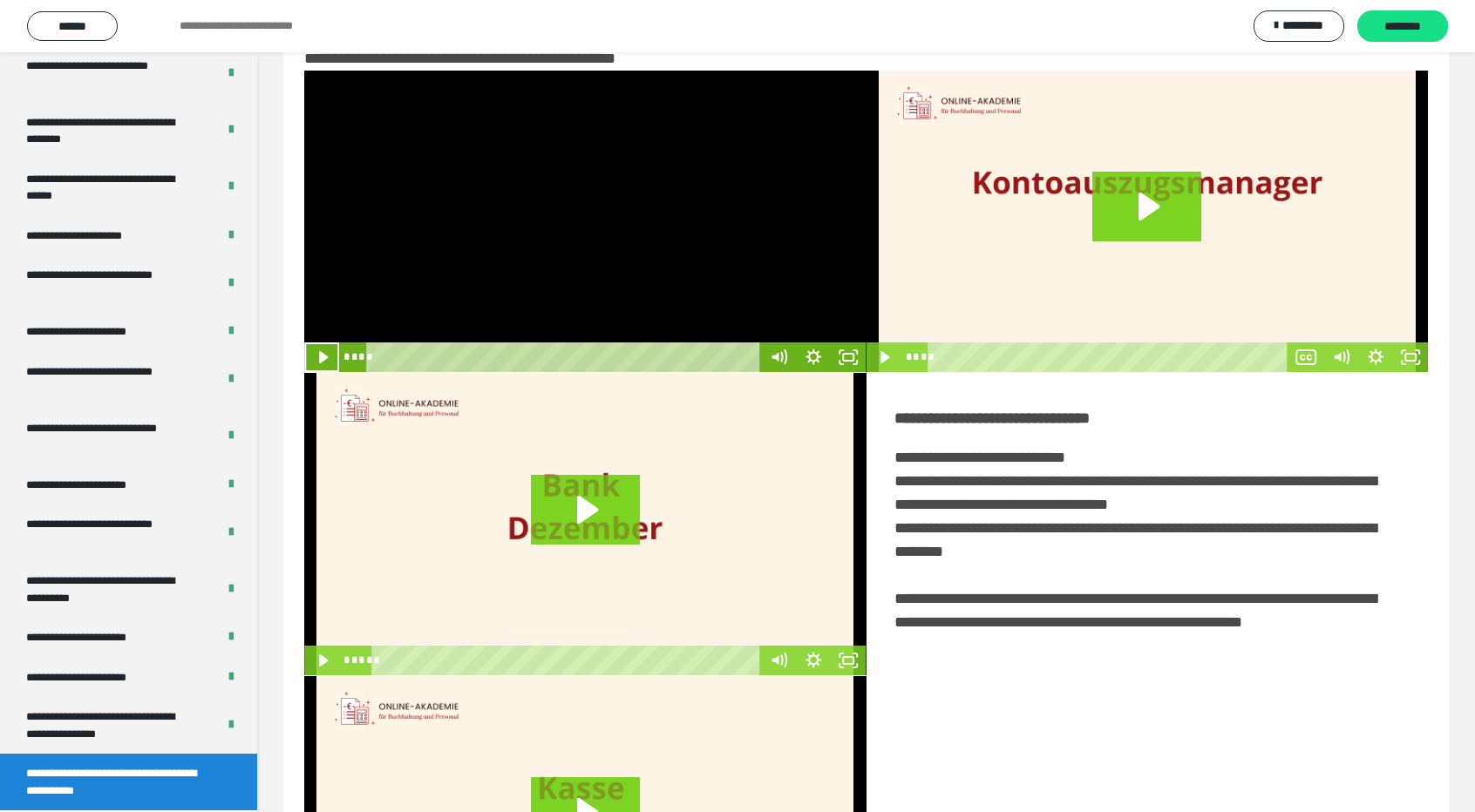 type 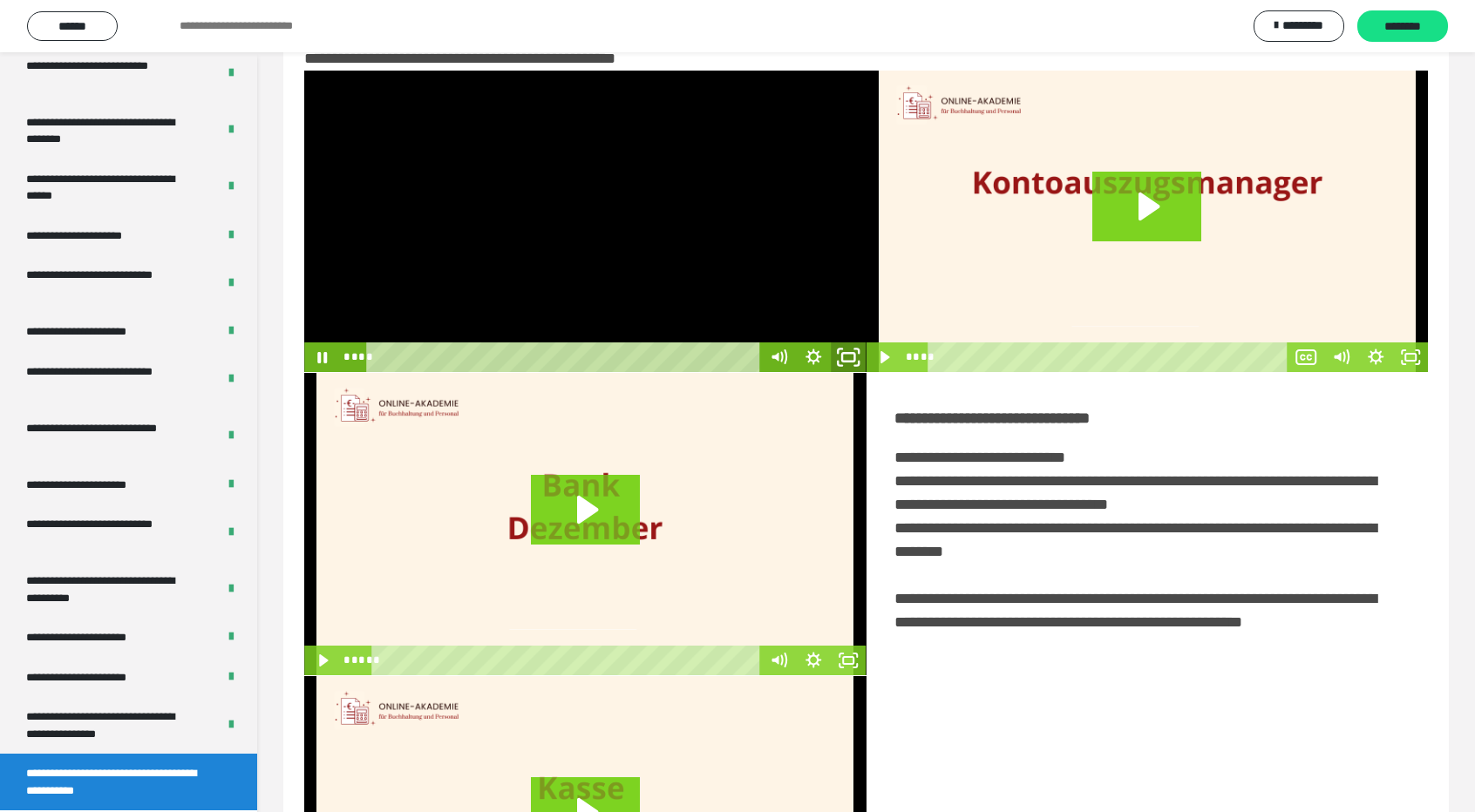 click 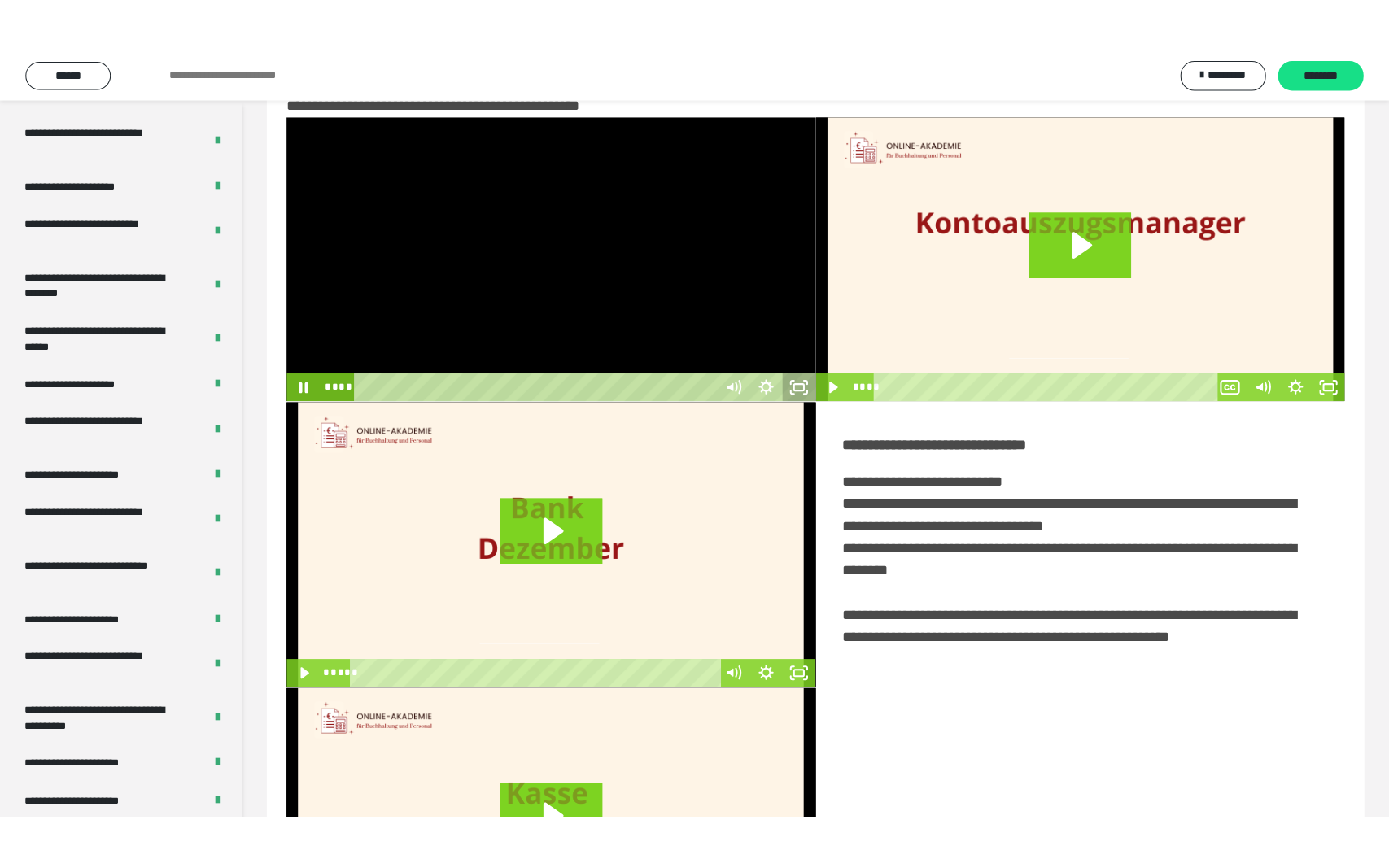 scroll, scrollTop: 2948, scrollLeft: 0, axis: vertical 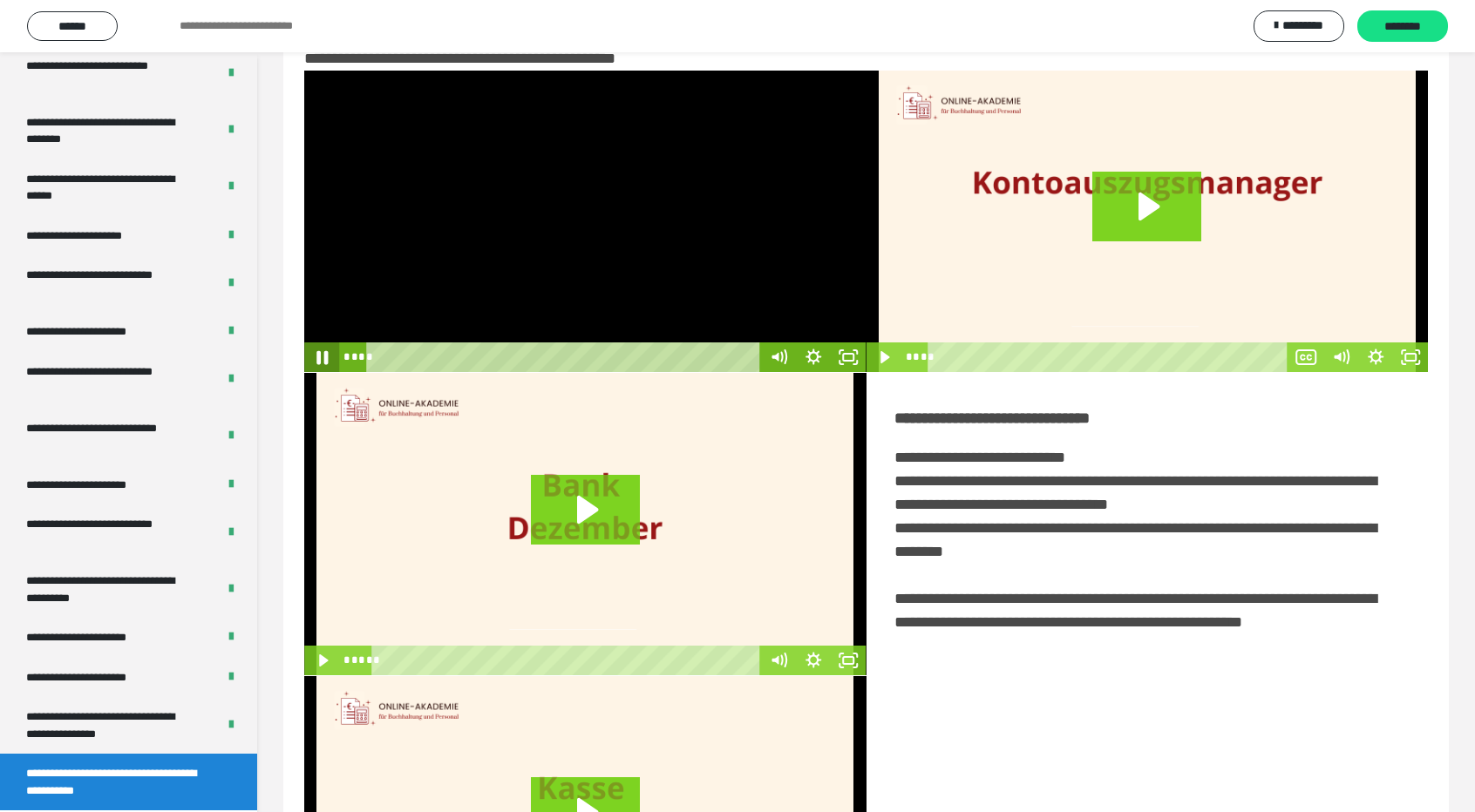 click 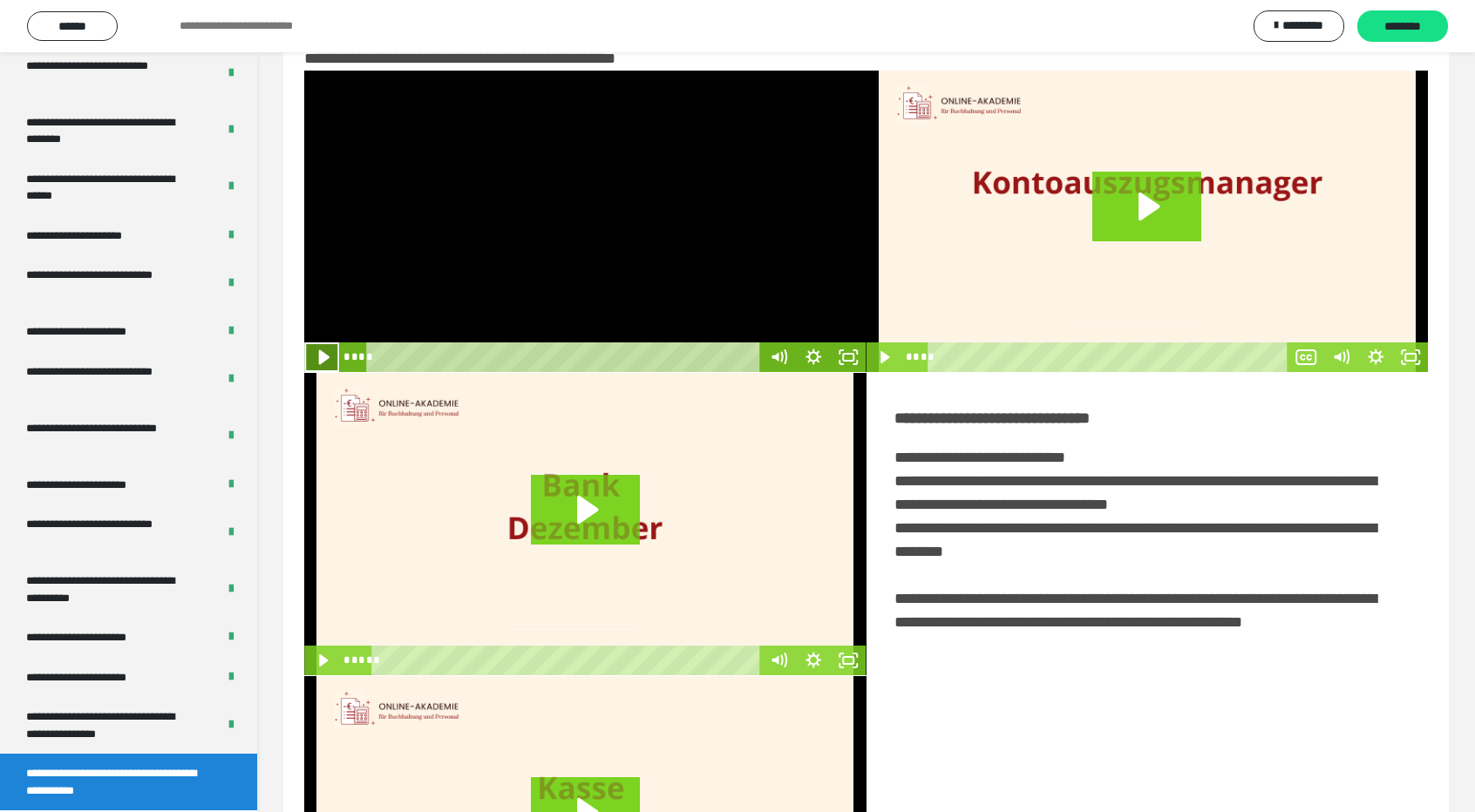 click 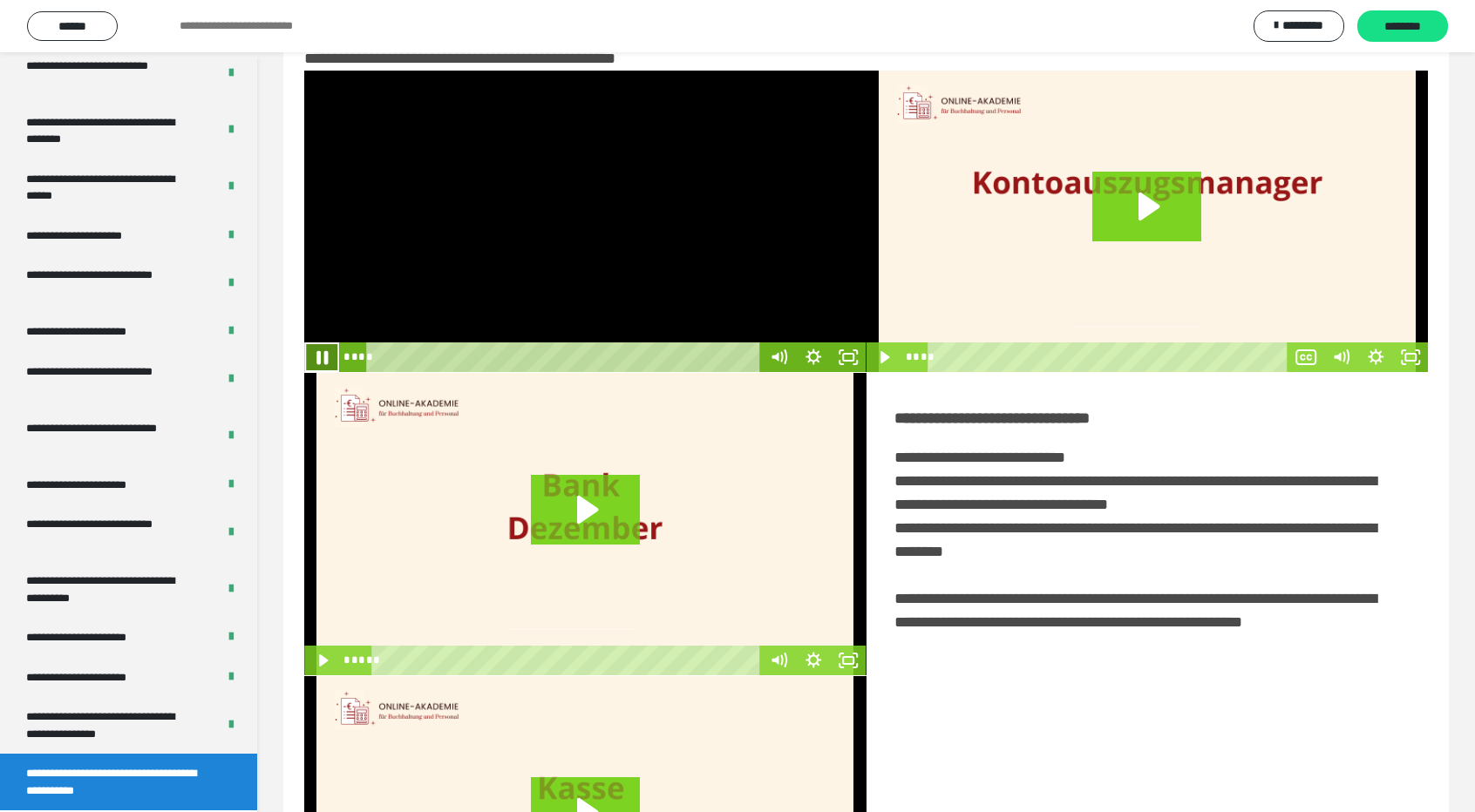 click 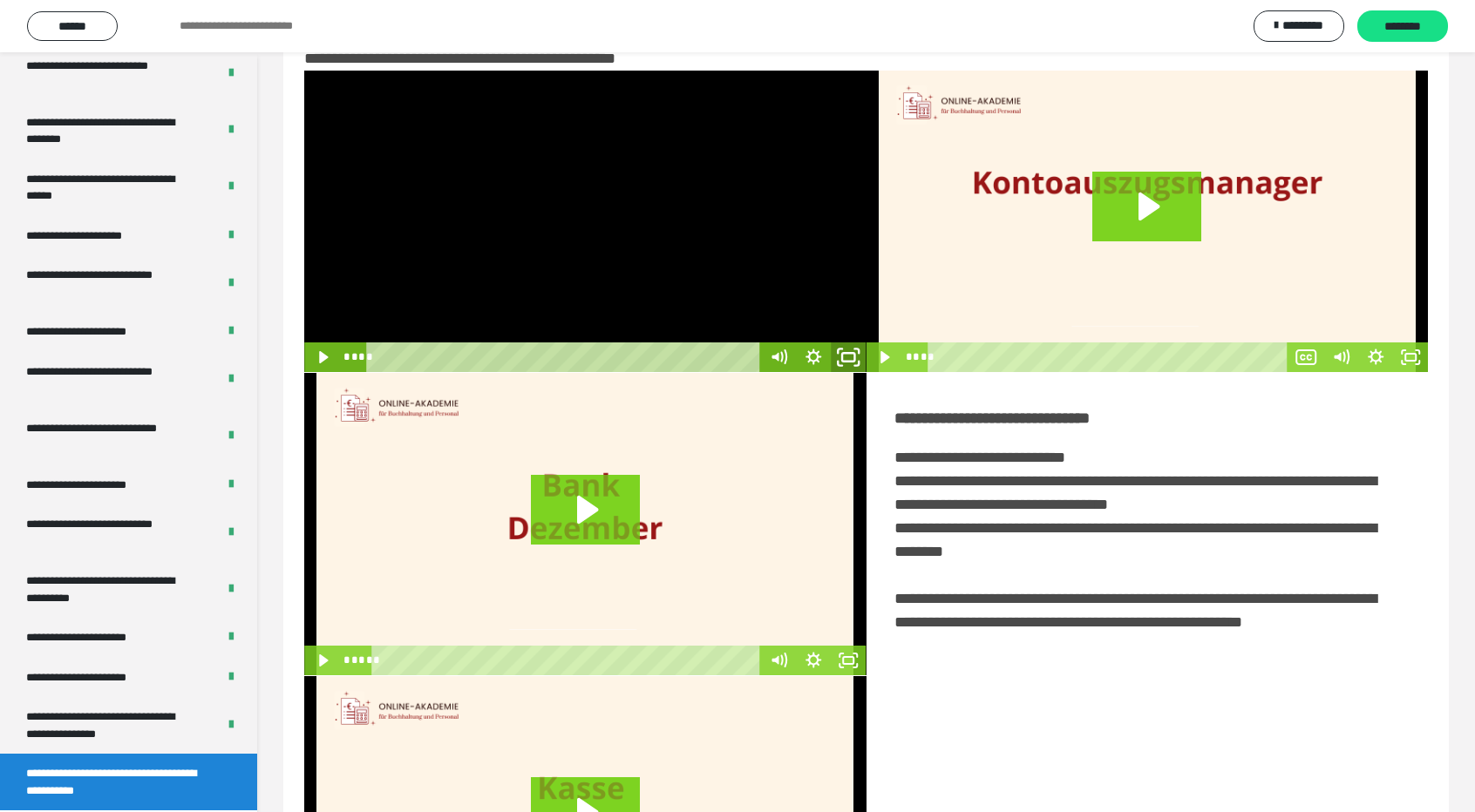 click 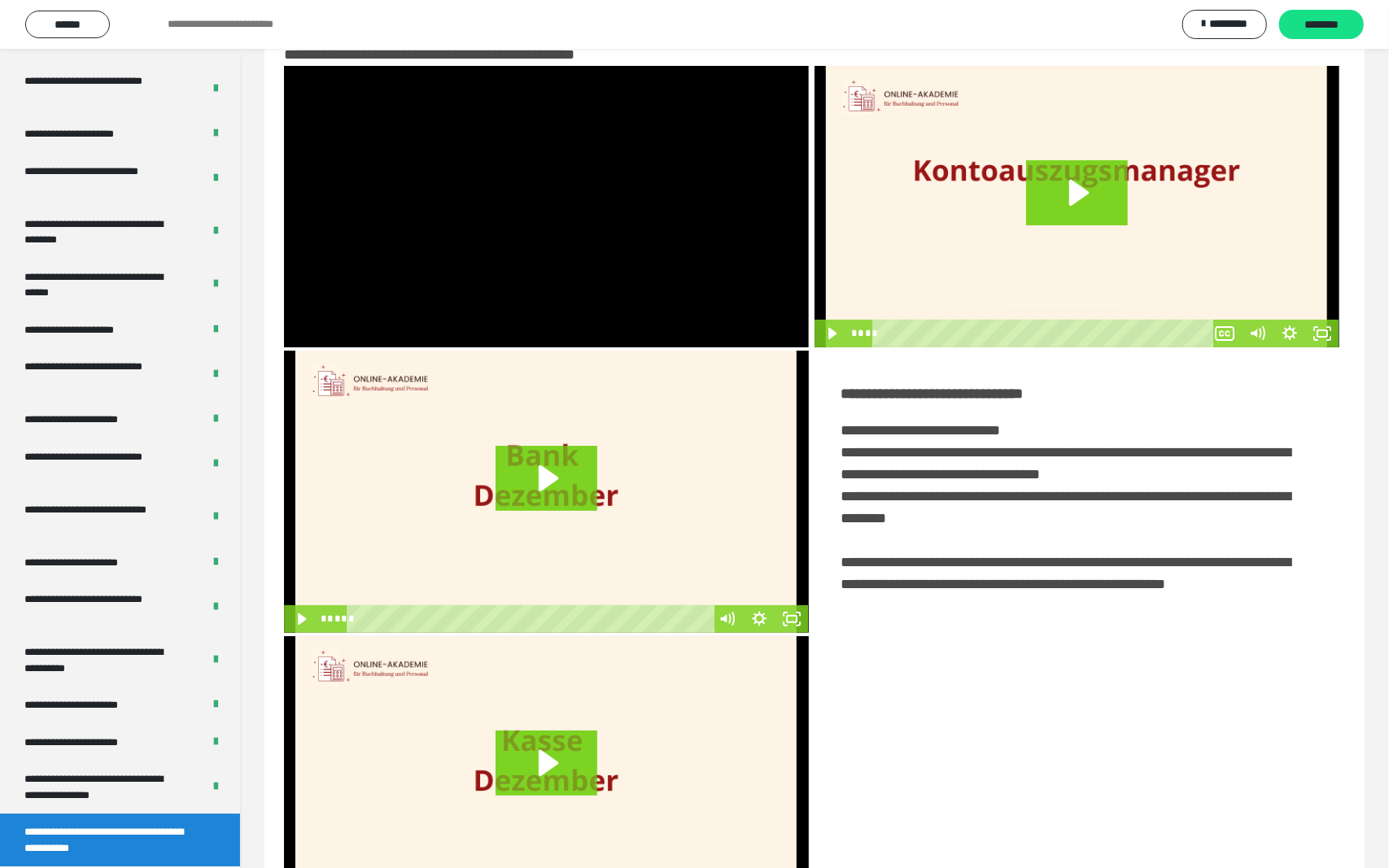 scroll, scrollTop: 2948, scrollLeft: 0, axis: vertical 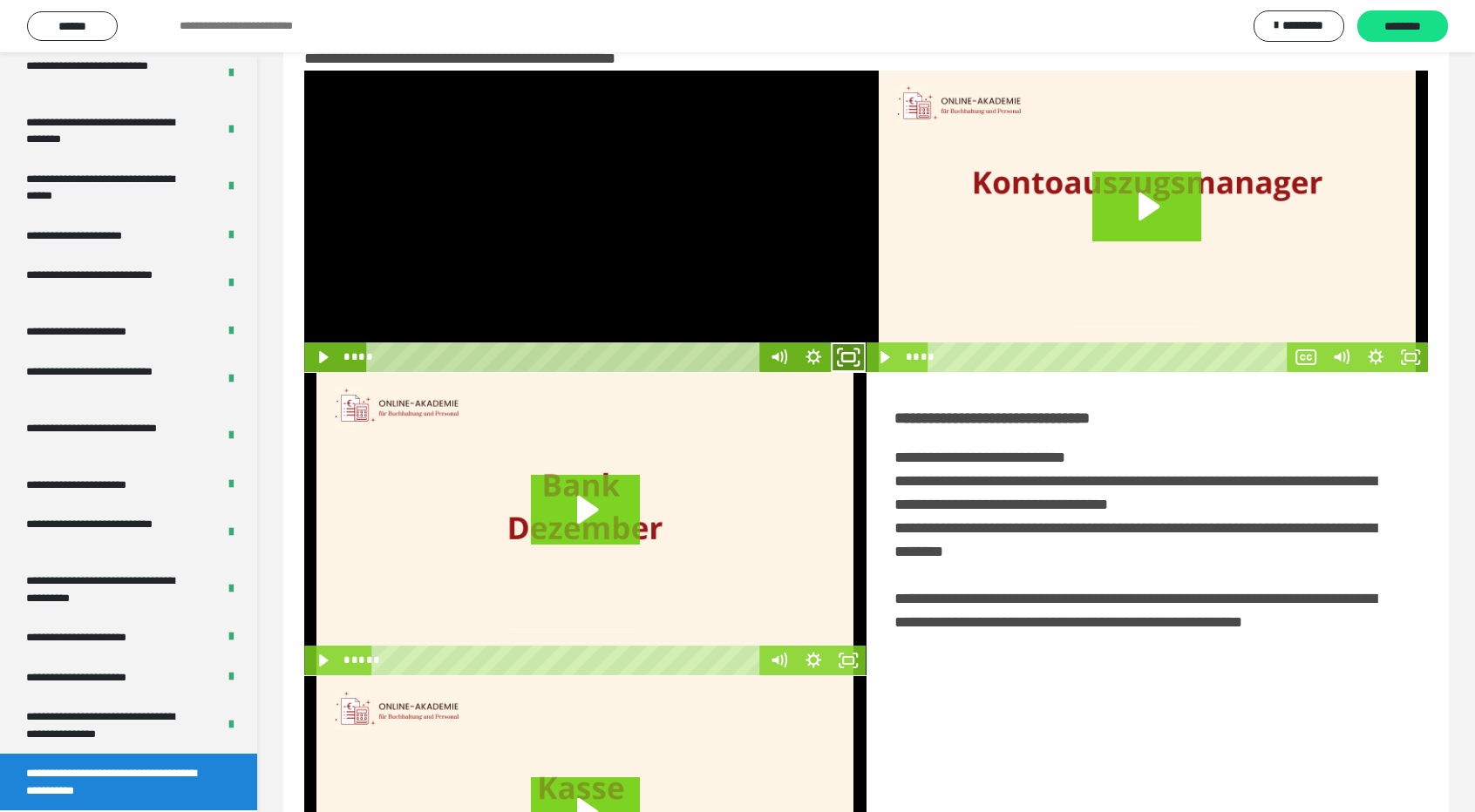 click 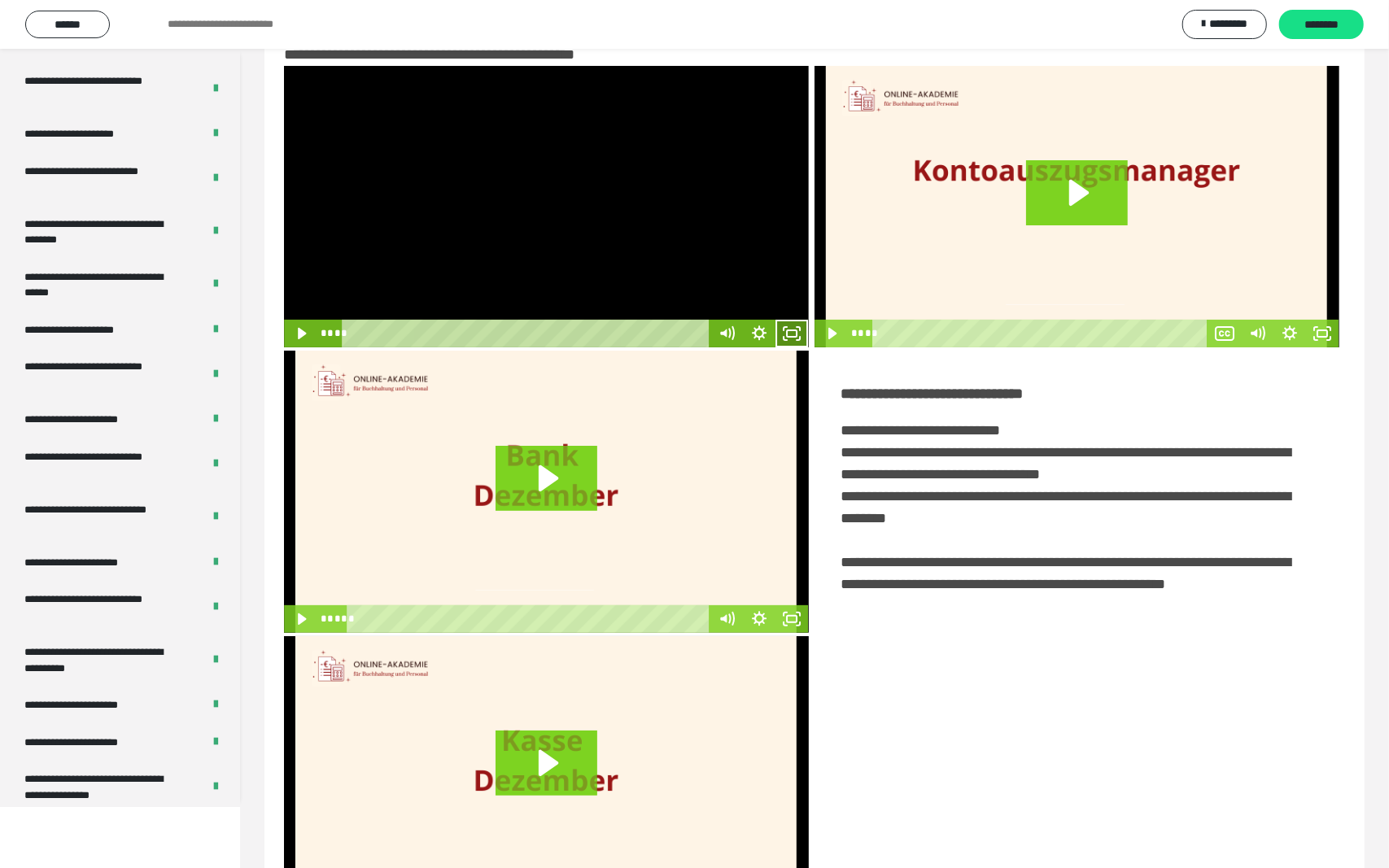 scroll, scrollTop: 2948, scrollLeft: 0, axis: vertical 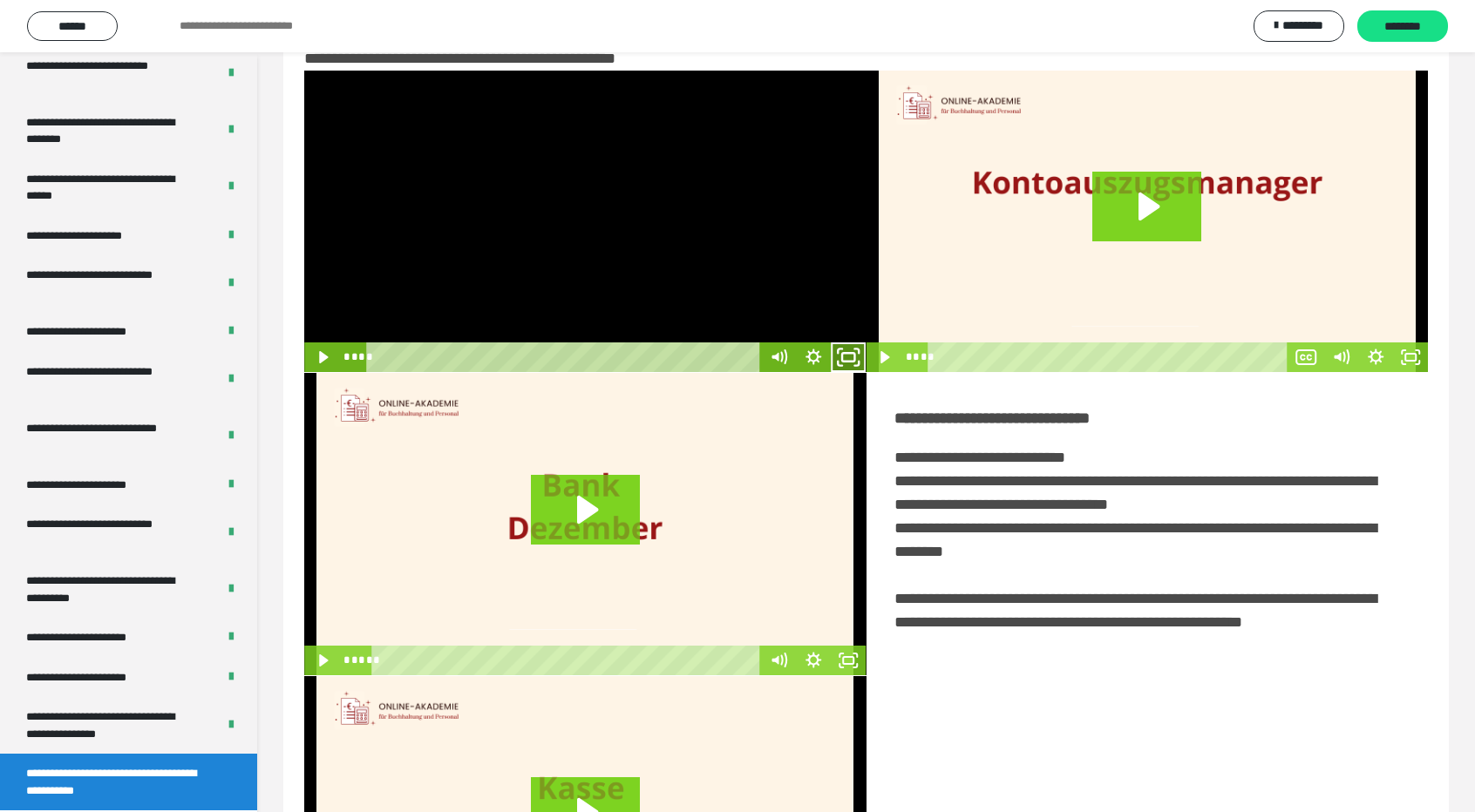 click 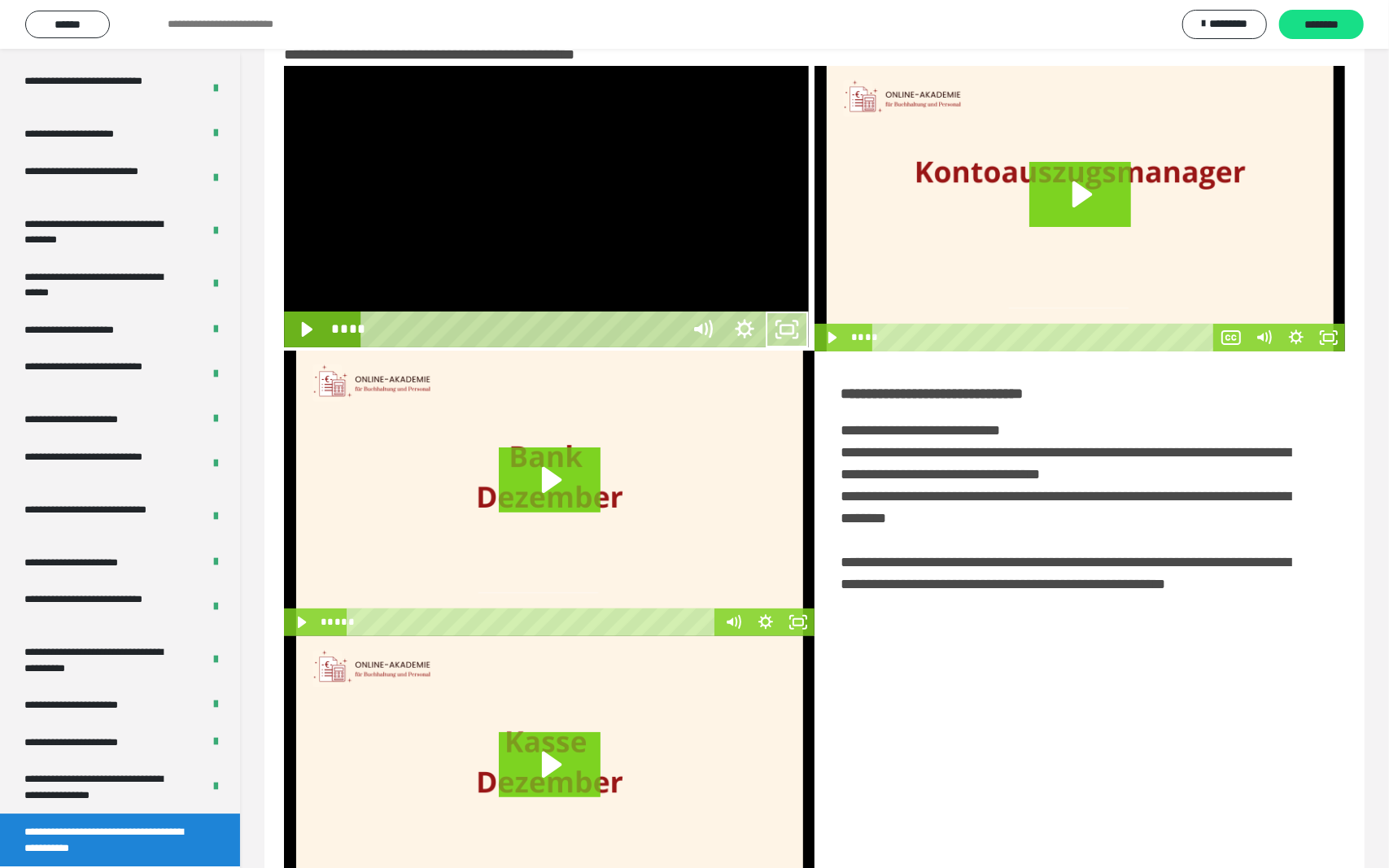 scroll, scrollTop: 2948, scrollLeft: 0, axis: vertical 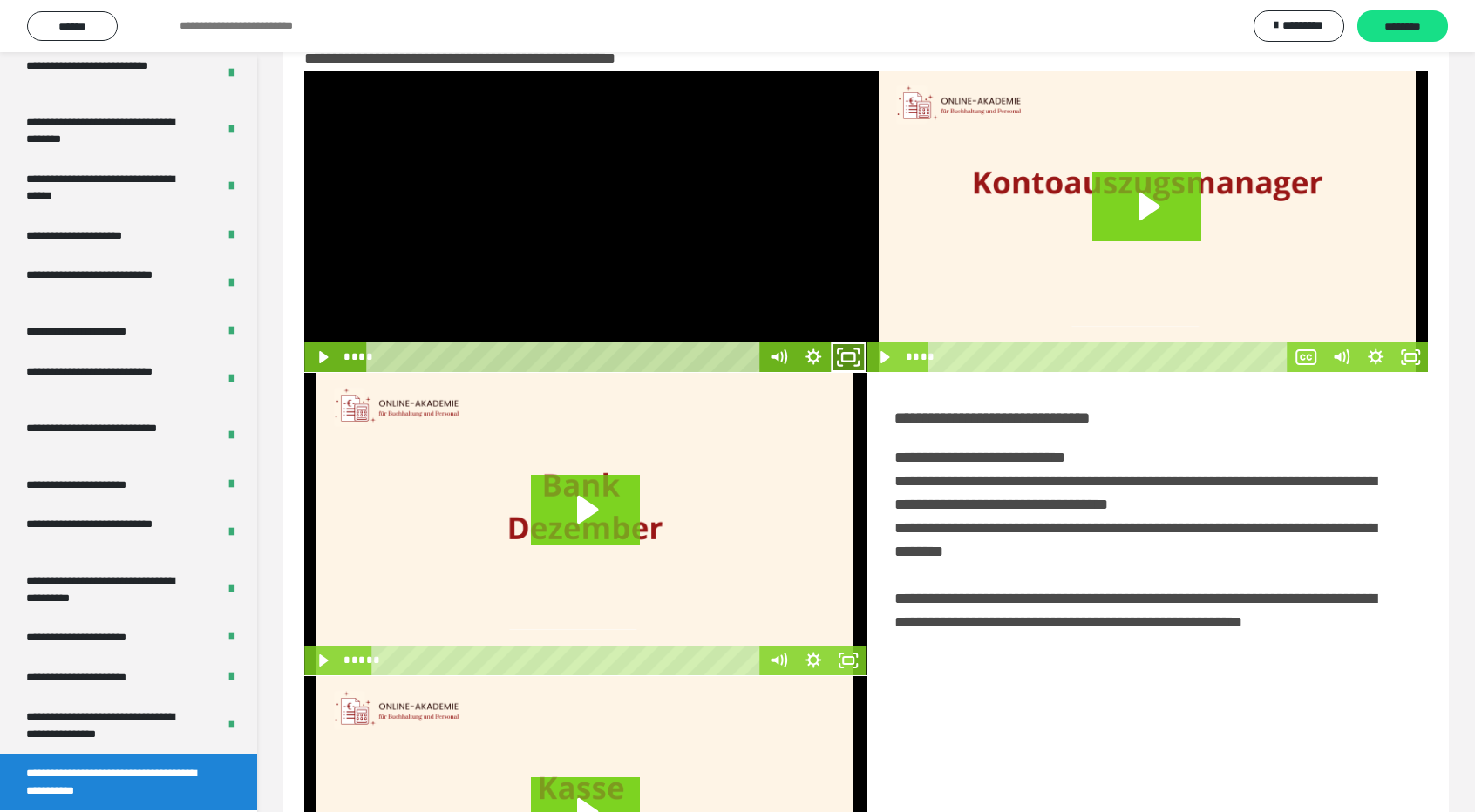 click 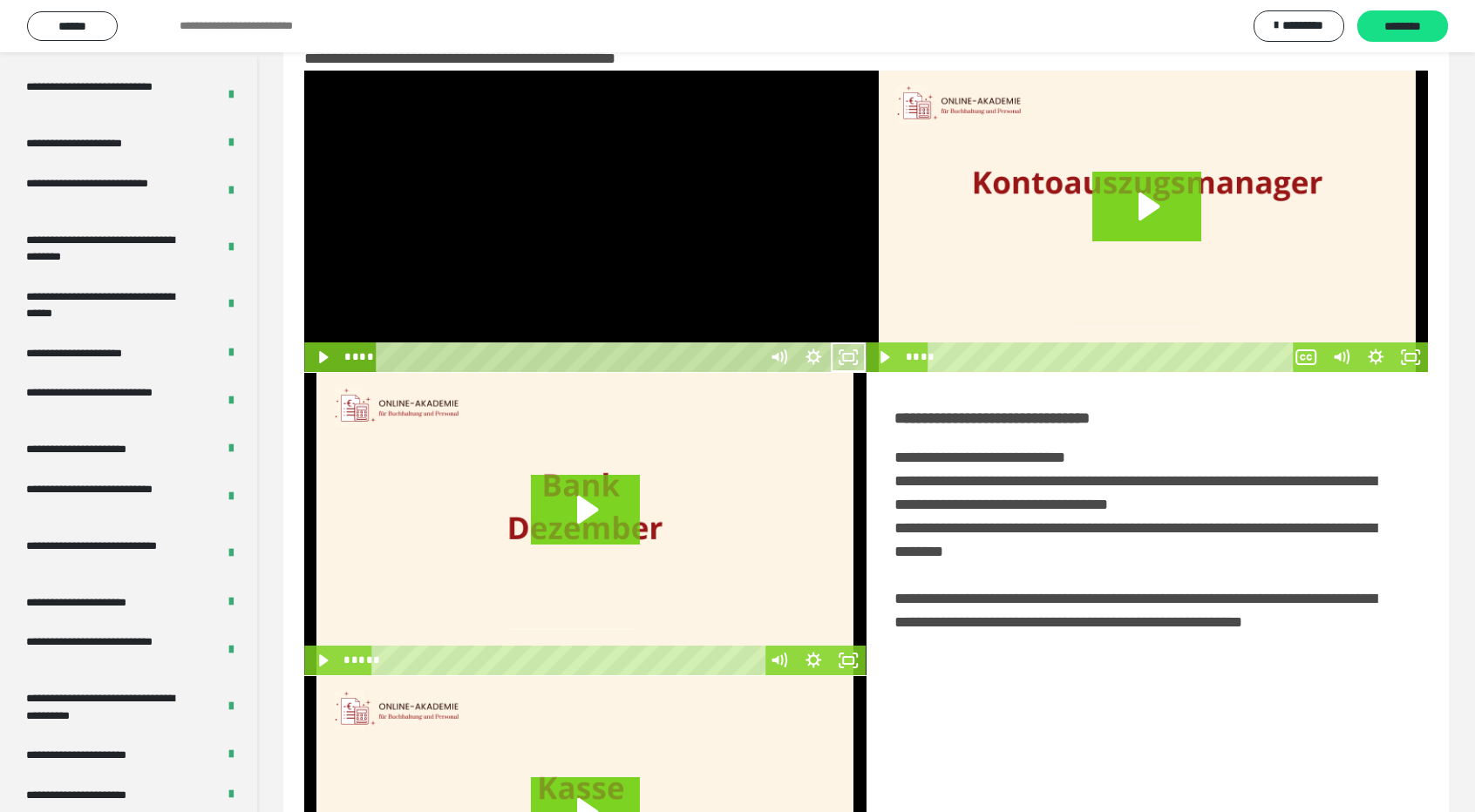 scroll, scrollTop: 3157, scrollLeft: 0, axis: vertical 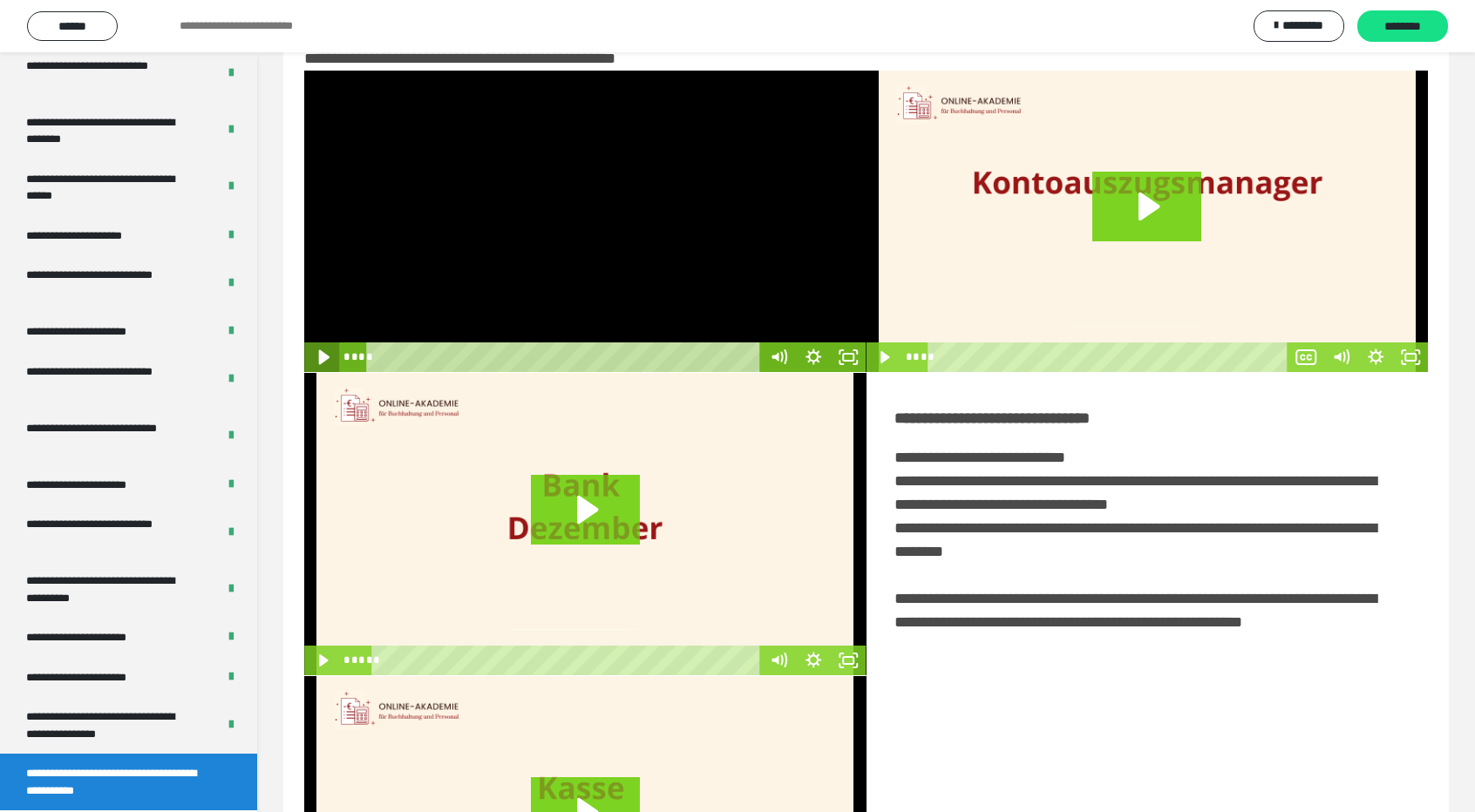 click 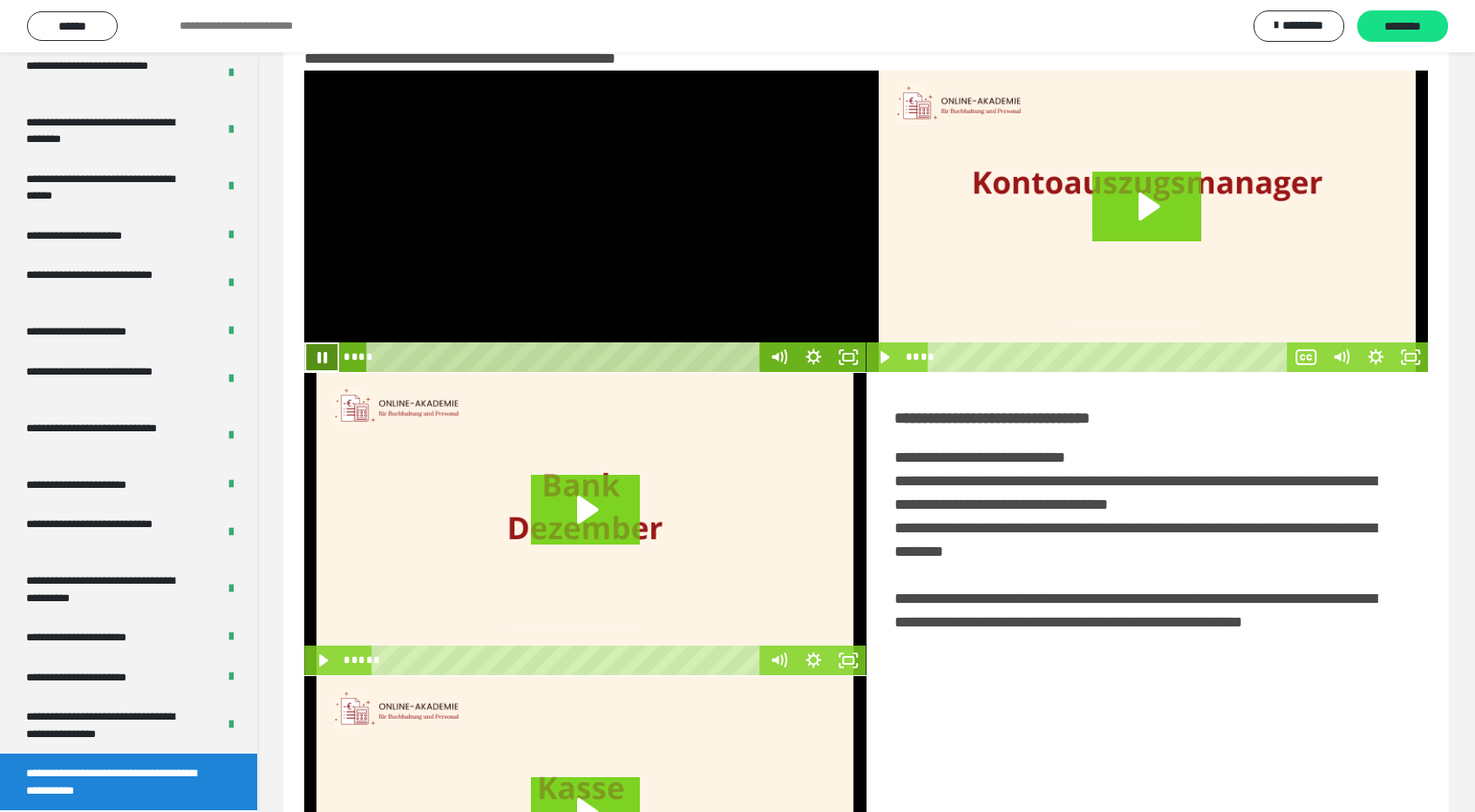 click 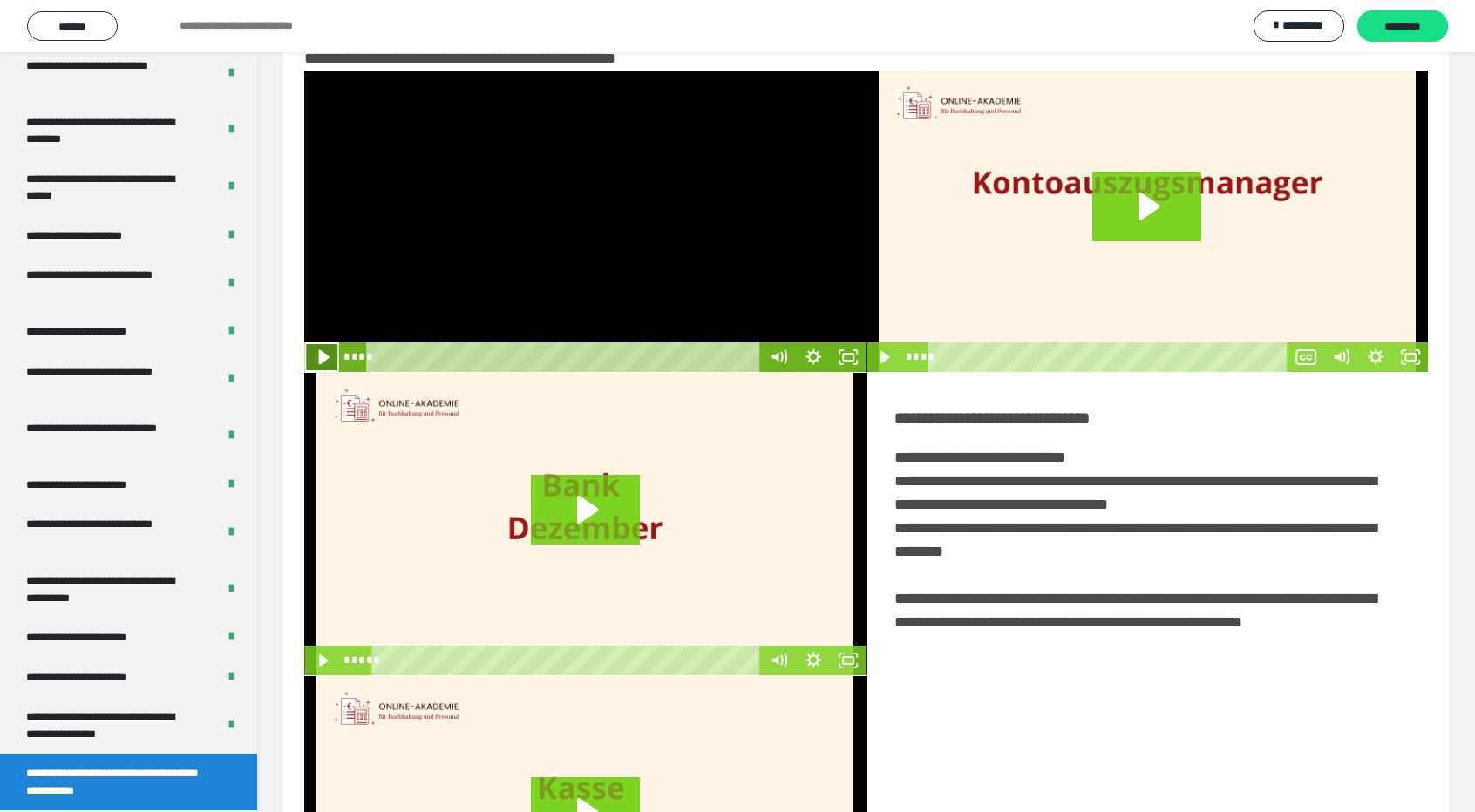 click 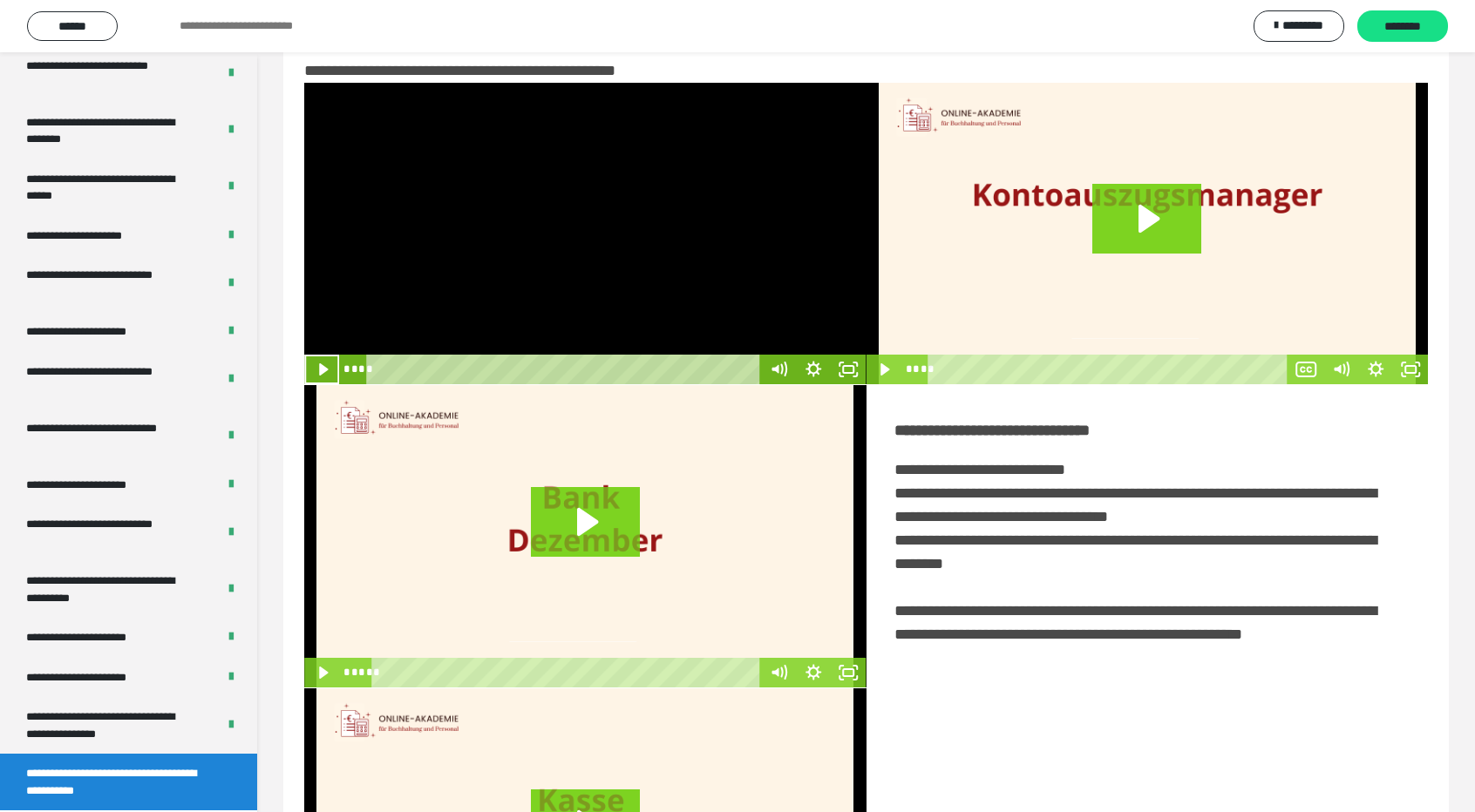 scroll, scrollTop: 28, scrollLeft: 0, axis: vertical 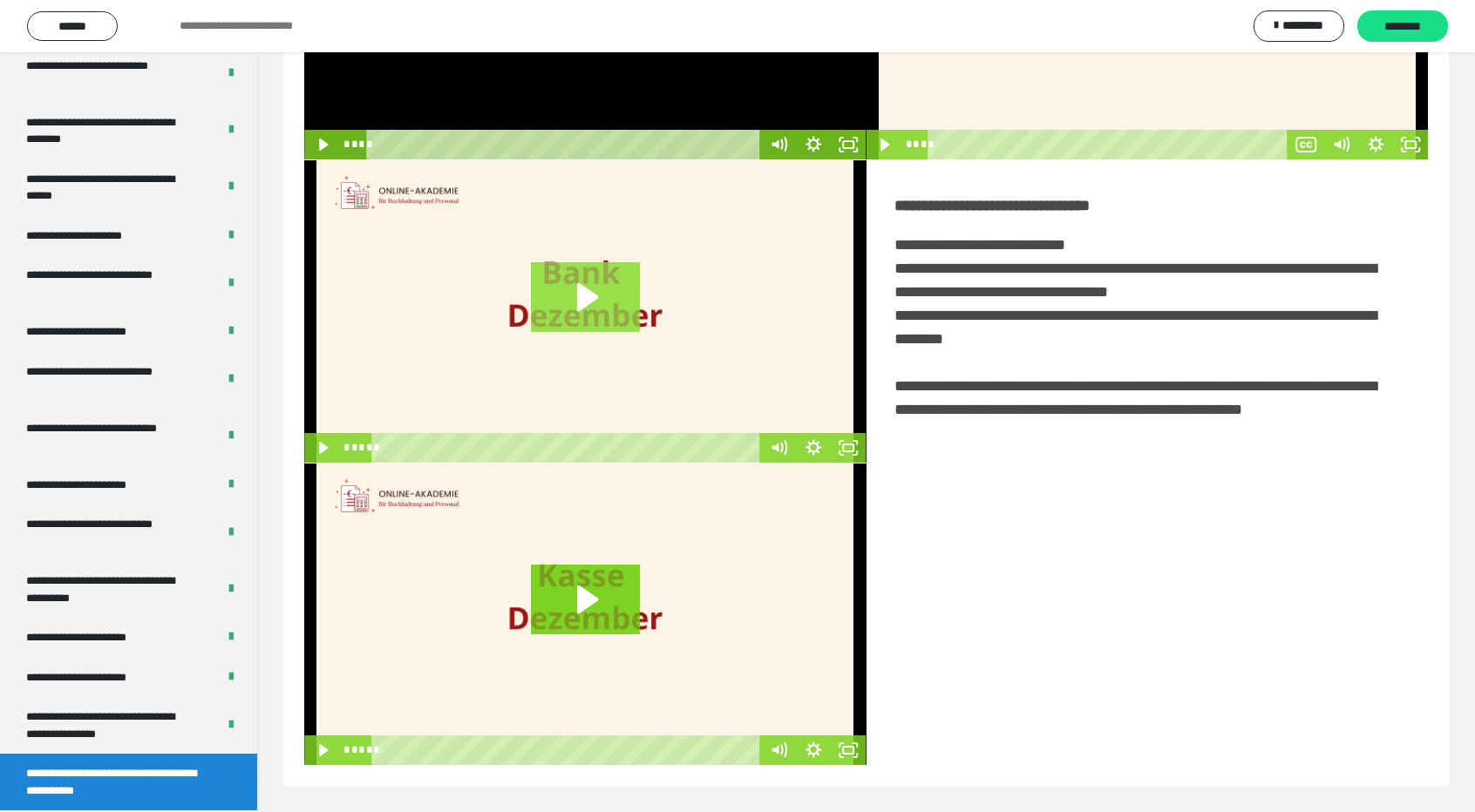 click 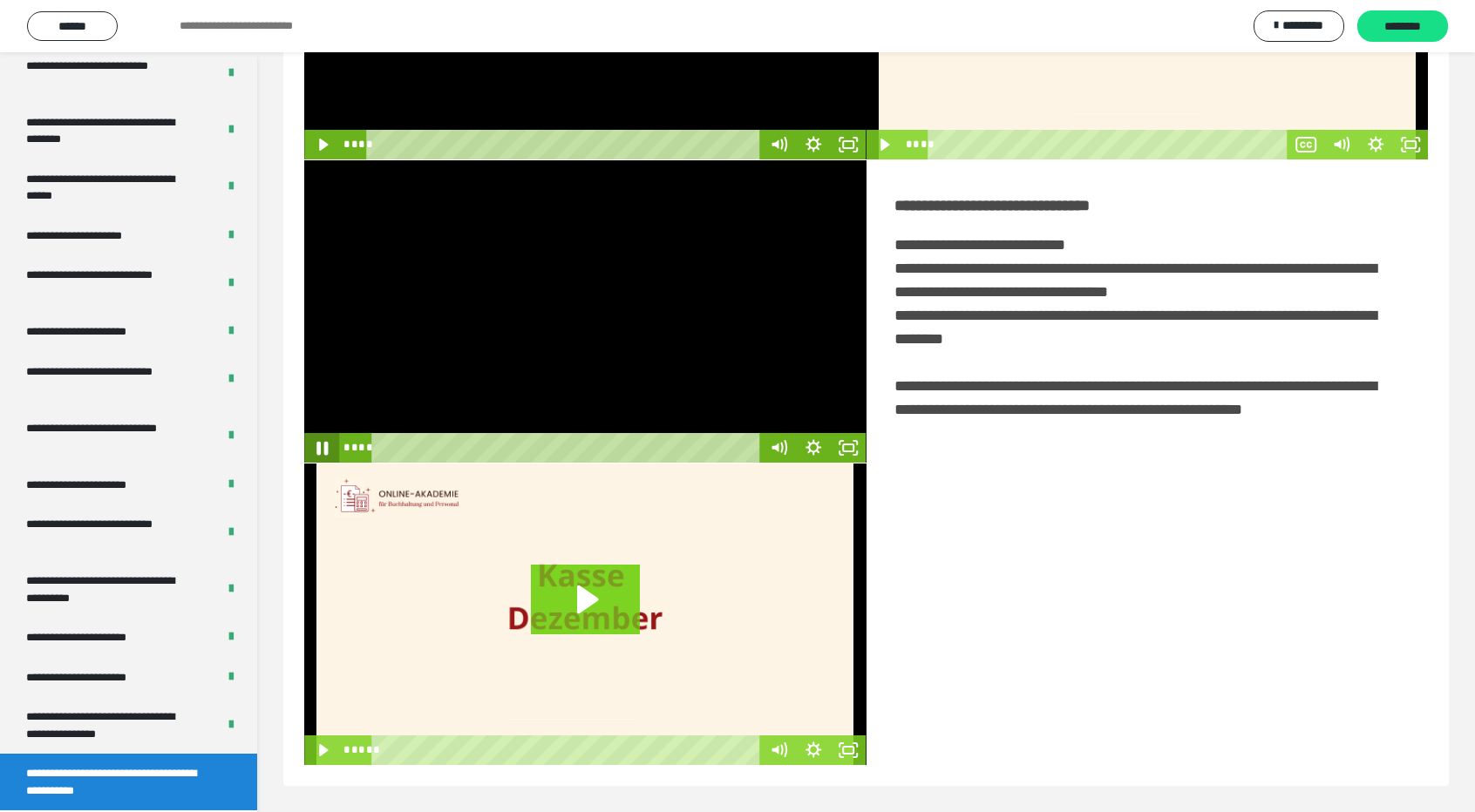click 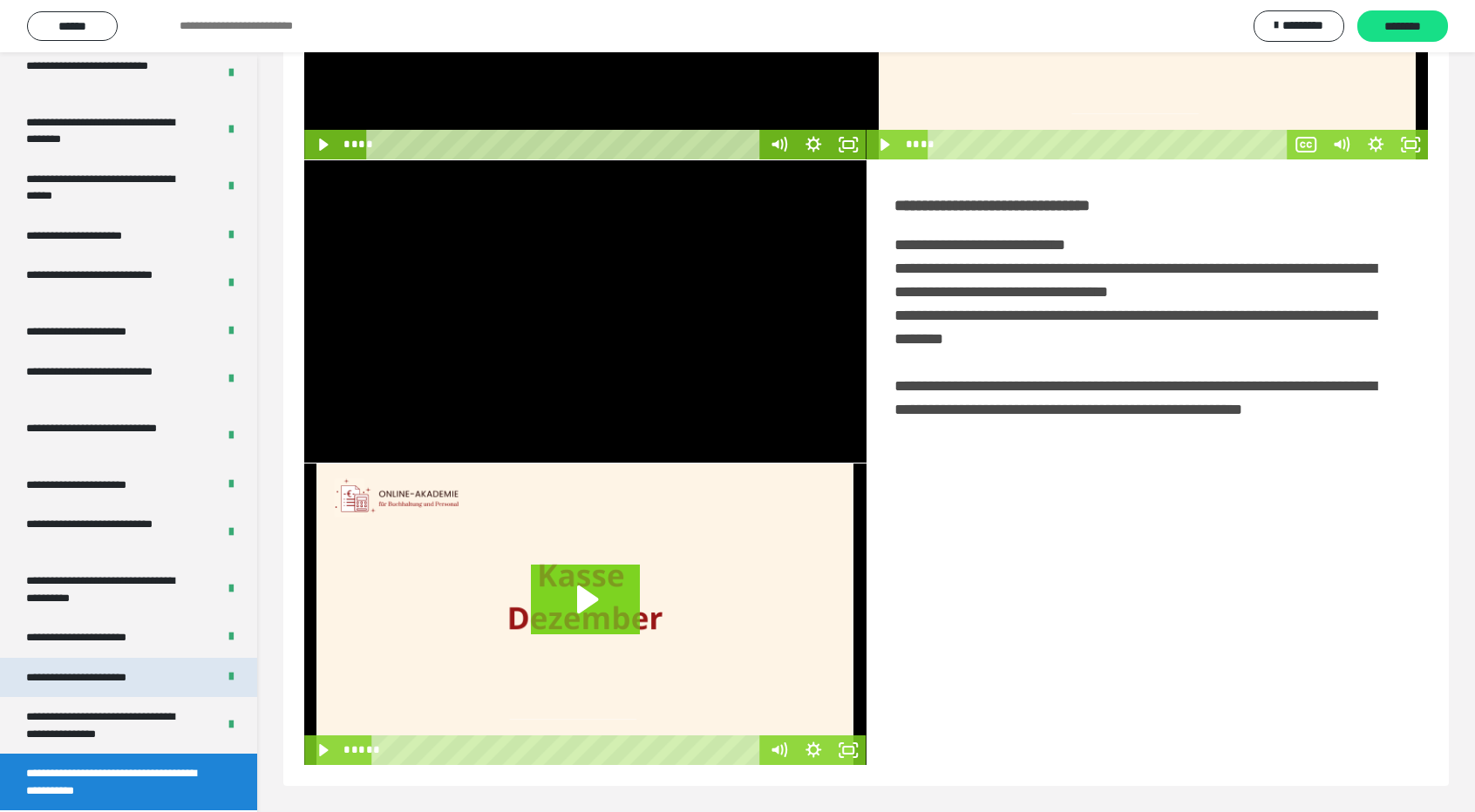 click on "**********" at bounding box center (97, 678) 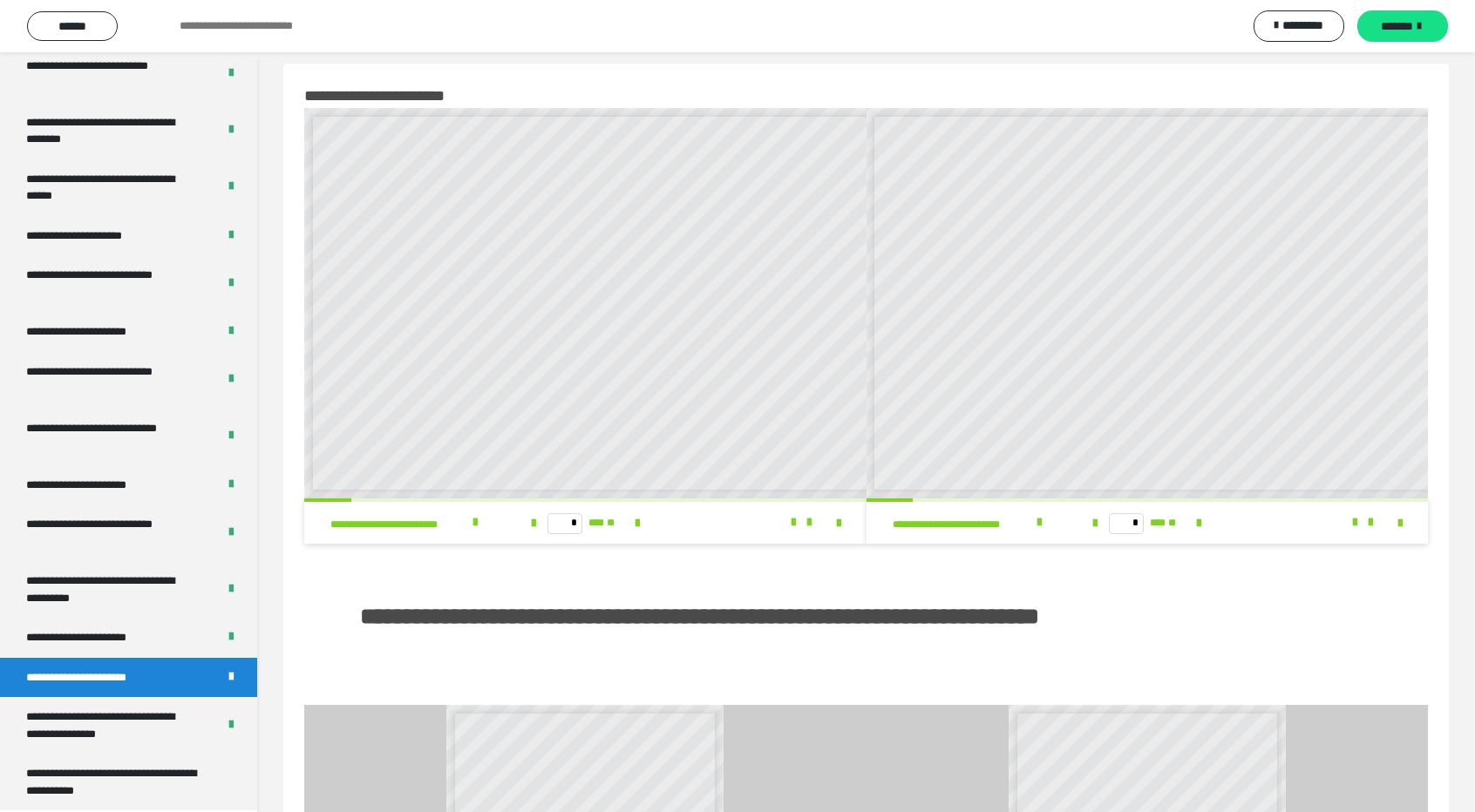scroll, scrollTop: 0, scrollLeft: 0, axis: both 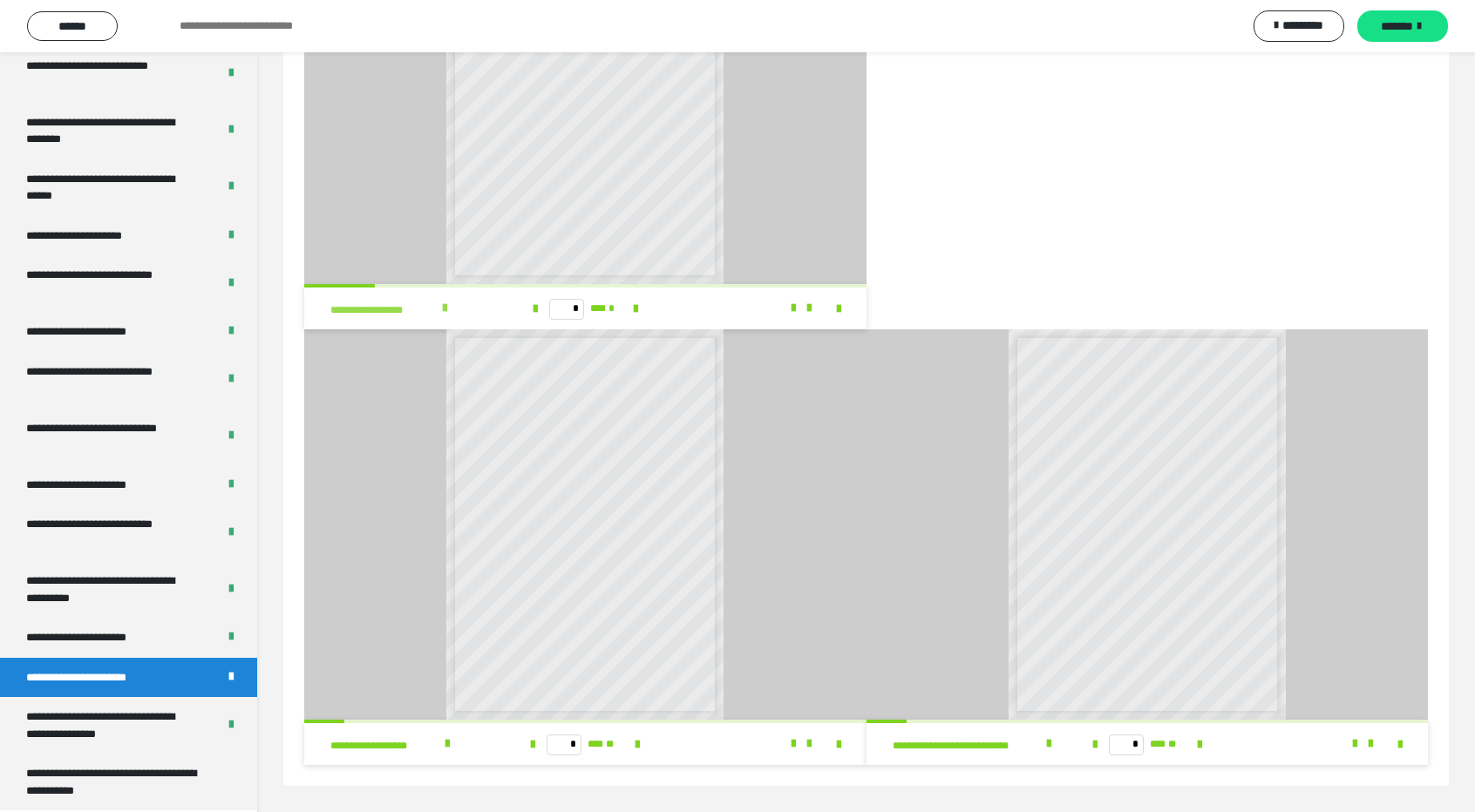 click on "**********" at bounding box center [415, 308] 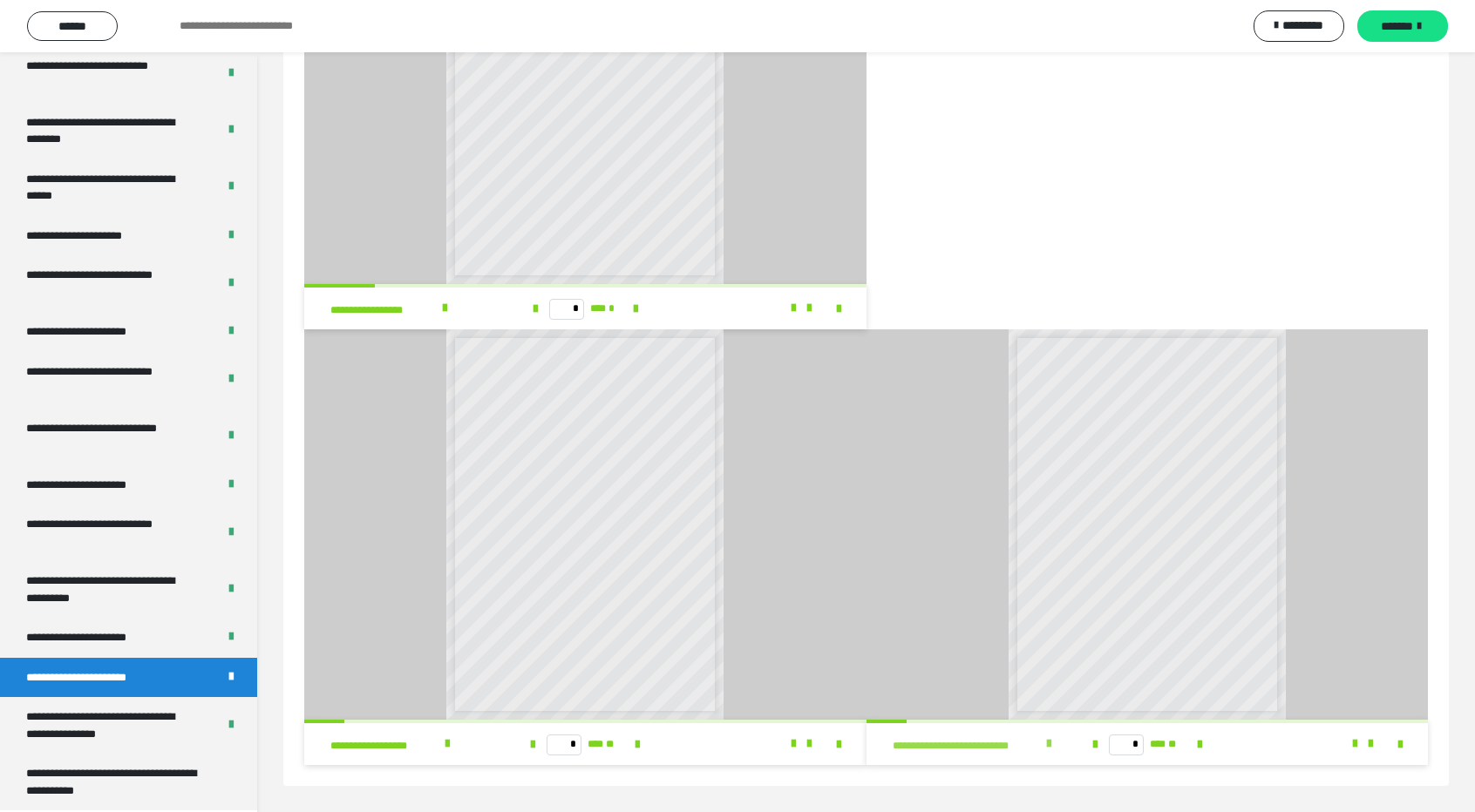 click at bounding box center (1049, 744) 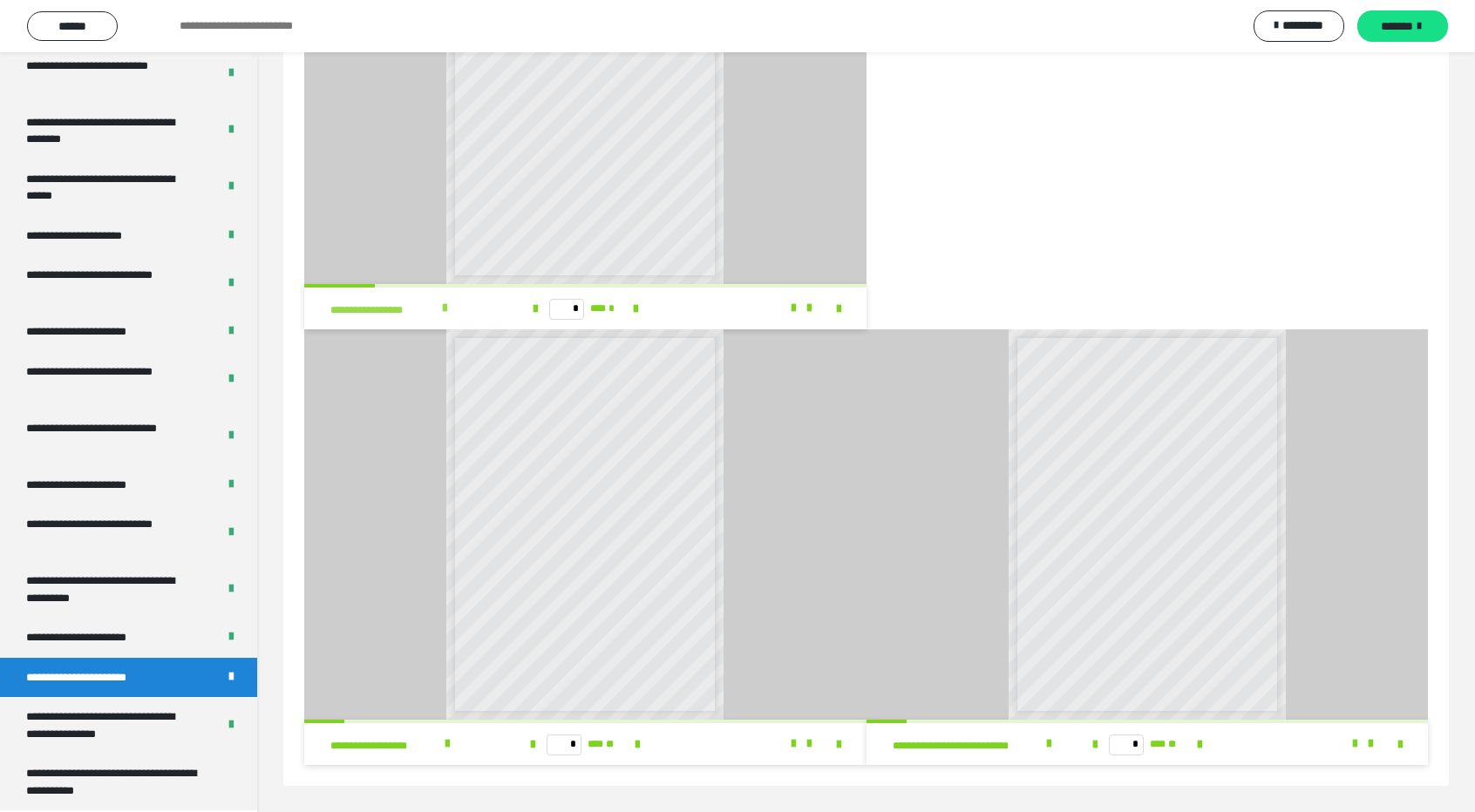 click at bounding box center (445, 308) 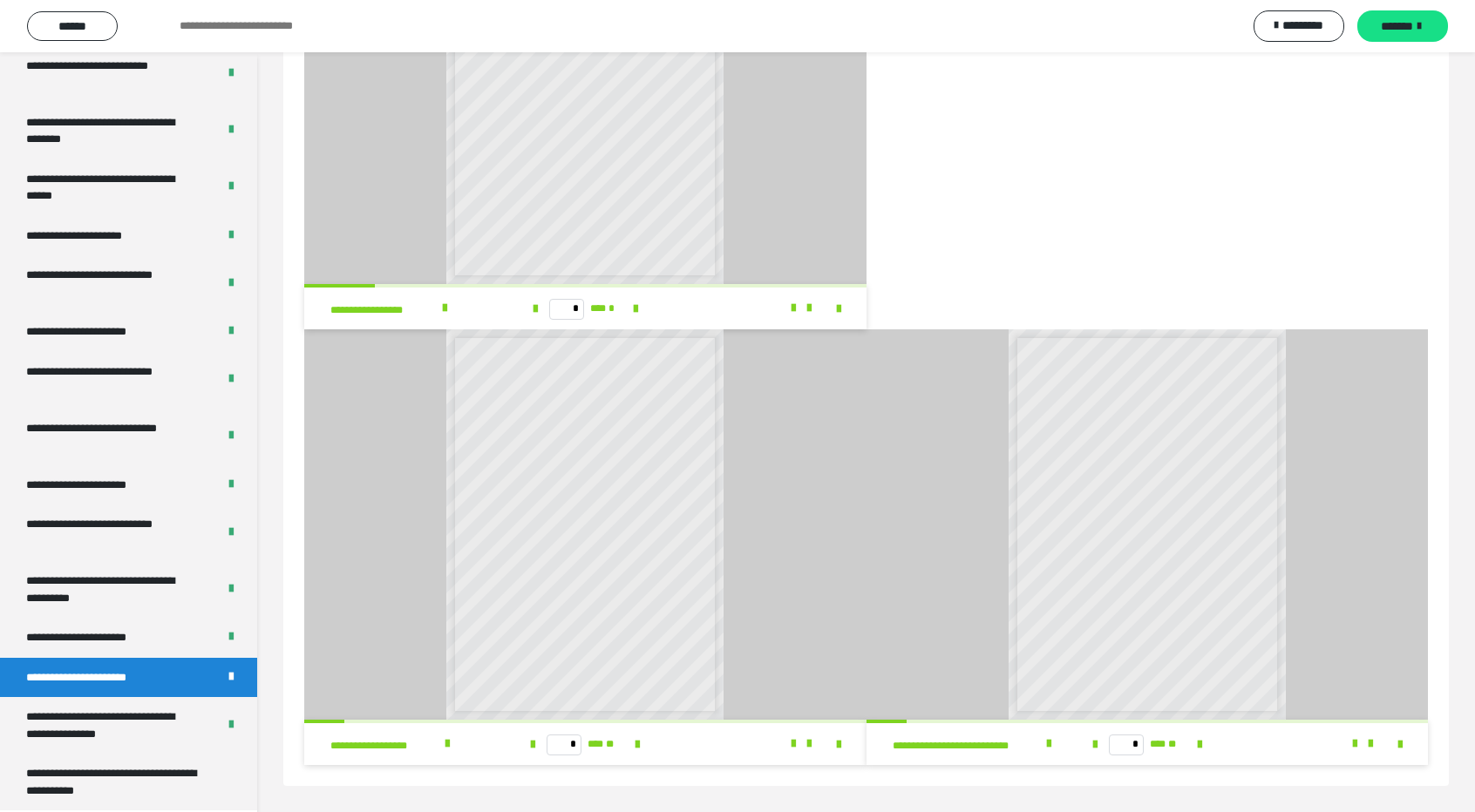 click on "**********" at bounding box center [128, 458] 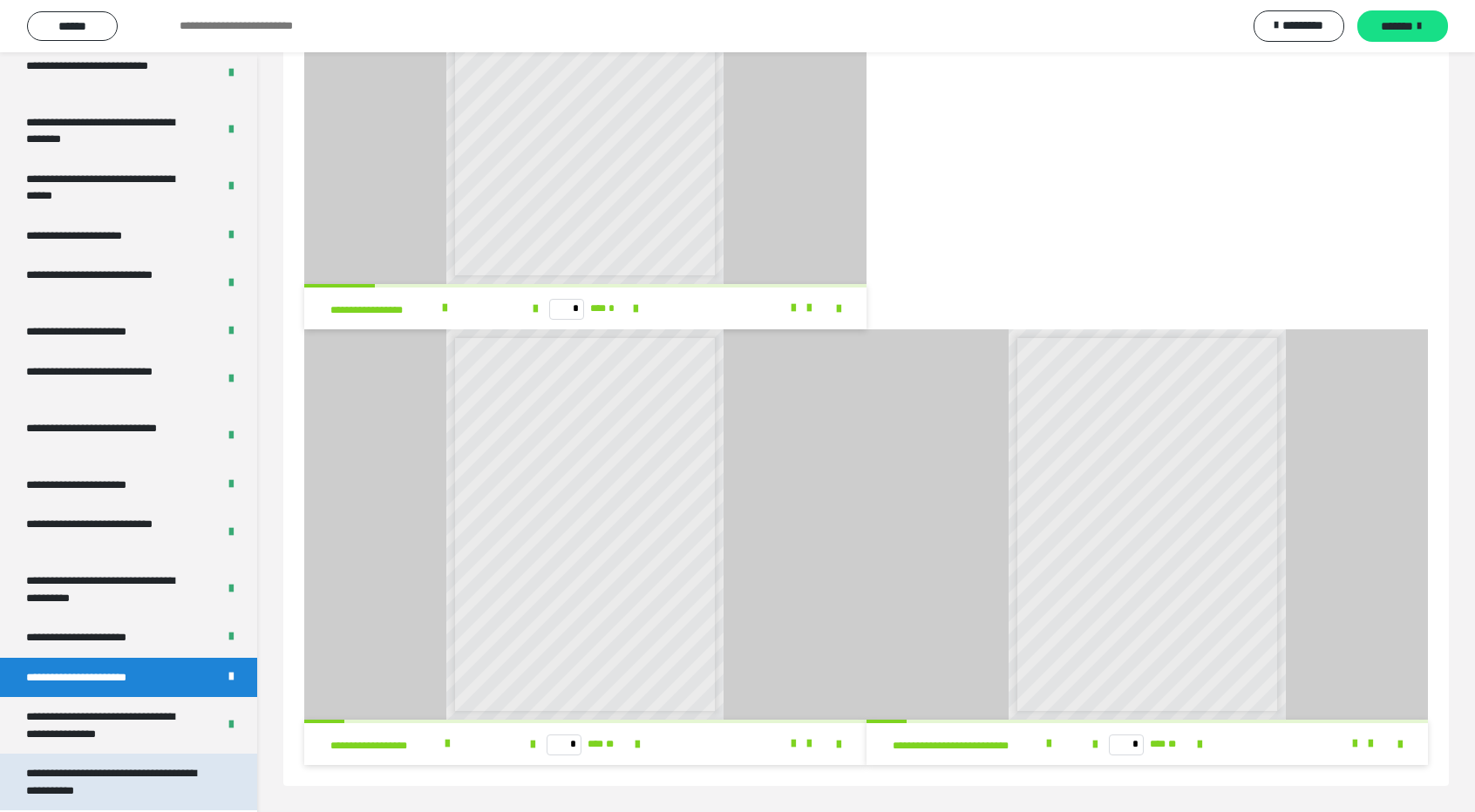 click on "**********" at bounding box center [115, 782] 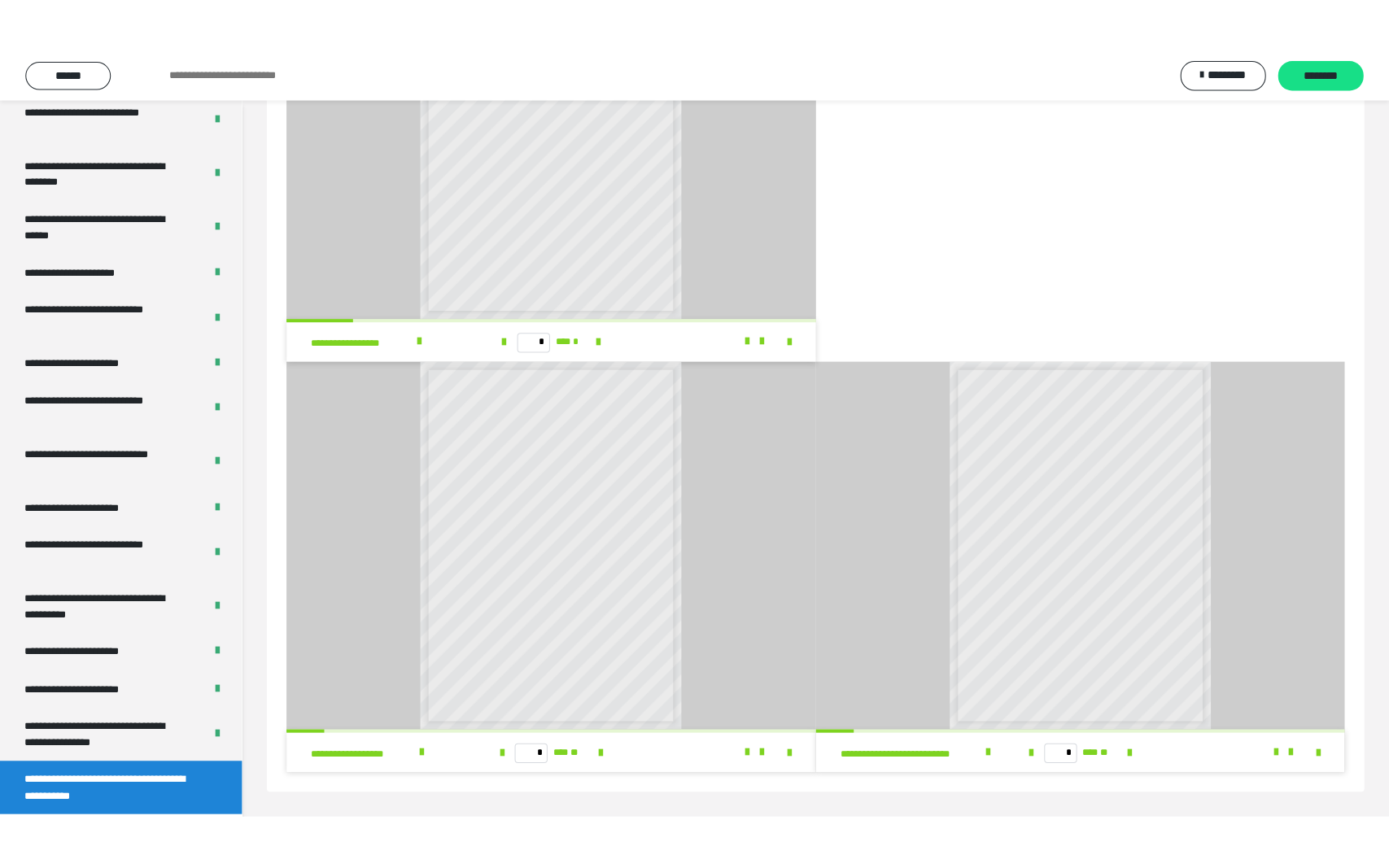 scroll, scrollTop: 49, scrollLeft: 0, axis: vertical 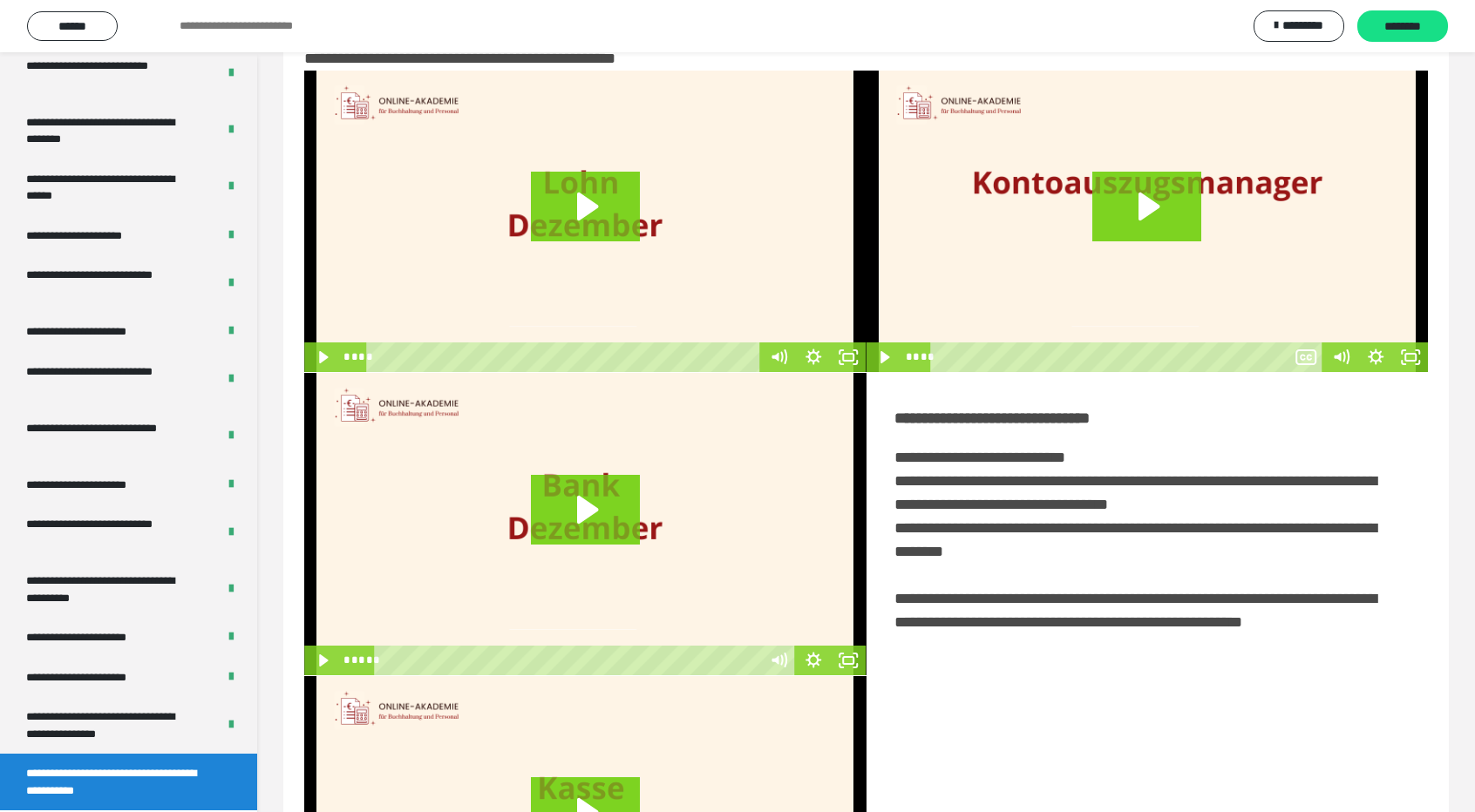 click on "**********" at bounding box center [115, 782] 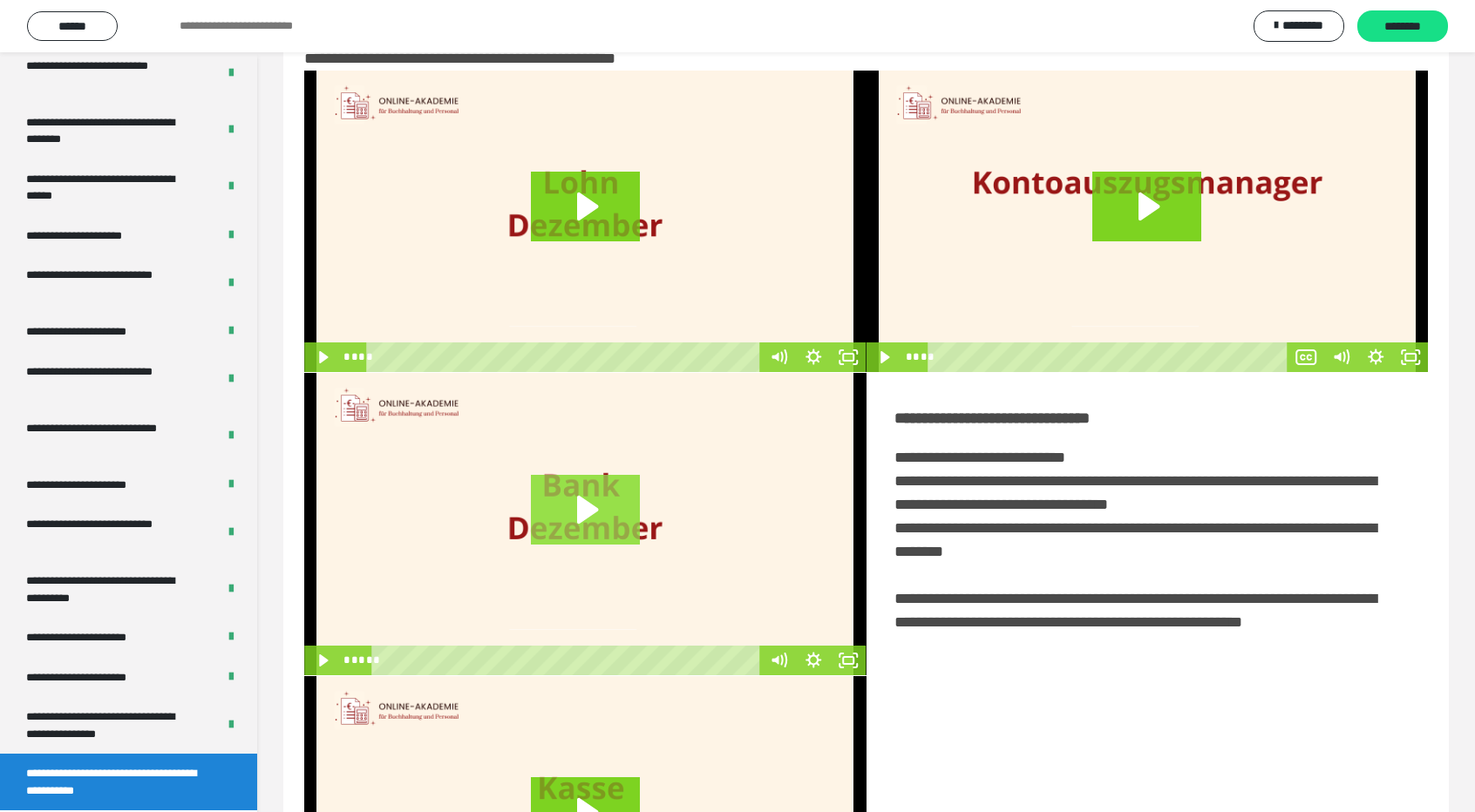 click 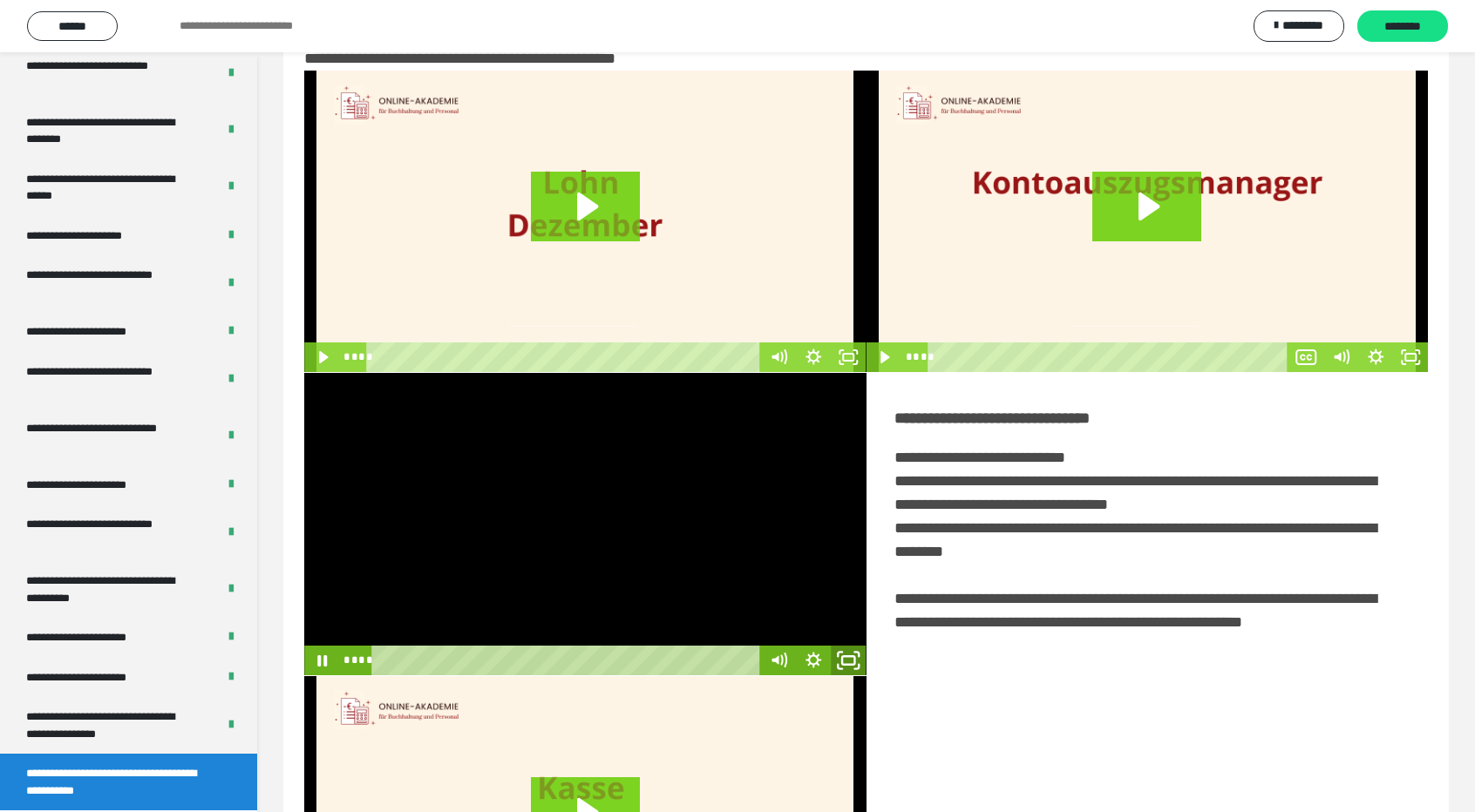 click 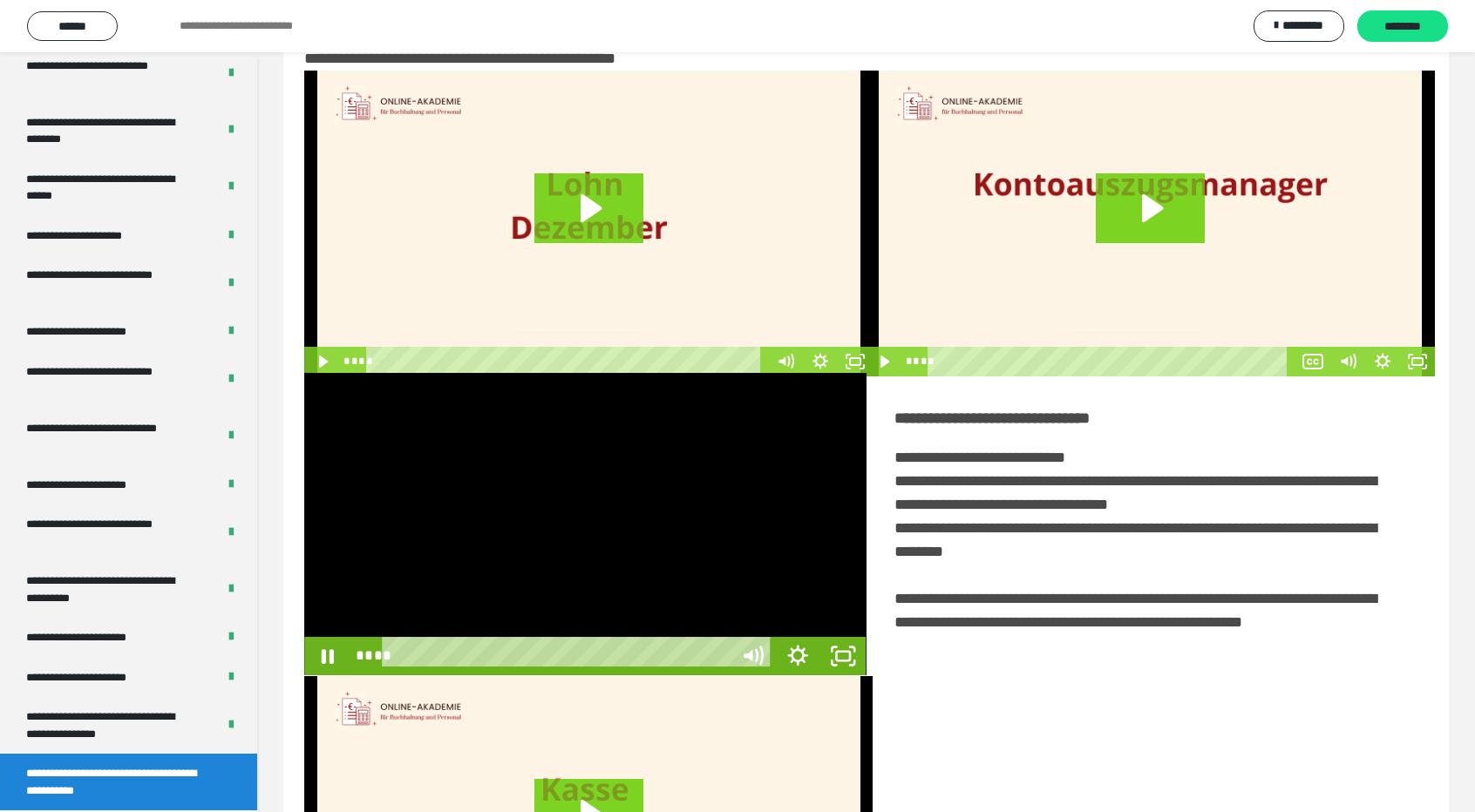 scroll, scrollTop: 3040, scrollLeft: 0, axis: vertical 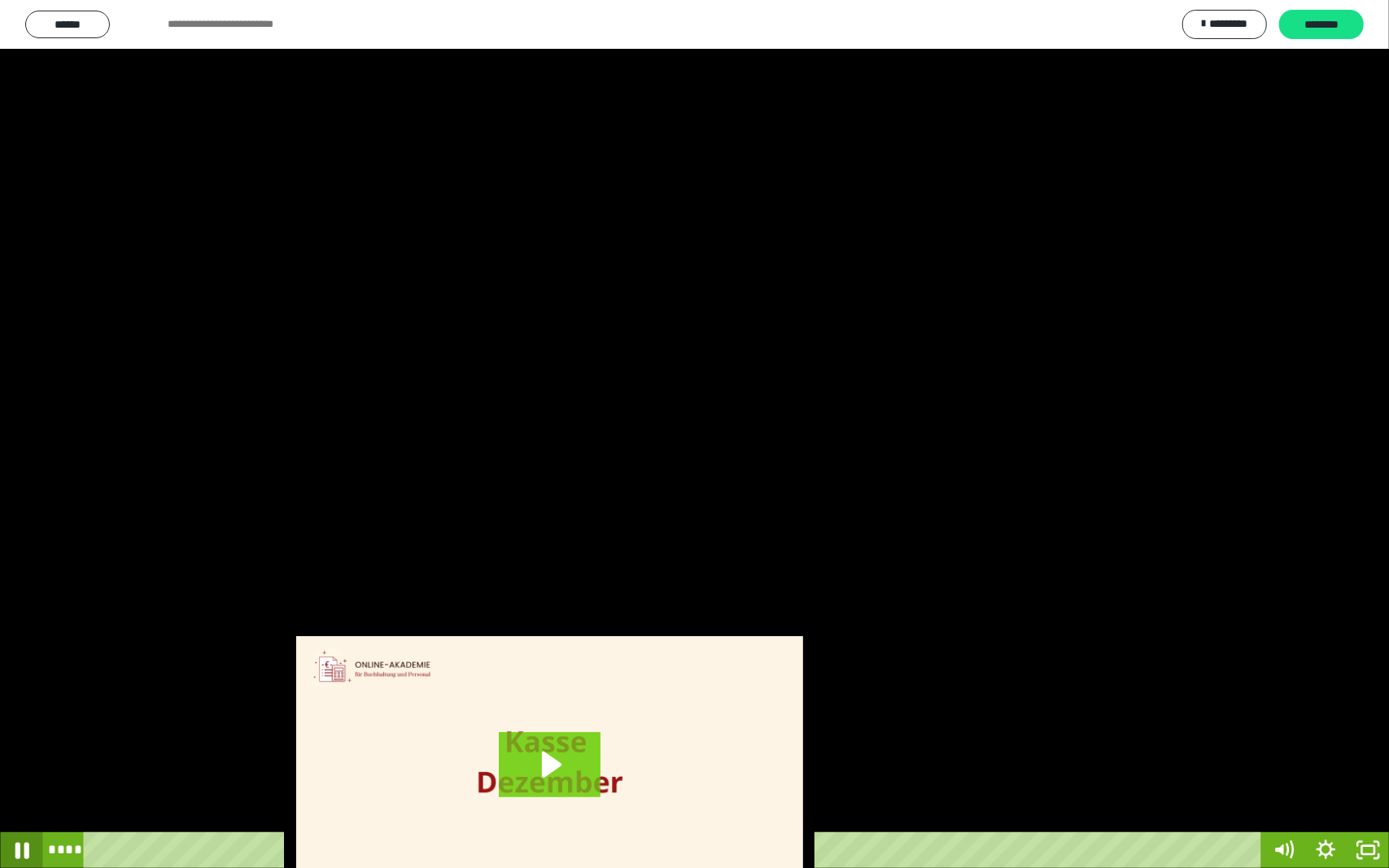 click 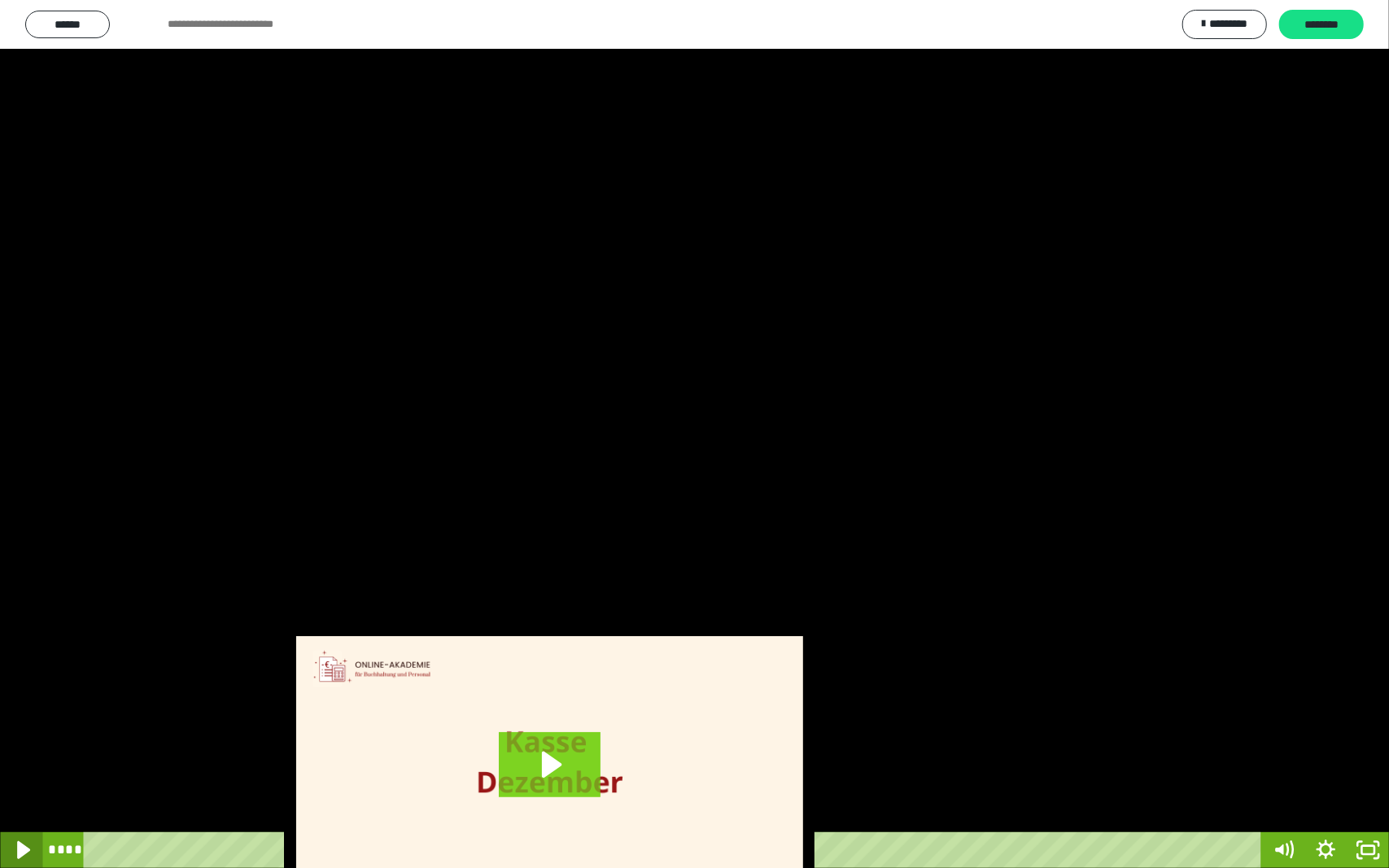 click 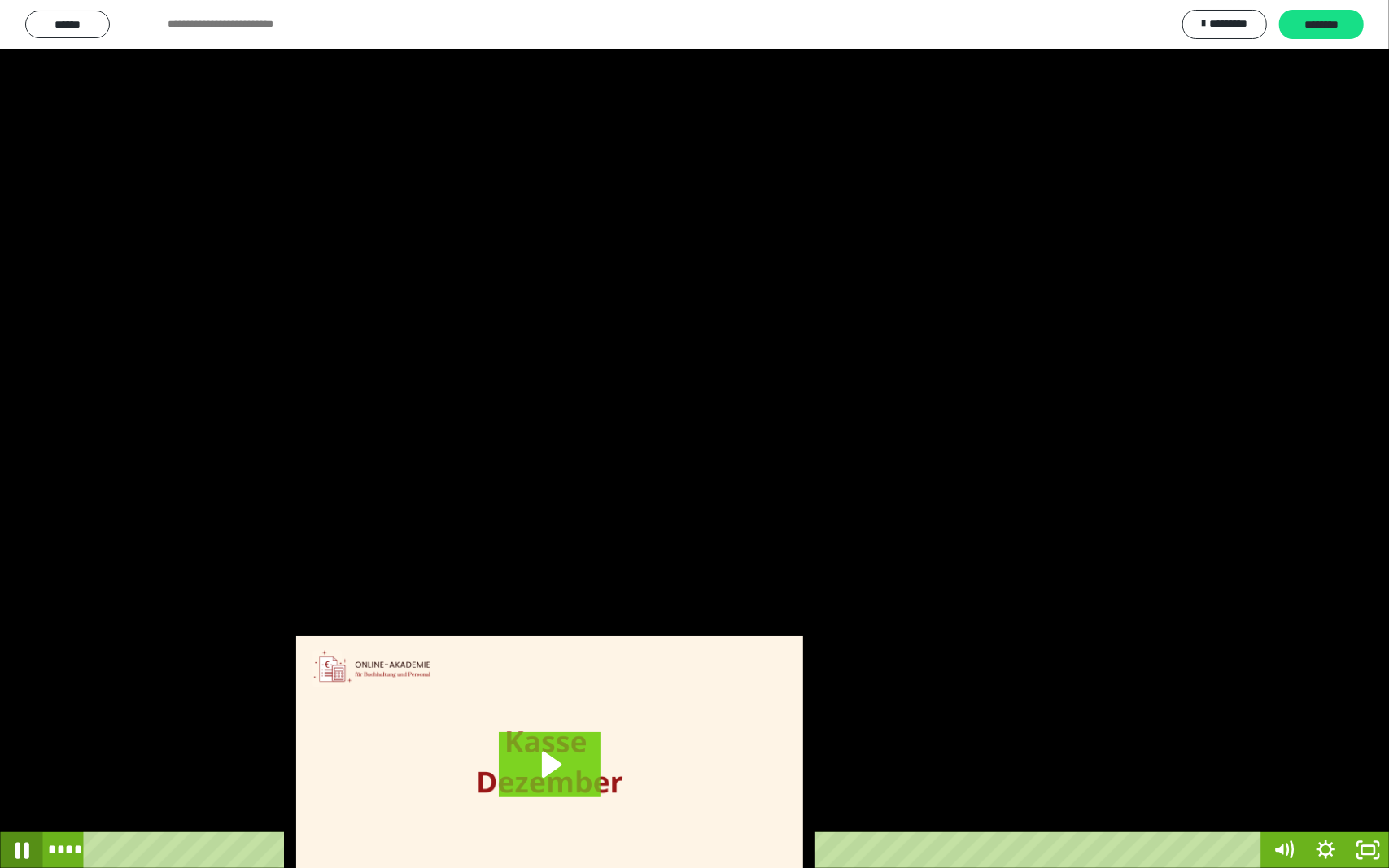 click 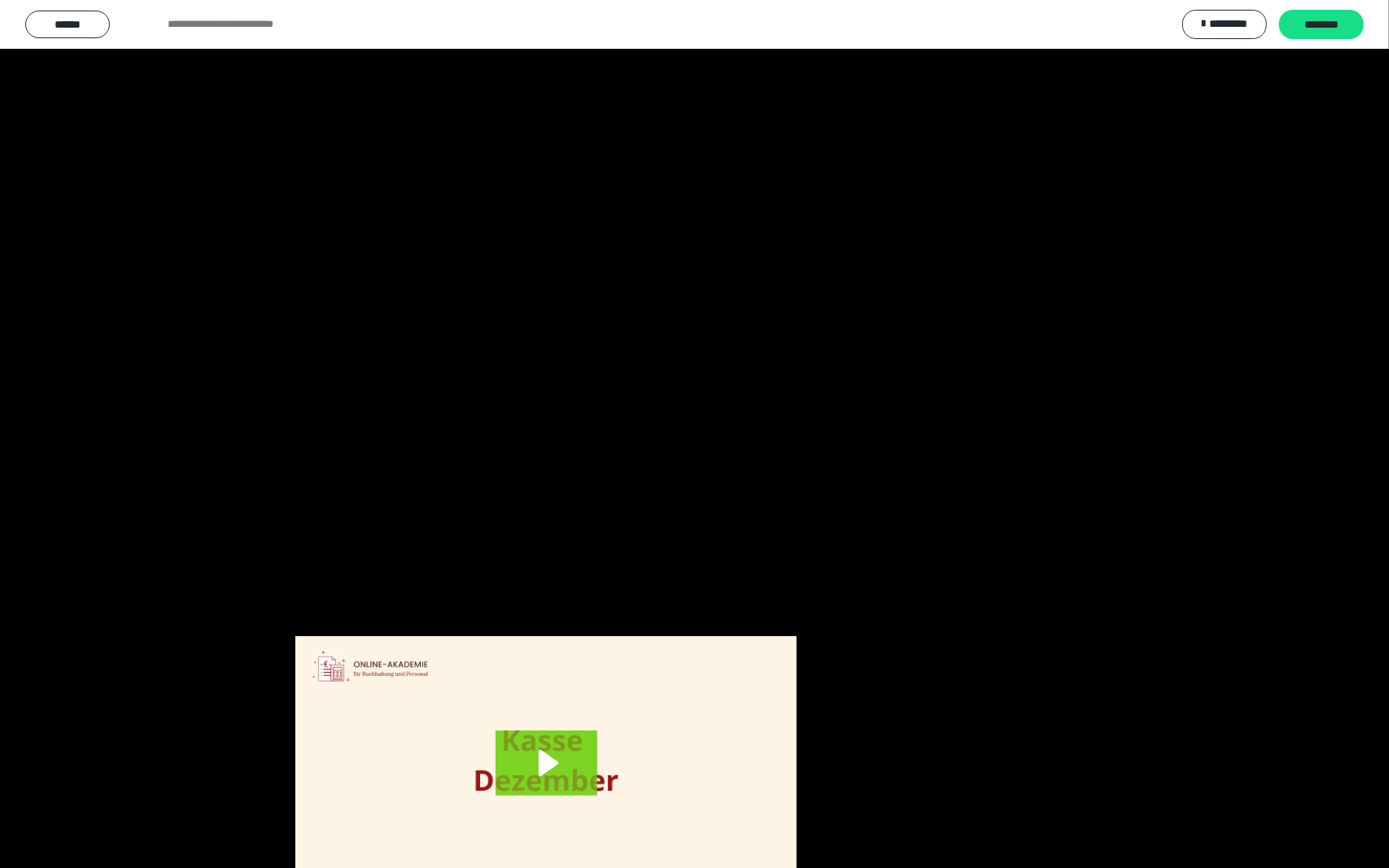 scroll, scrollTop: 2948, scrollLeft: 0, axis: vertical 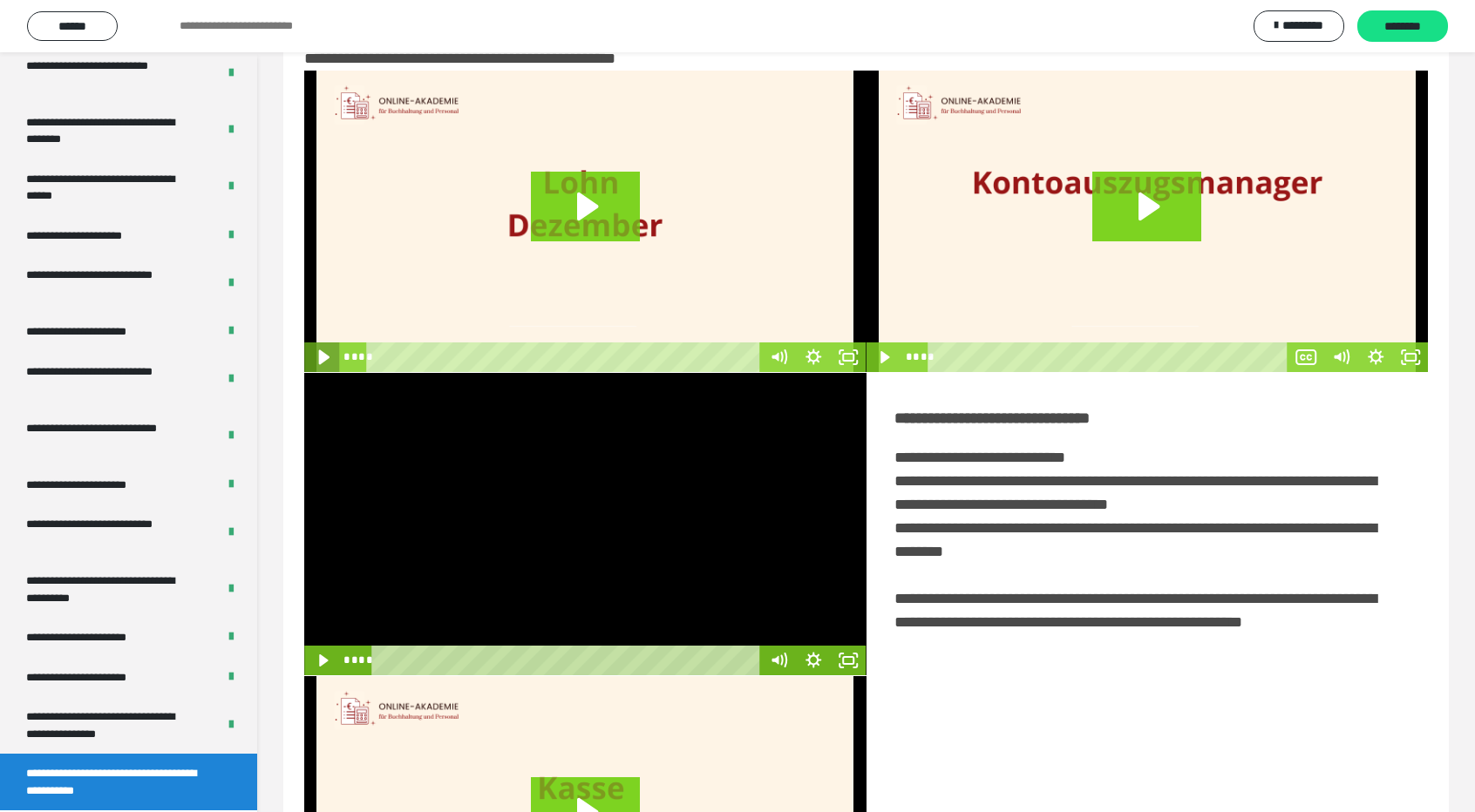 click 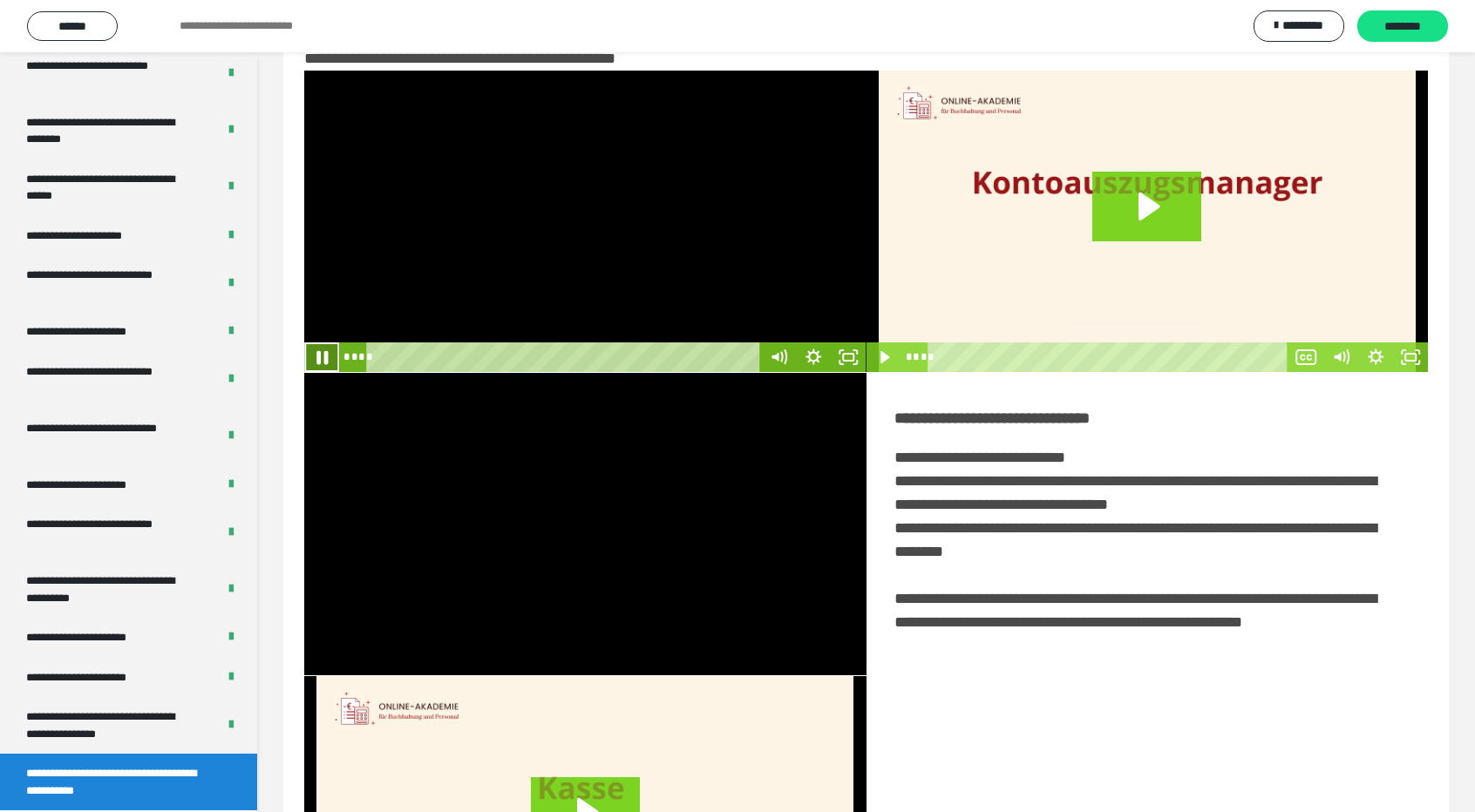 click 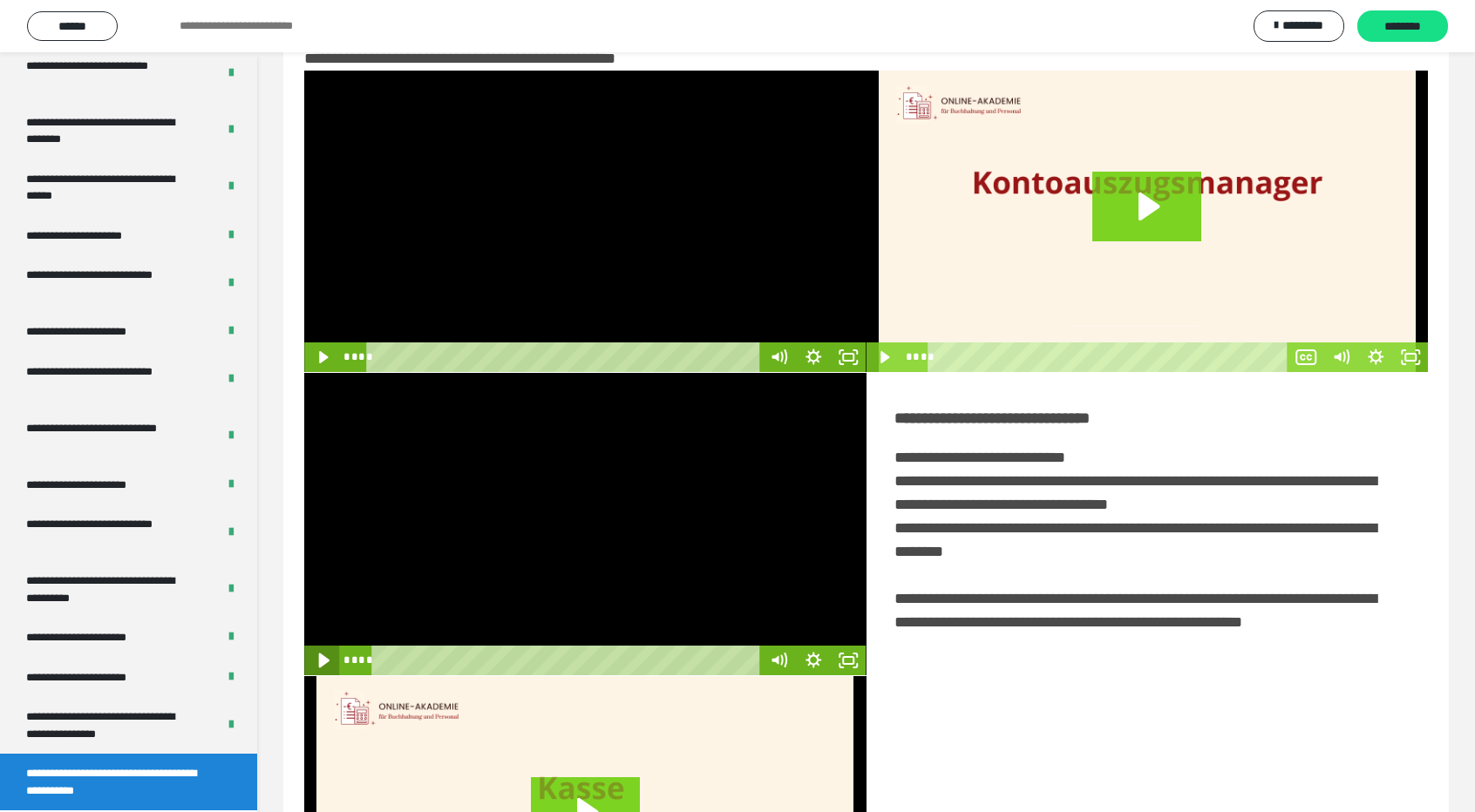 click 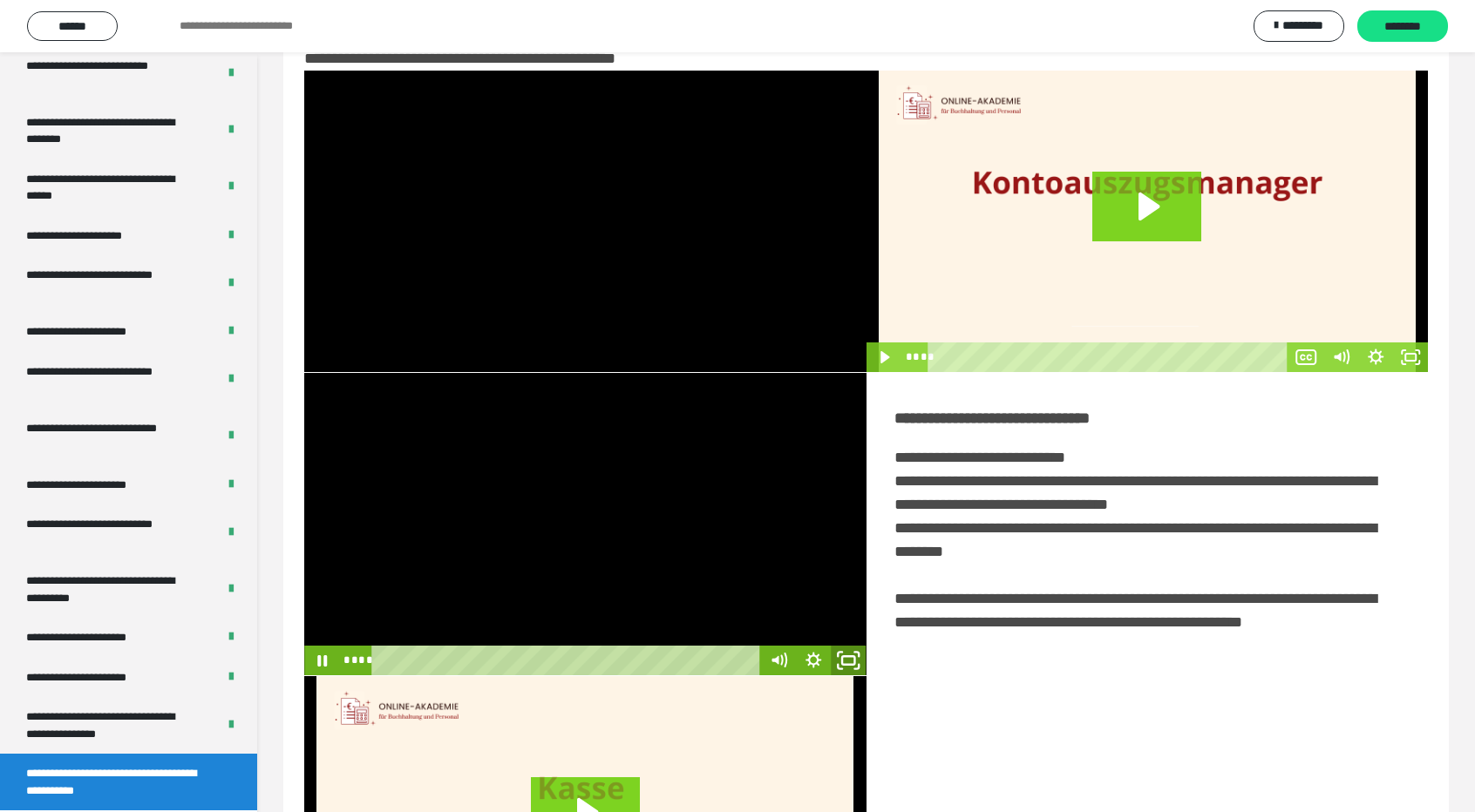 click 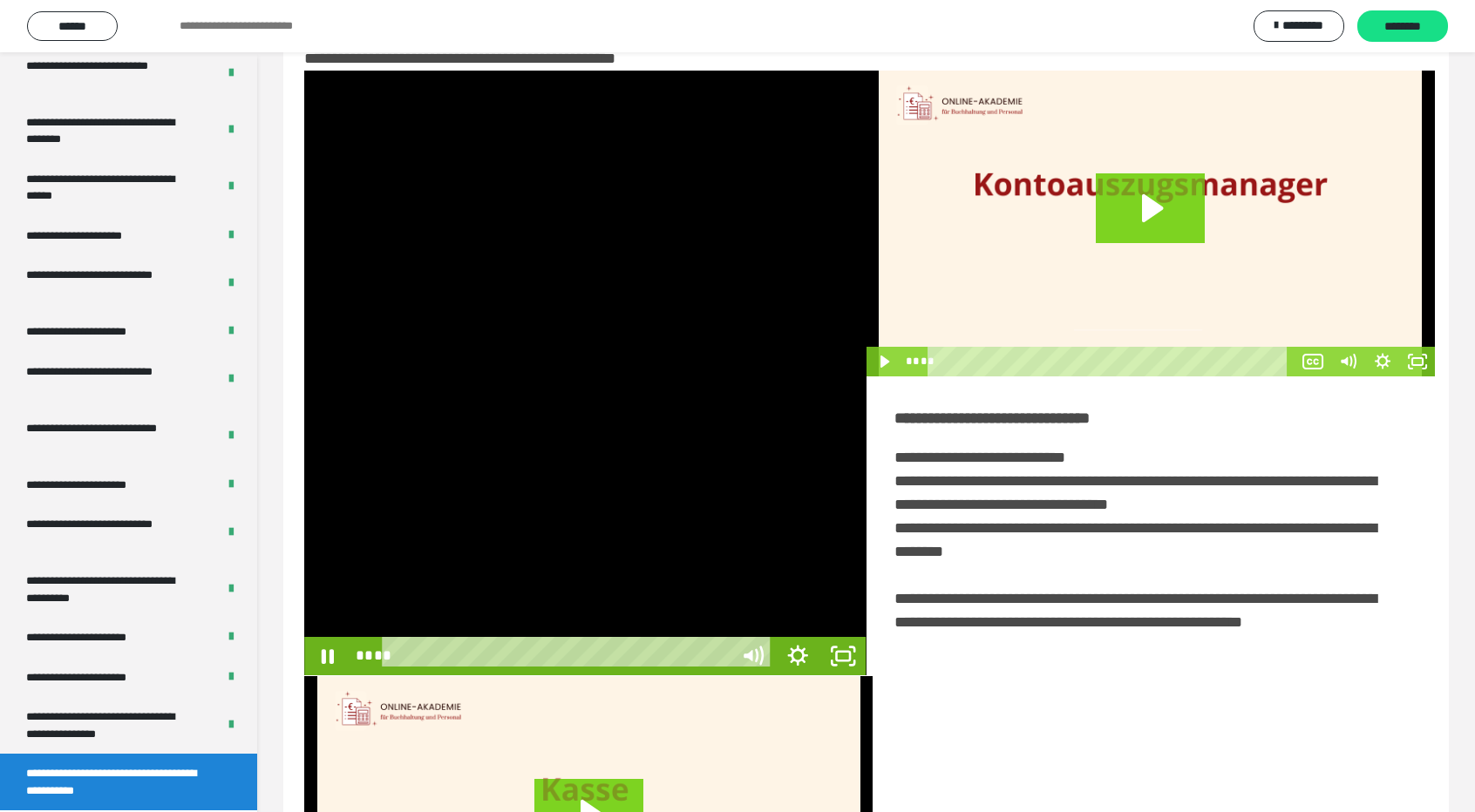scroll, scrollTop: 3040, scrollLeft: 0, axis: vertical 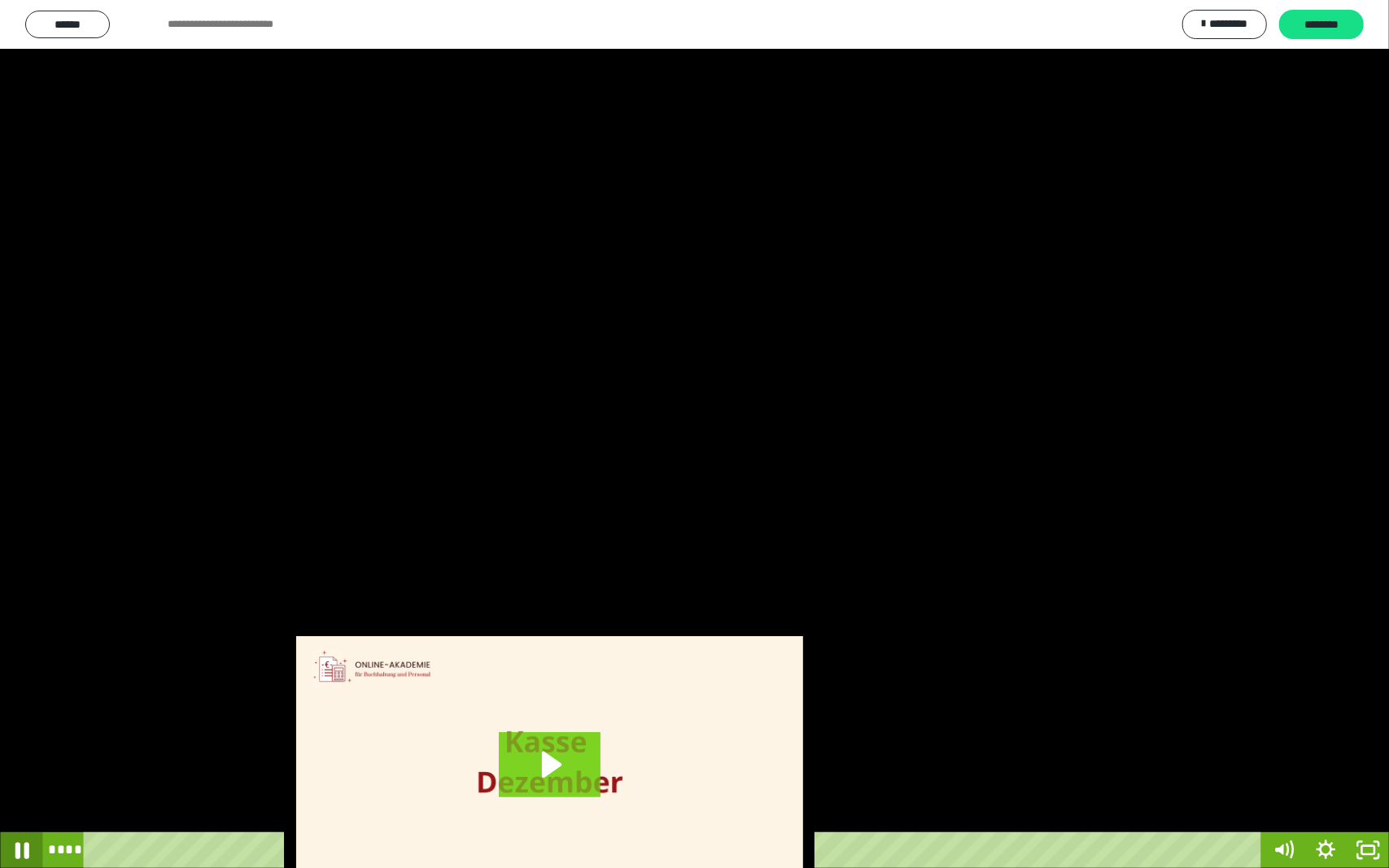 click 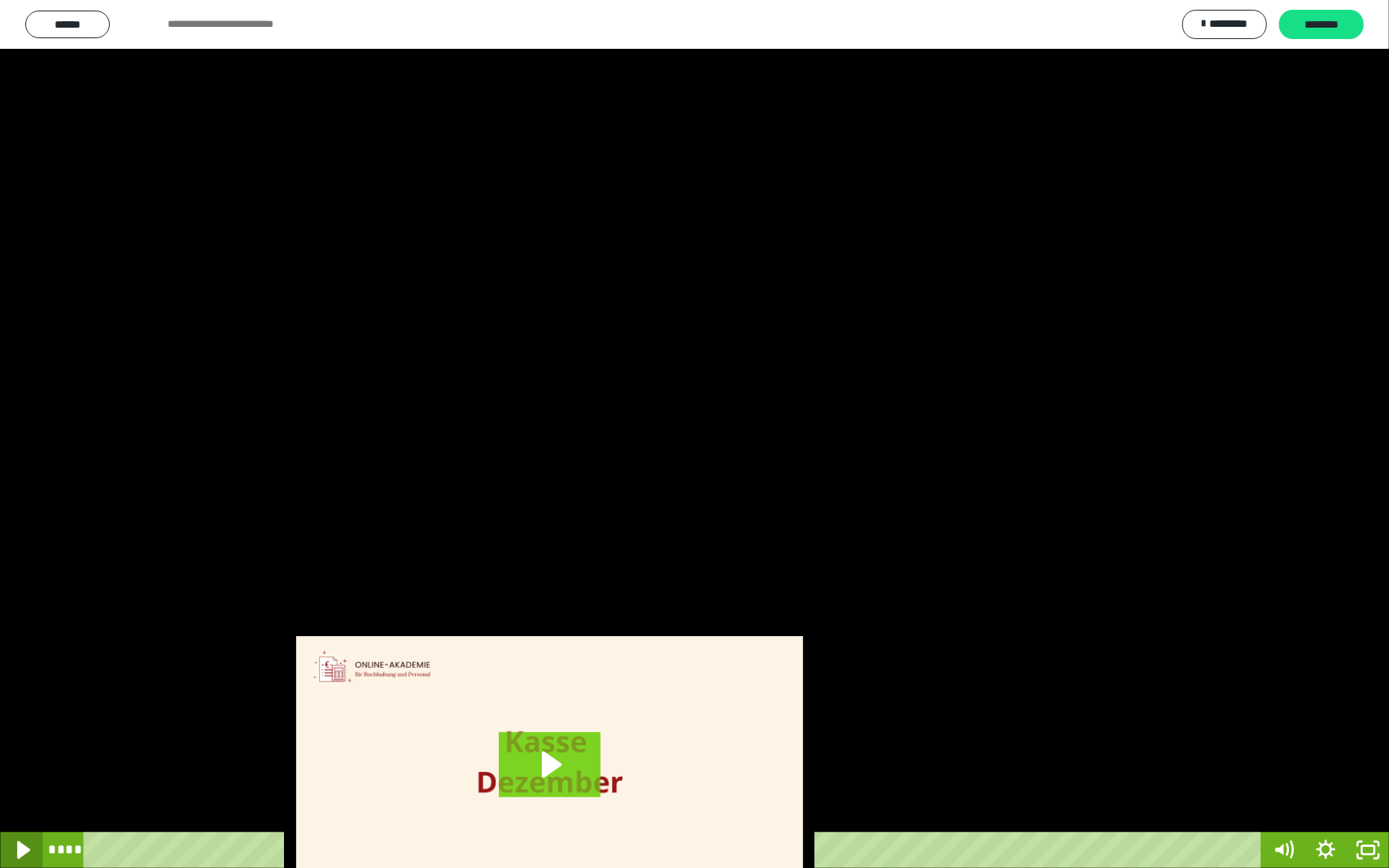 click 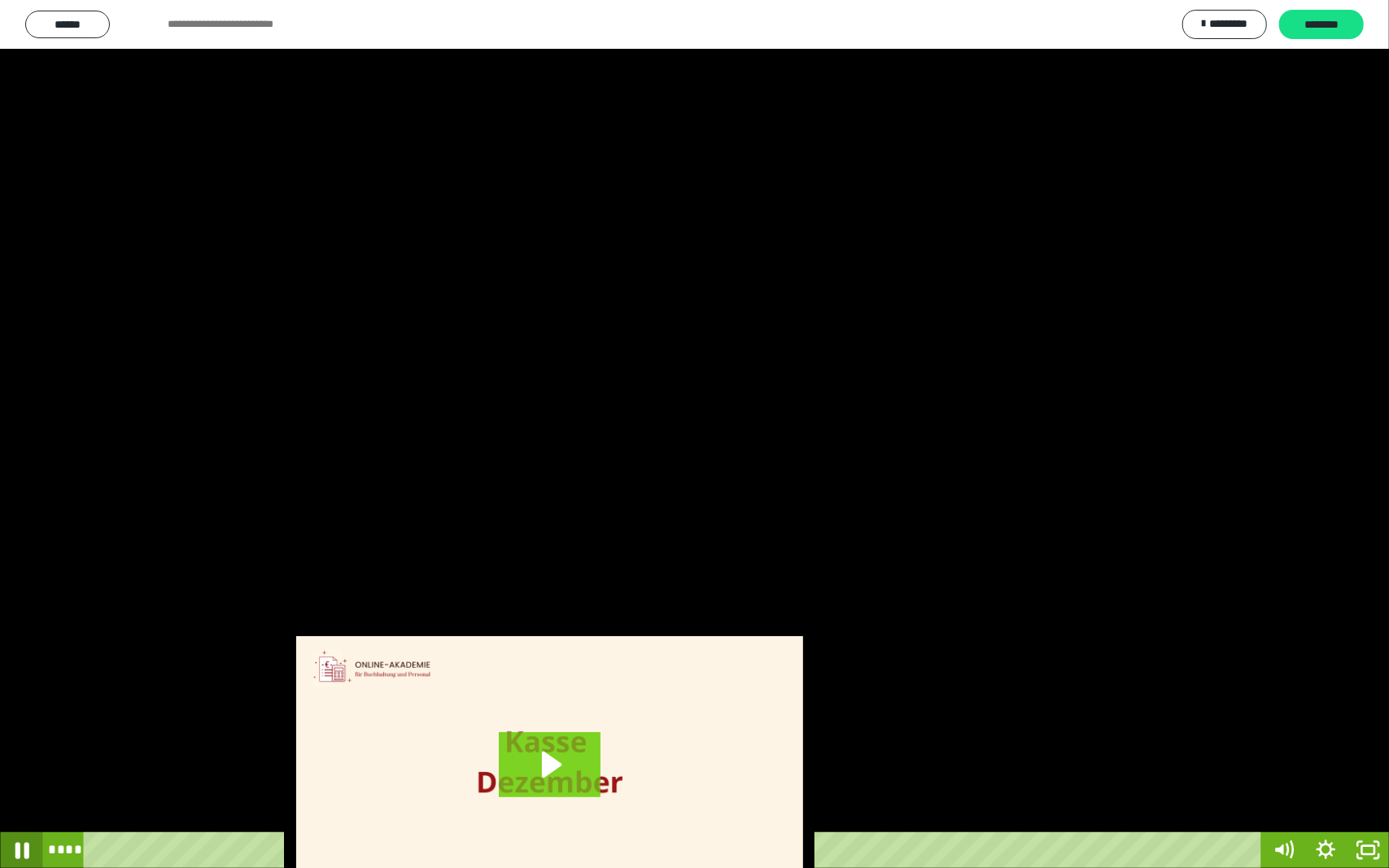 click 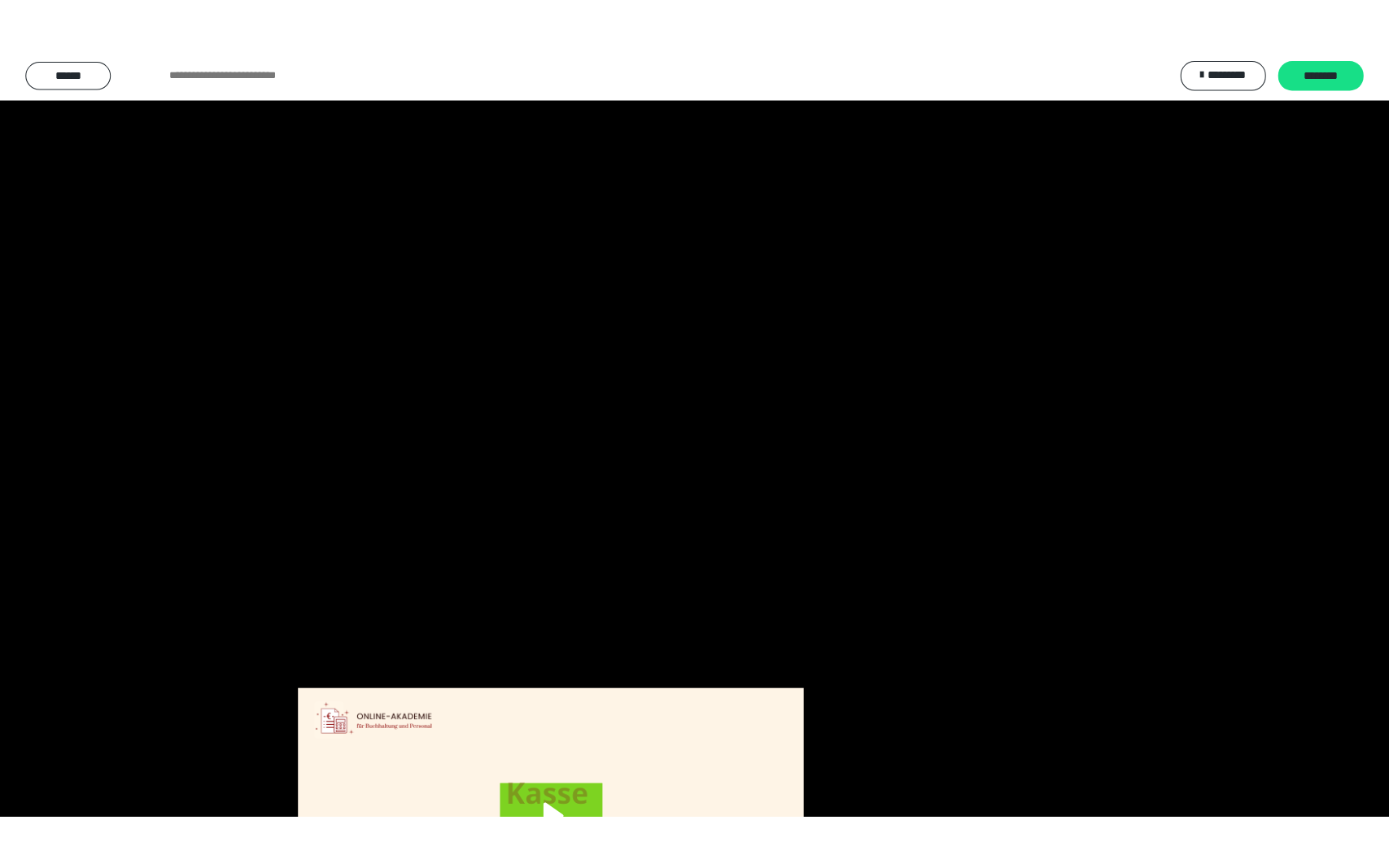scroll, scrollTop: 2948, scrollLeft: 0, axis: vertical 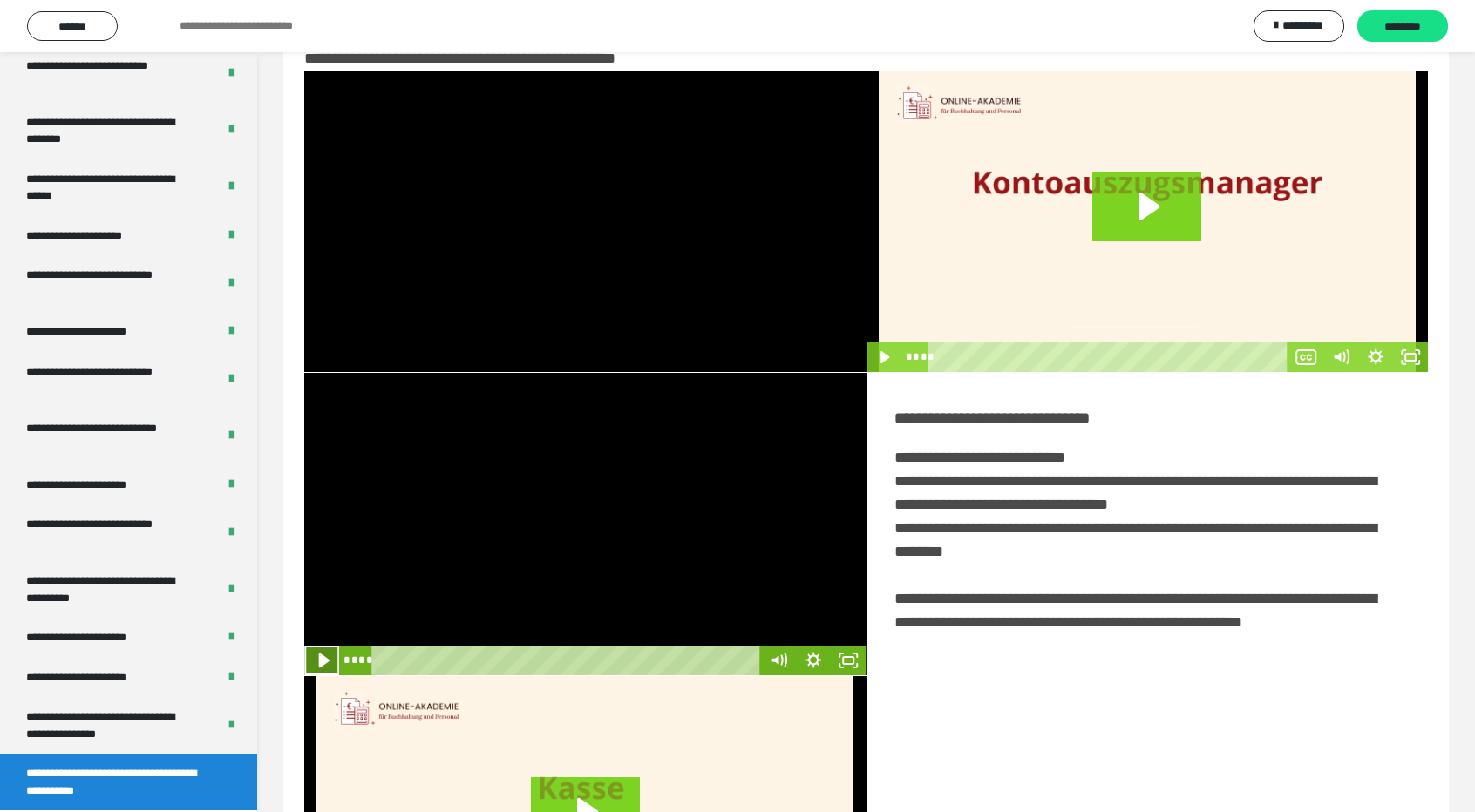 click 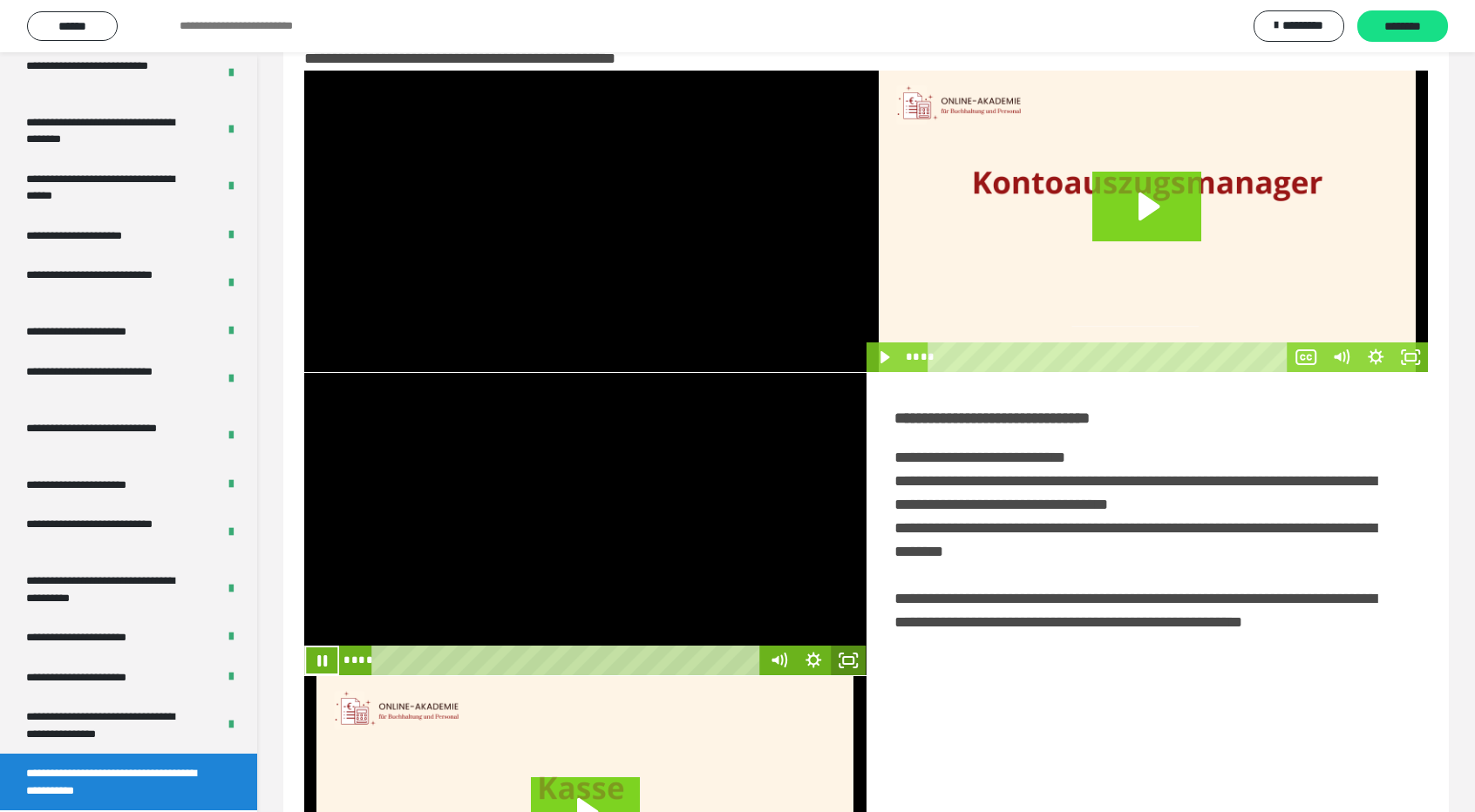 click 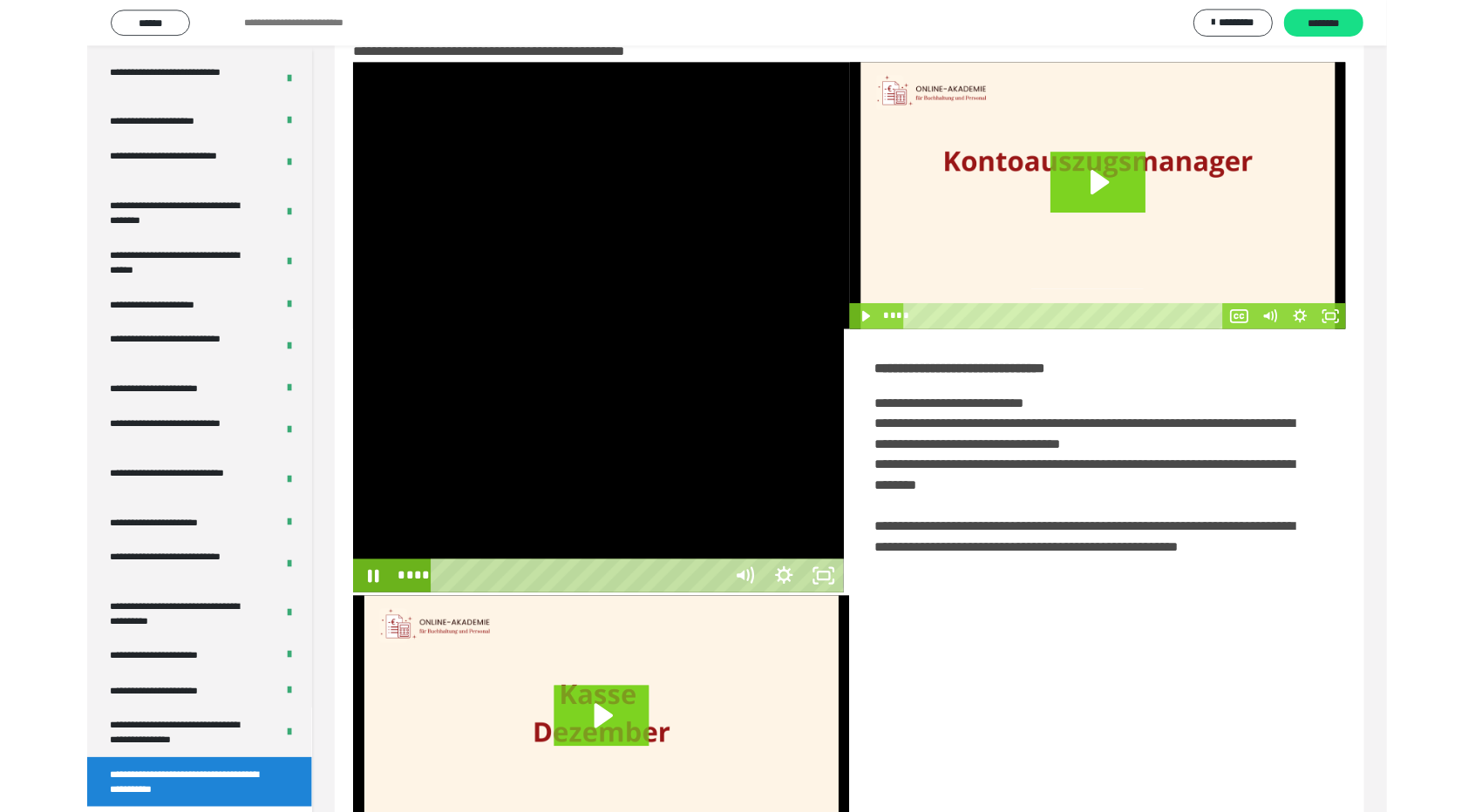 scroll, scrollTop: 3040, scrollLeft: 0, axis: vertical 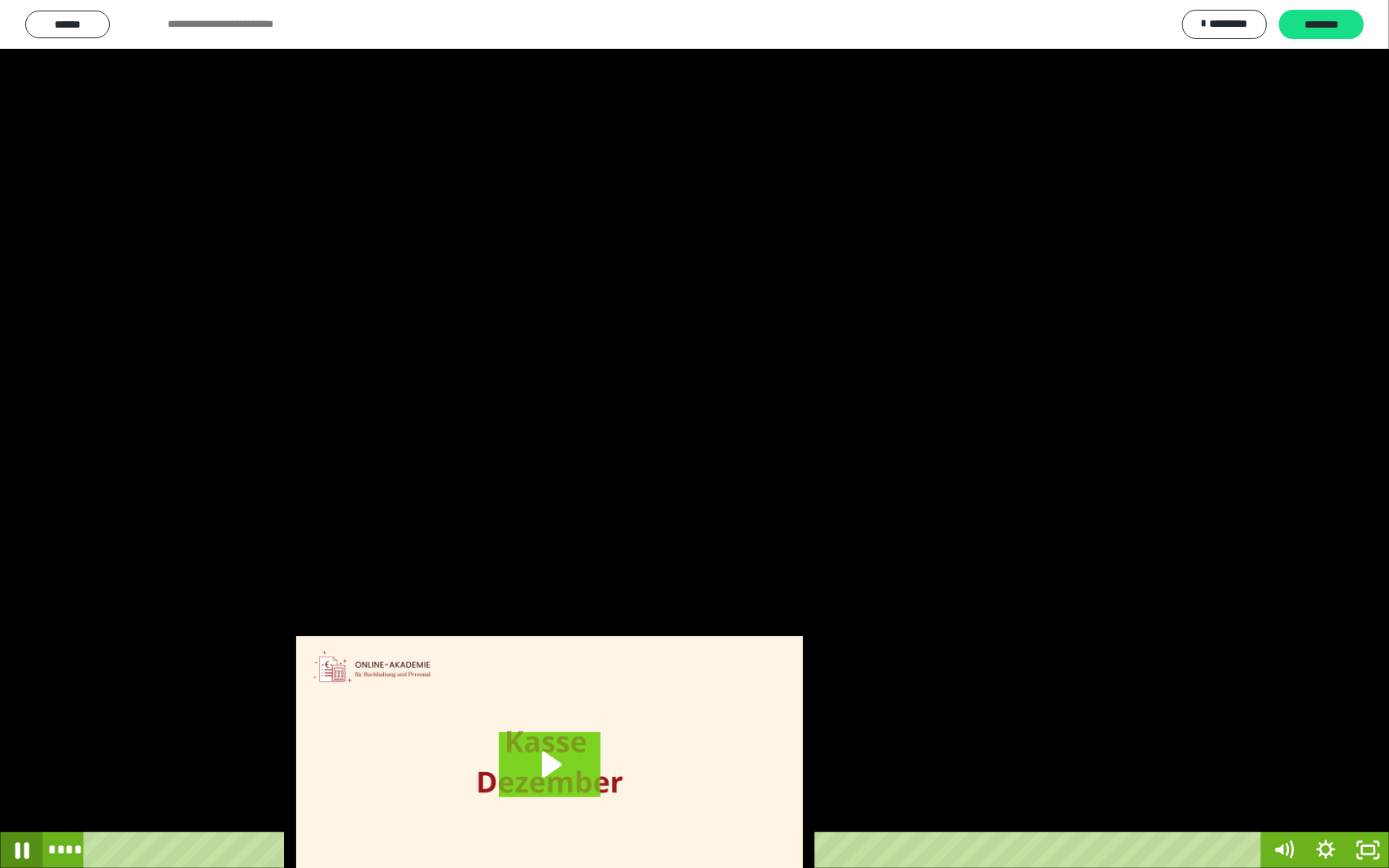 click 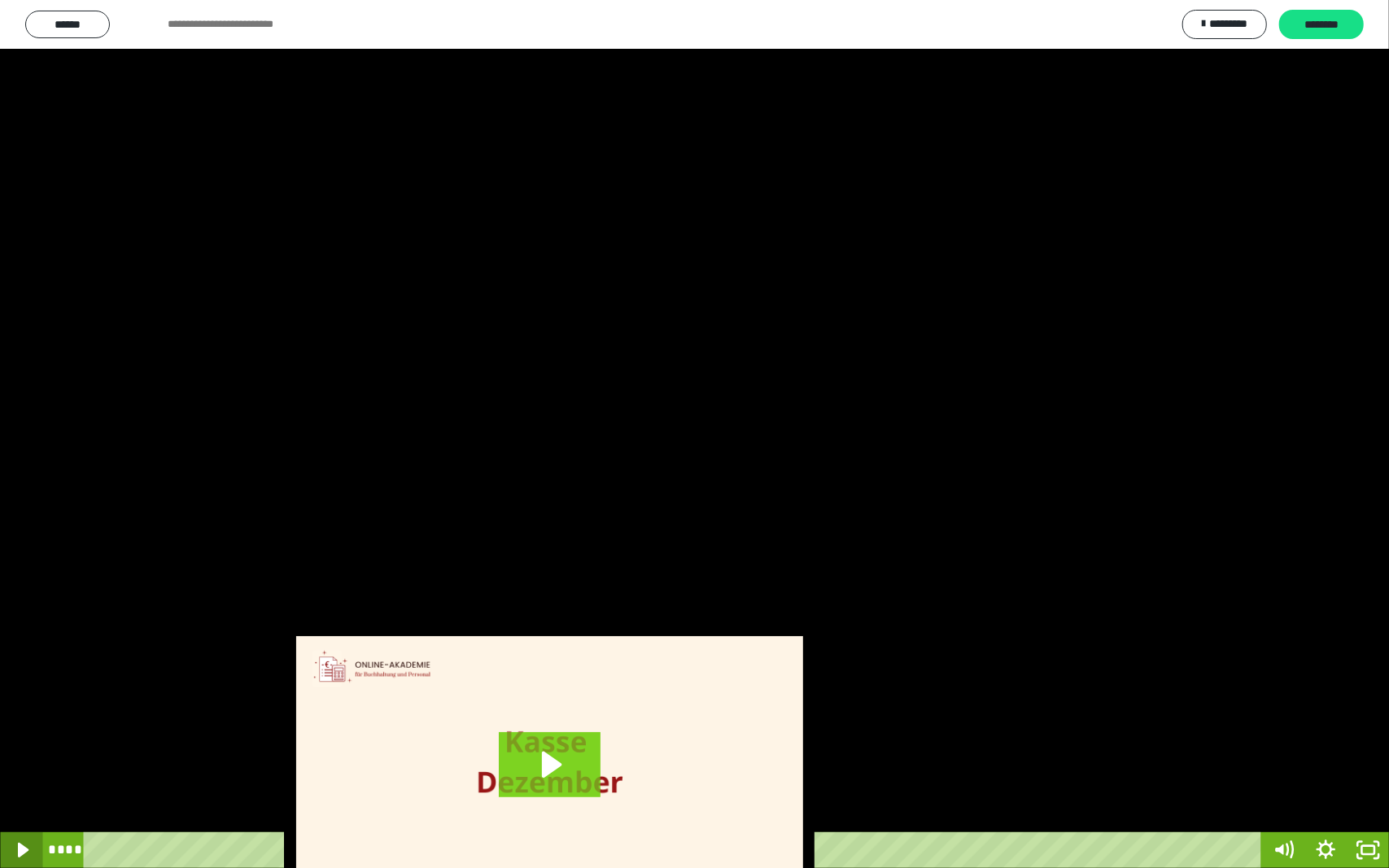 type 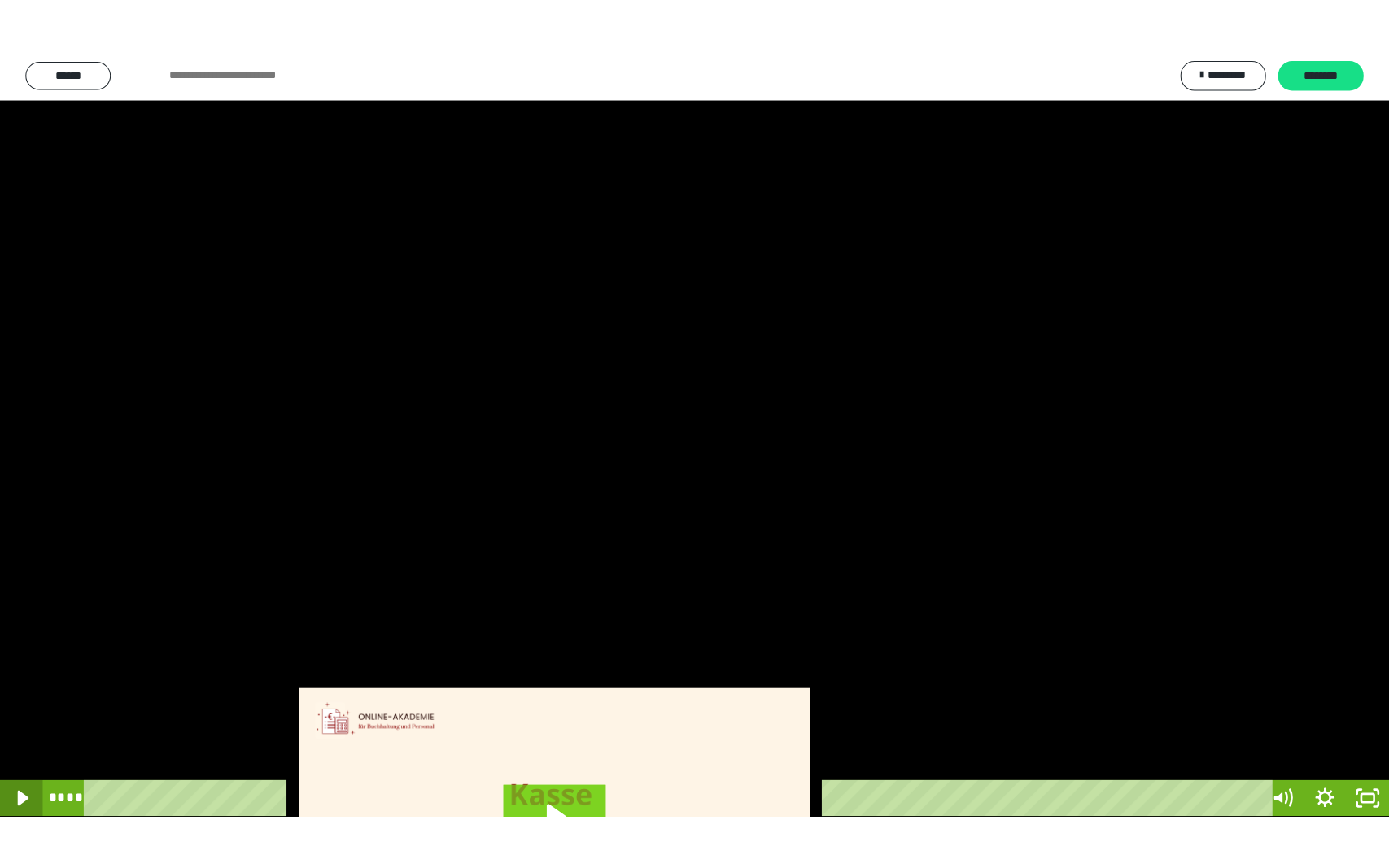 scroll, scrollTop: 2948, scrollLeft: 0, axis: vertical 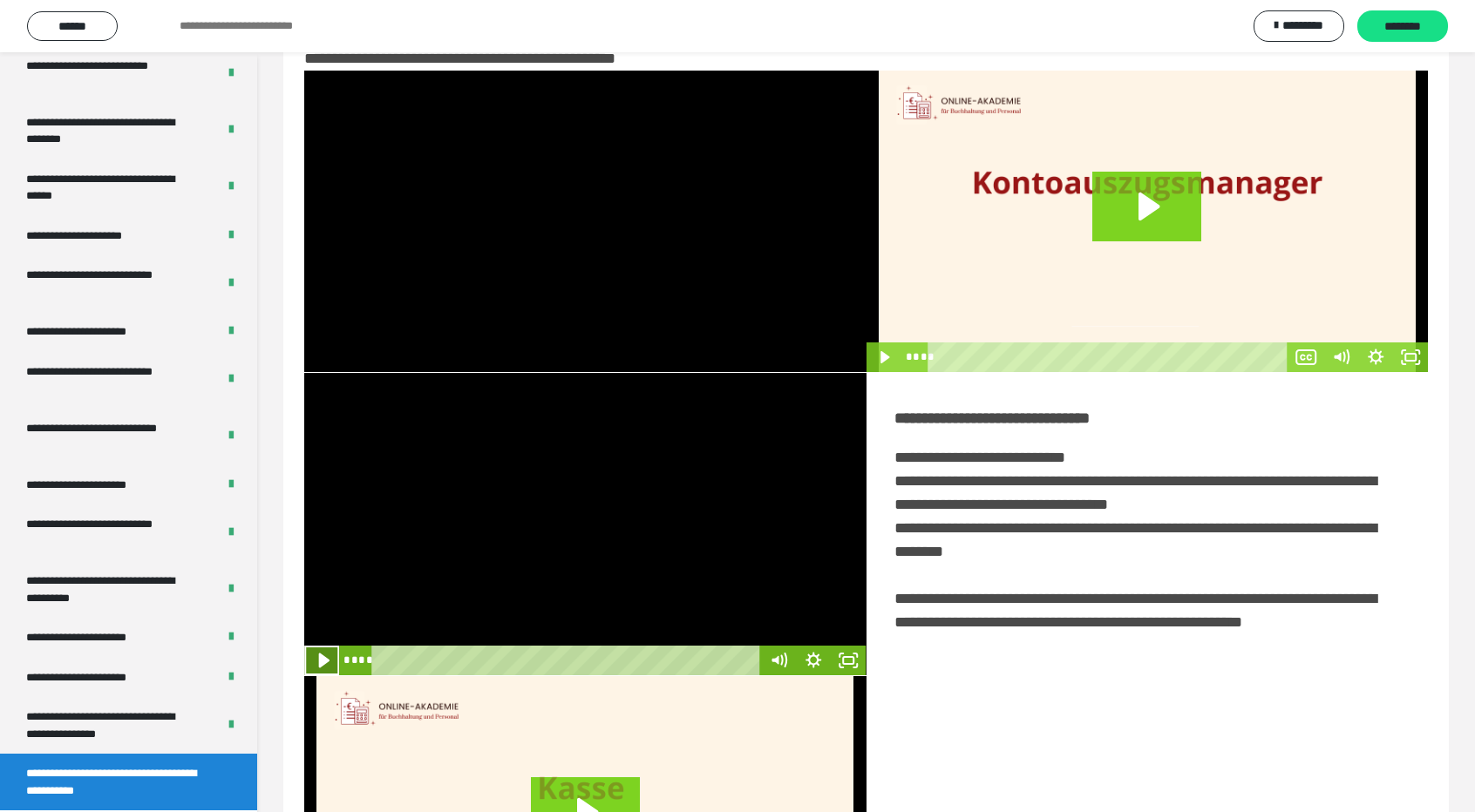 click 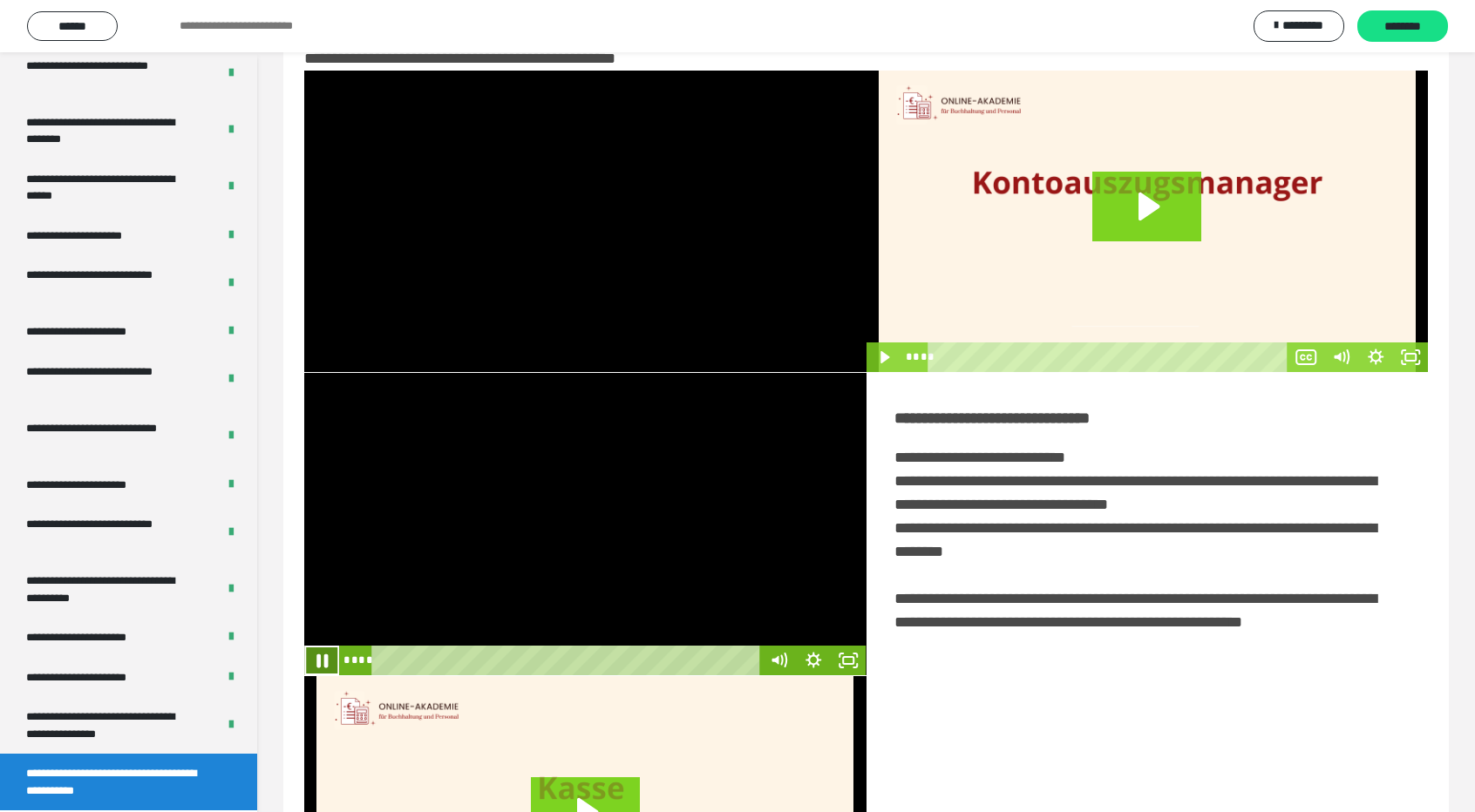 click 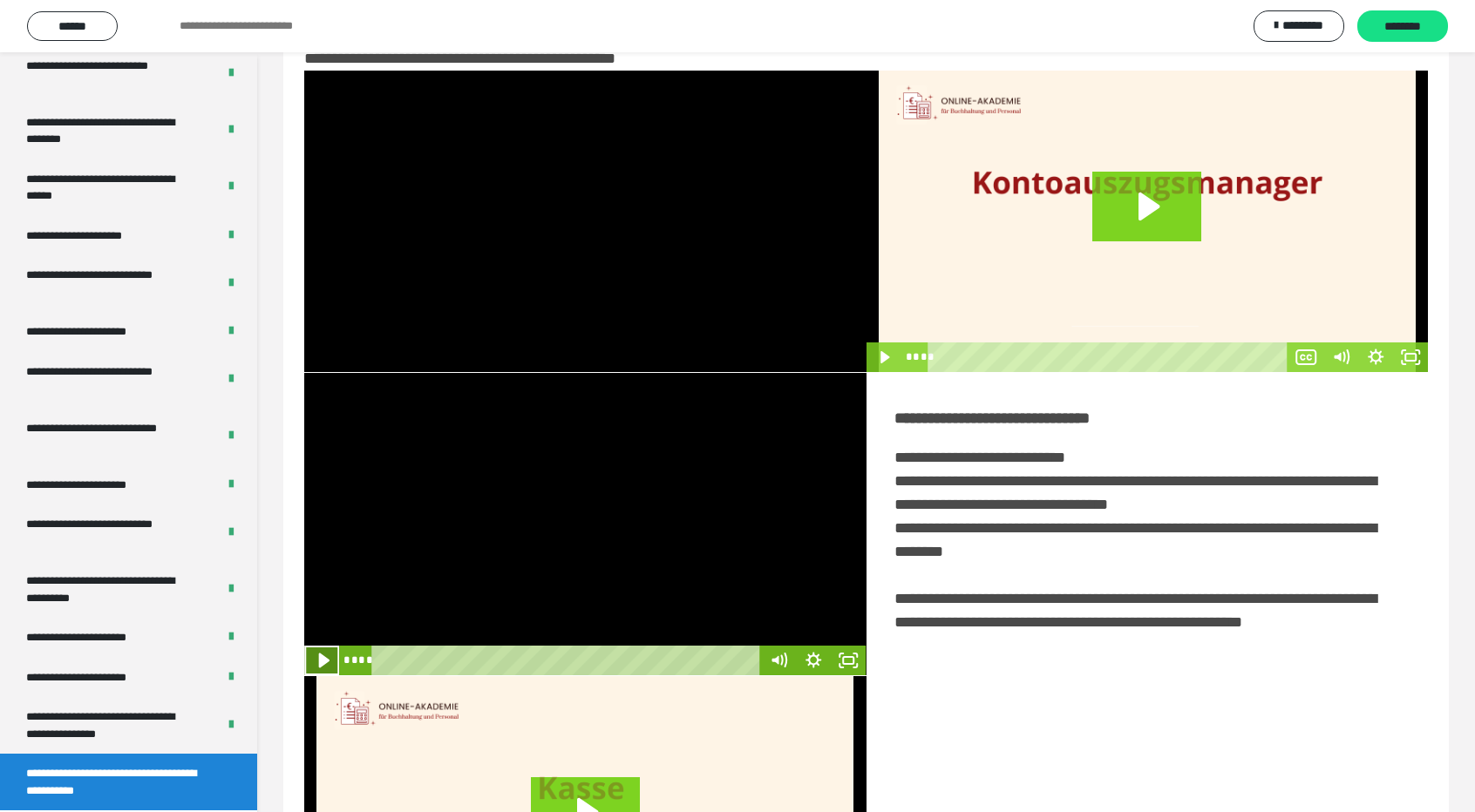 click 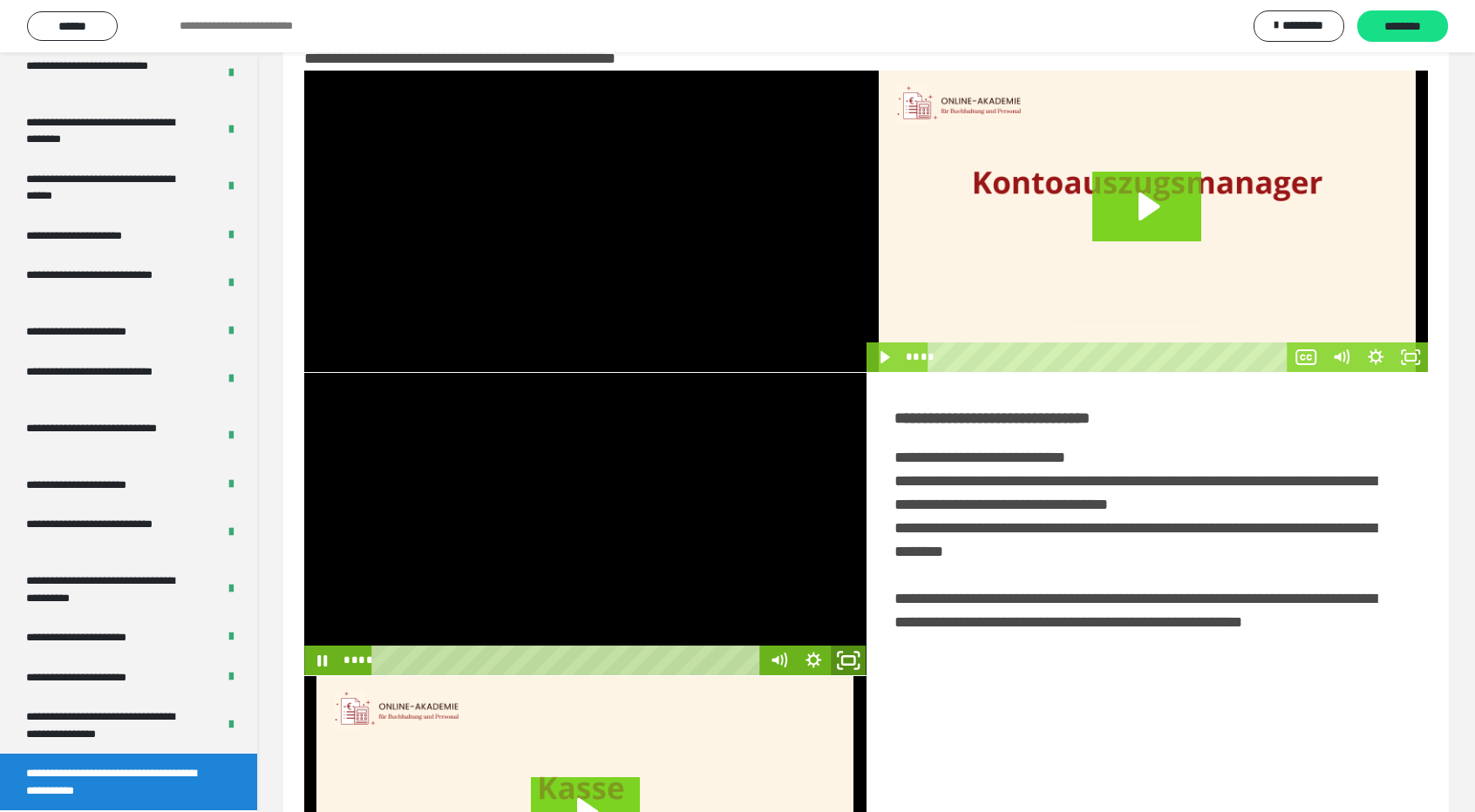 click 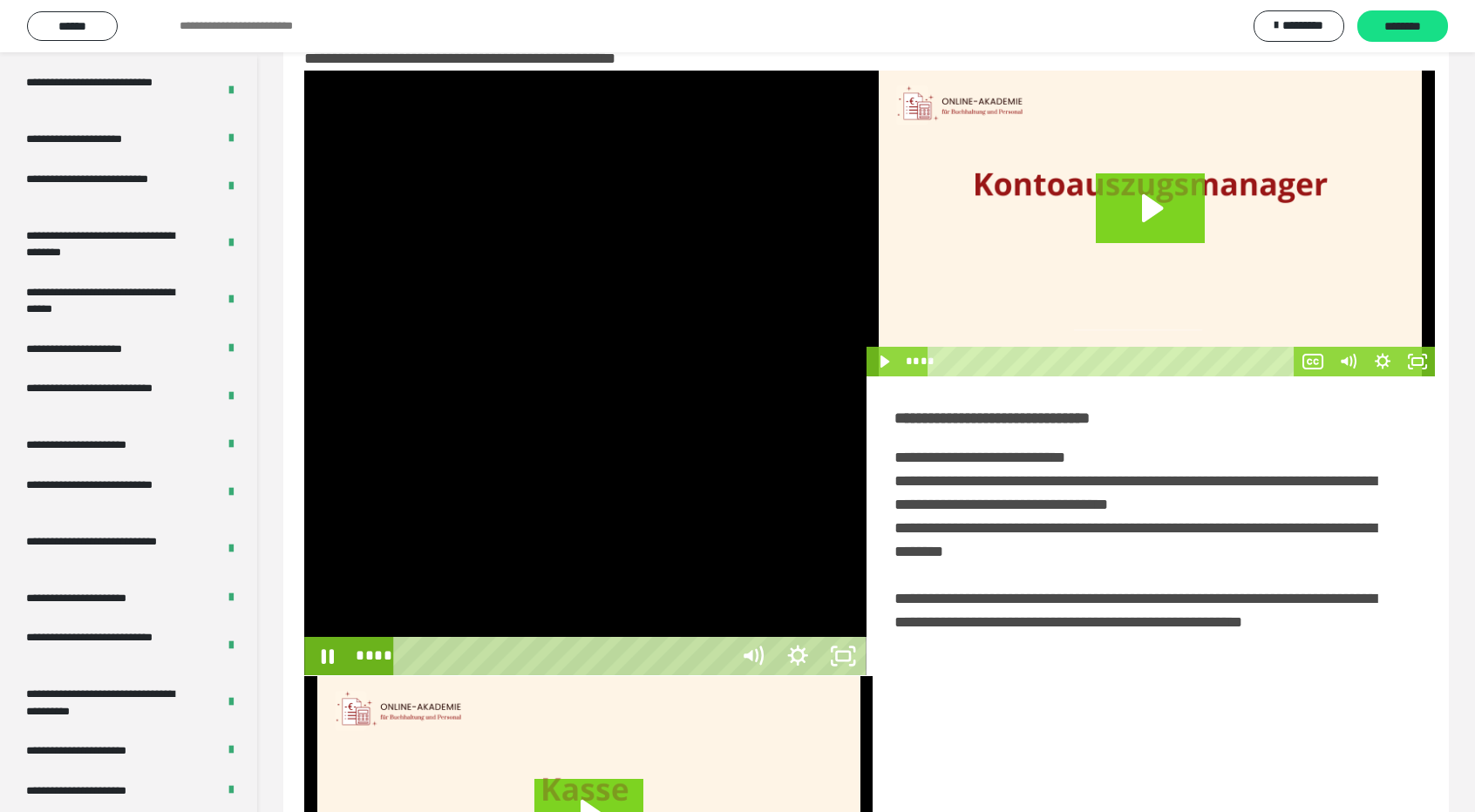 scroll, scrollTop: 3040, scrollLeft: 0, axis: vertical 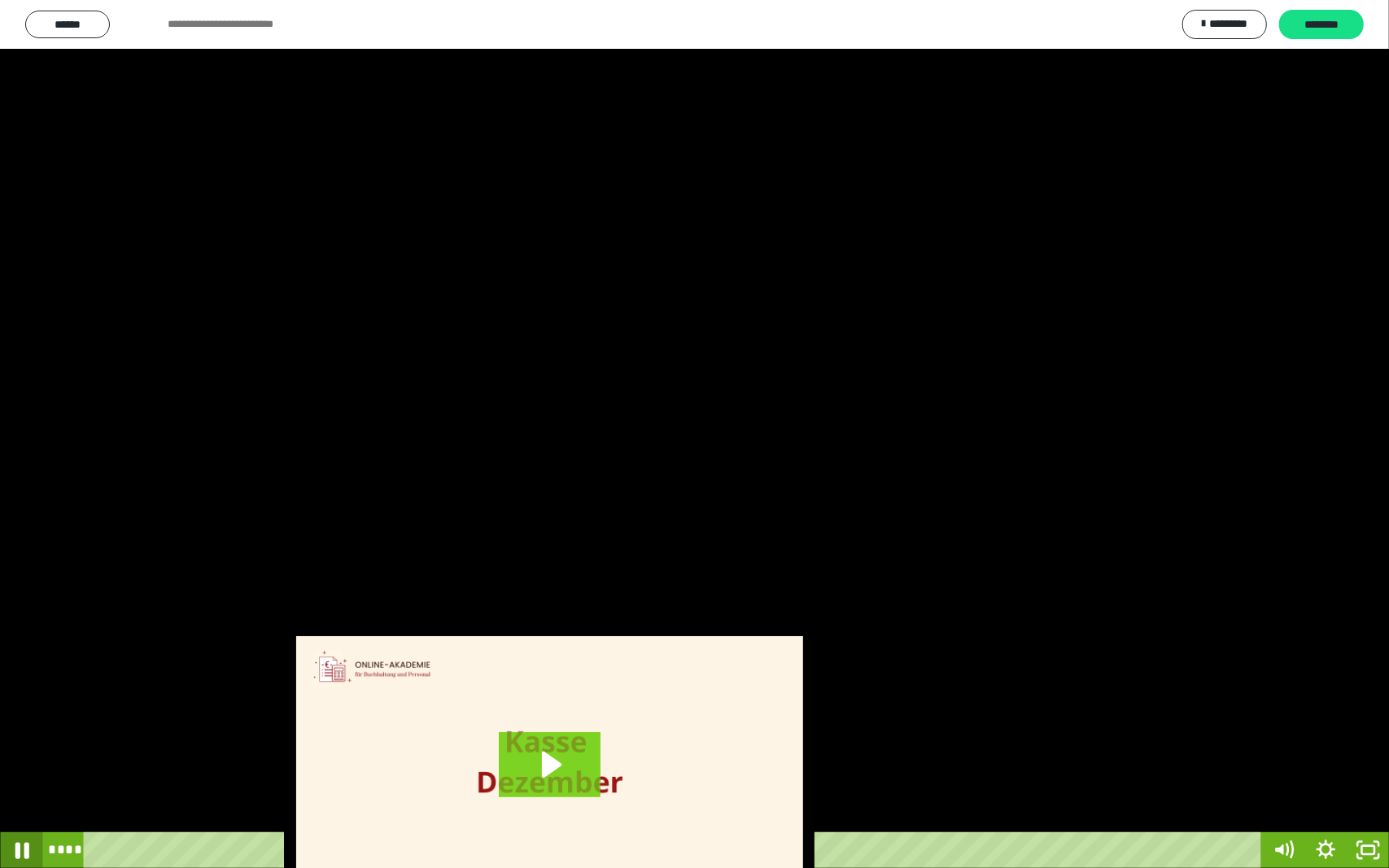 click 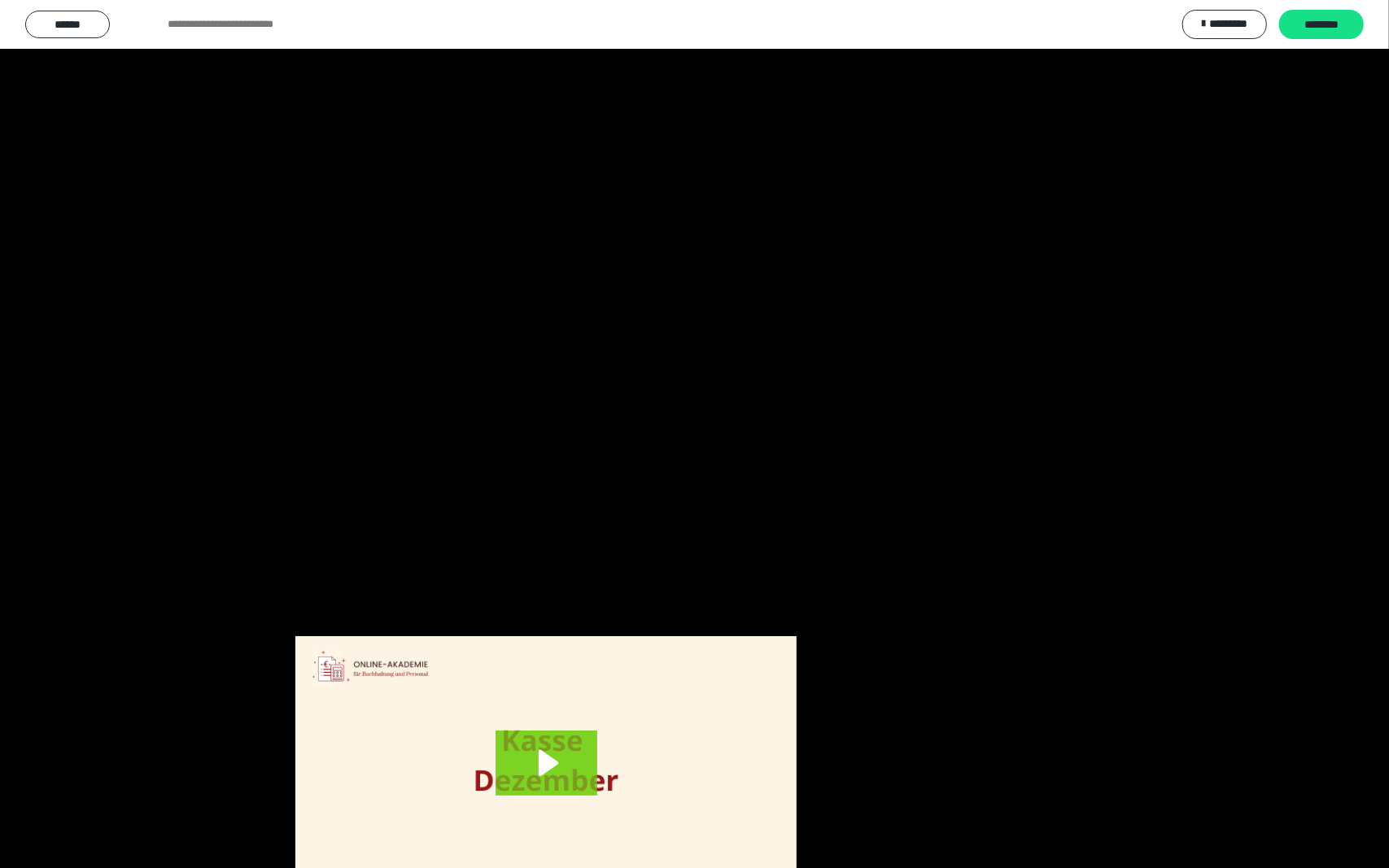 scroll, scrollTop: 2948, scrollLeft: 0, axis: vertical 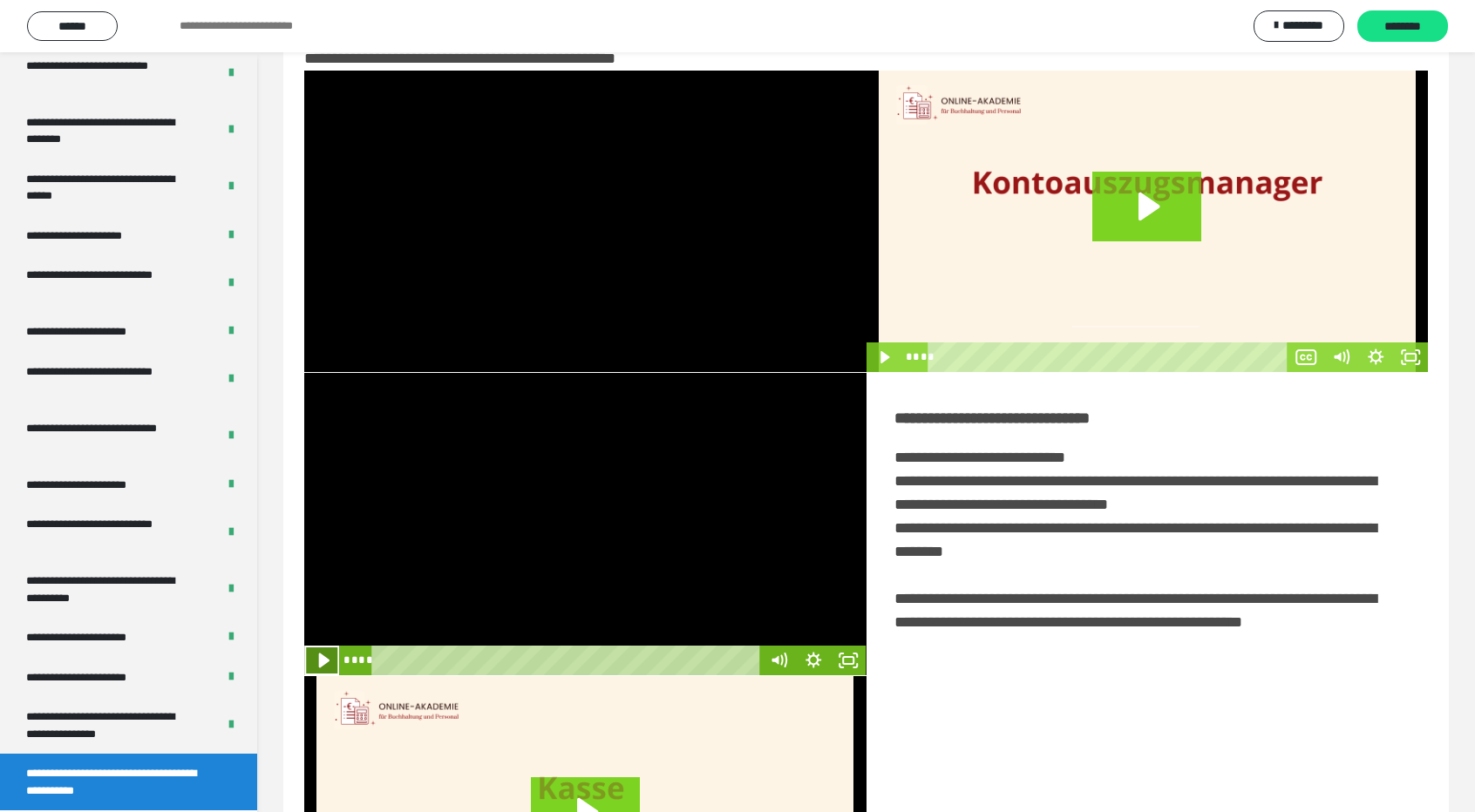 click 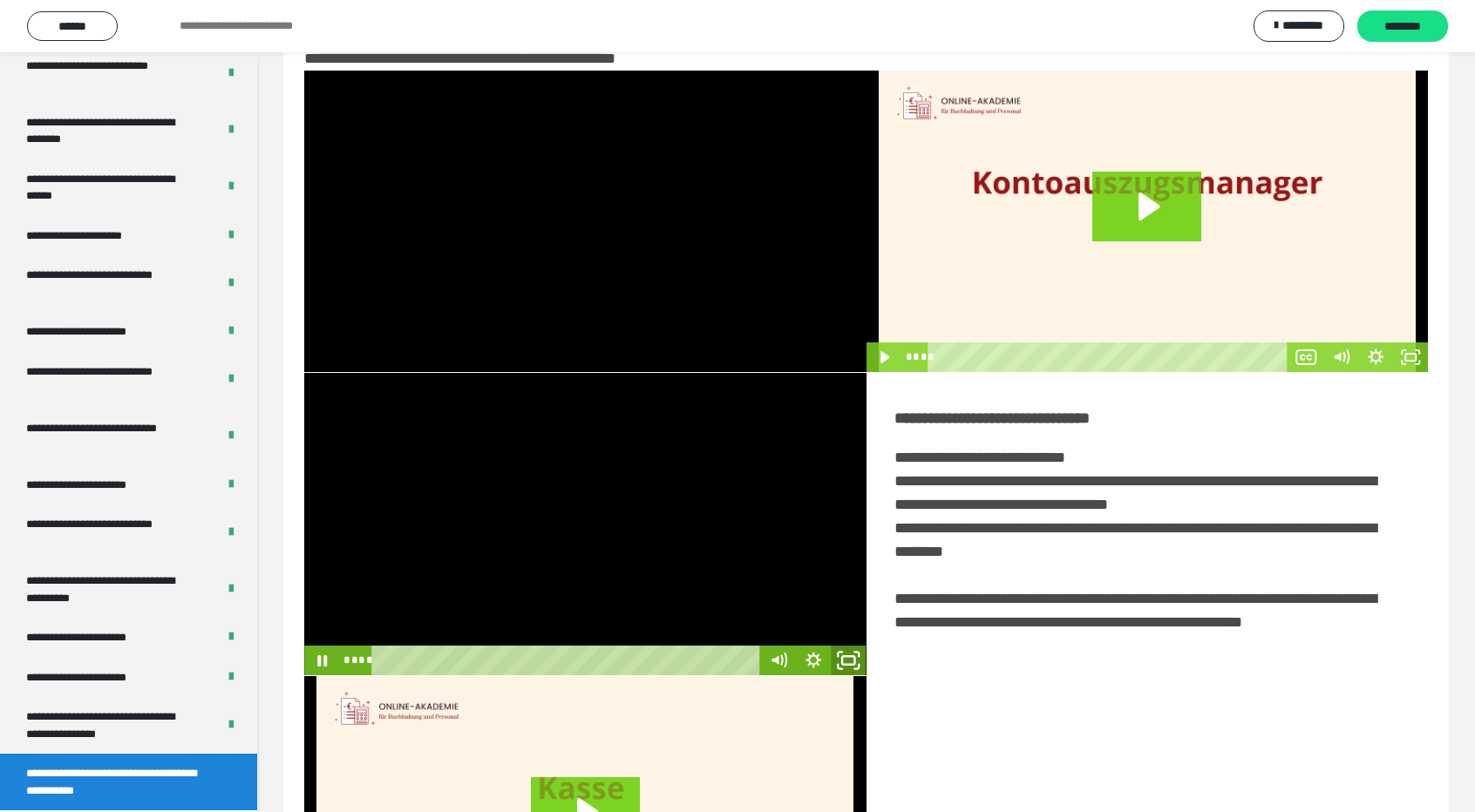 click 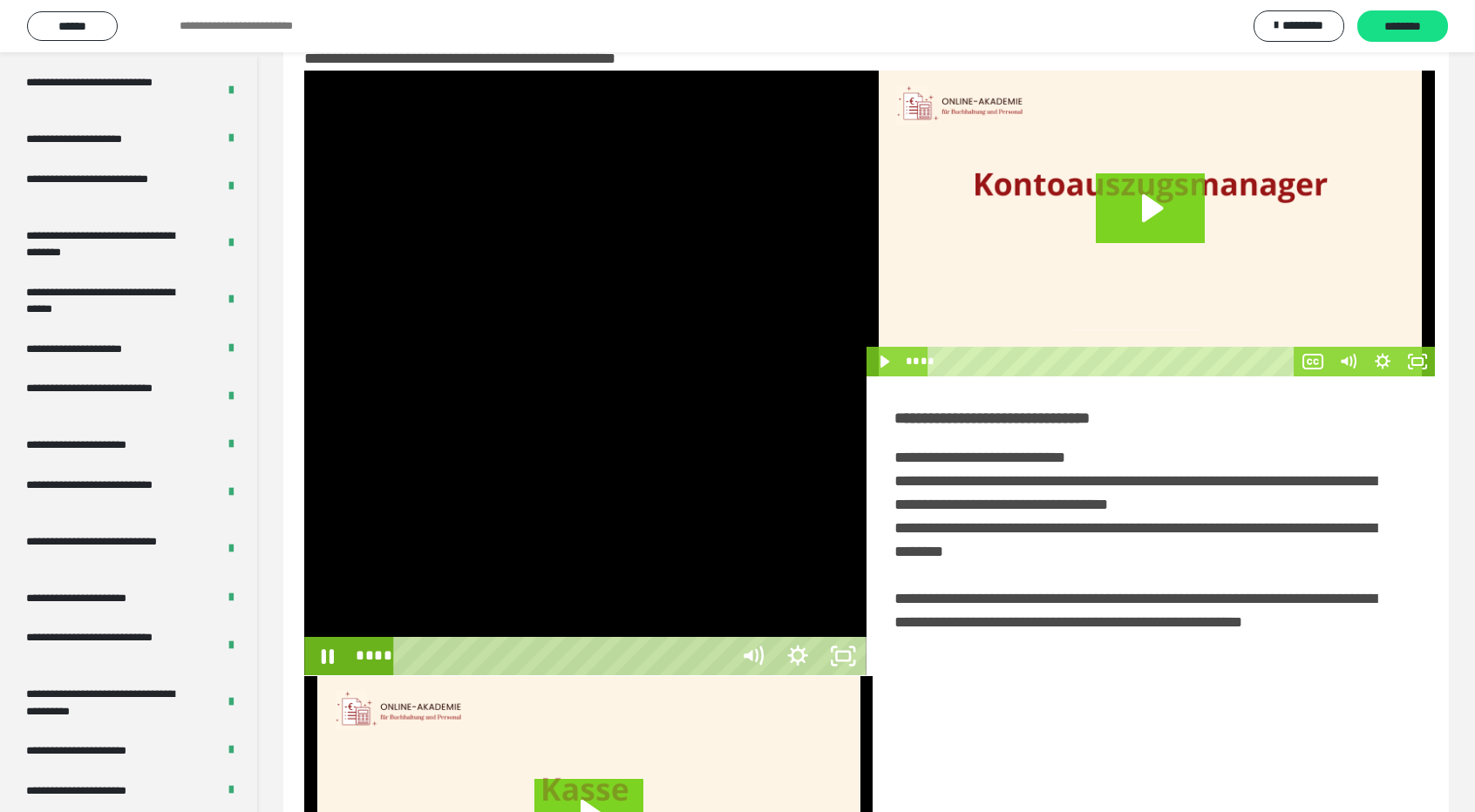 scroll, scrollTop: 3040, scrollLeft: 0, axis: vertical 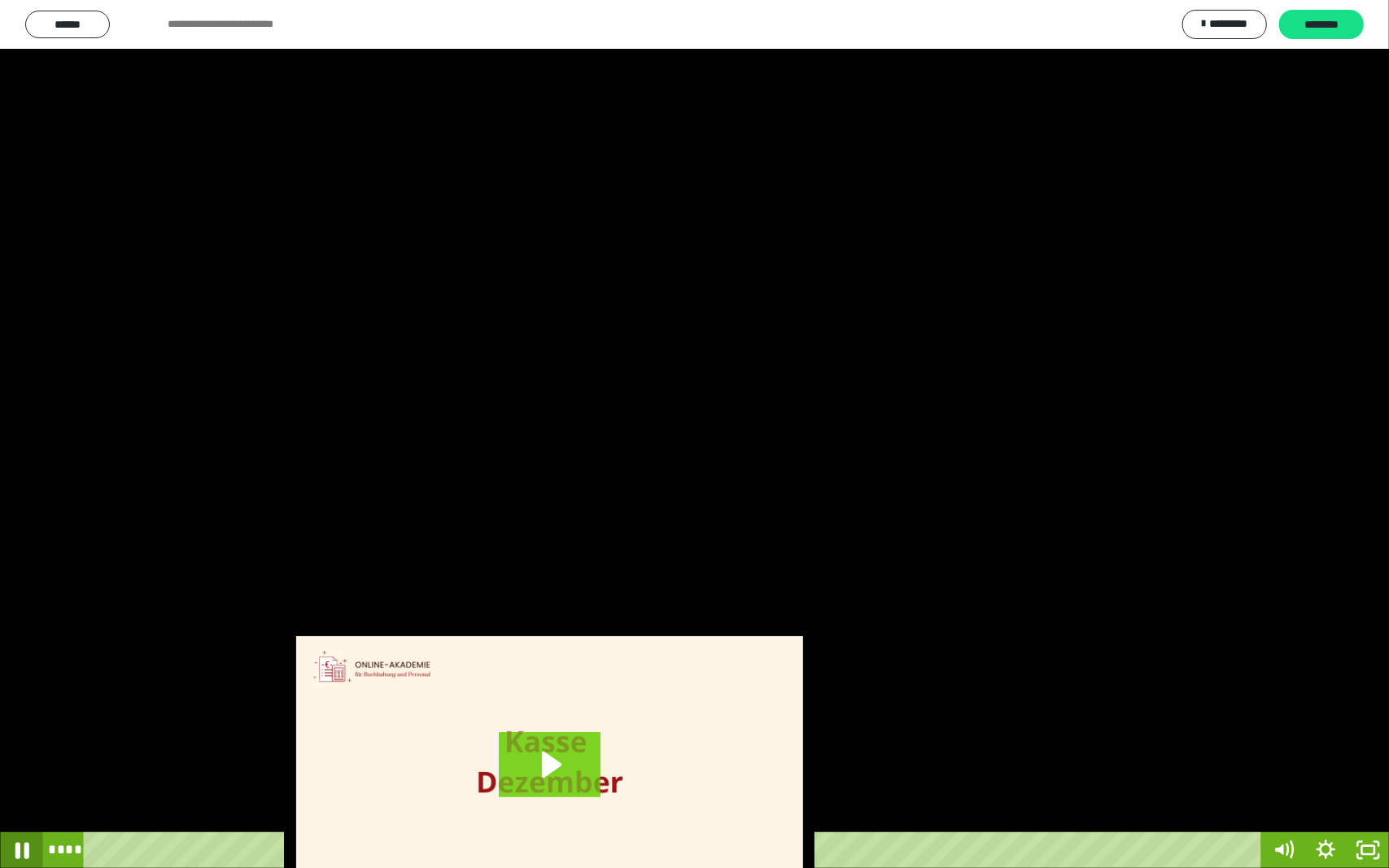 click 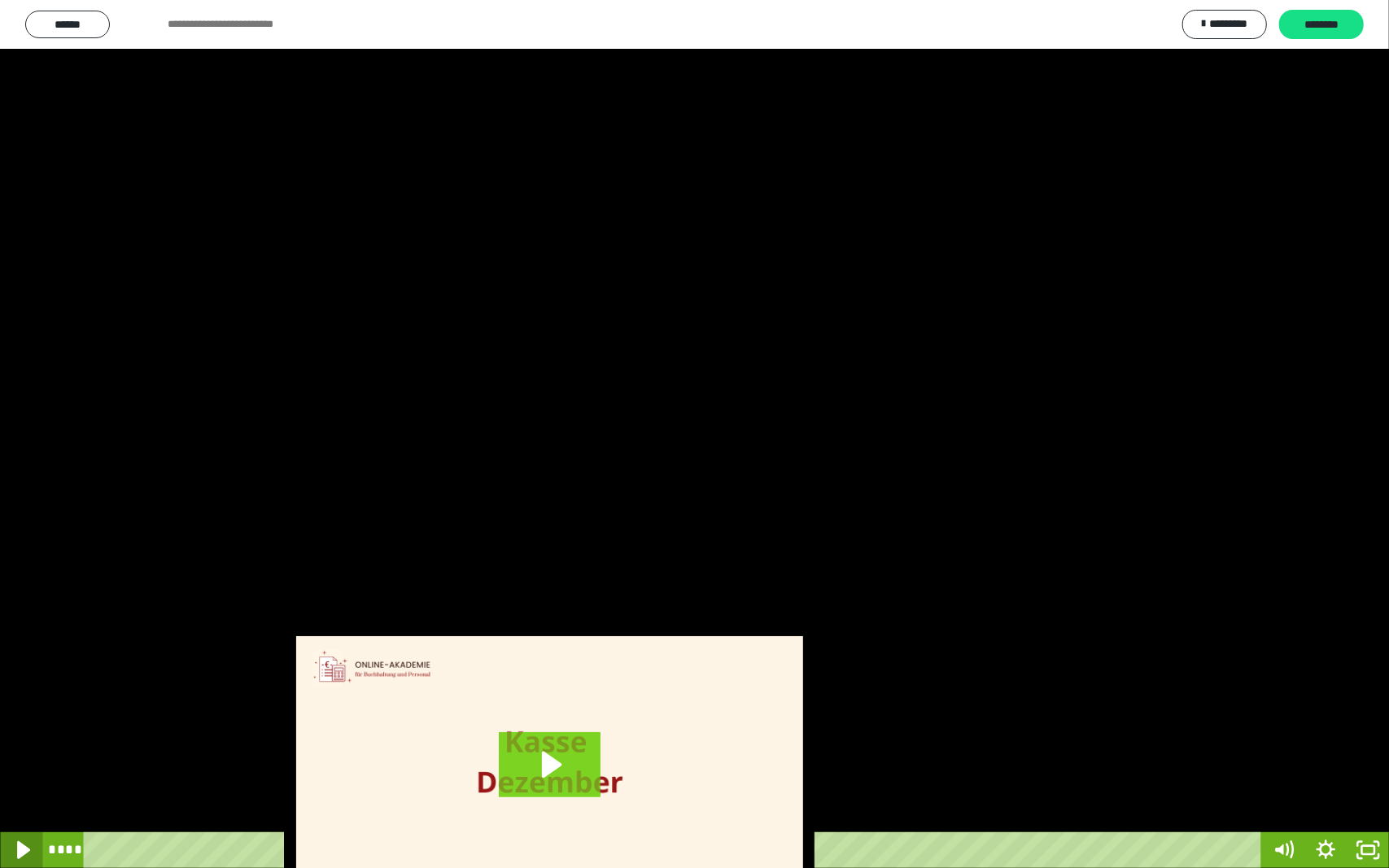 click 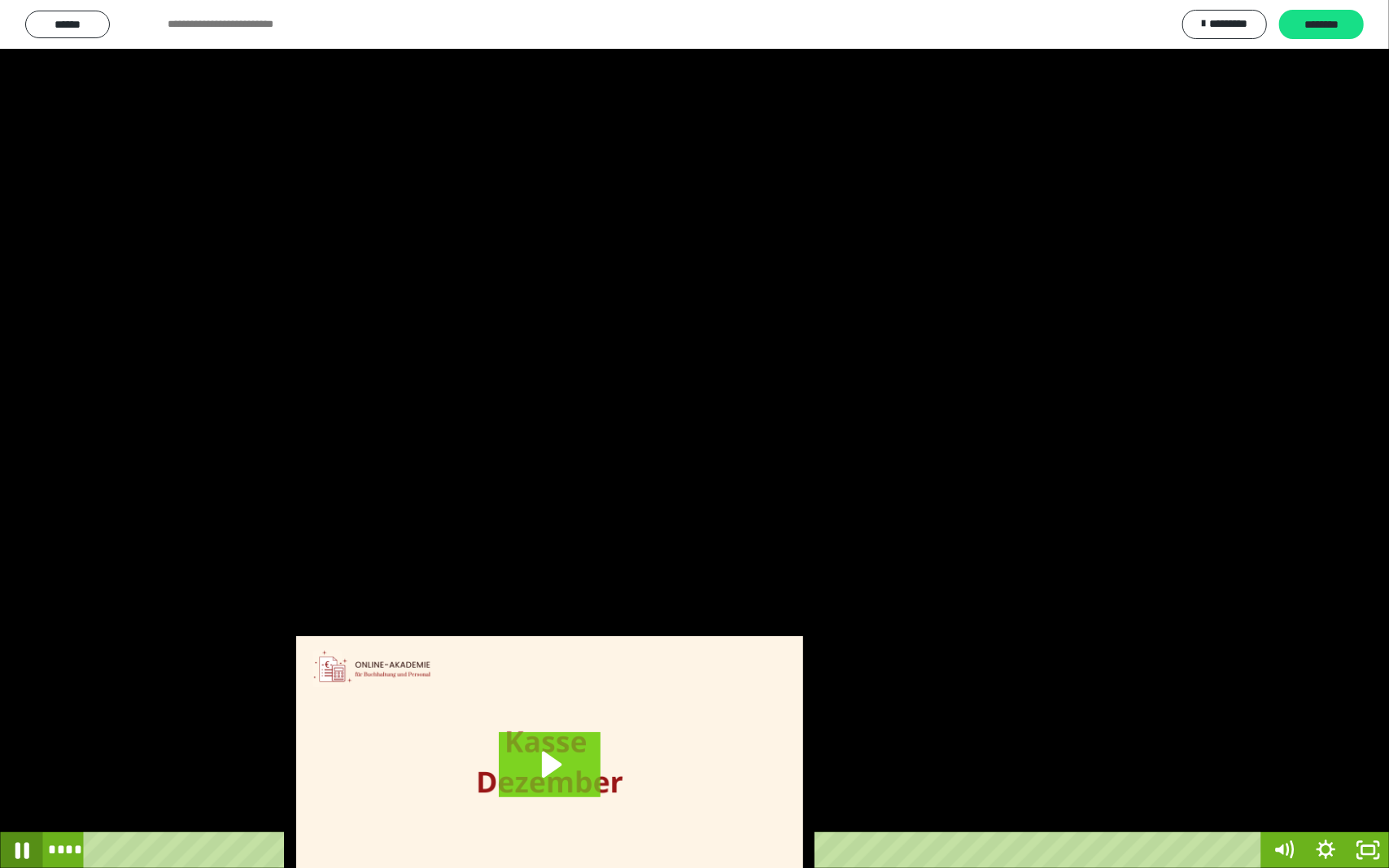 click 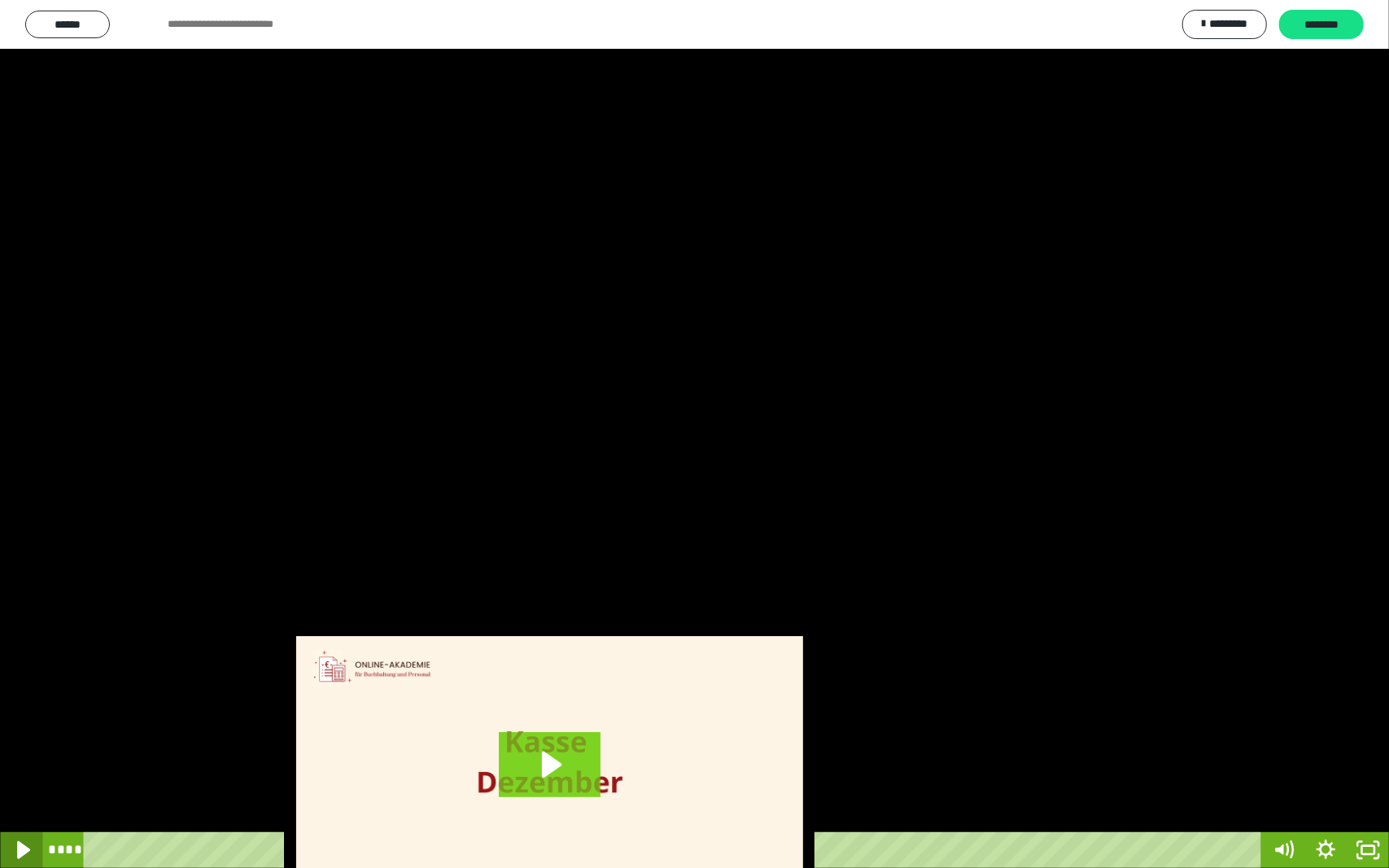 click 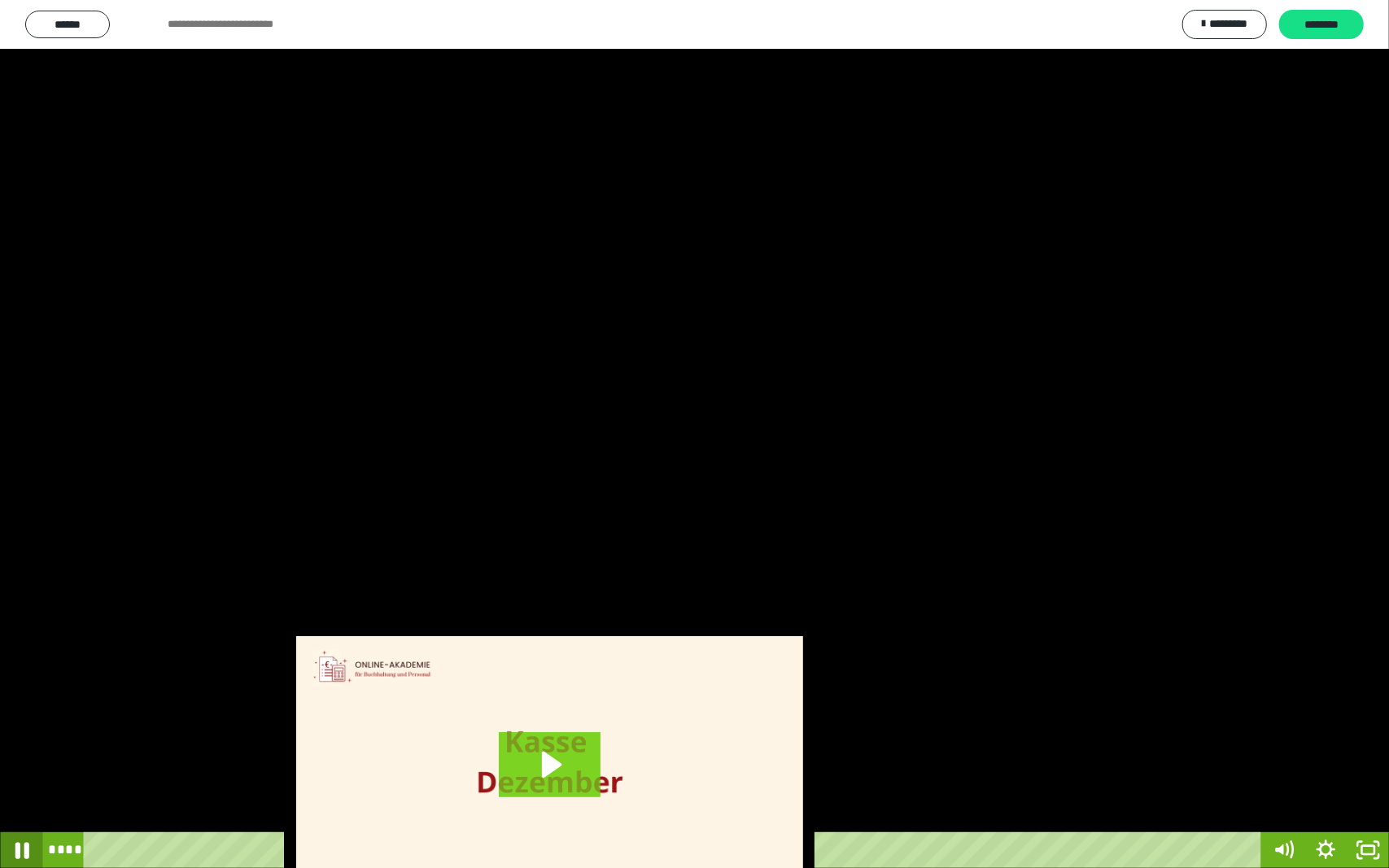 click 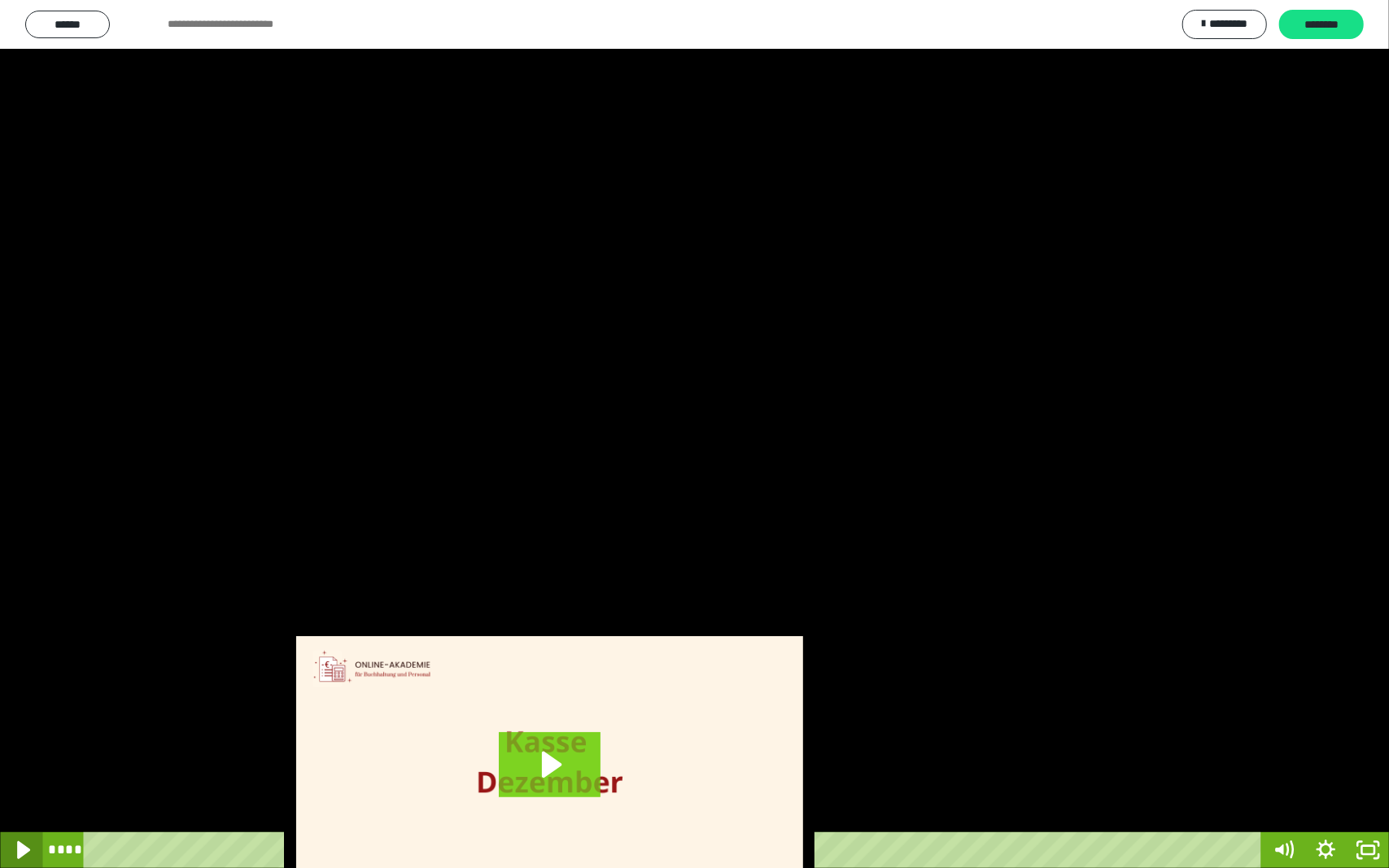 click 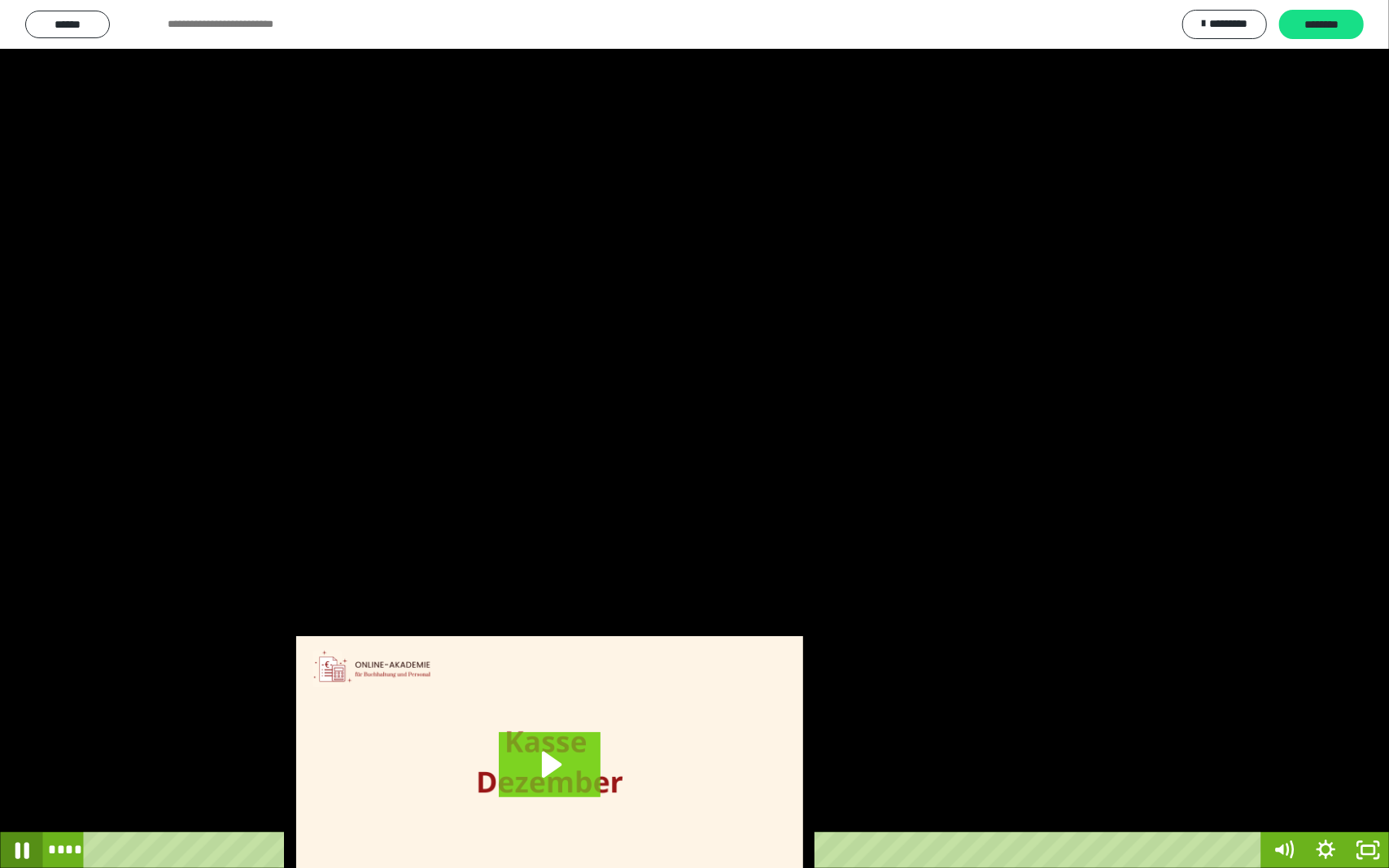 click 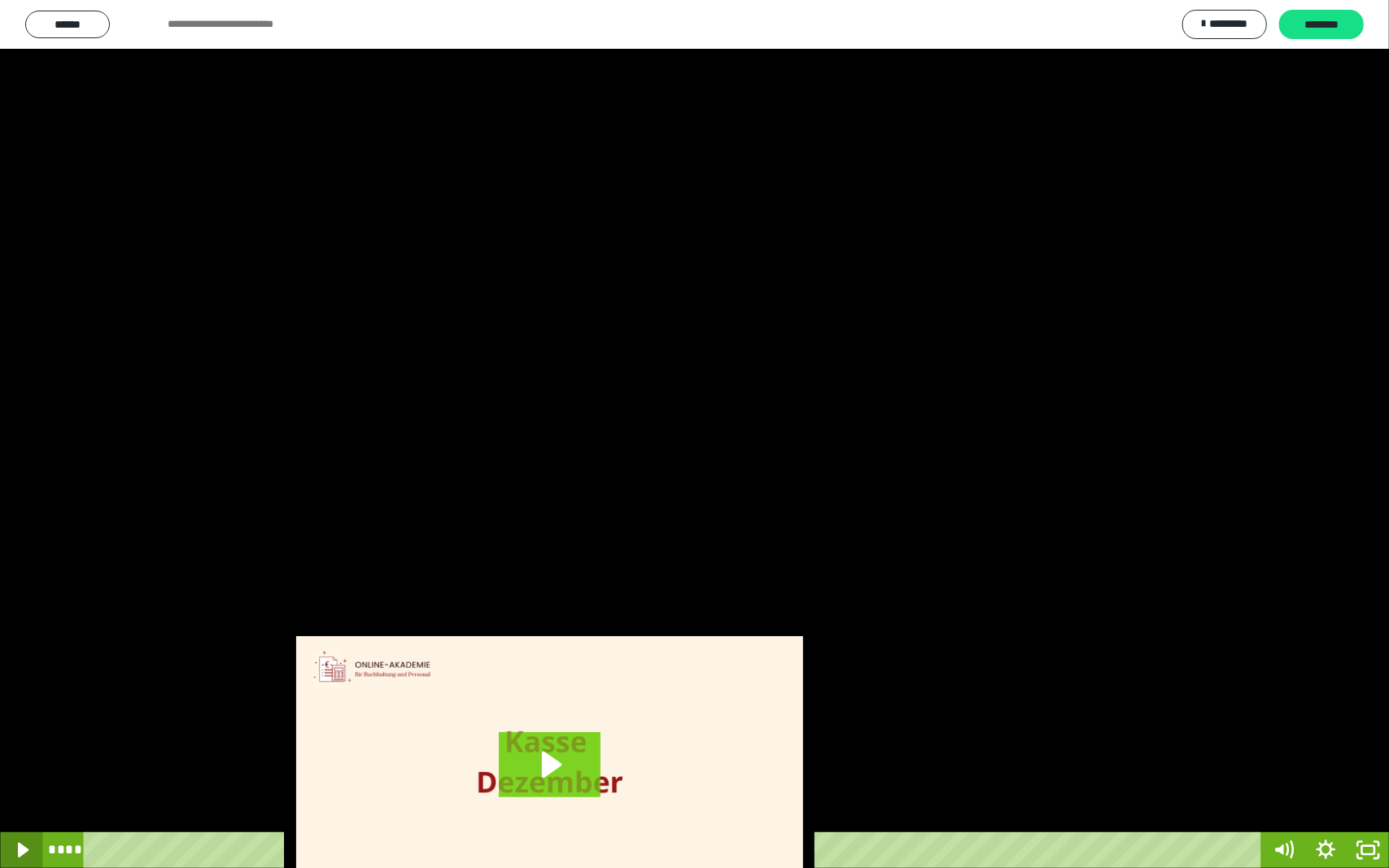 scroll, scrollTop: 2948, scrollLeft: 0, axis: vertical 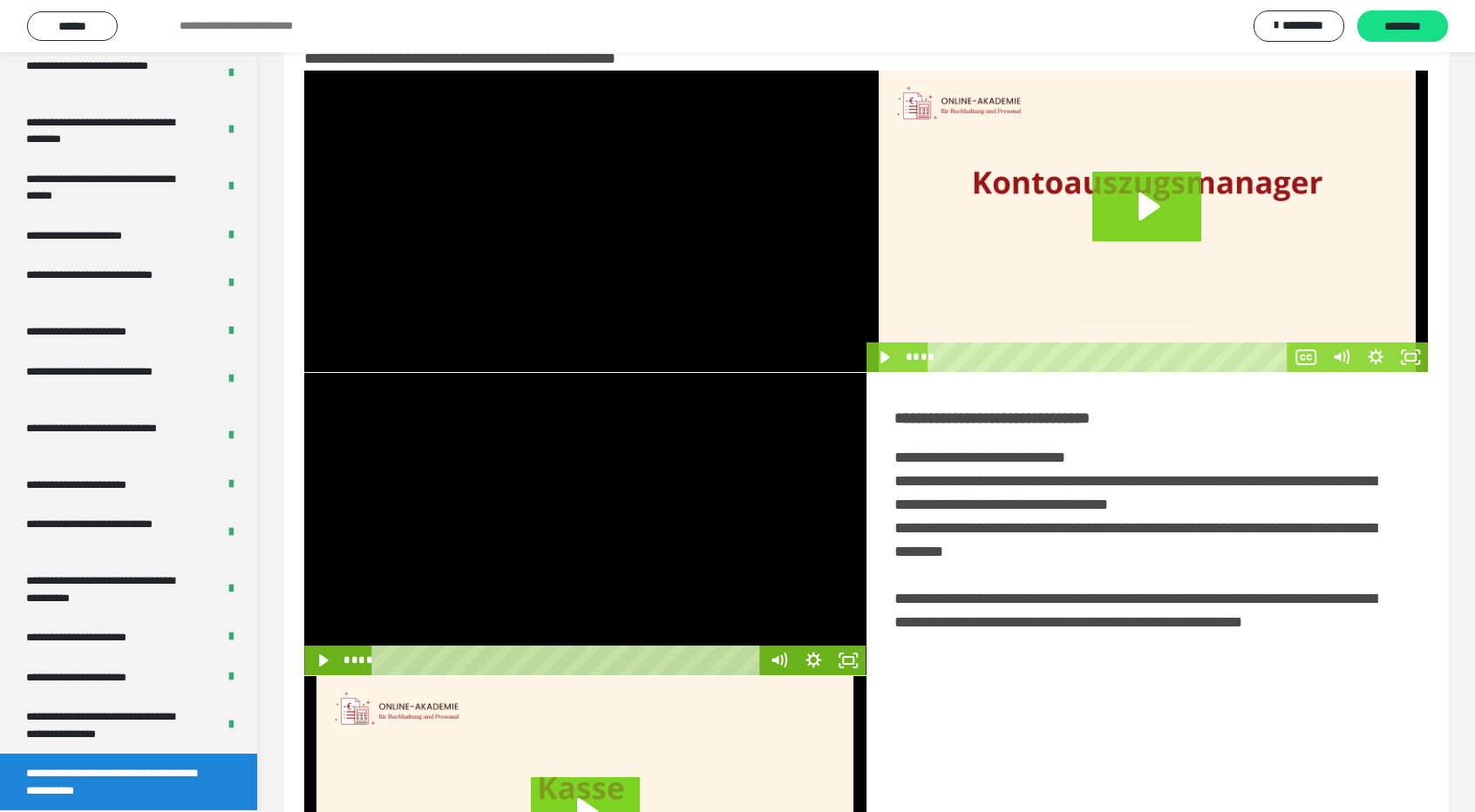 click at bounding box center [585, 524] 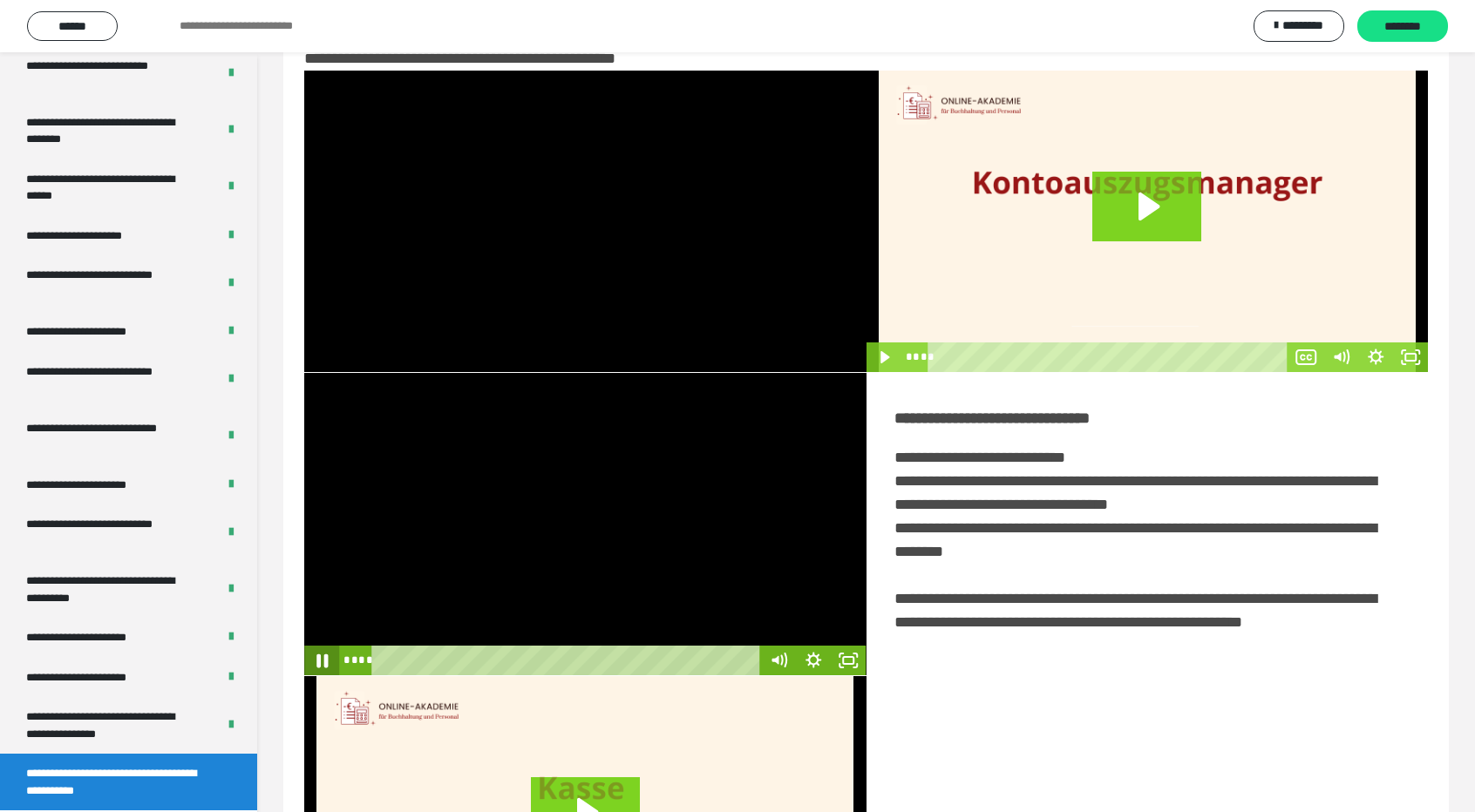 click 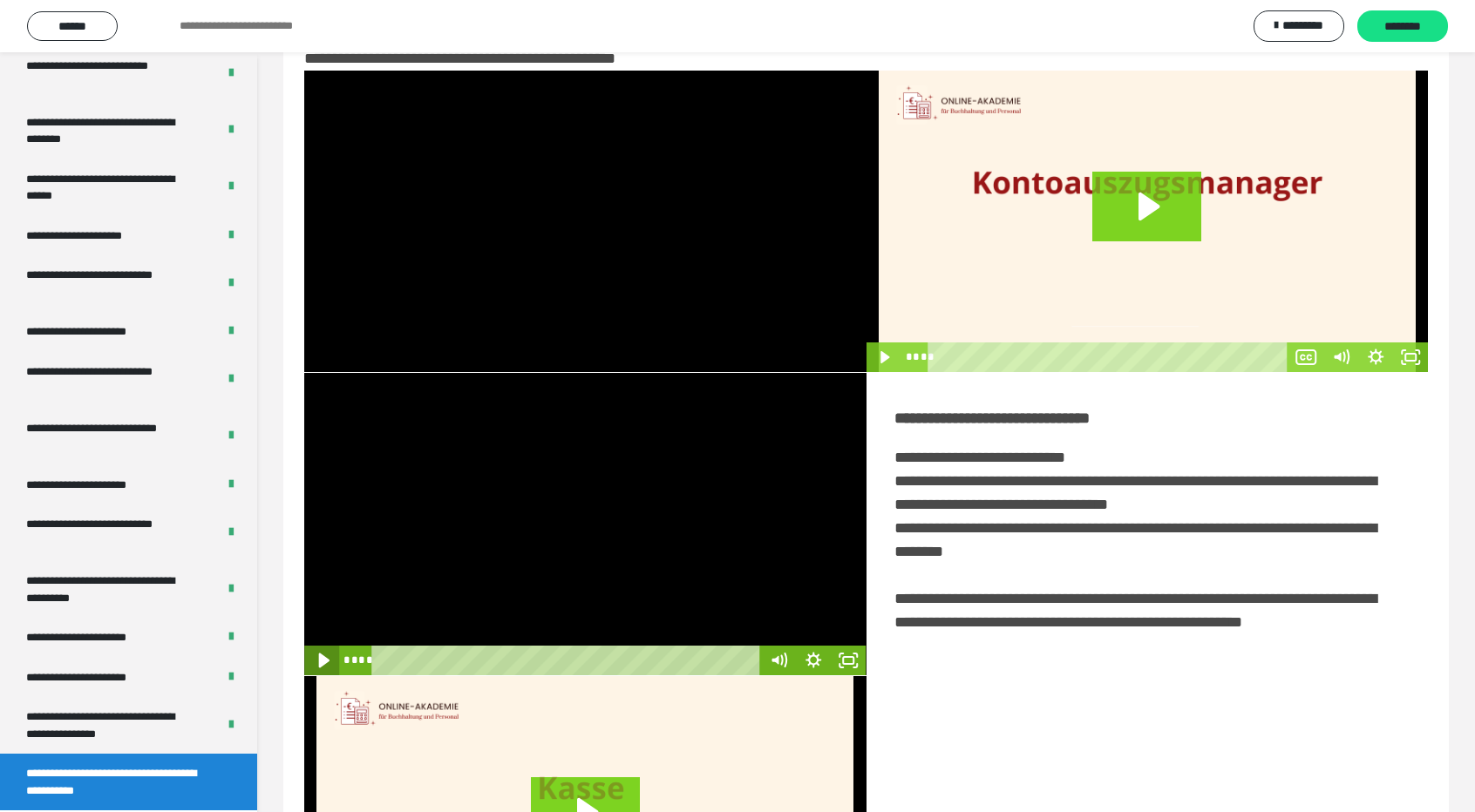 click 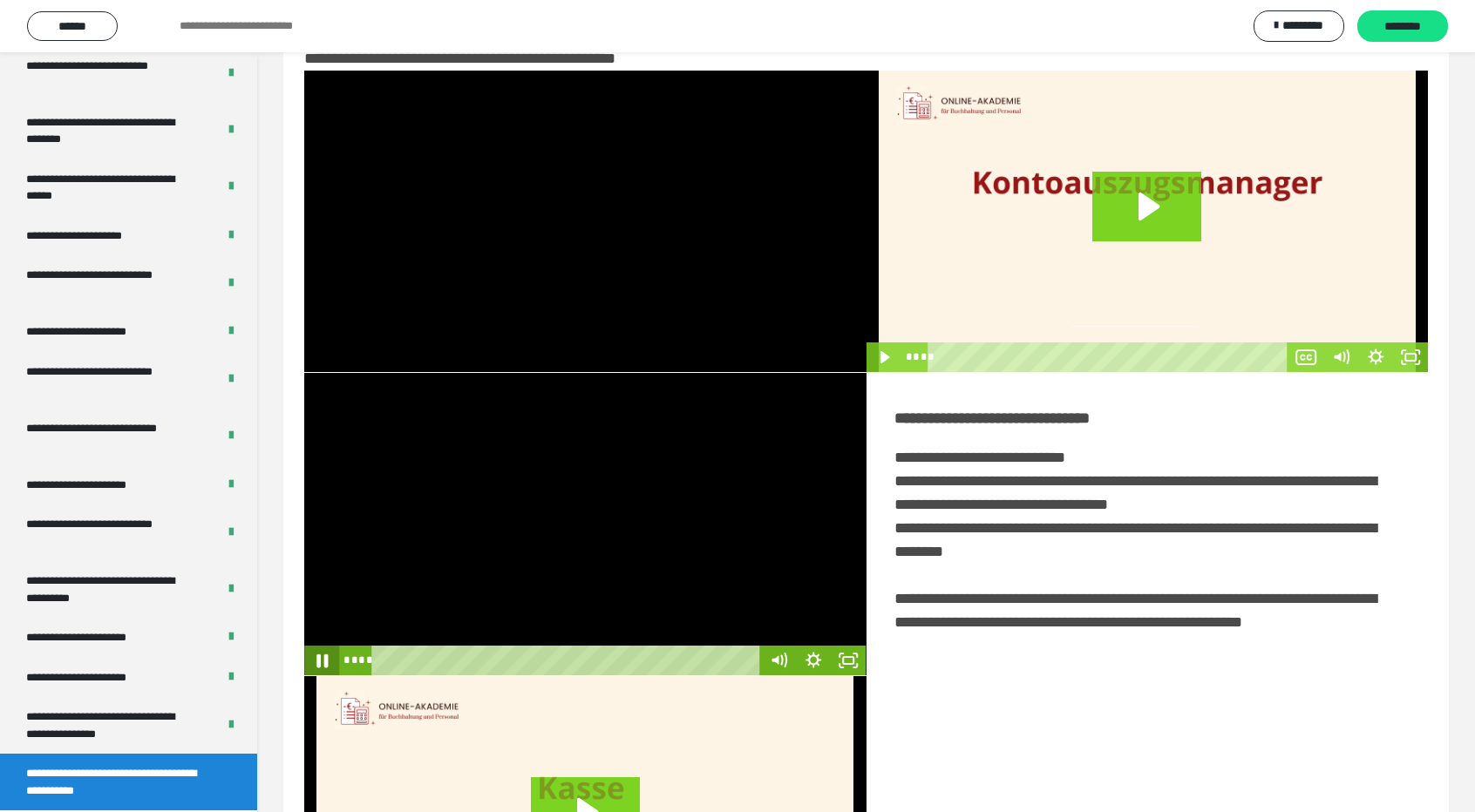 click 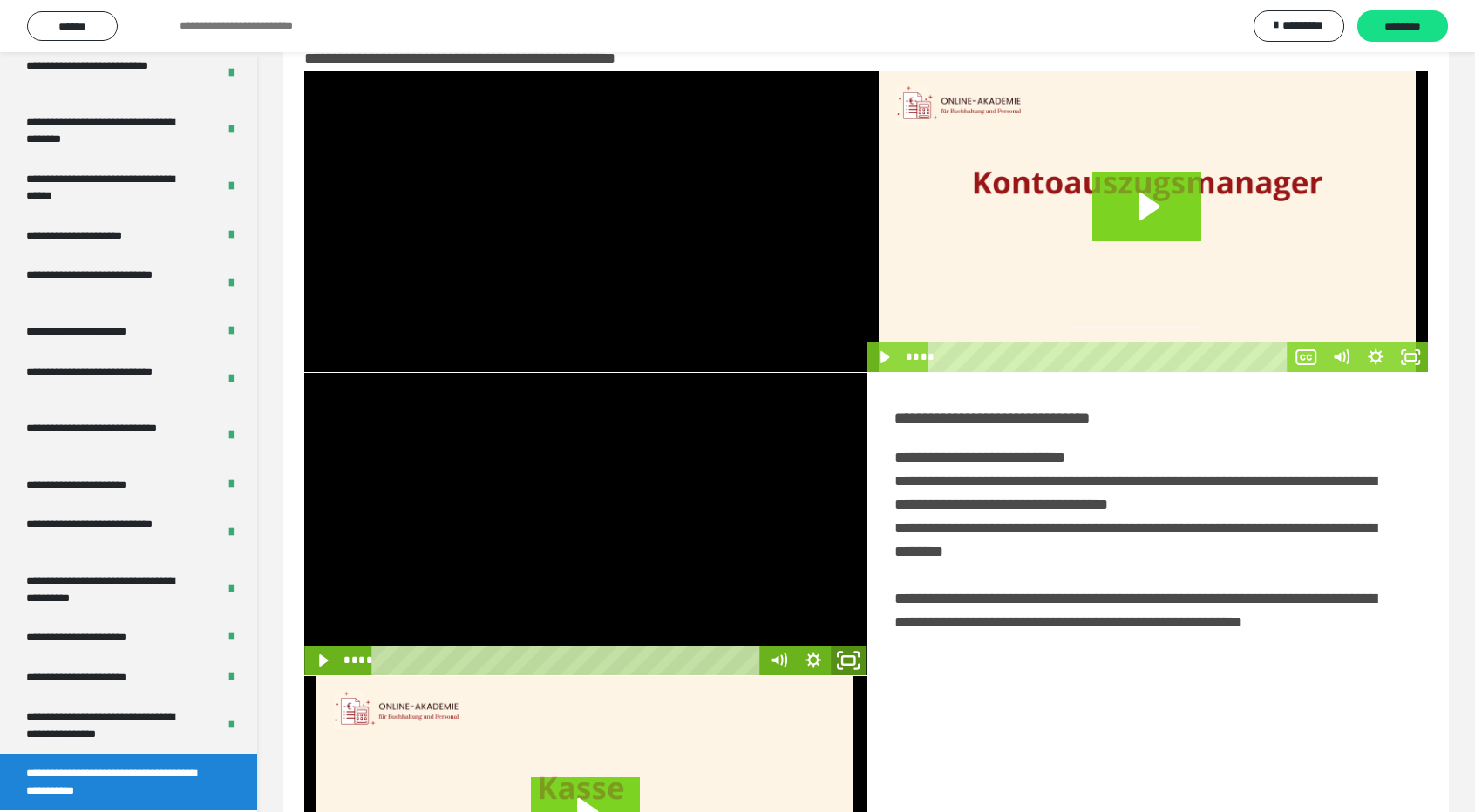 click 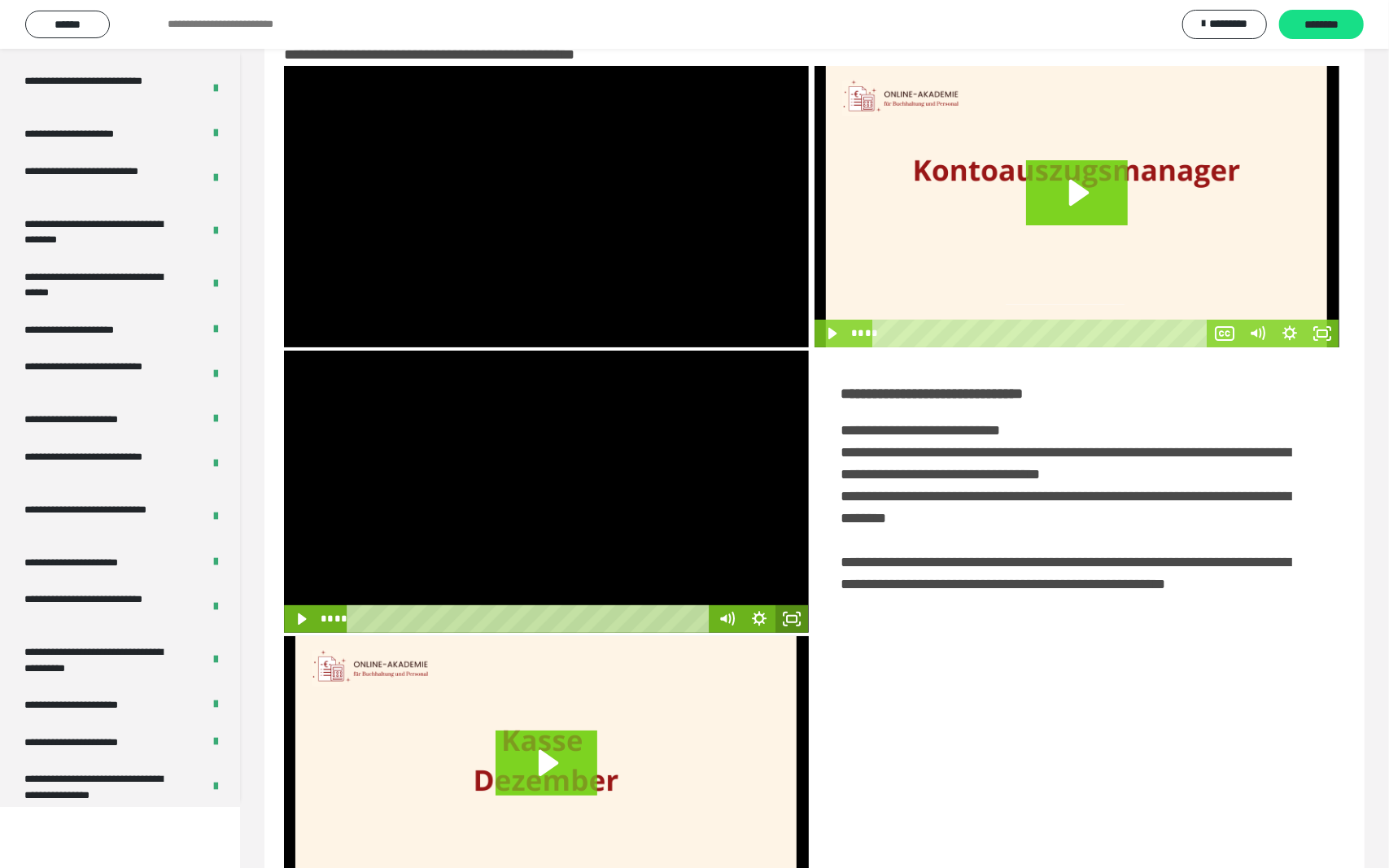 scroll, scrollTop: 2948, scrollLeft: 0, axis: vertical 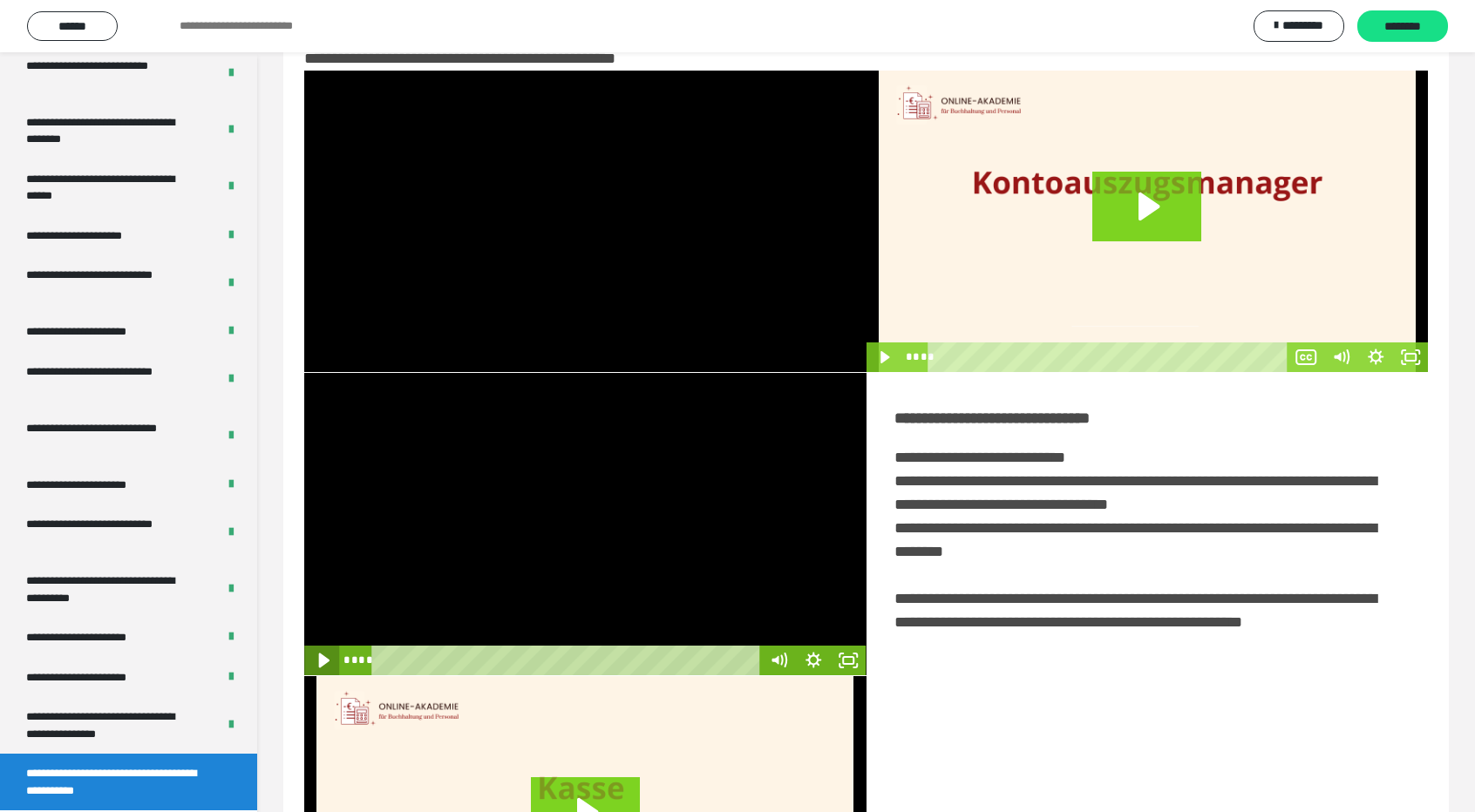 click 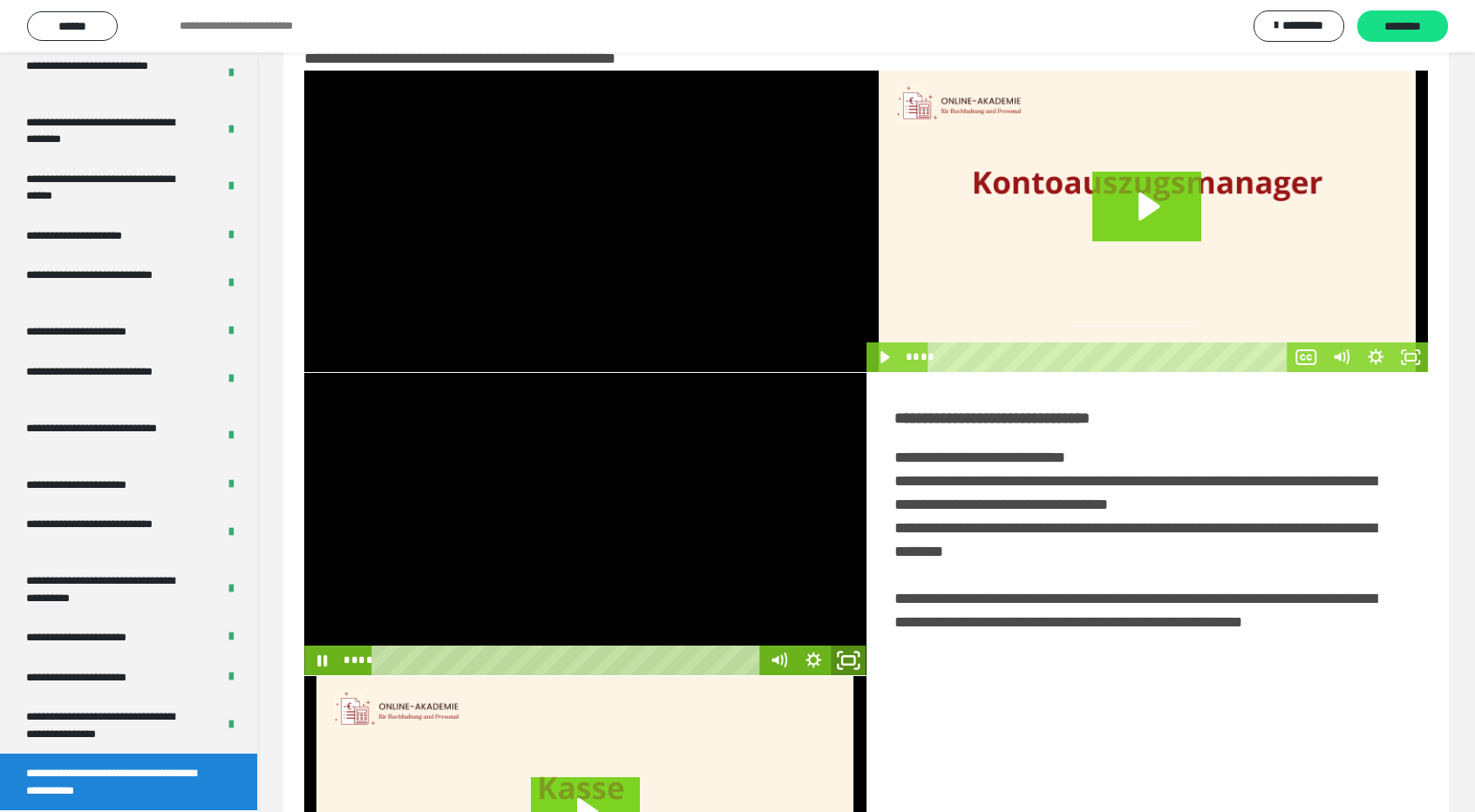 click 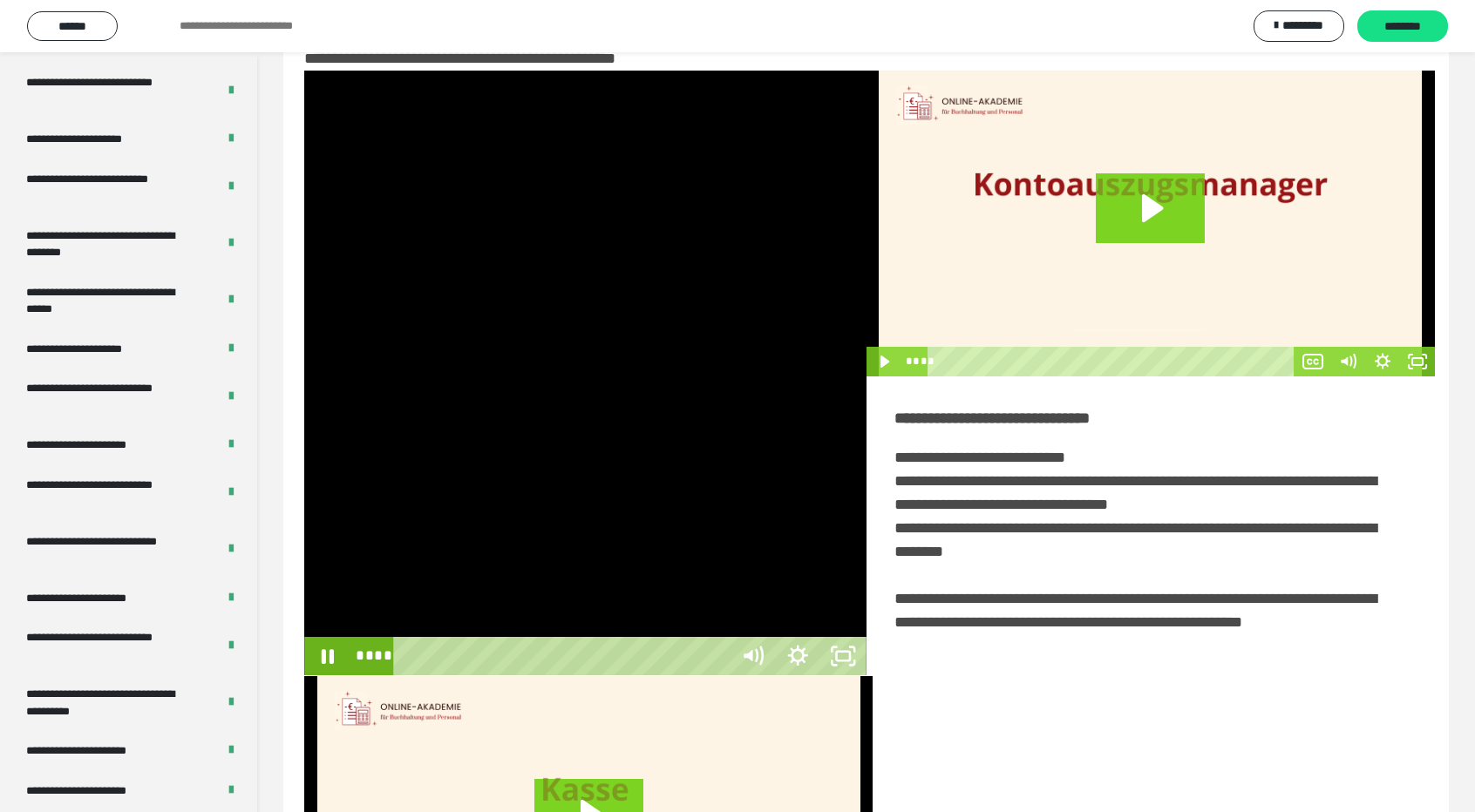 scroll, scrollTop: 3040, scrollLeft: 0, axis: vertical 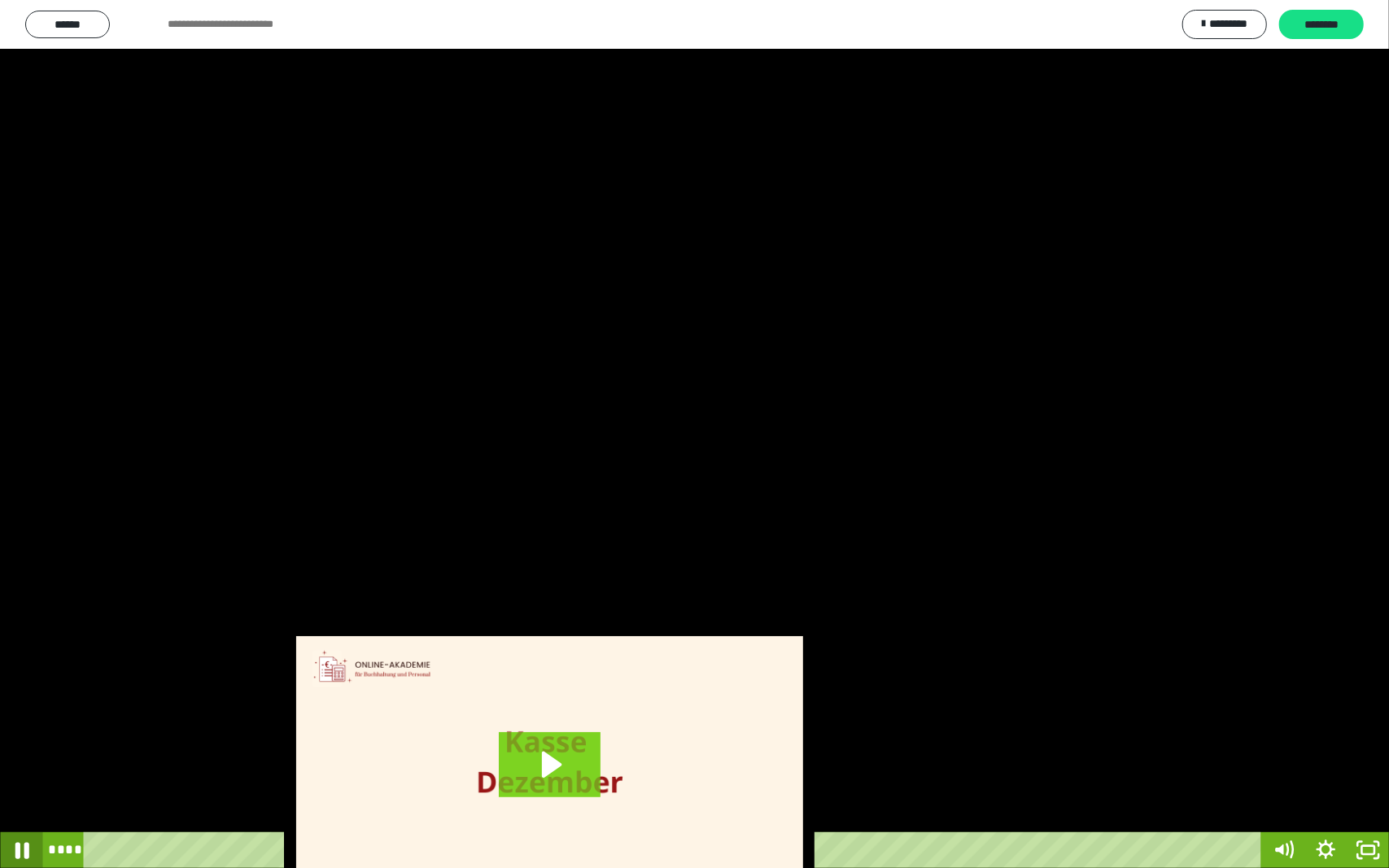 click 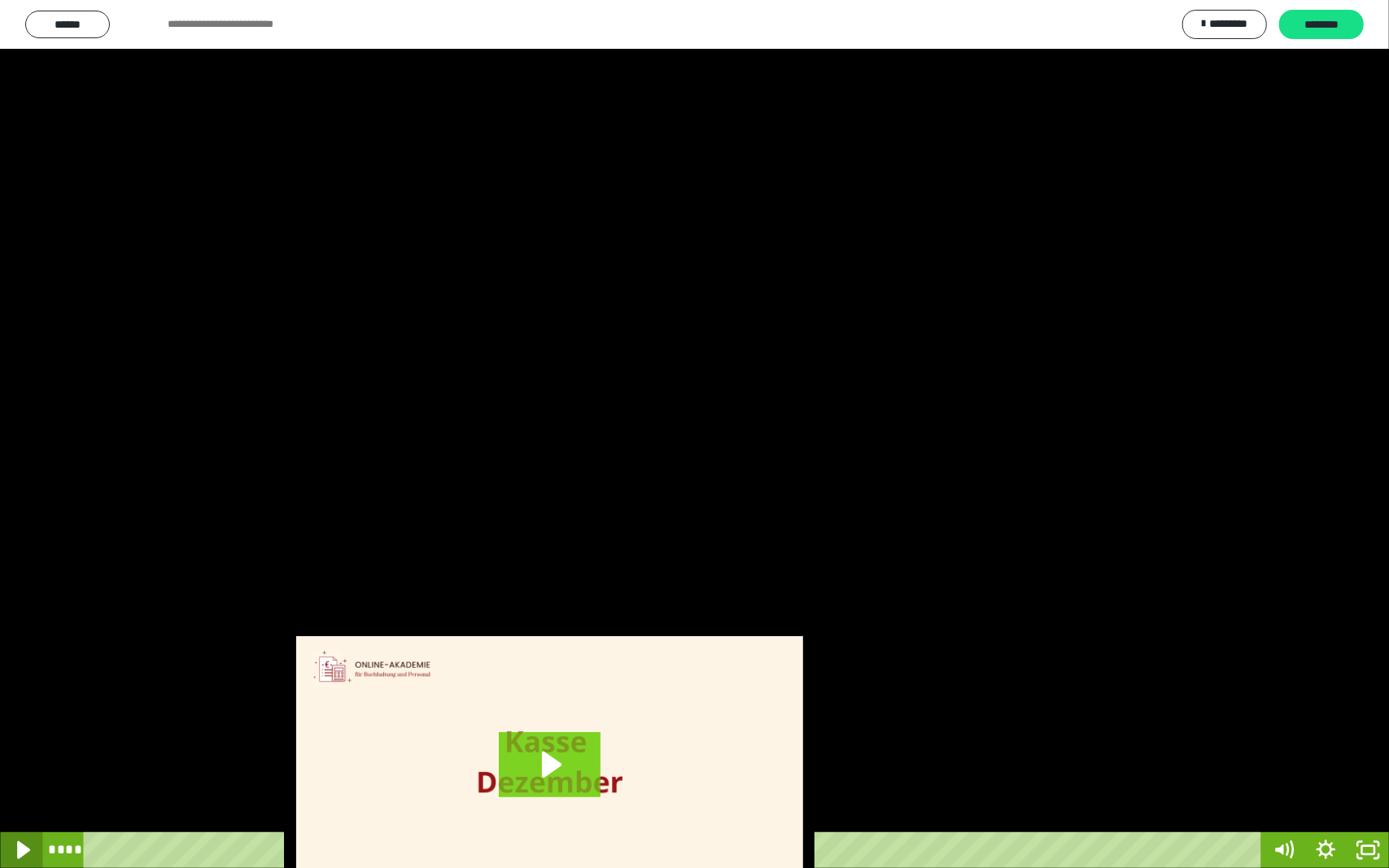 click 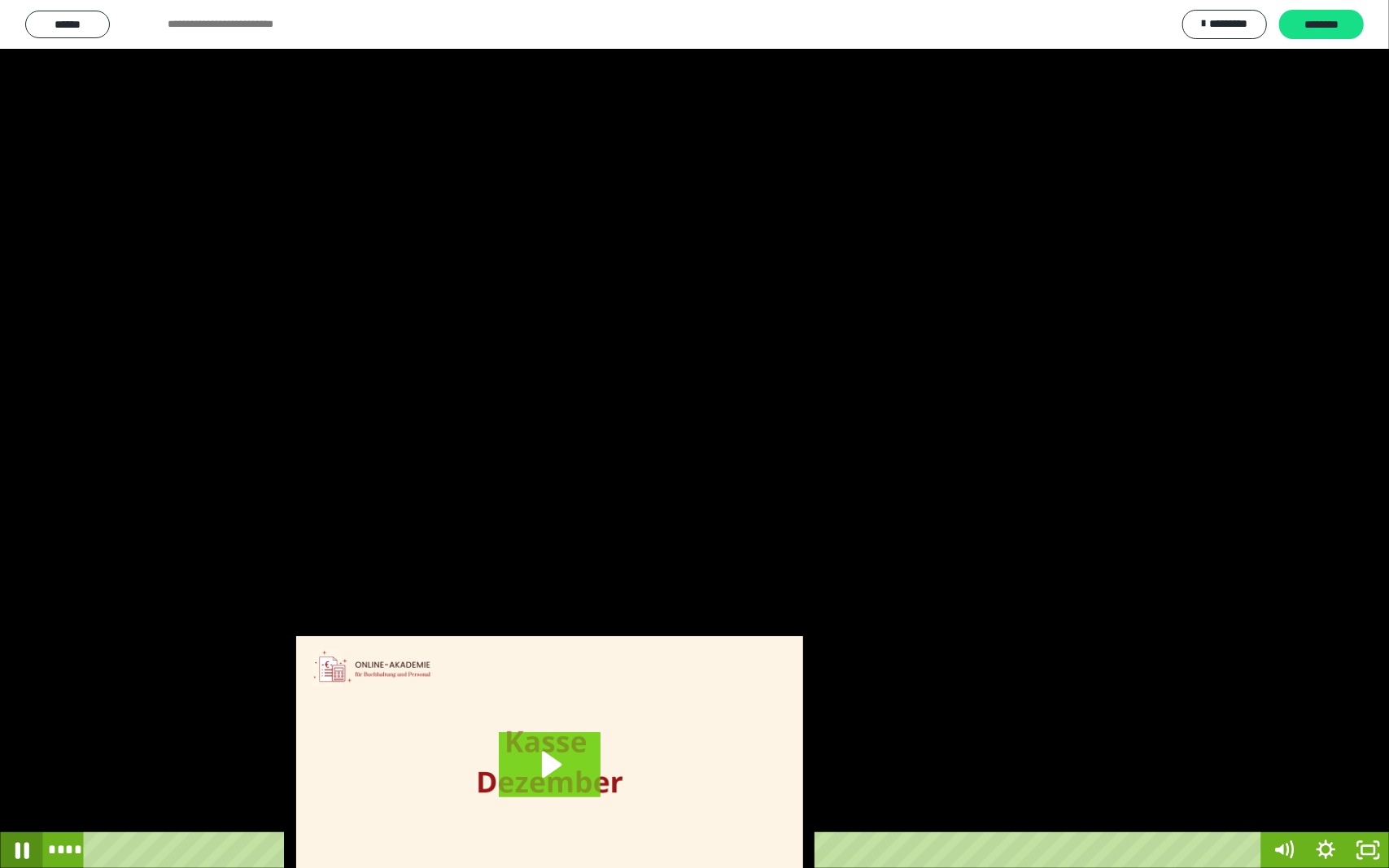 click 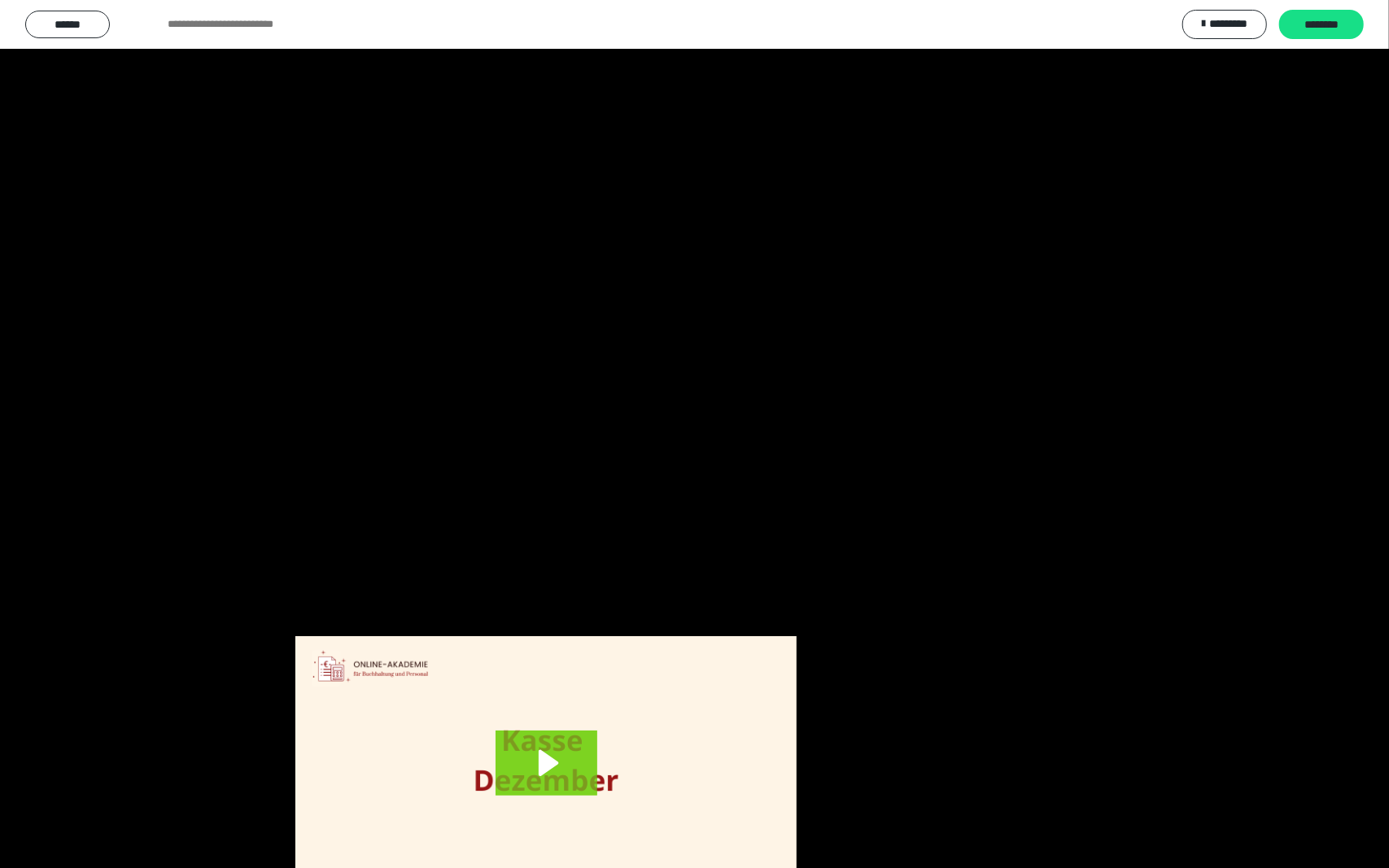 scroll, scrollTop: 2948, scrollLeft: 0, axis: vertical 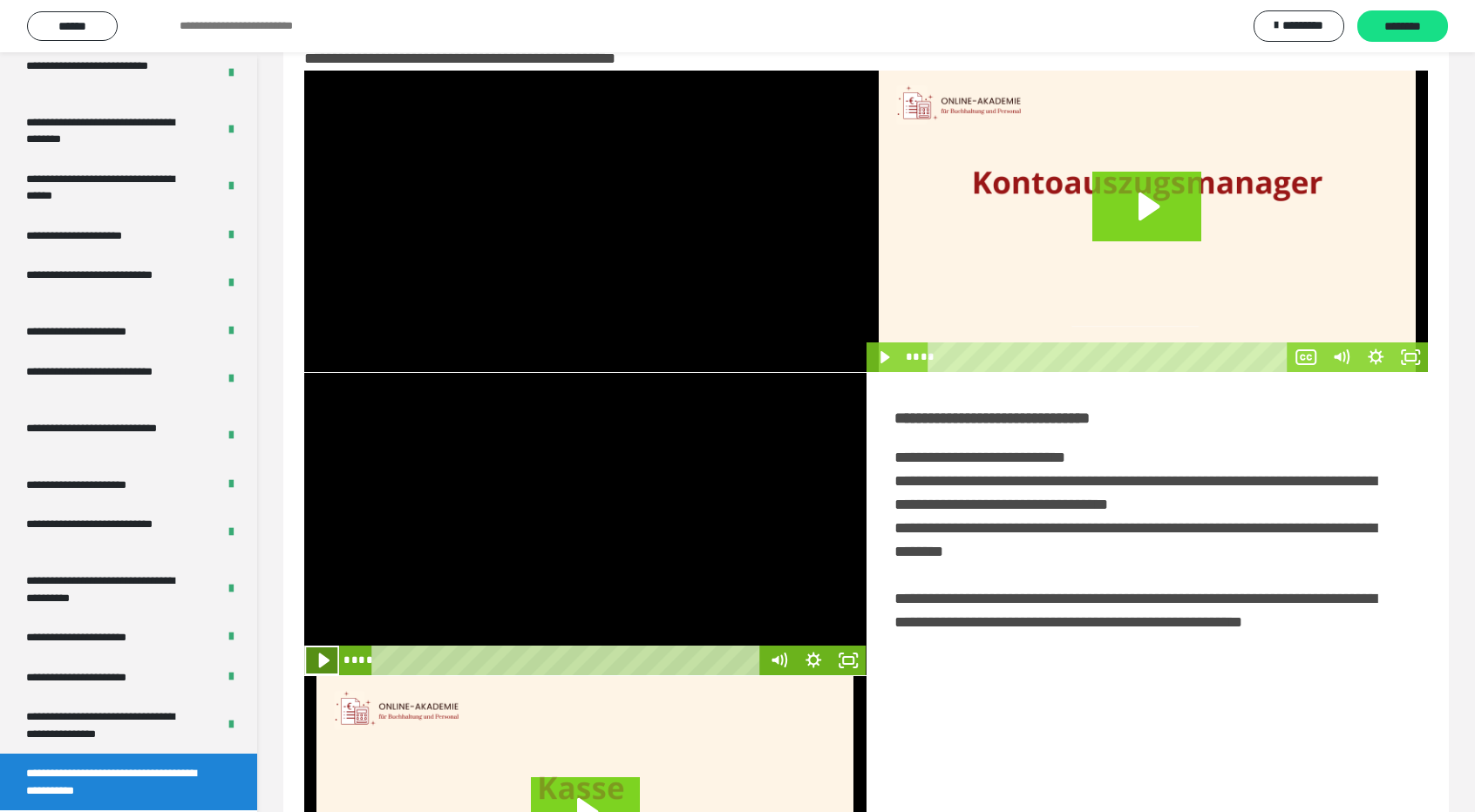 click 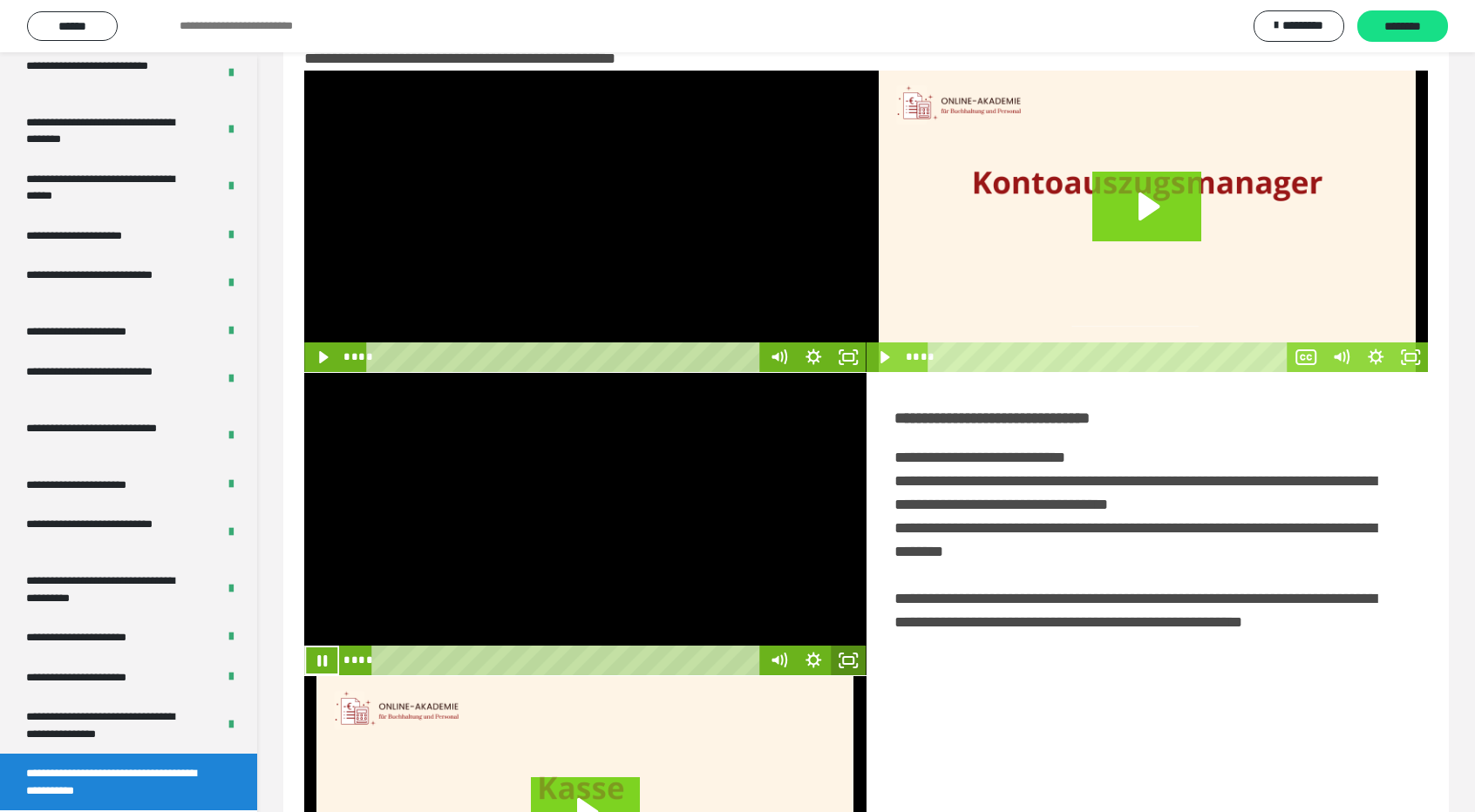 click 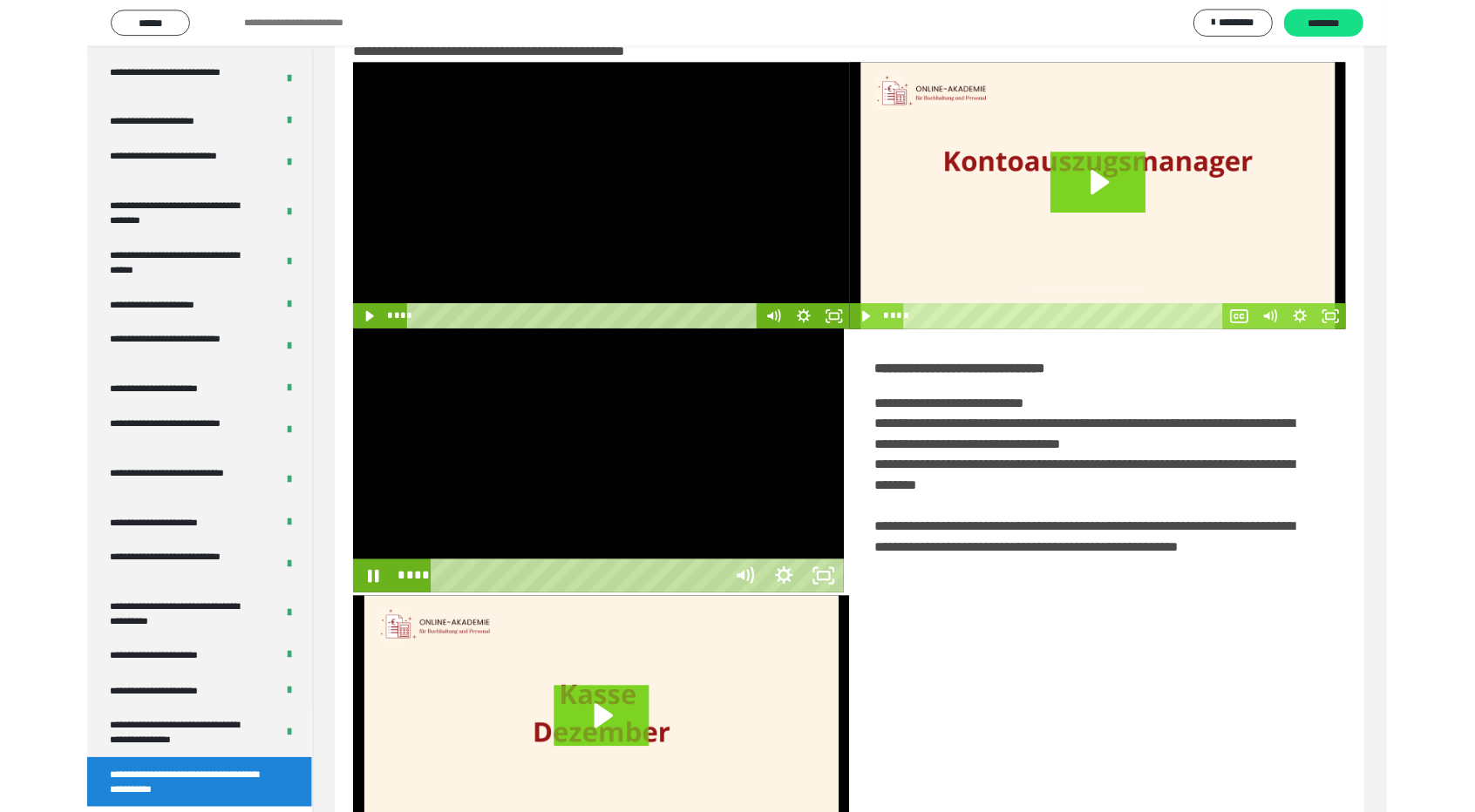 scroll, scrollTop: 3040, scrollLeft: 0, axis: vertical 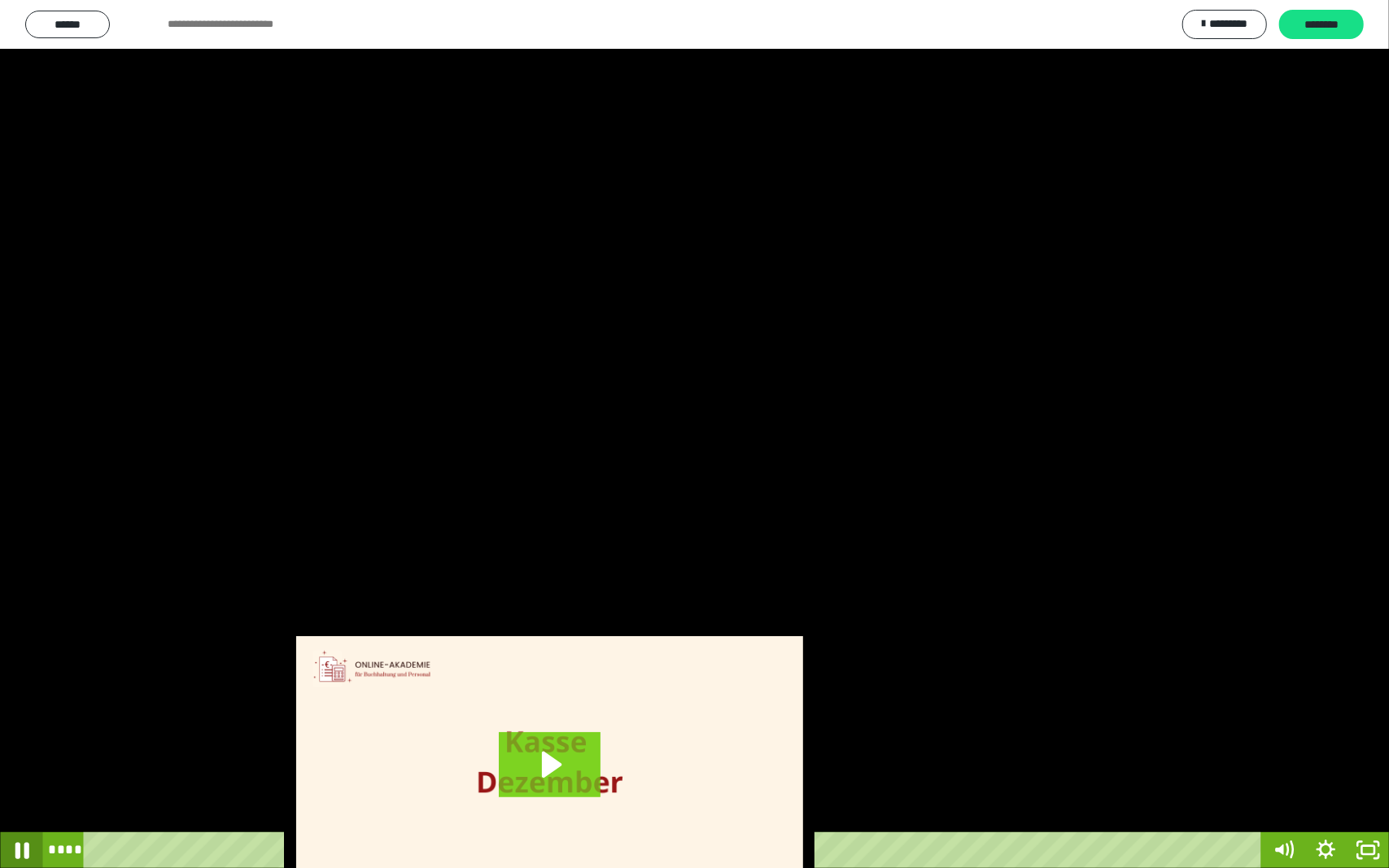 click 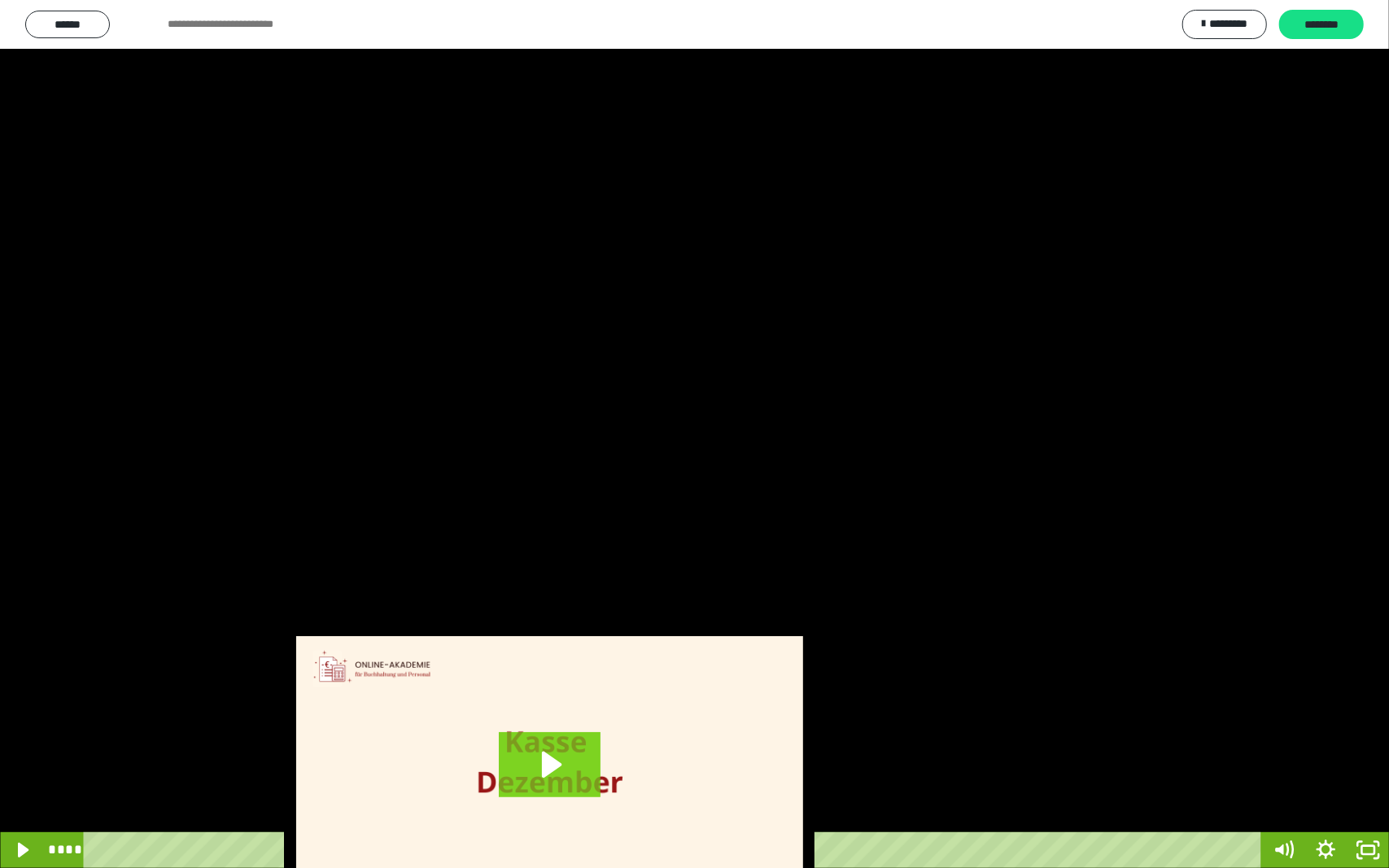 scroll, scrollTop: 2948, scrollLeft: 0, axis: vertical 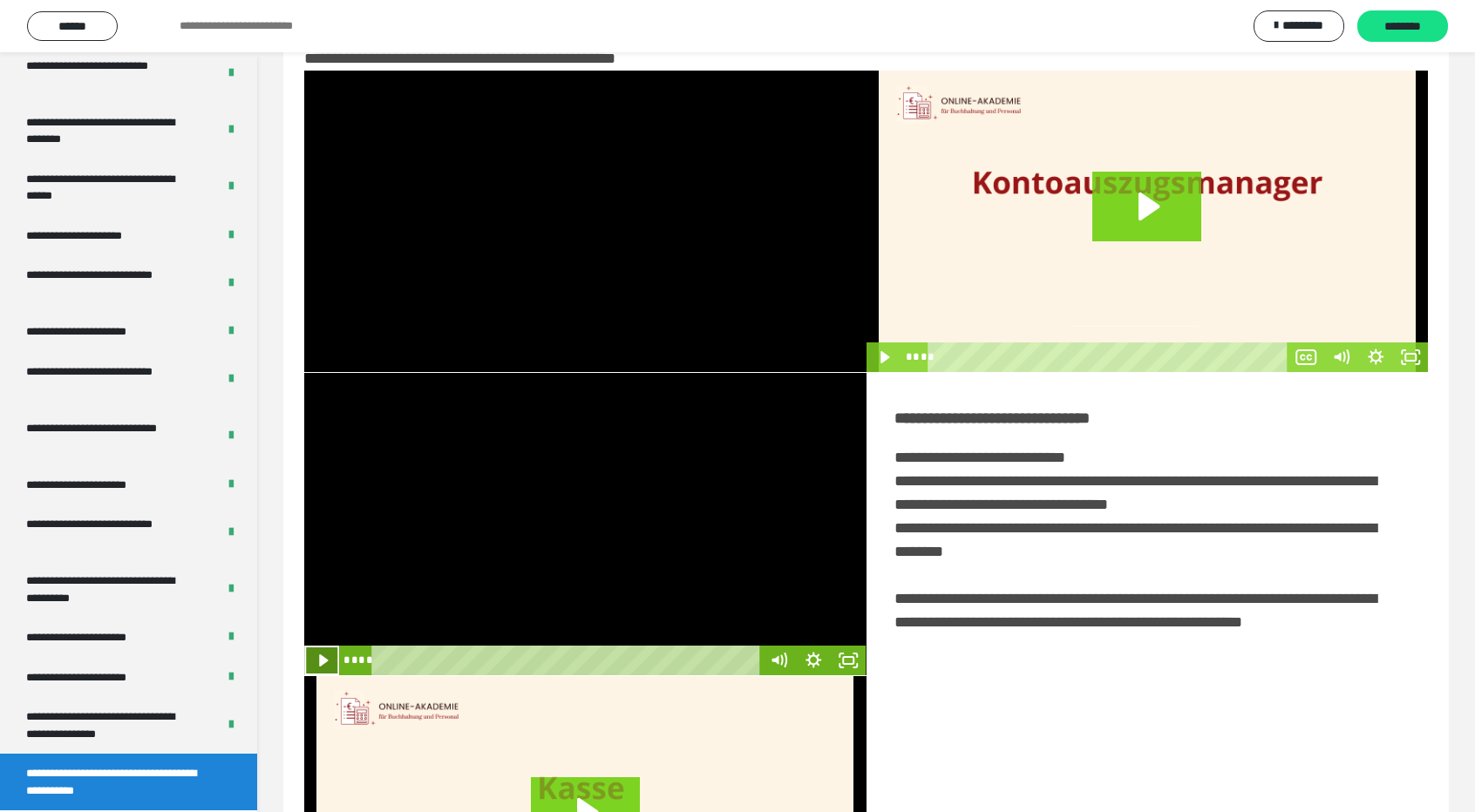 click 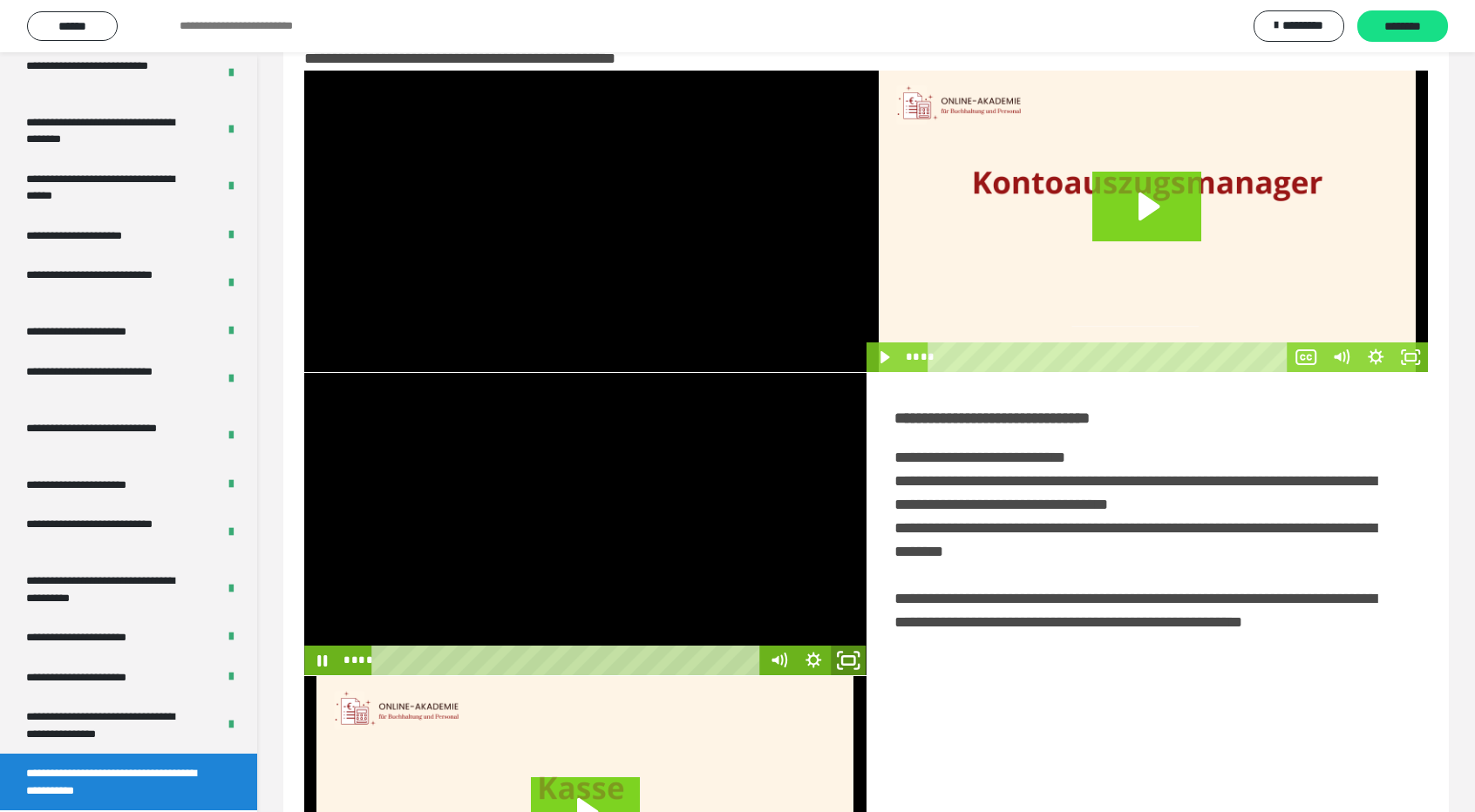 click 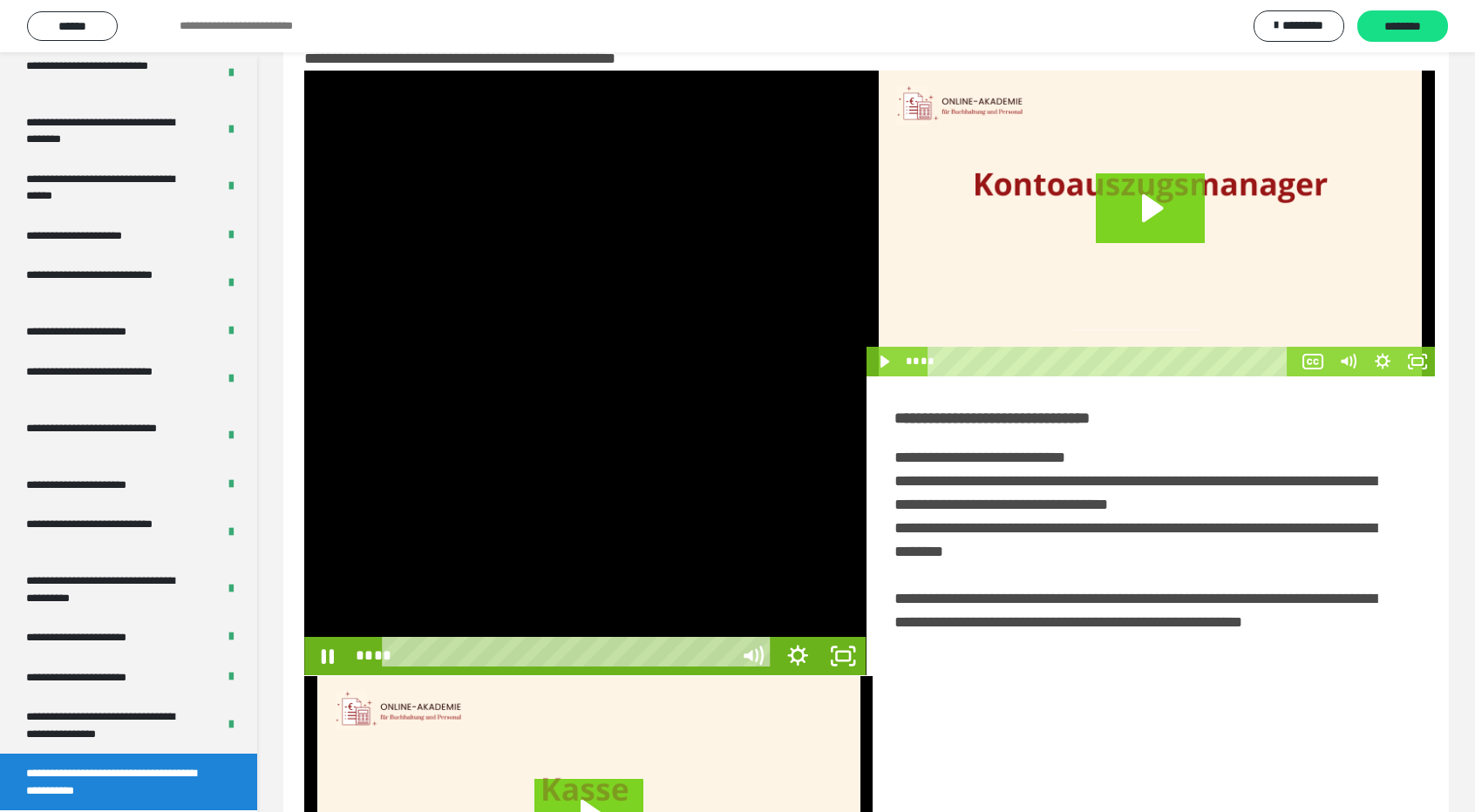 scroll, scrollTop: 3040, scrollLeft: 0, axis: vertical 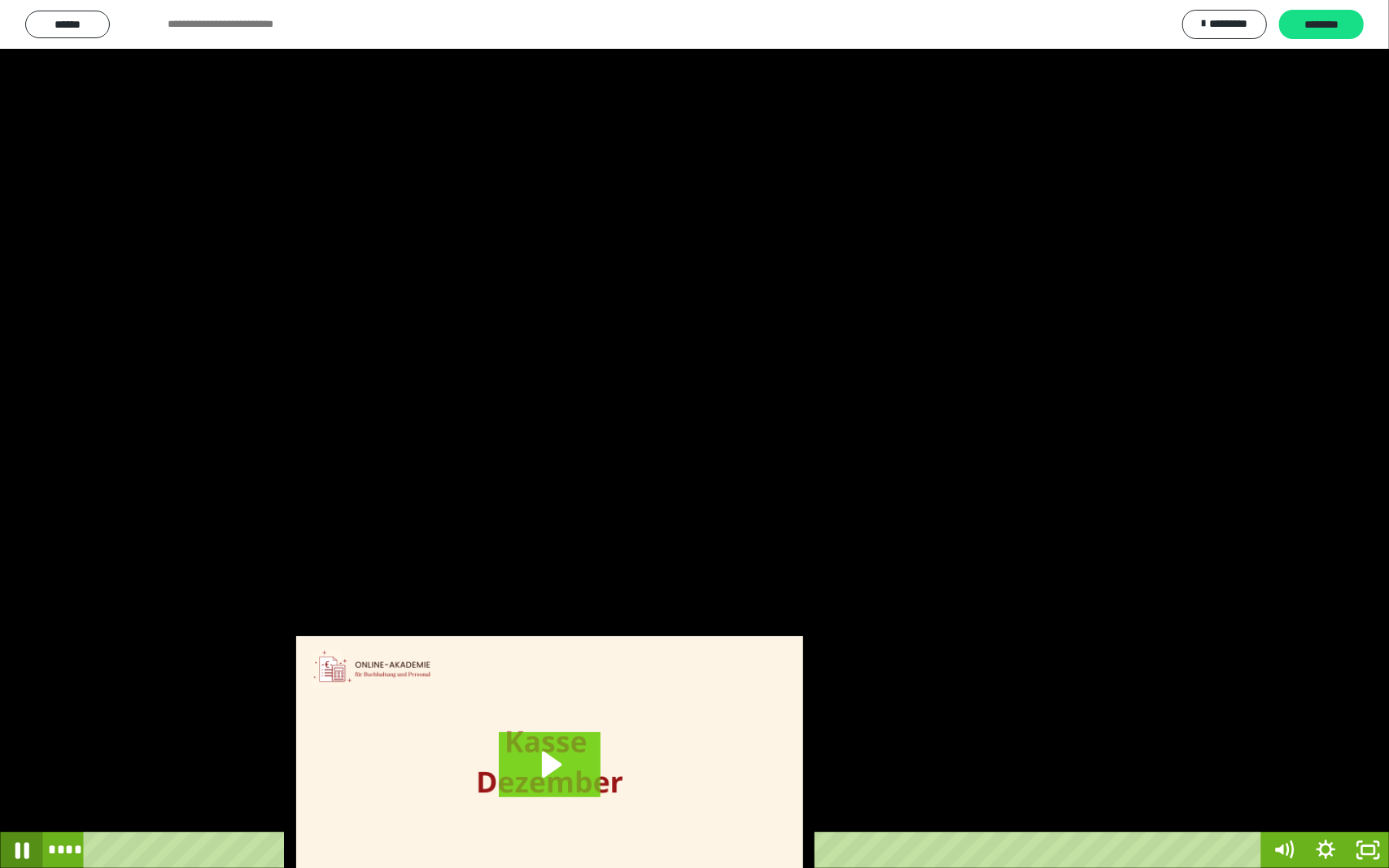 click 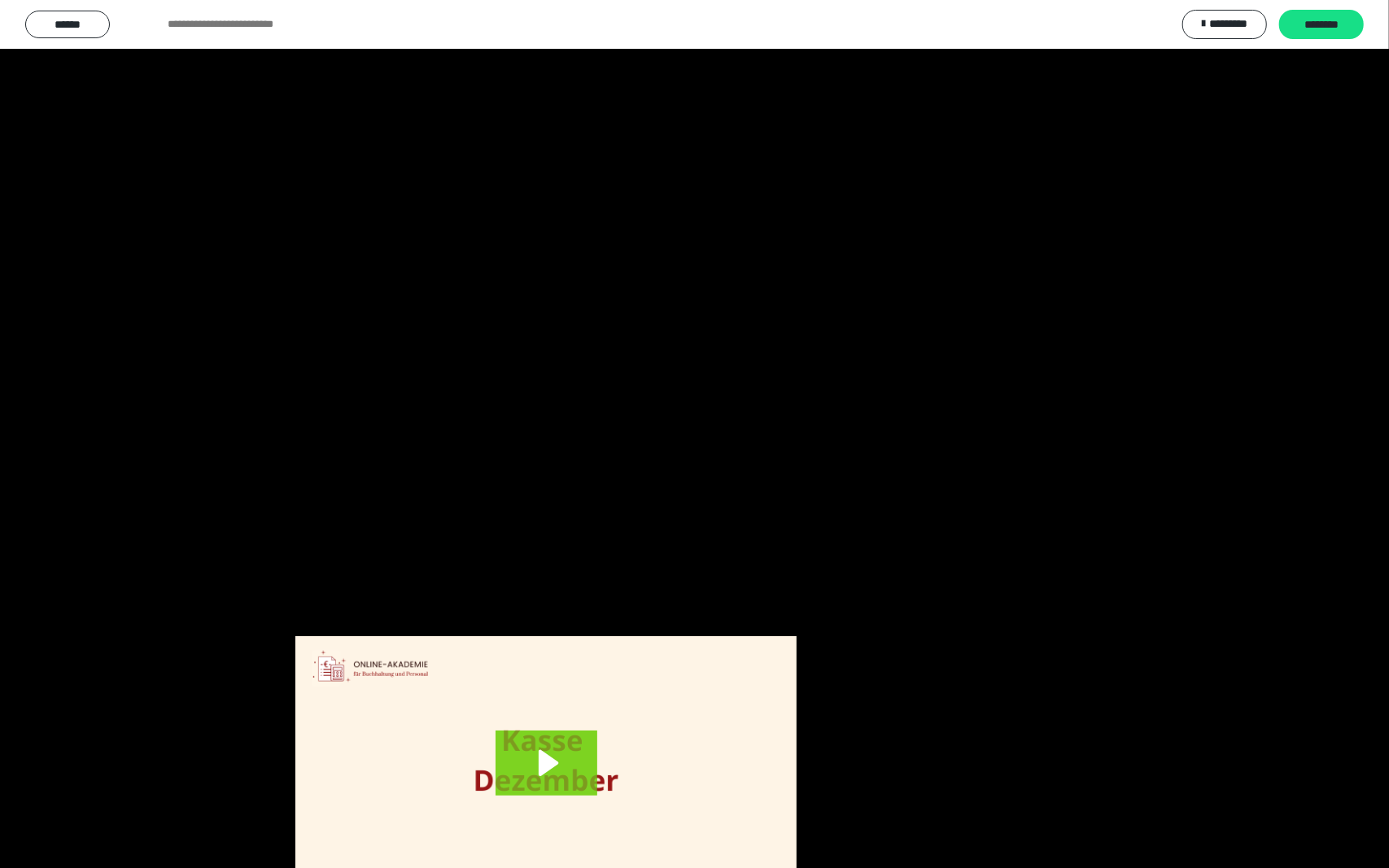 scroll, scrollTop: 2948, scrollLeft: 0, axis: vertical 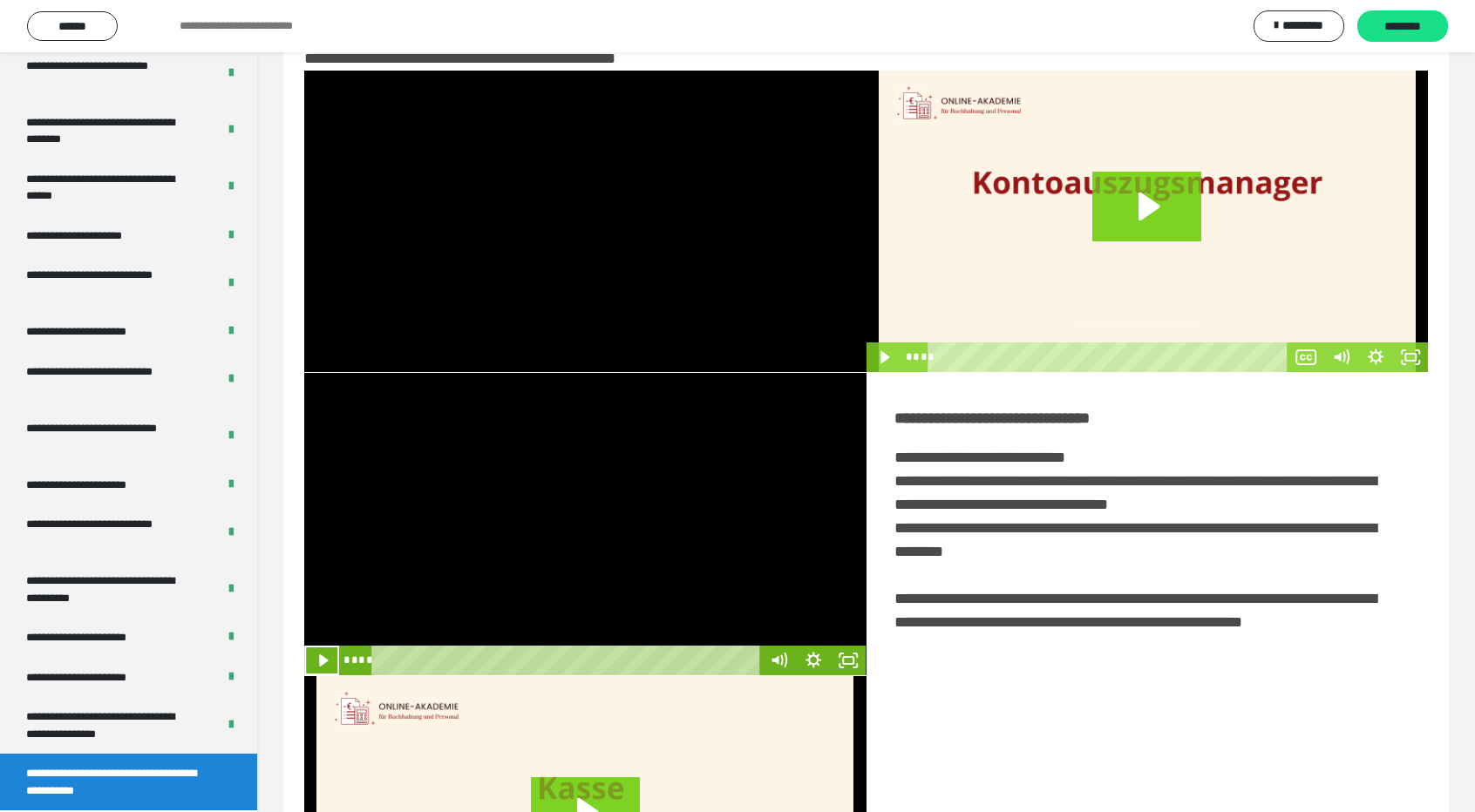 click at bounding box center (585, 524) 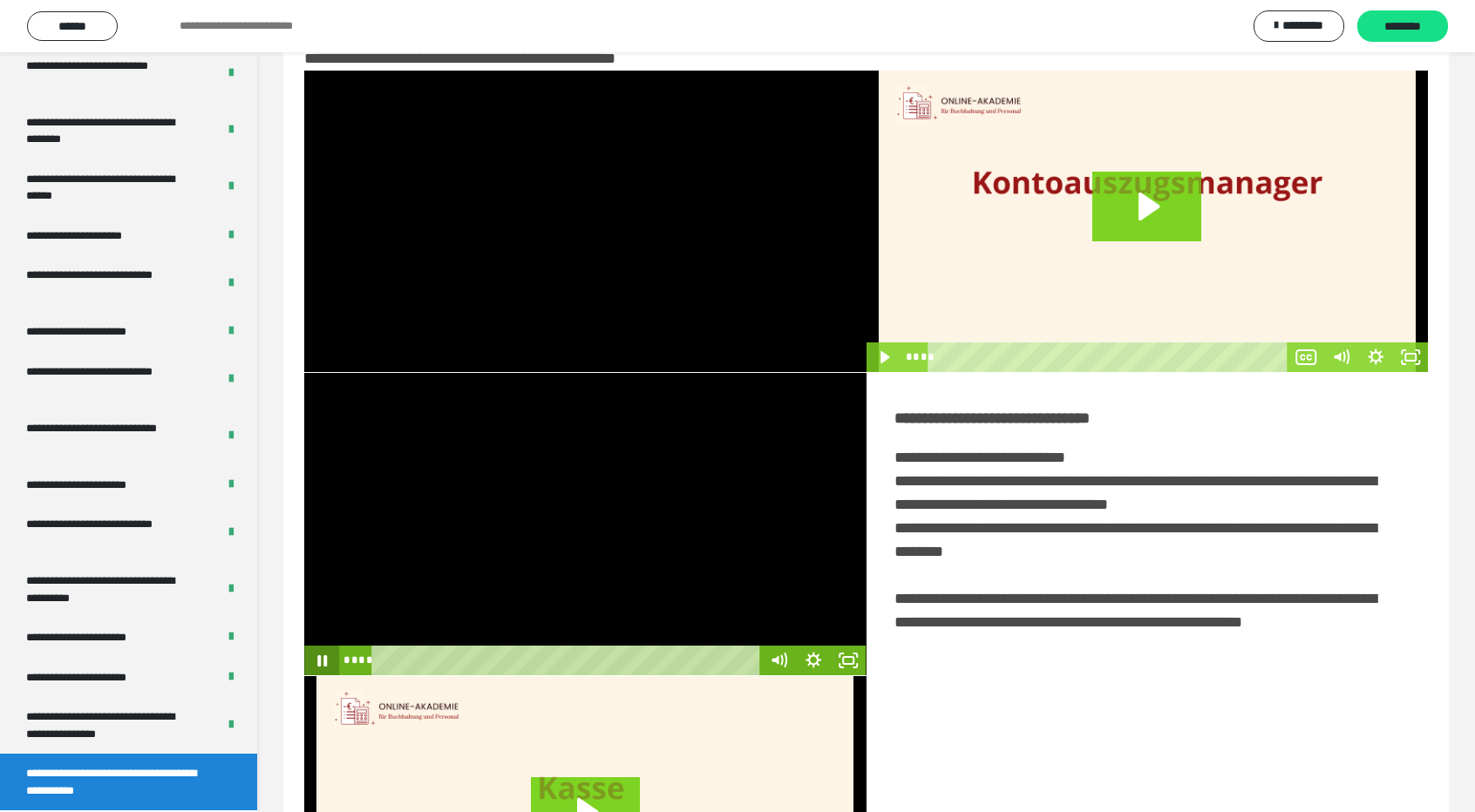 click 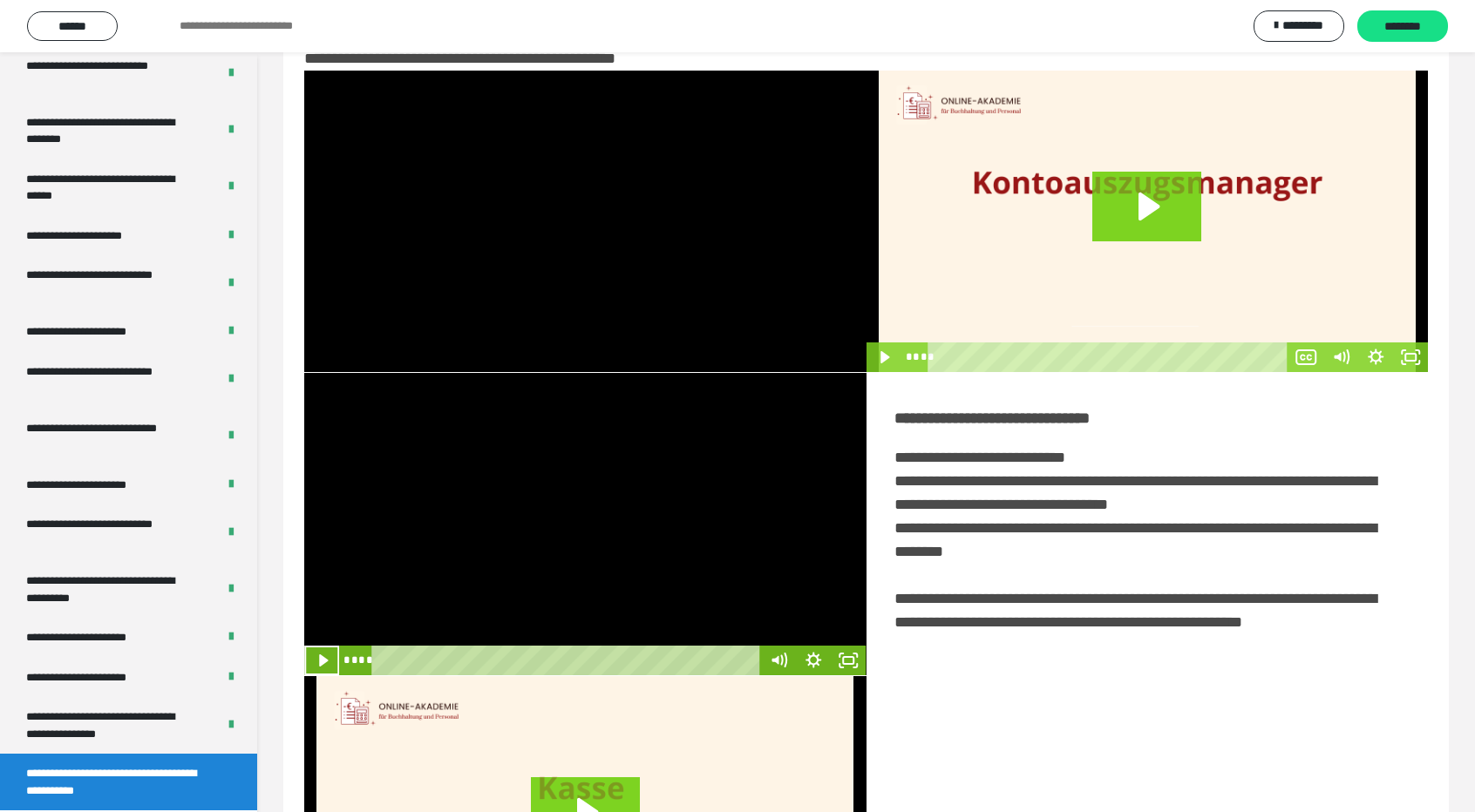 click at bounding box center [585, 524] 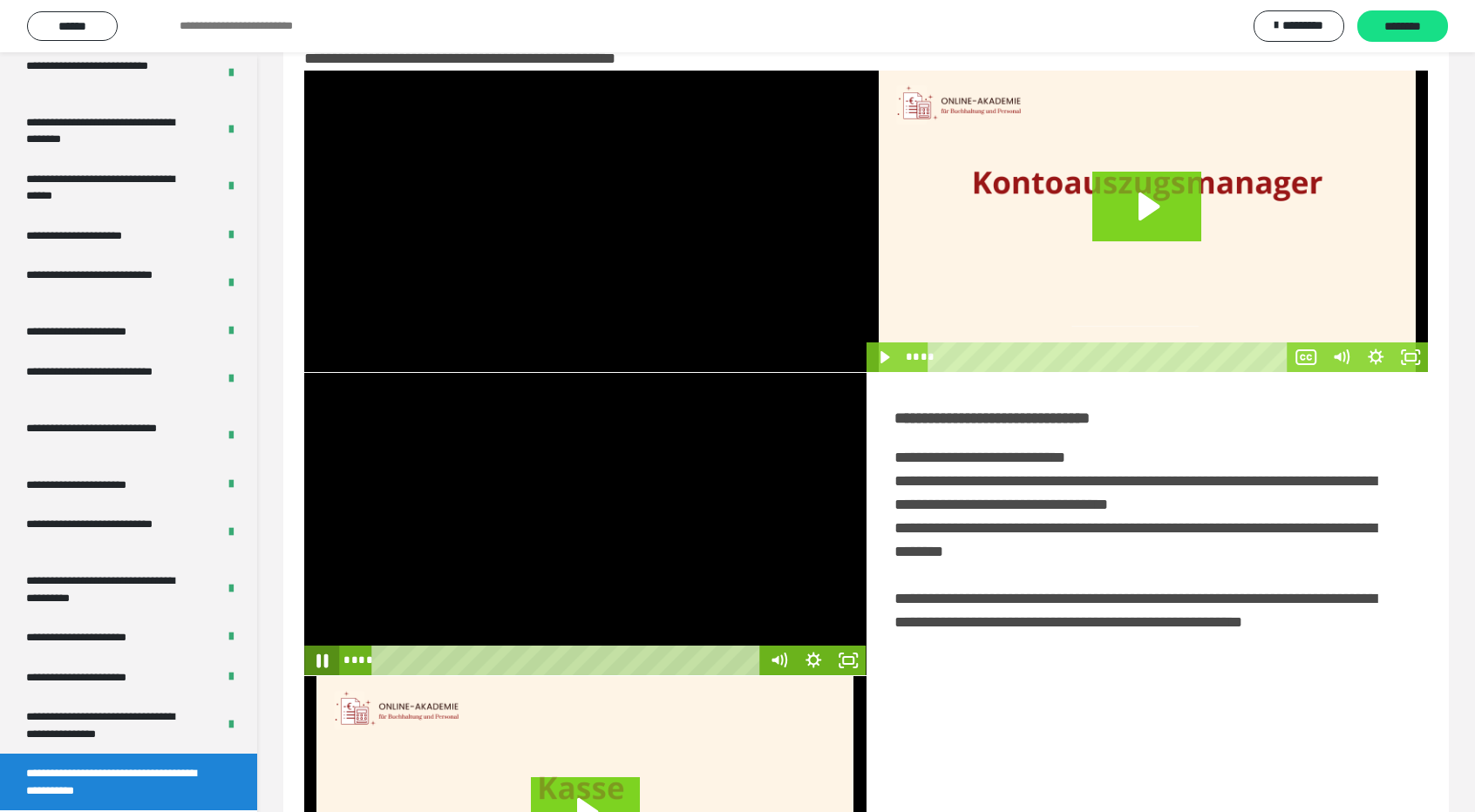 click 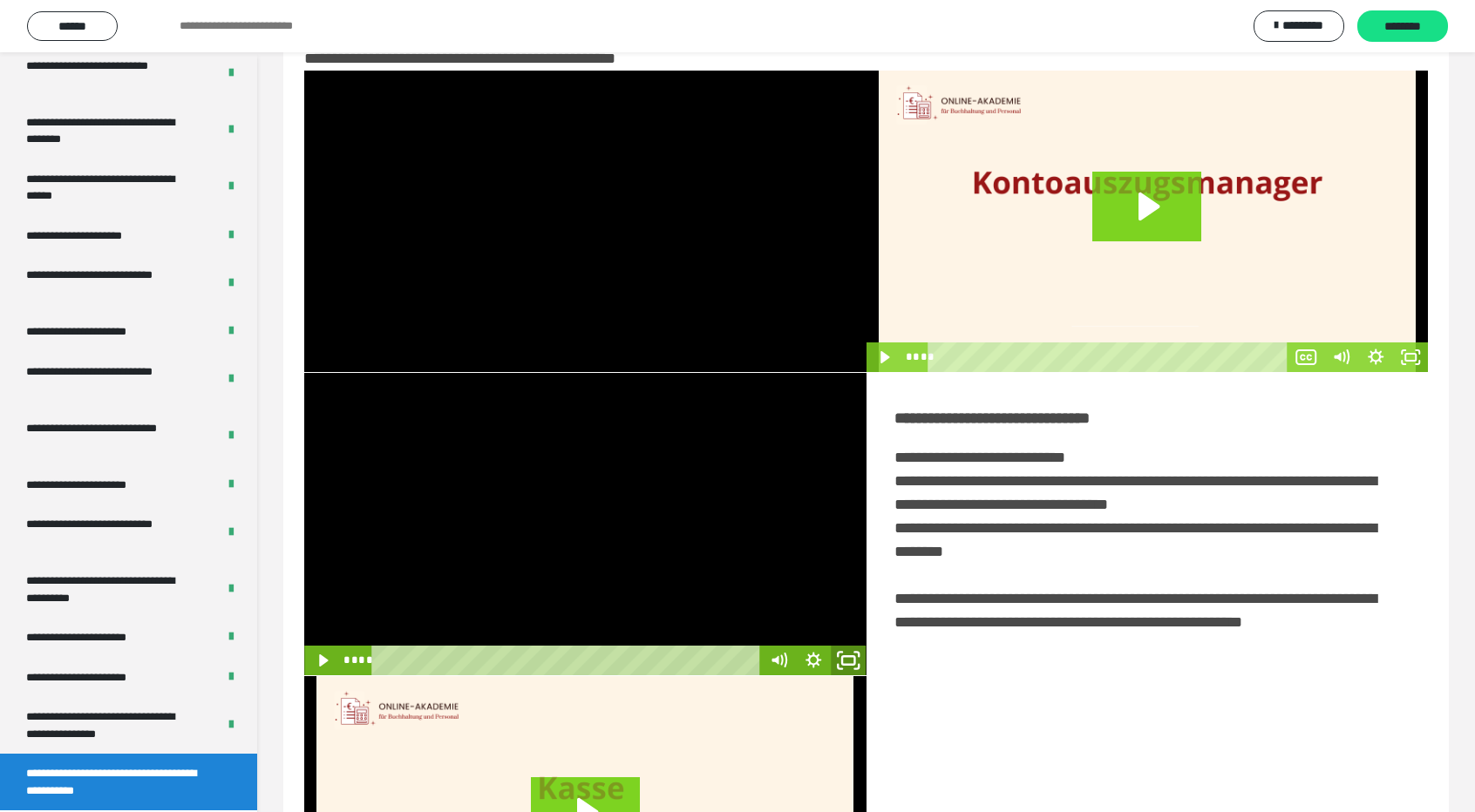 click 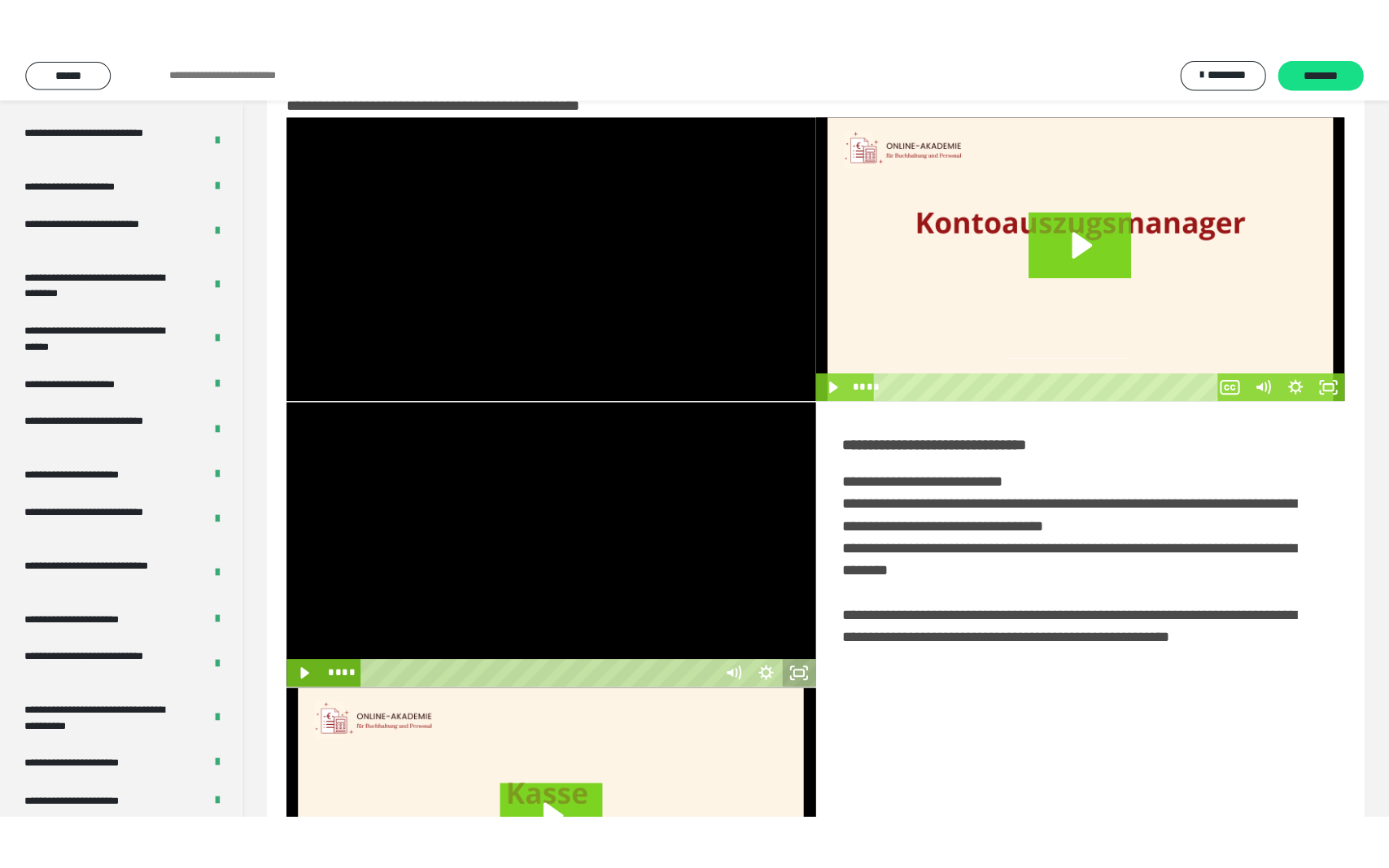 scroll, scrollTop: 2948, scrollLeft: 0, axis: vertical 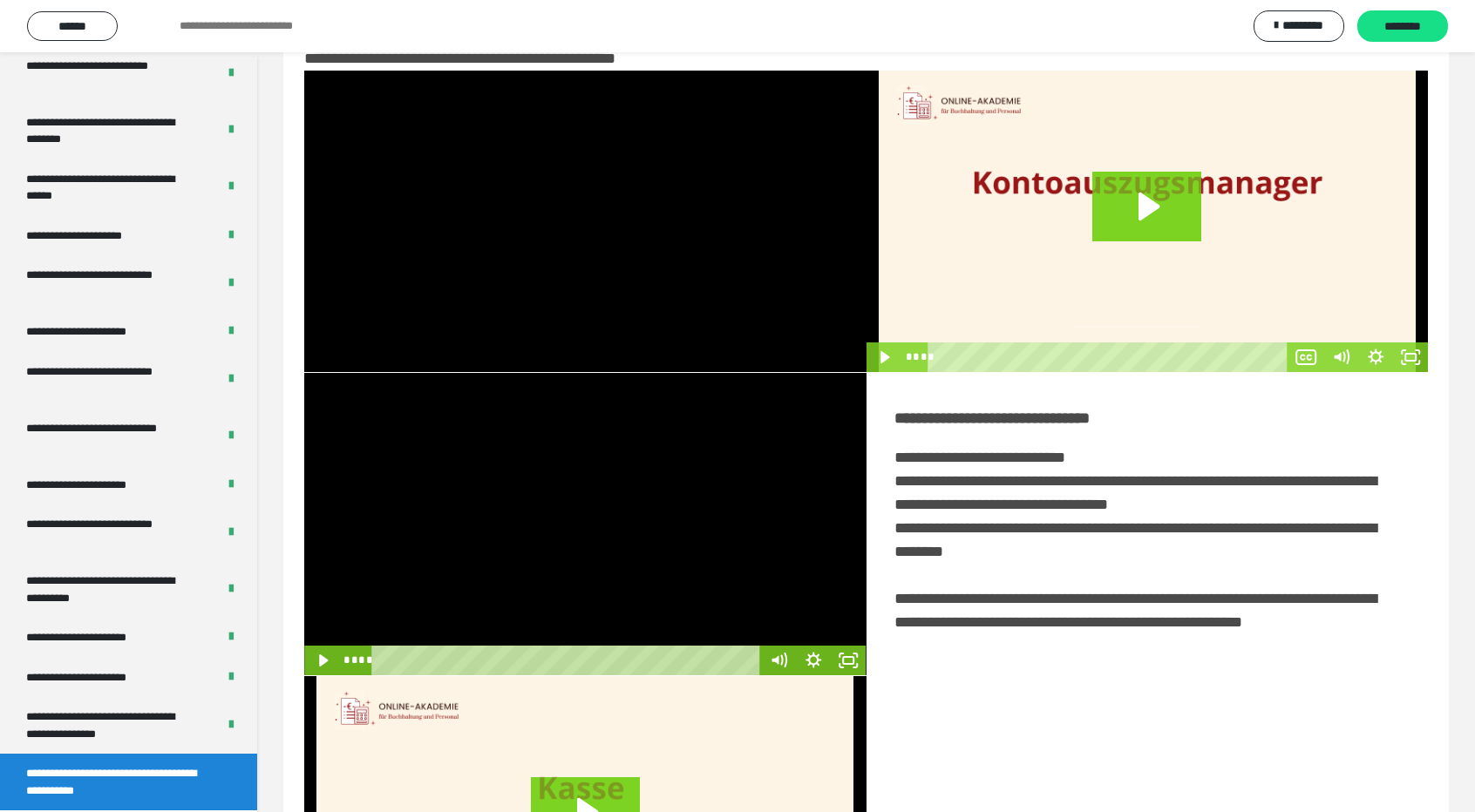 click at bounding box center [585, 524] 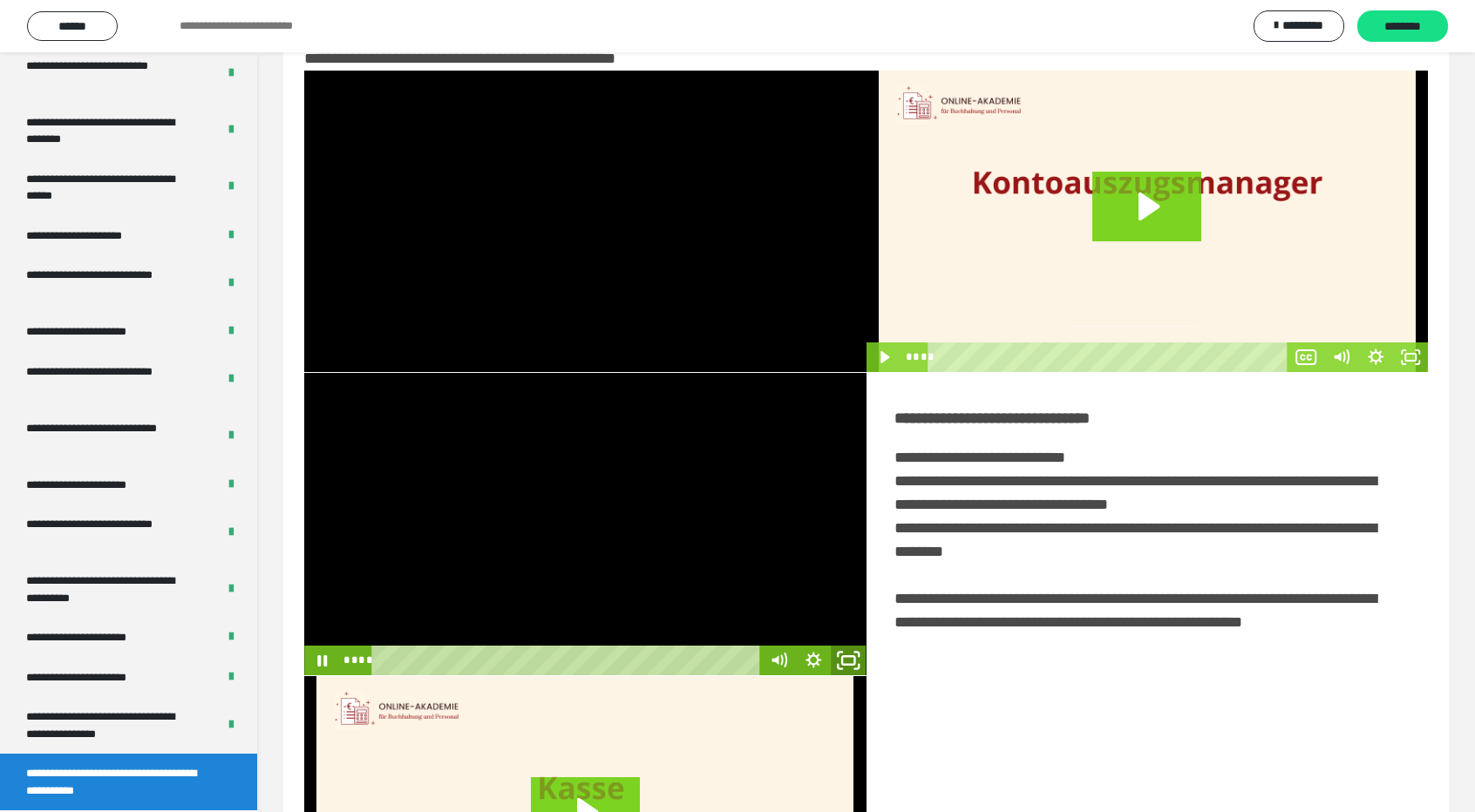 click 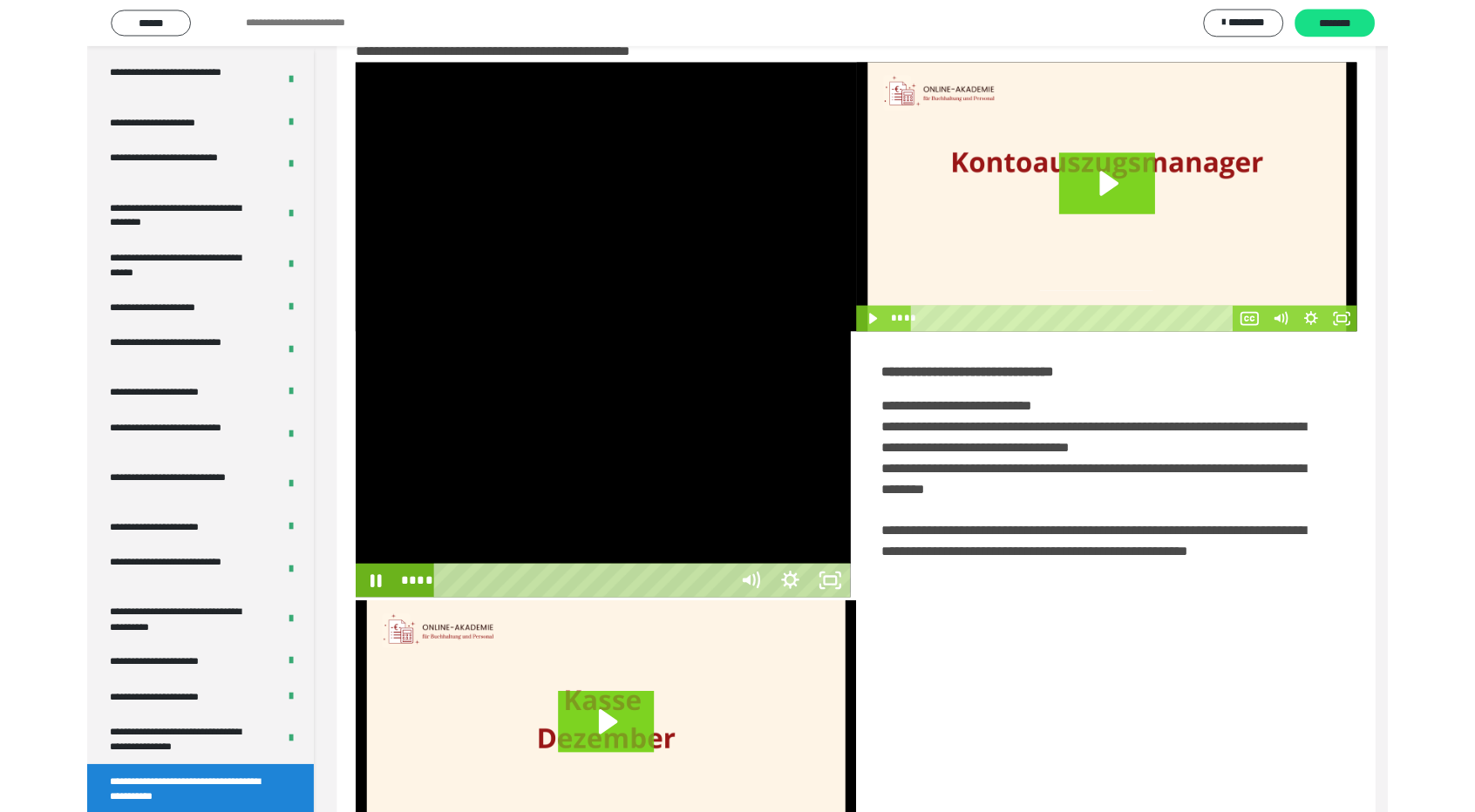 scroll, scrollTop: 3040, scrollLeft: 0, axis: vertical 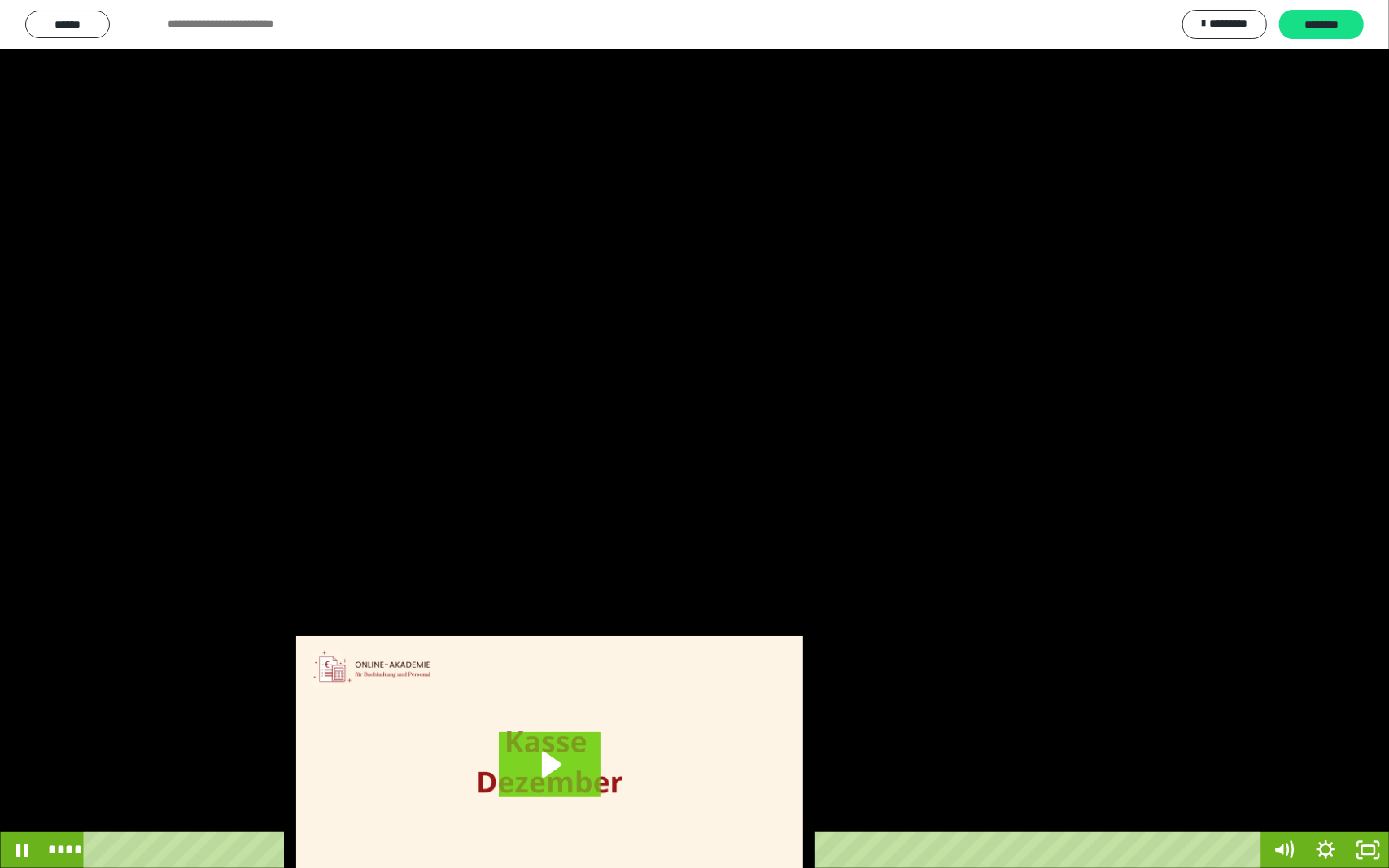 click at bounding box center (694, 434) 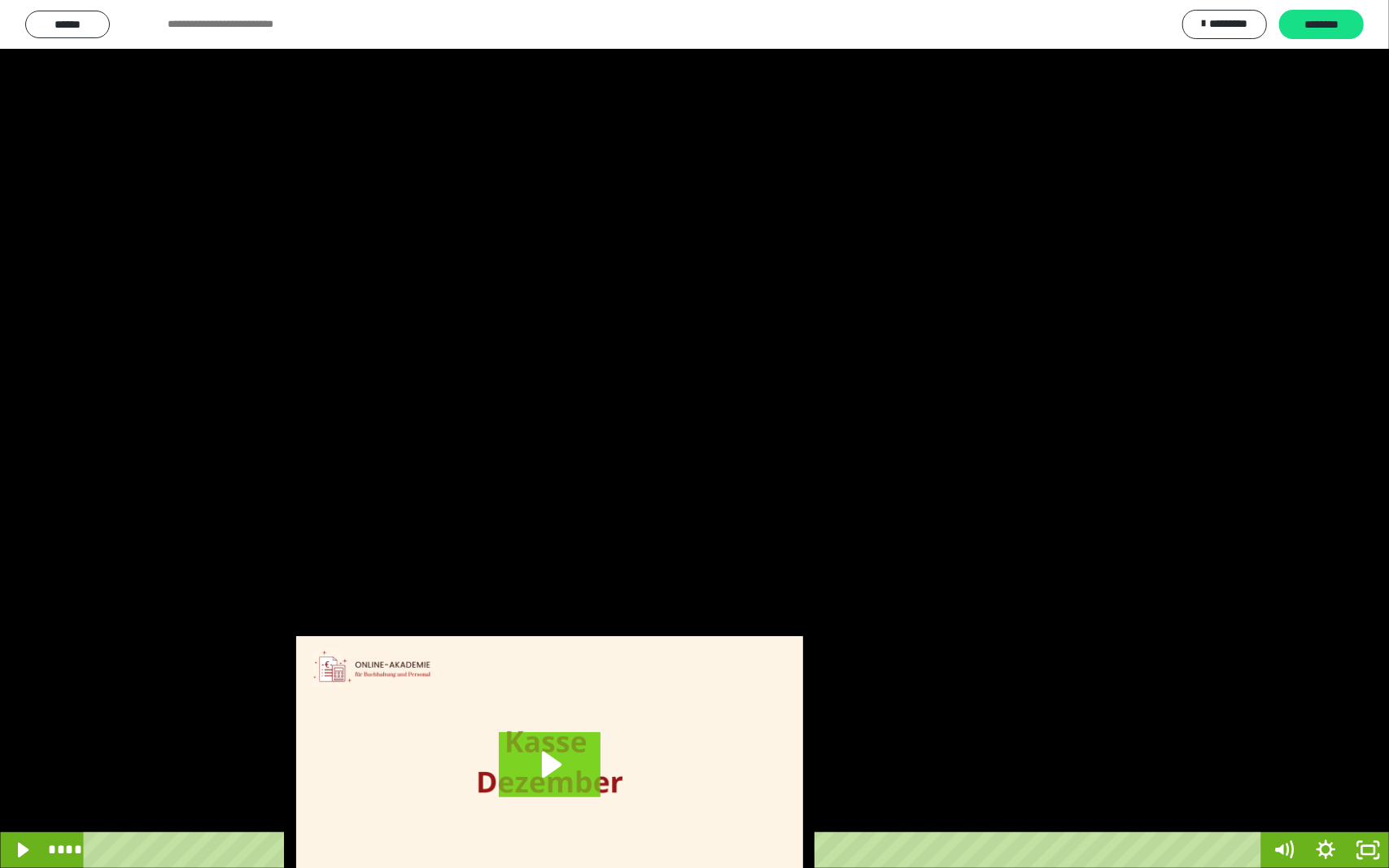 click at bounding box center (694, 434) 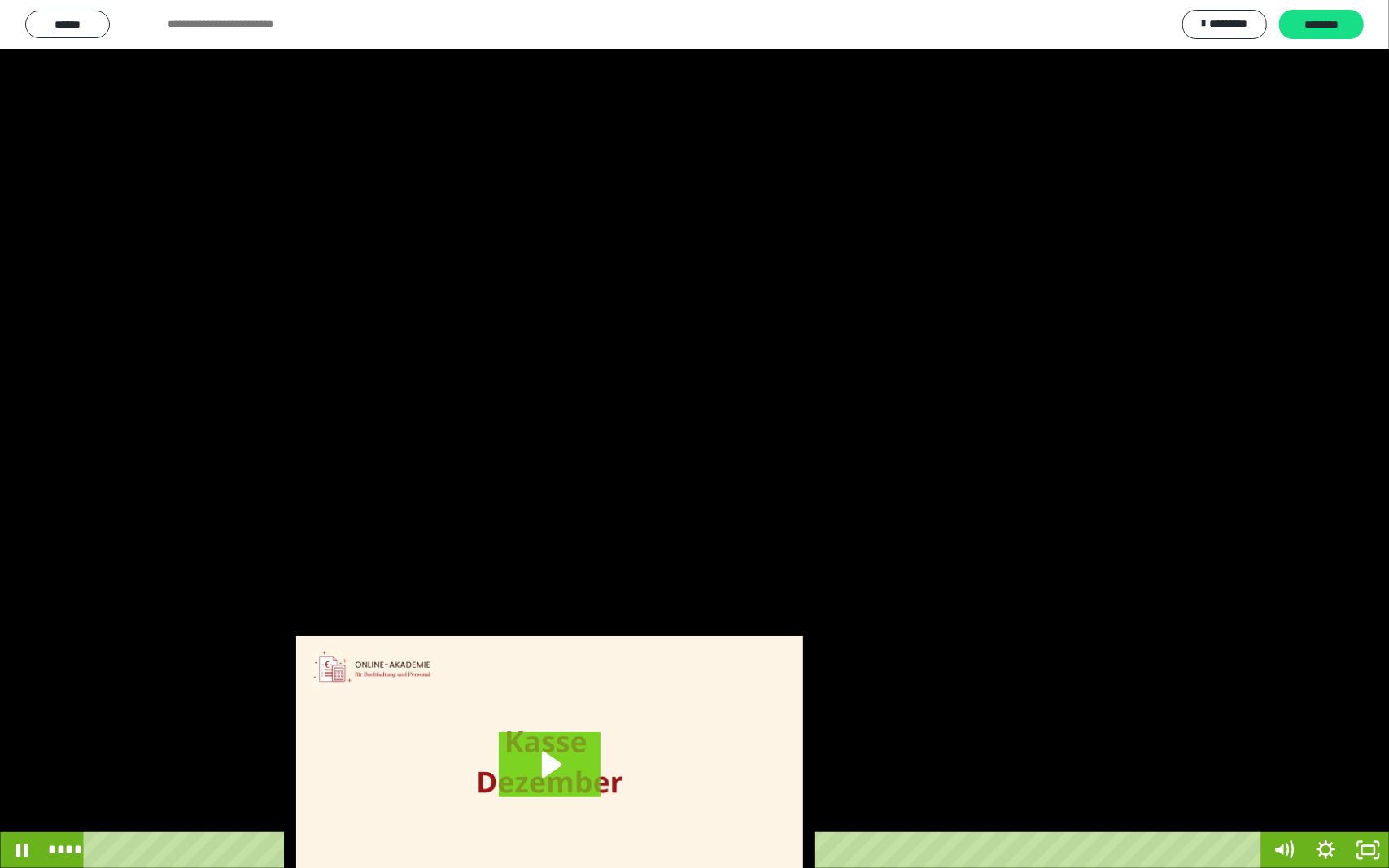 click at bounding box center [694, 434] 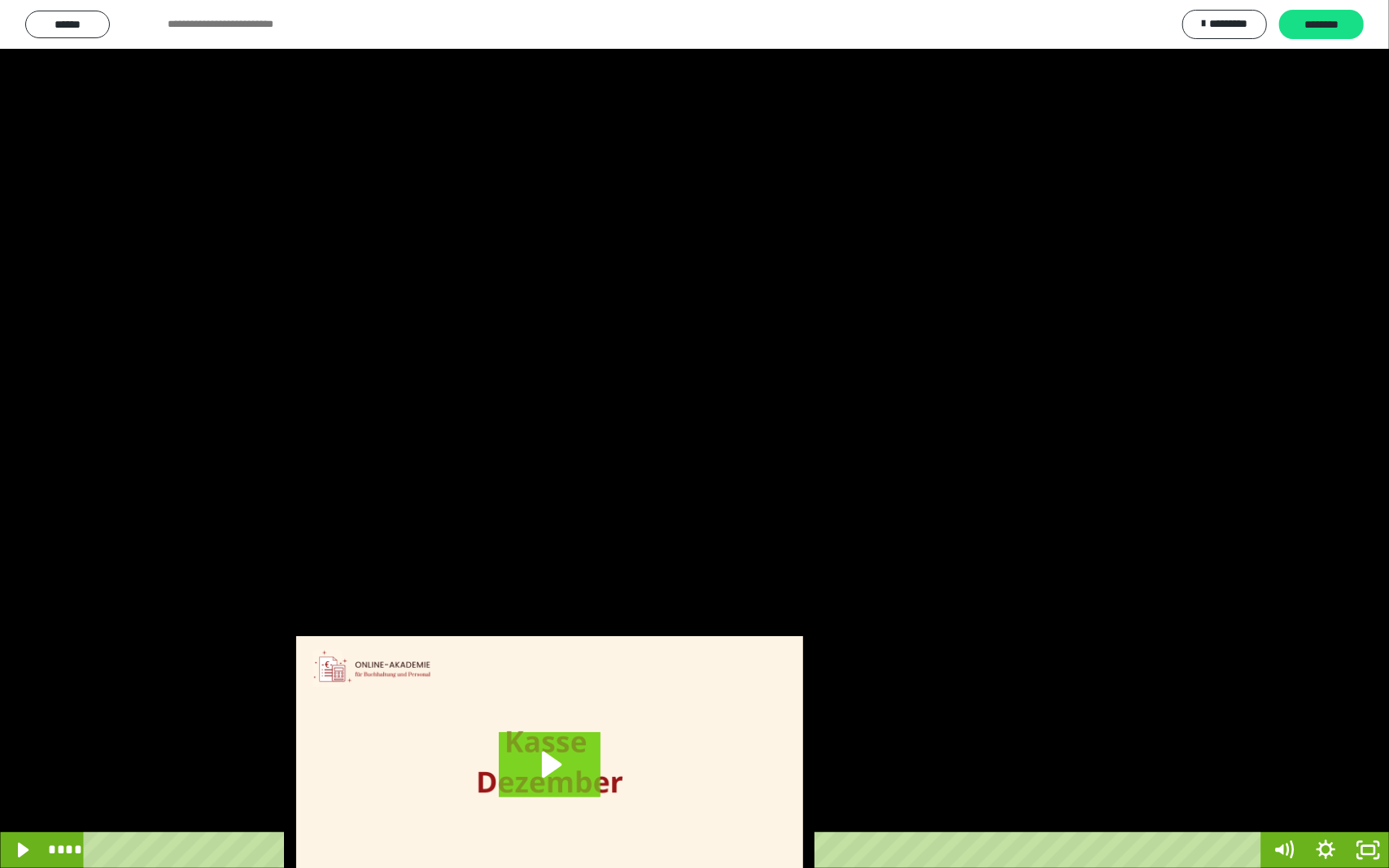 click at bounding box center [694, 434] 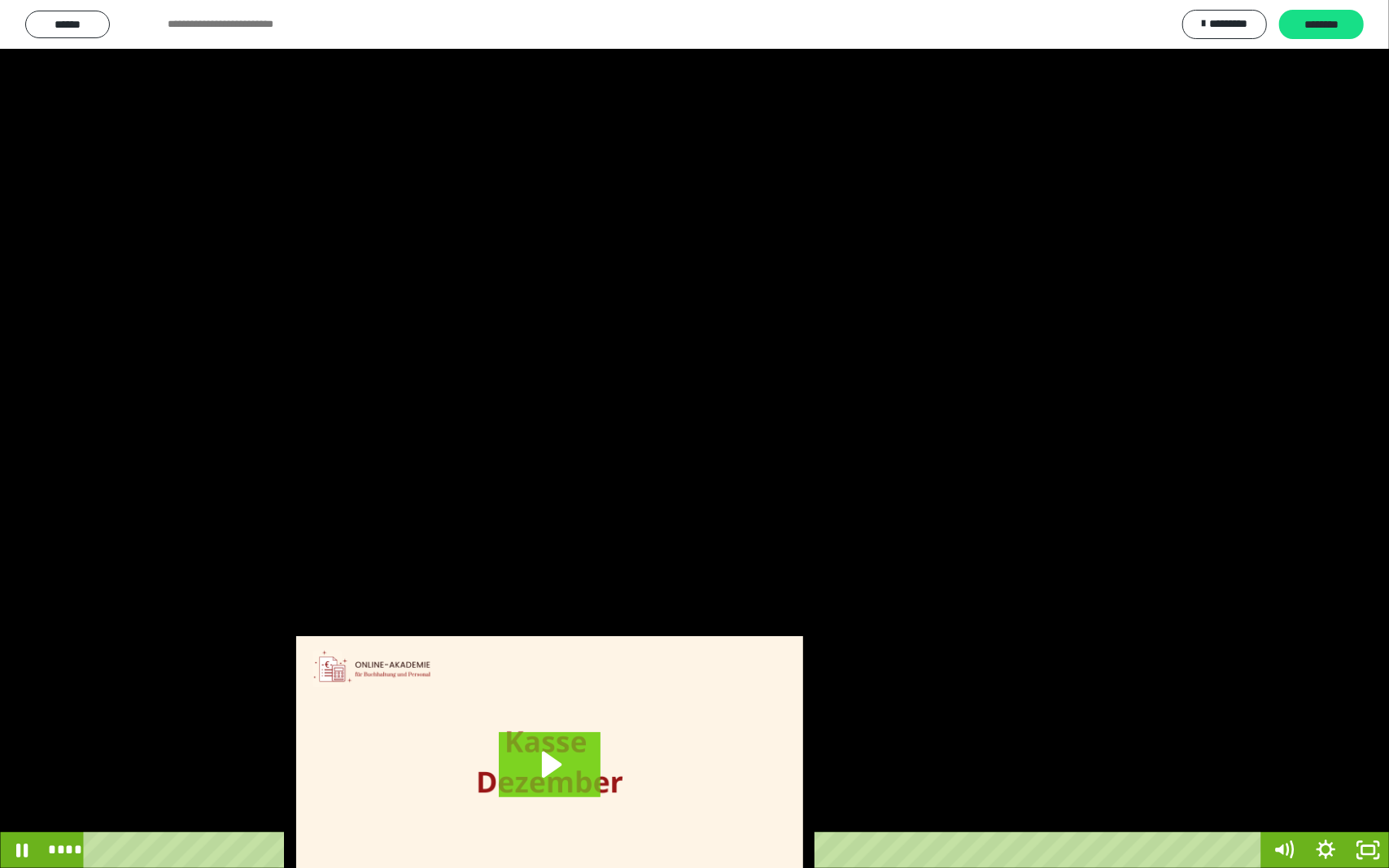 click at bounding box center (694, 434) 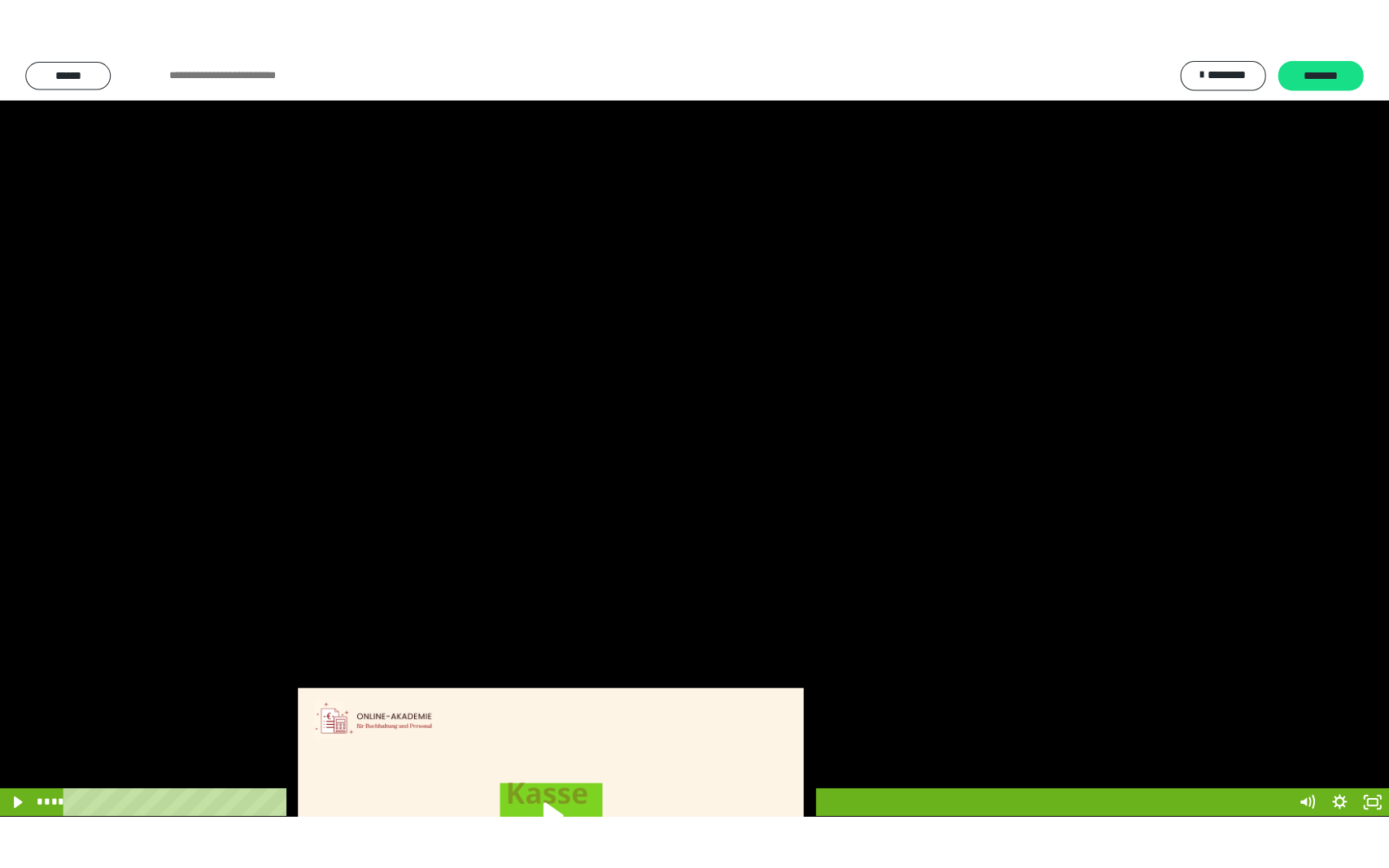 scroll, scrollTop: 2948, scrollLeft: 0, axis: vertical 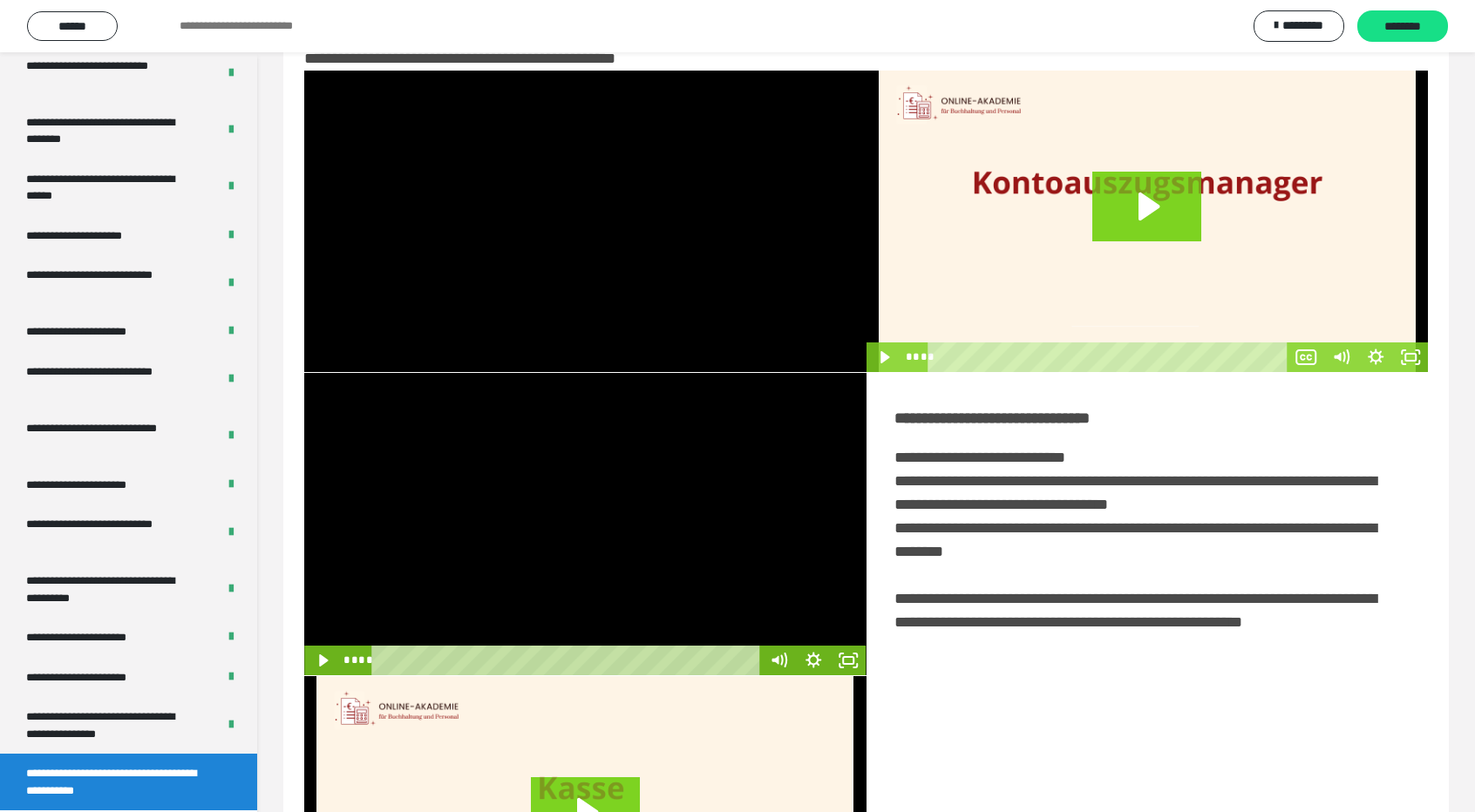 click at bounding box center (585, 524) 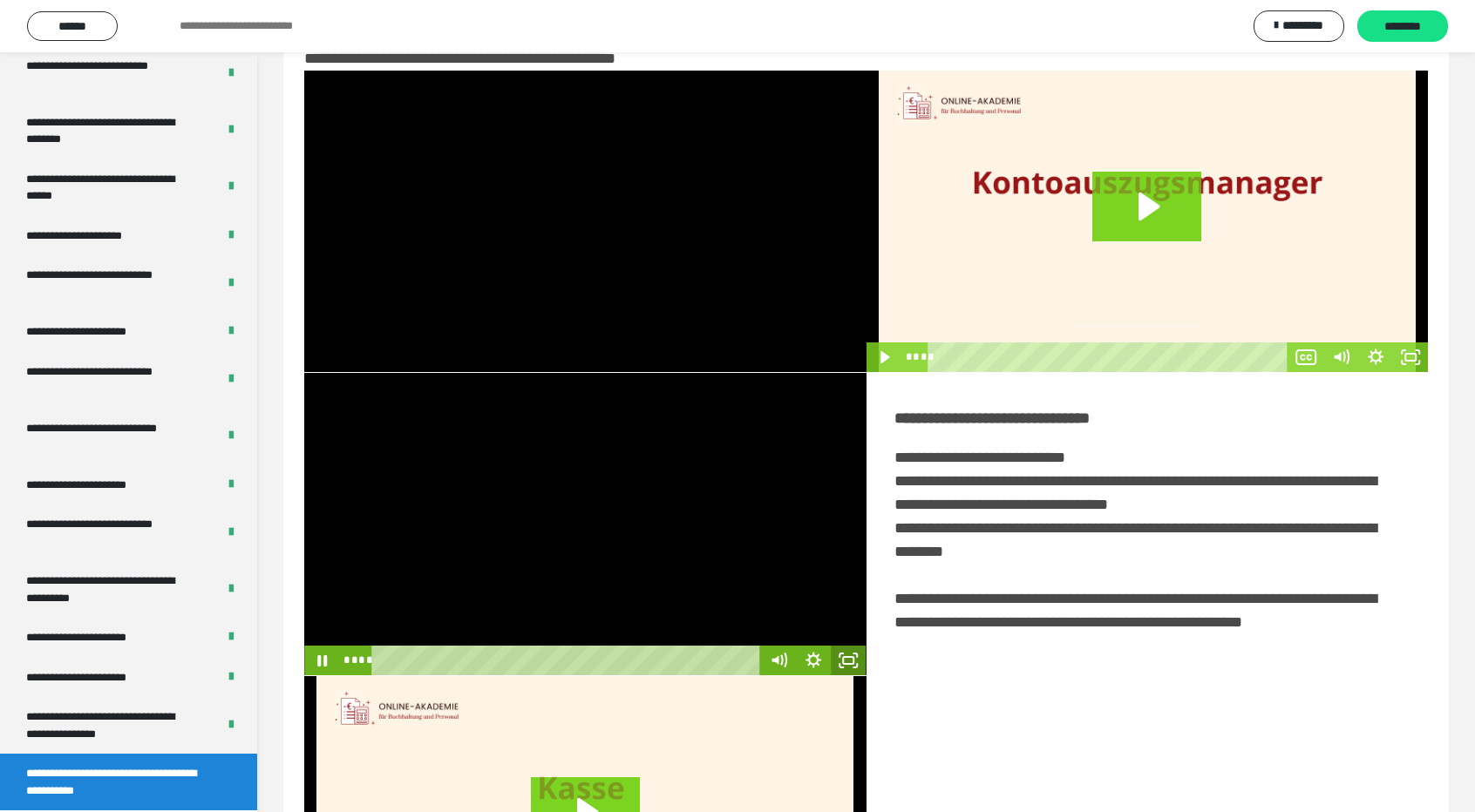 click 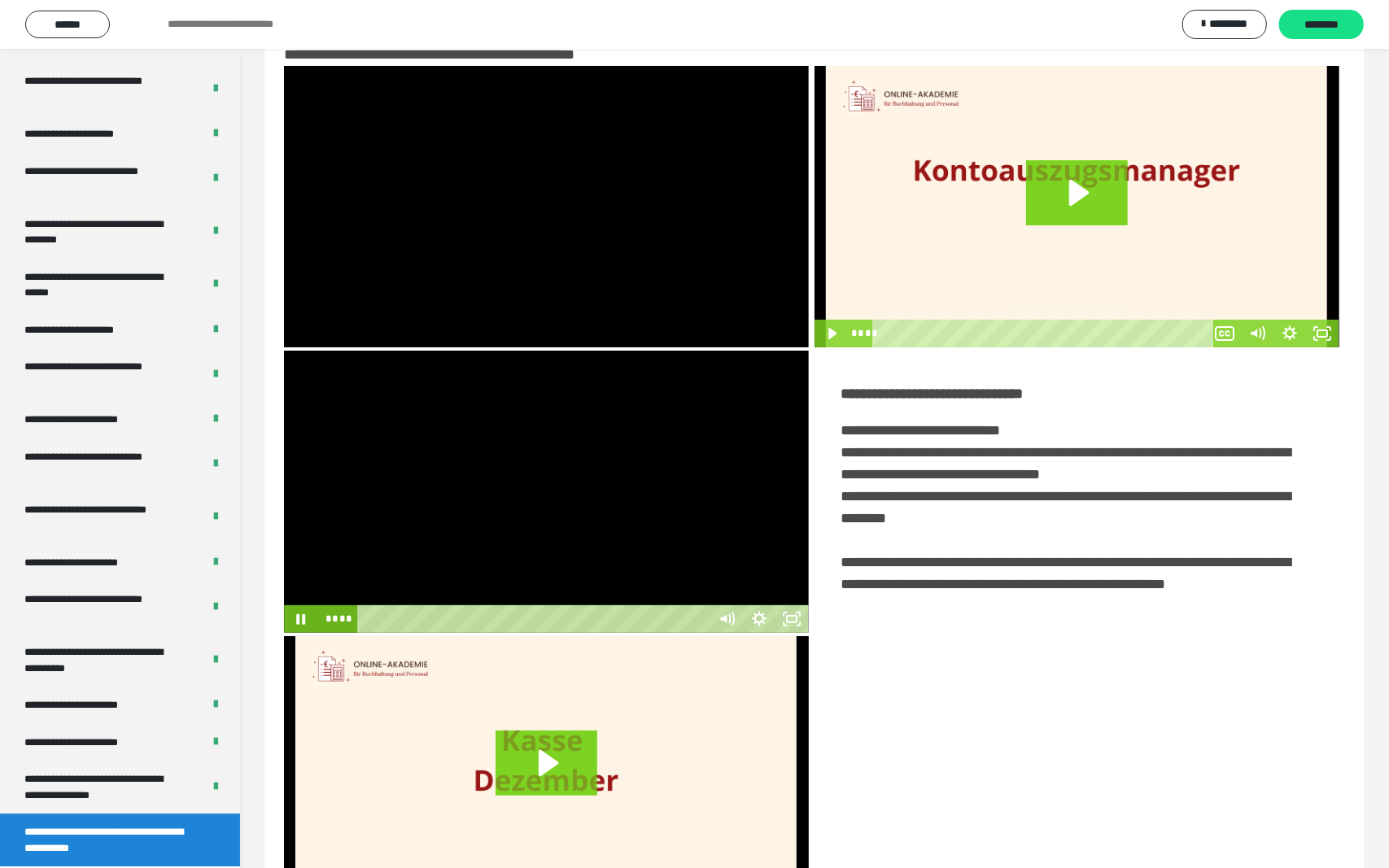 scroll, scrollTop: 2948, scrollLeft: 0, axis: vertical 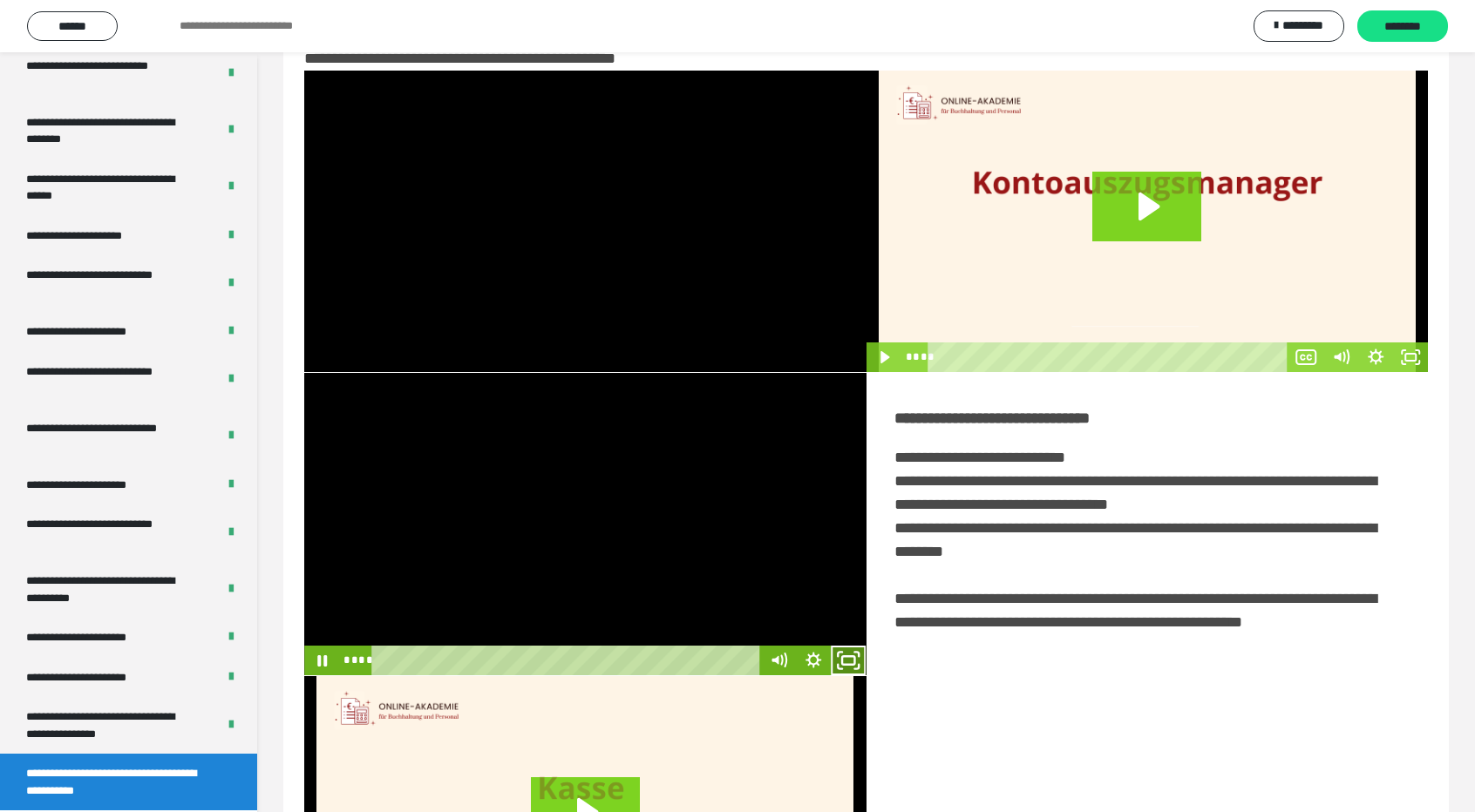 click 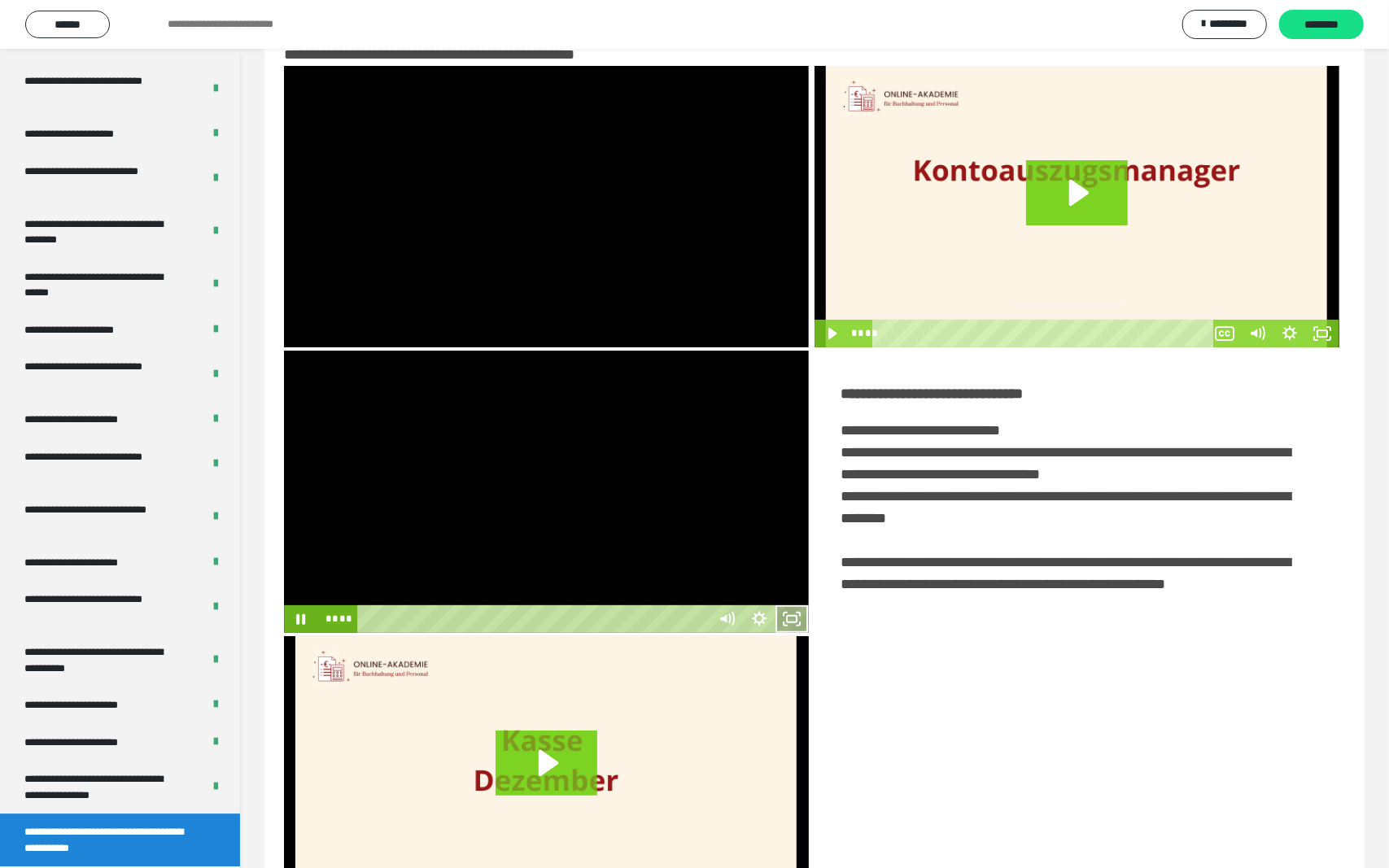 scroll, scrollTop: 2948, scrollLeft: 0, axis: vertical 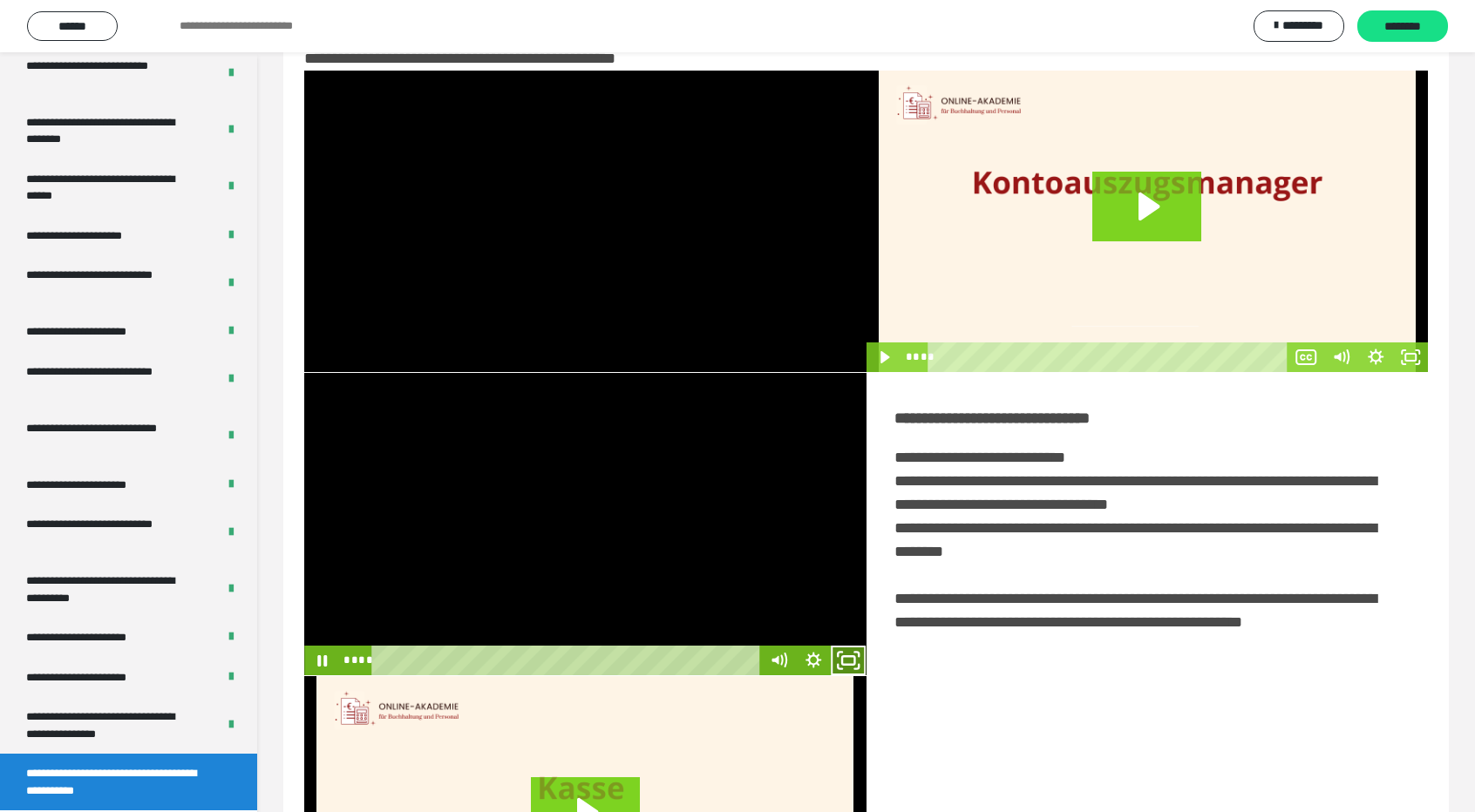 click 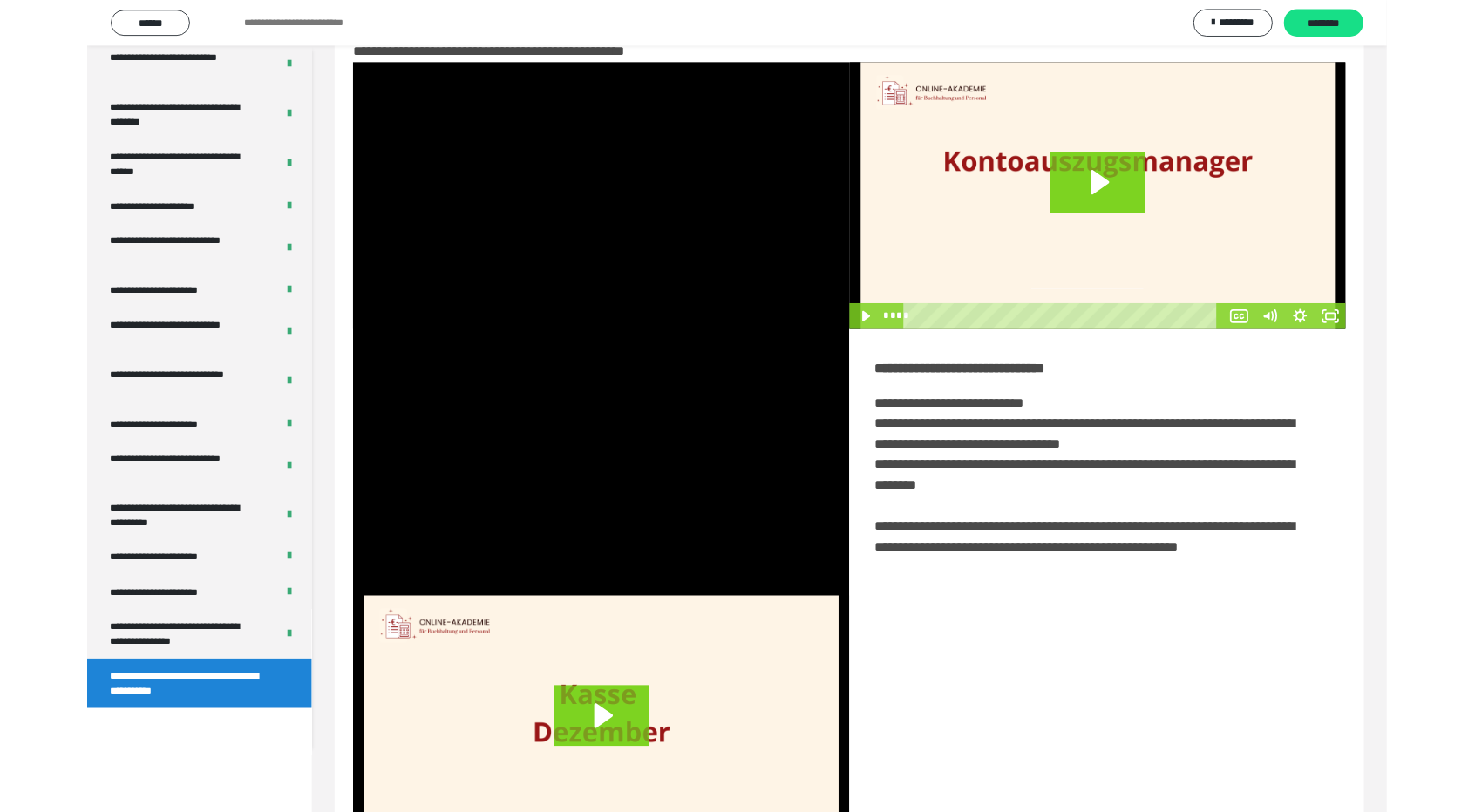 scroll, scrollTop: 3040, scrollLeft: 0, axis: vertical 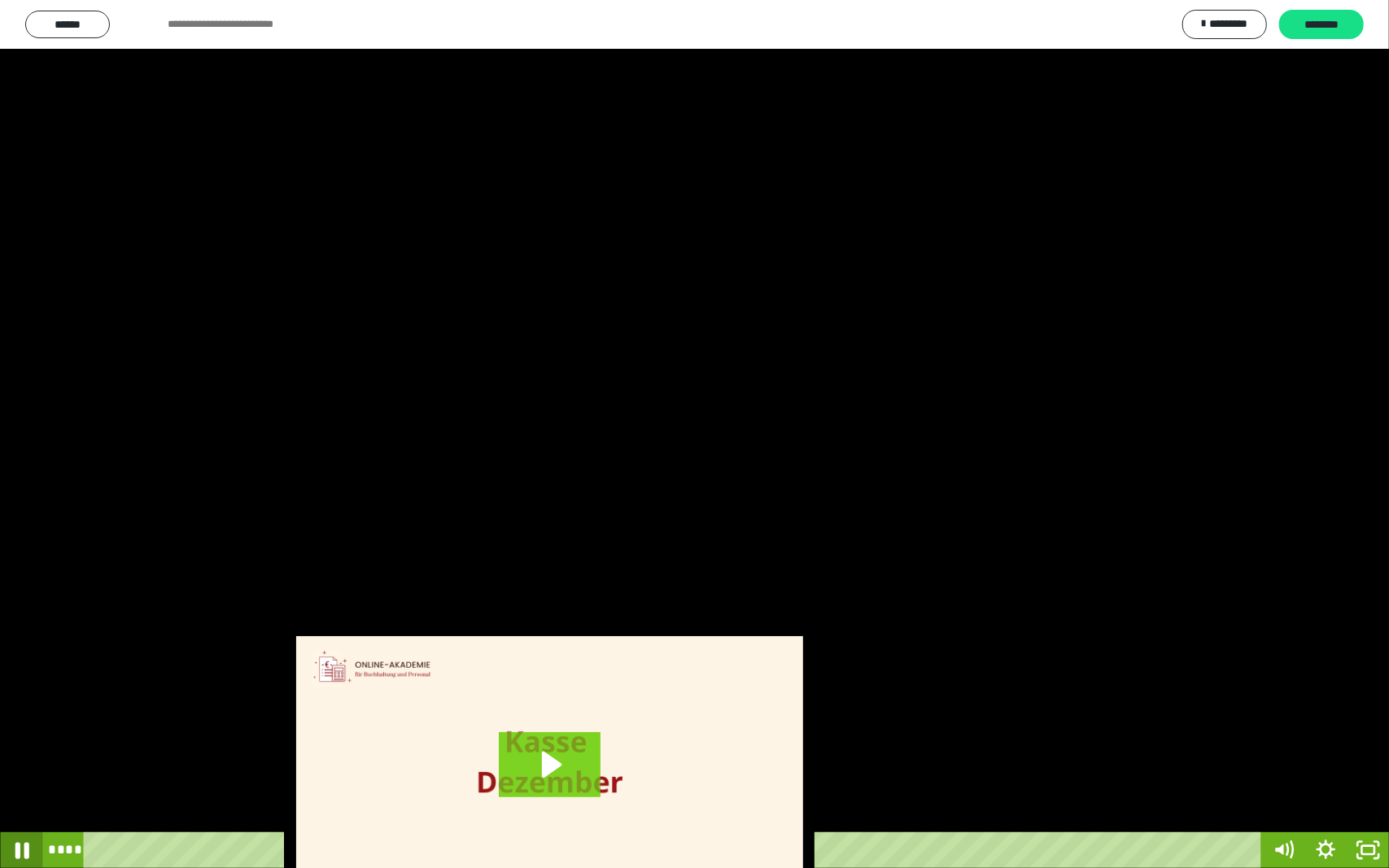 click 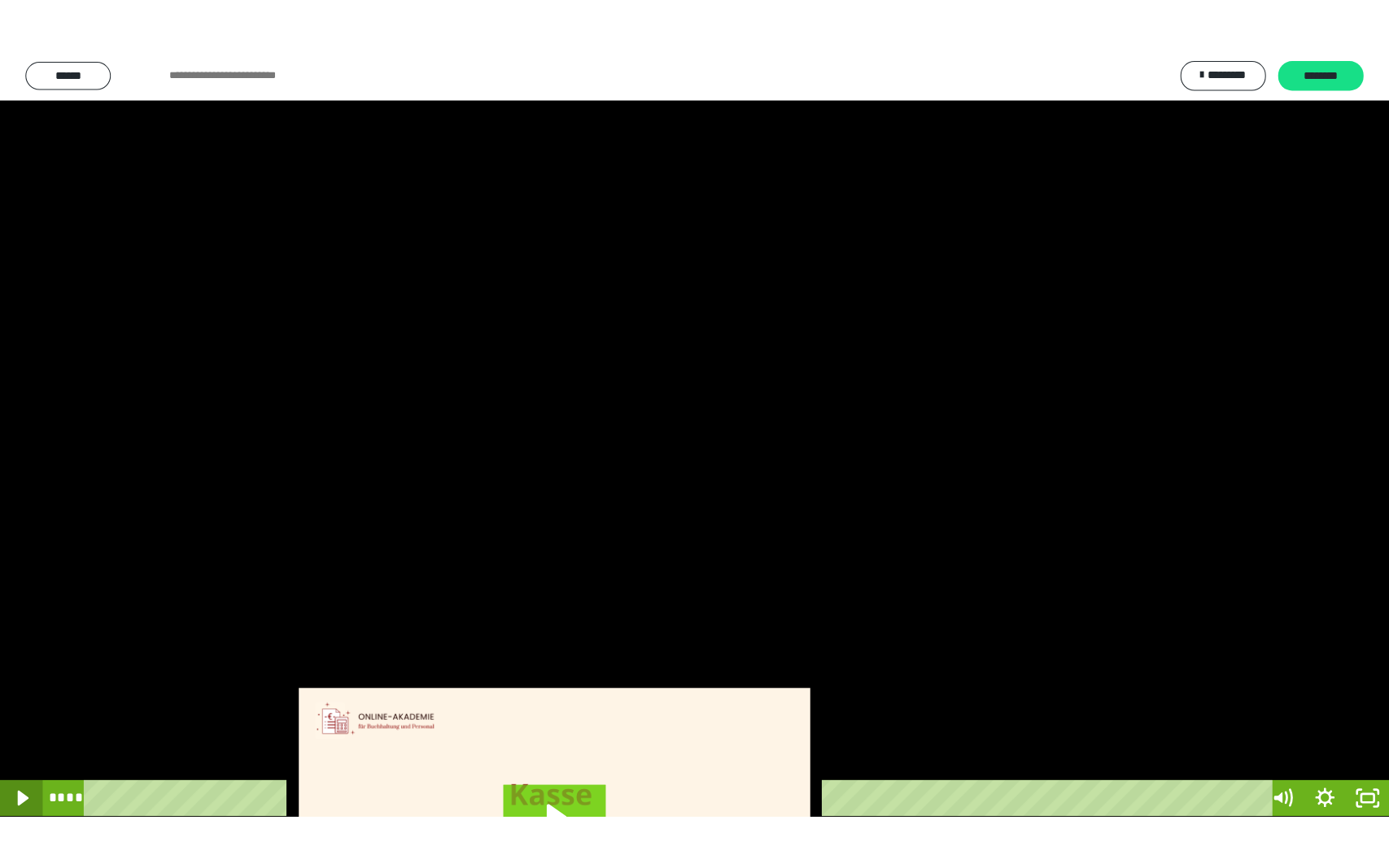 scroll, scrollTop: 2948, scrollLeft: 0, axis: vertical 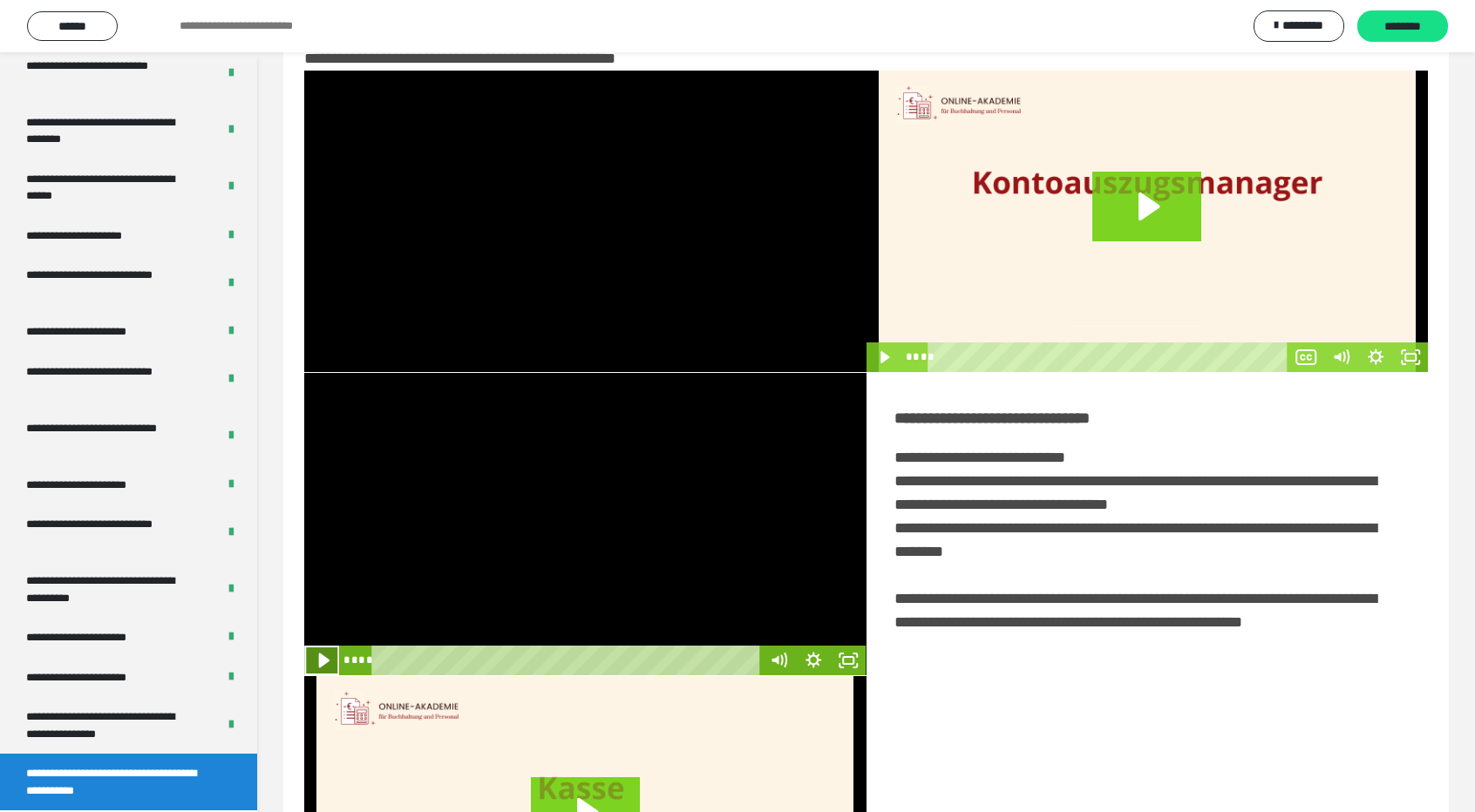 click 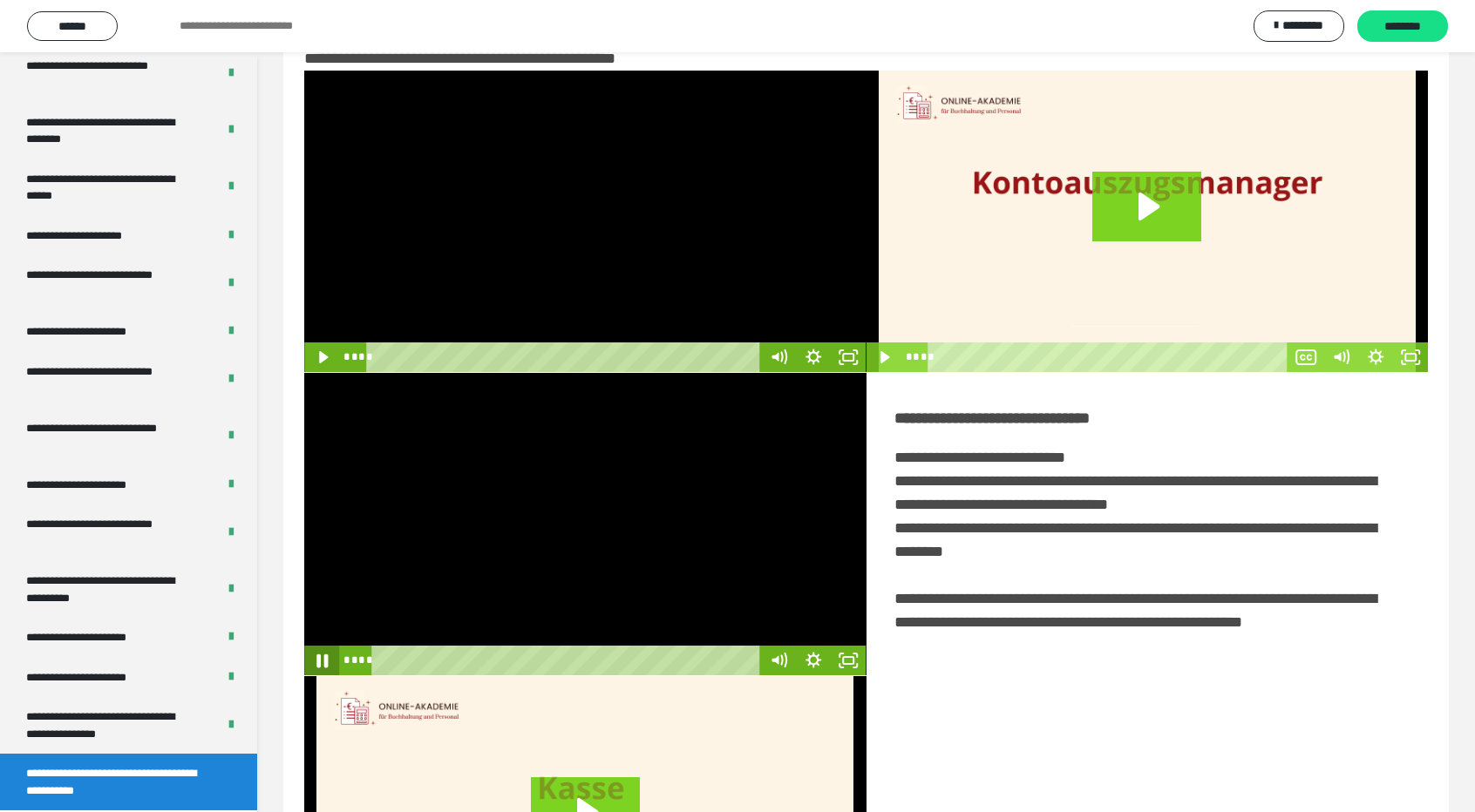 click 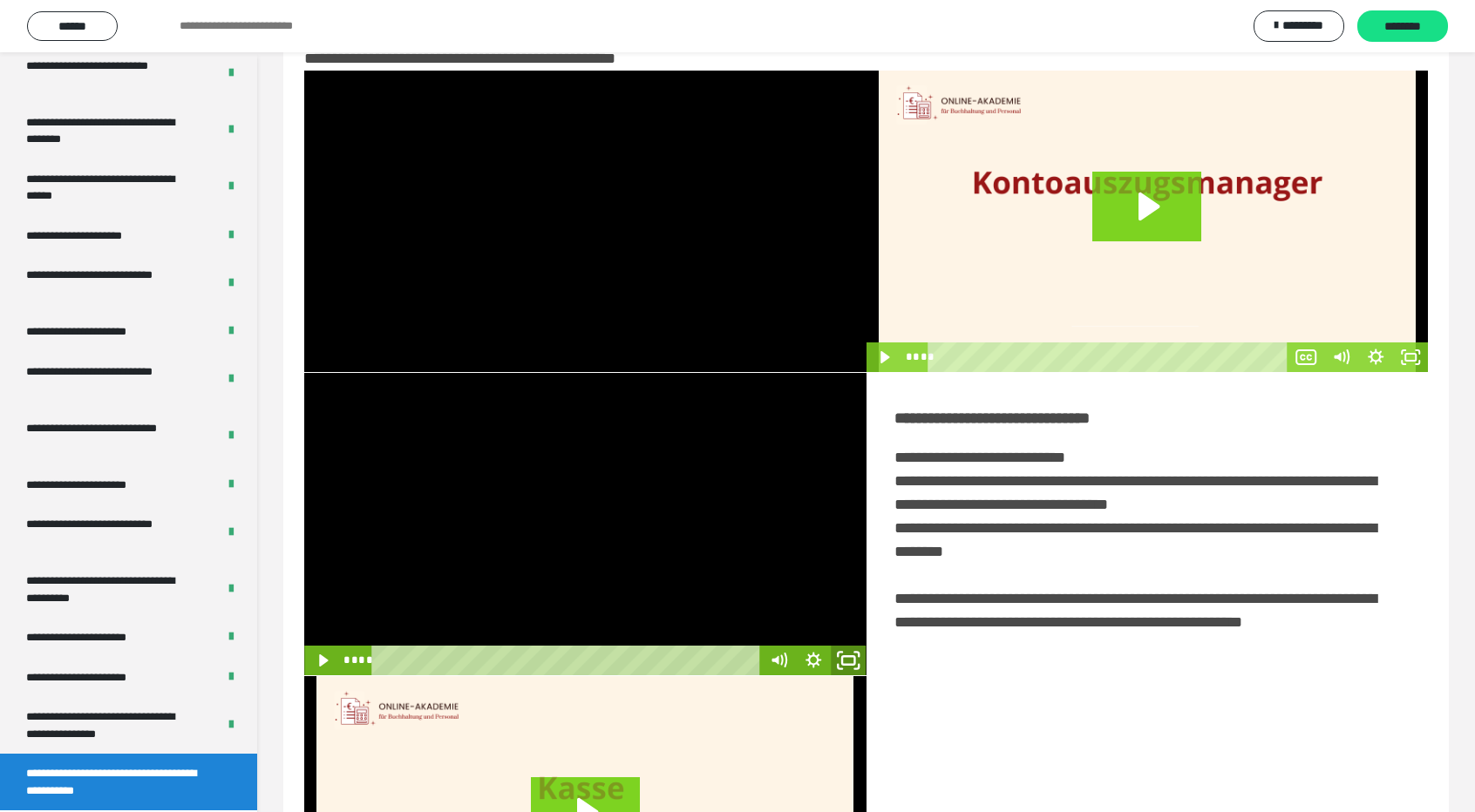 click 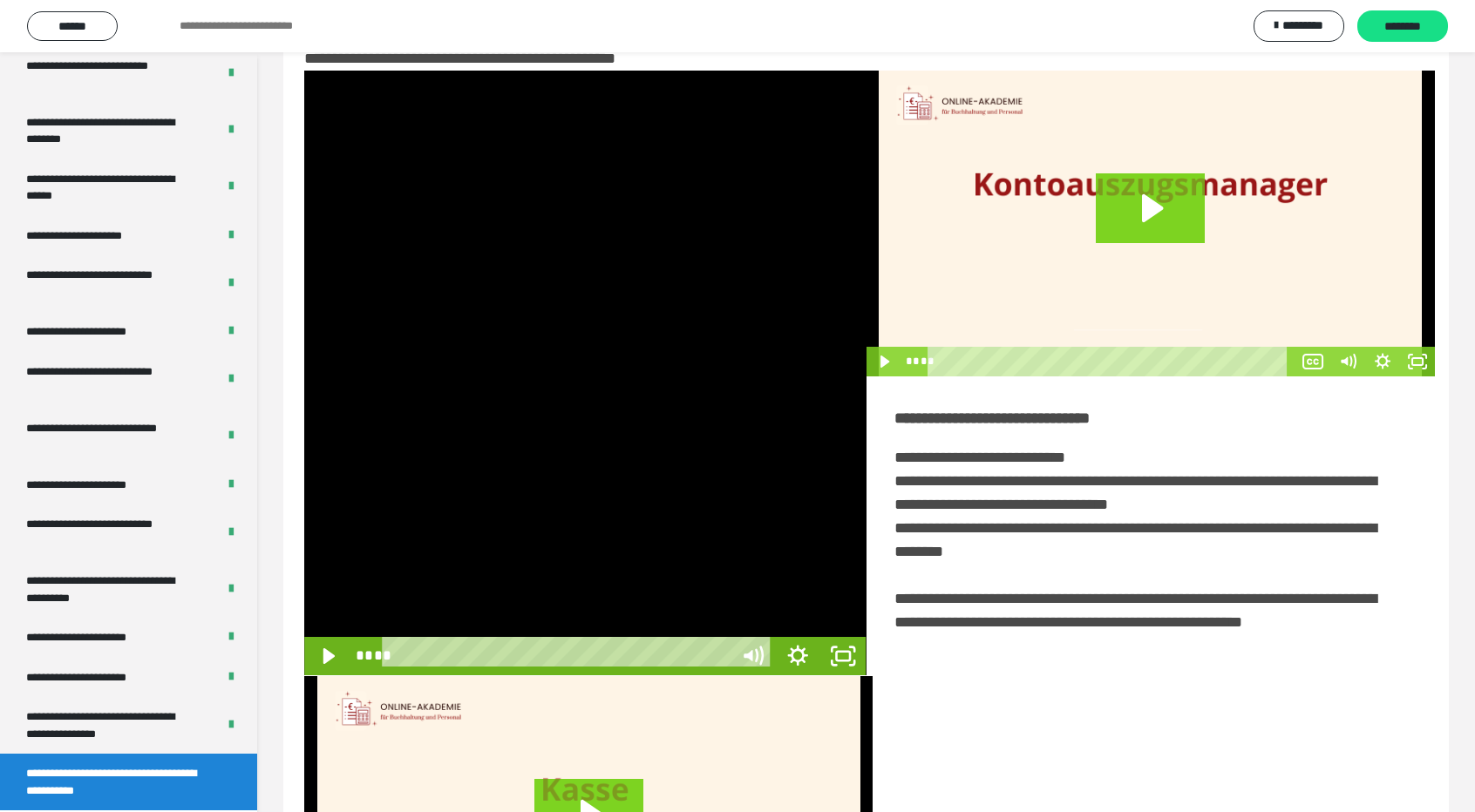 scroll, scrollTop: 3040, scrollLeft: 0, axis: vertical 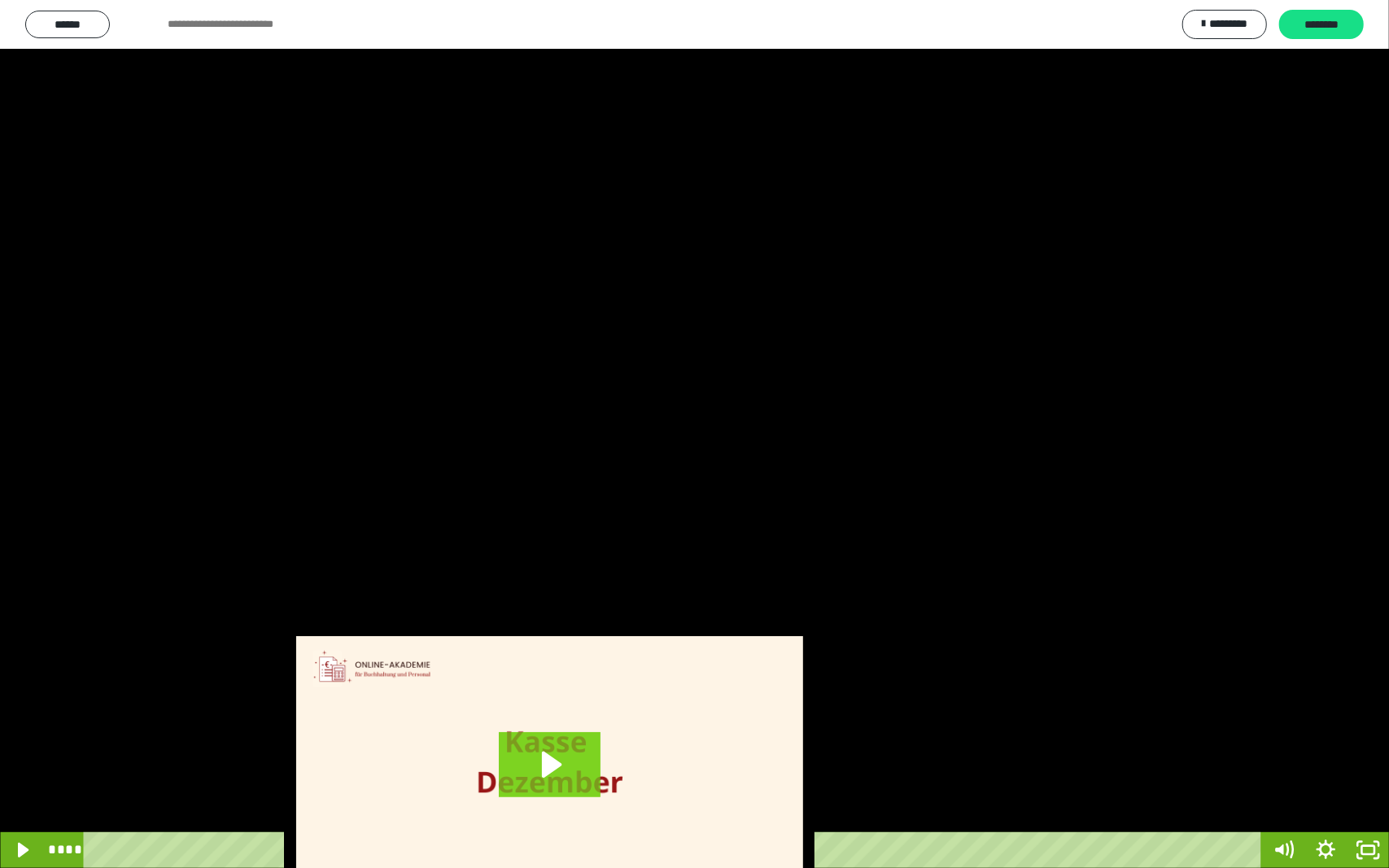 click at bounding box center (694, 434) 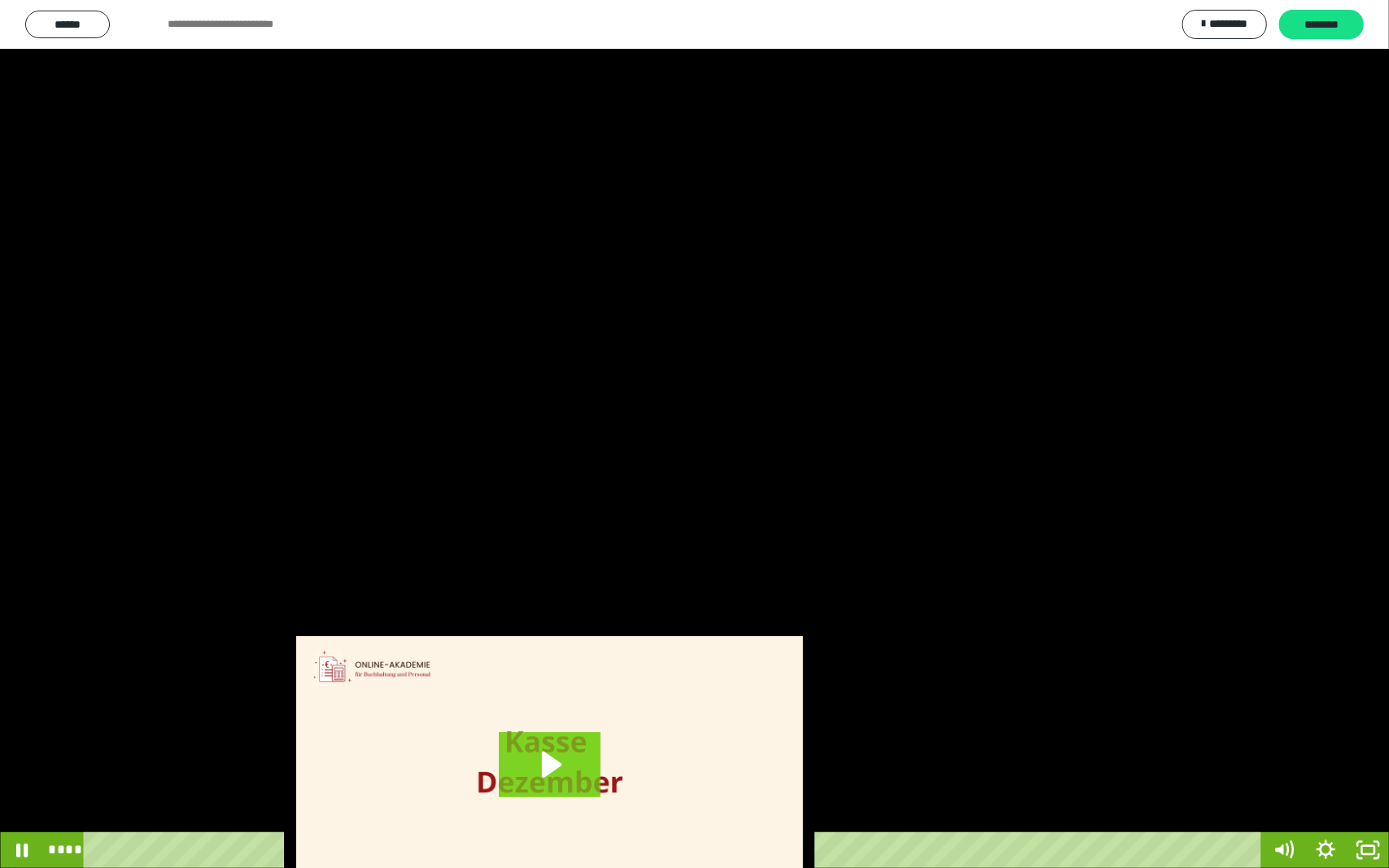 click at bounding box center (694, 434) 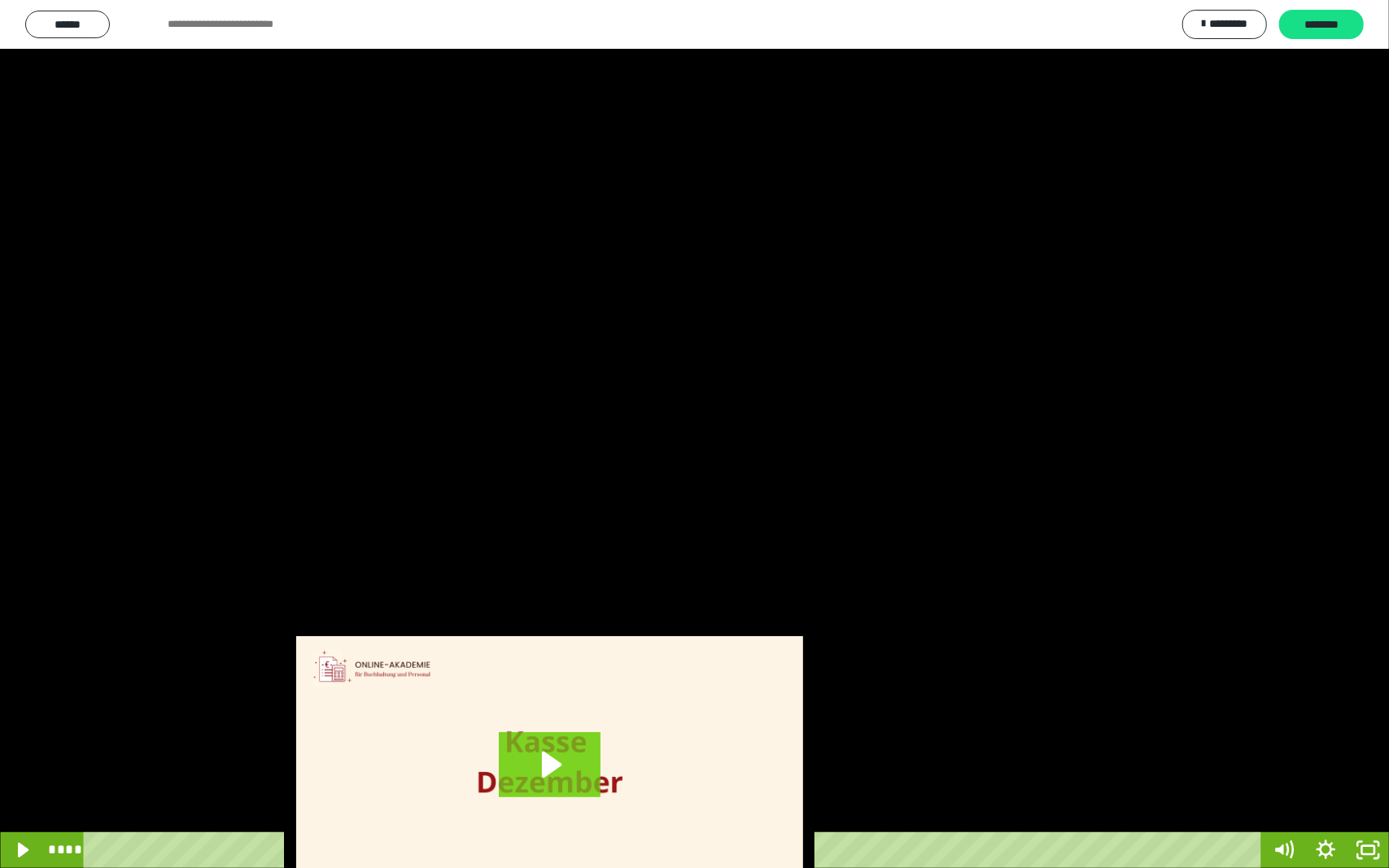 click at bounding box center (694, 434) 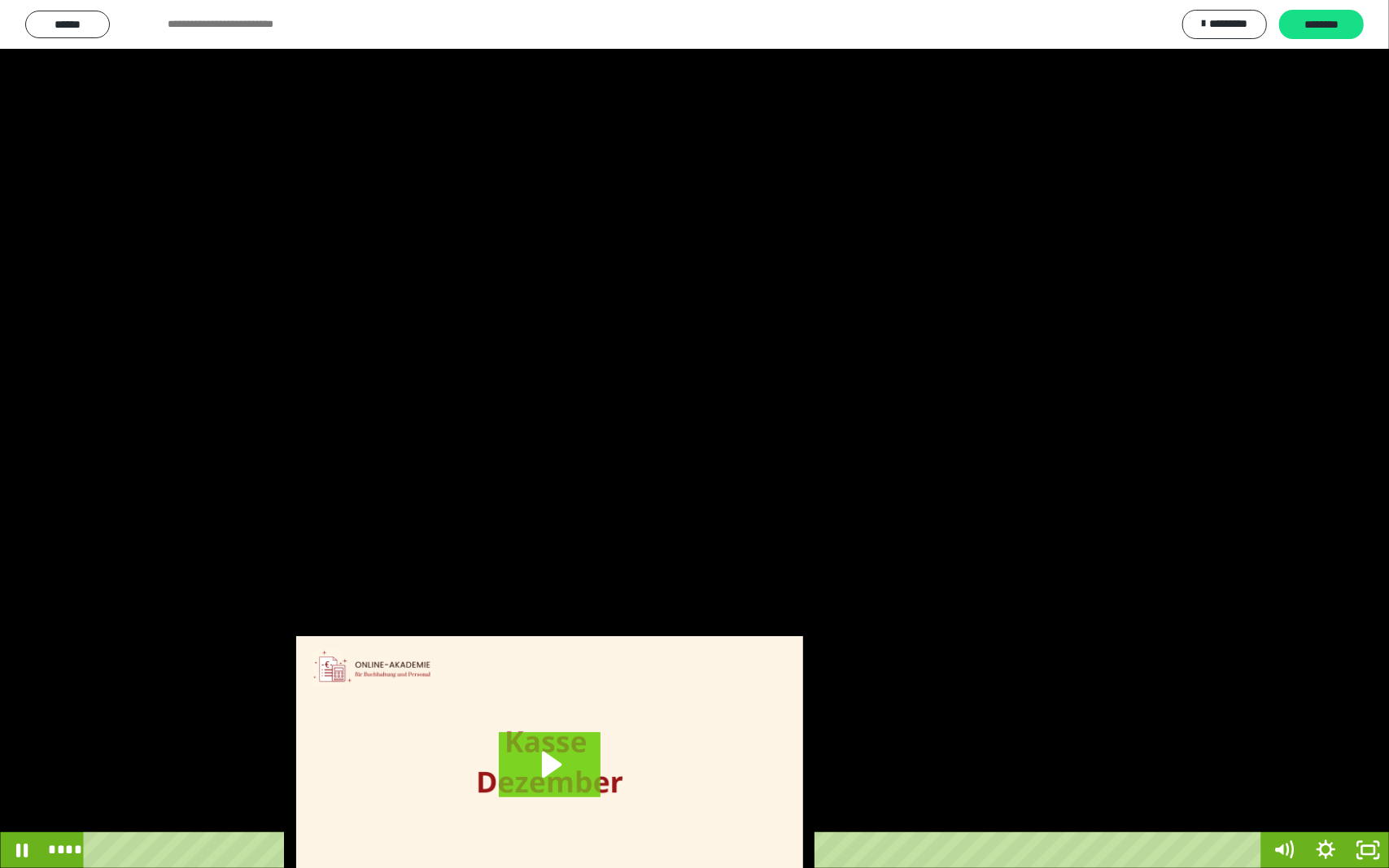 click at bounding box center (694, 434) 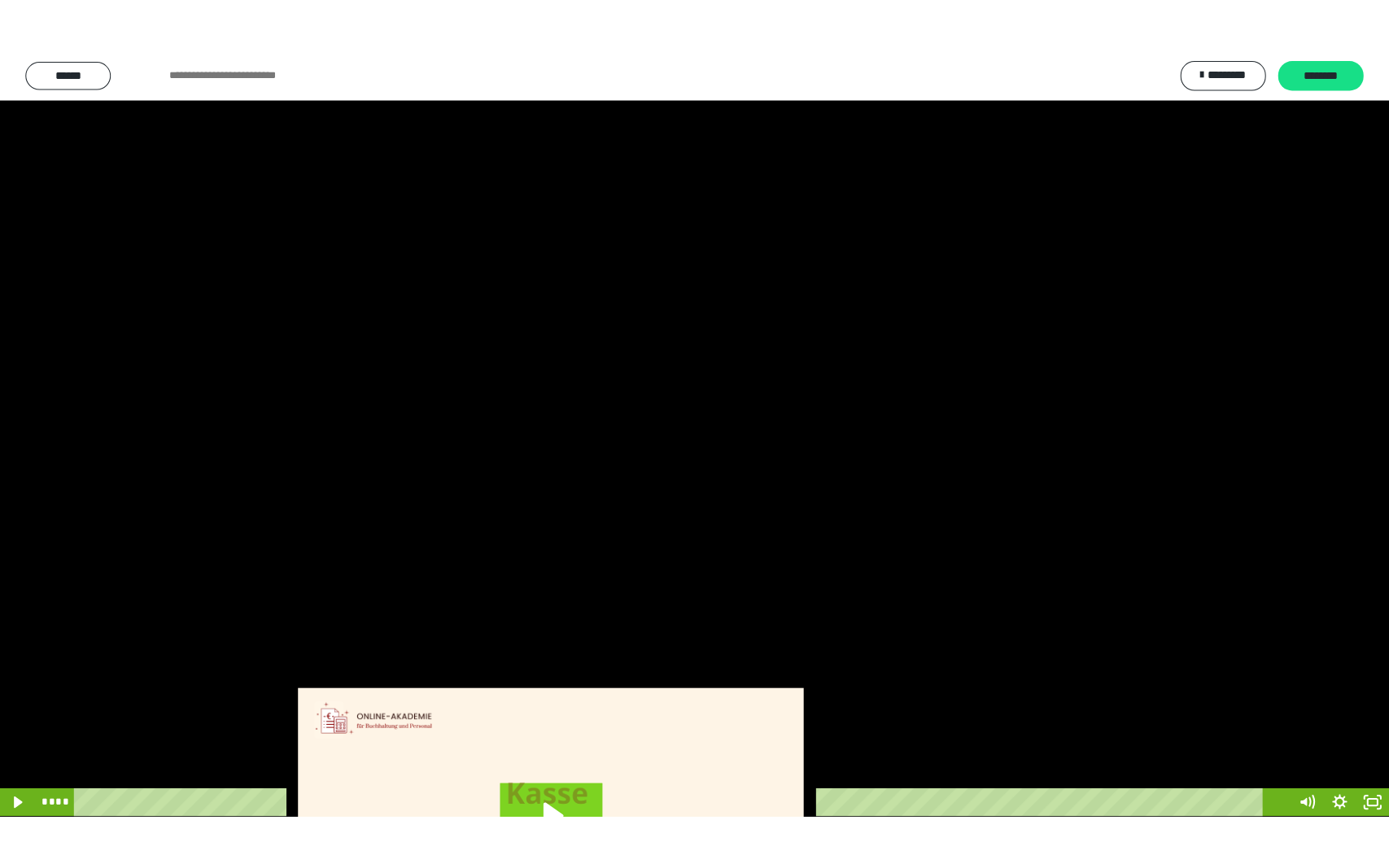 scroll, scrollTop: 2948, scrollLeft: 0, axis: vertical 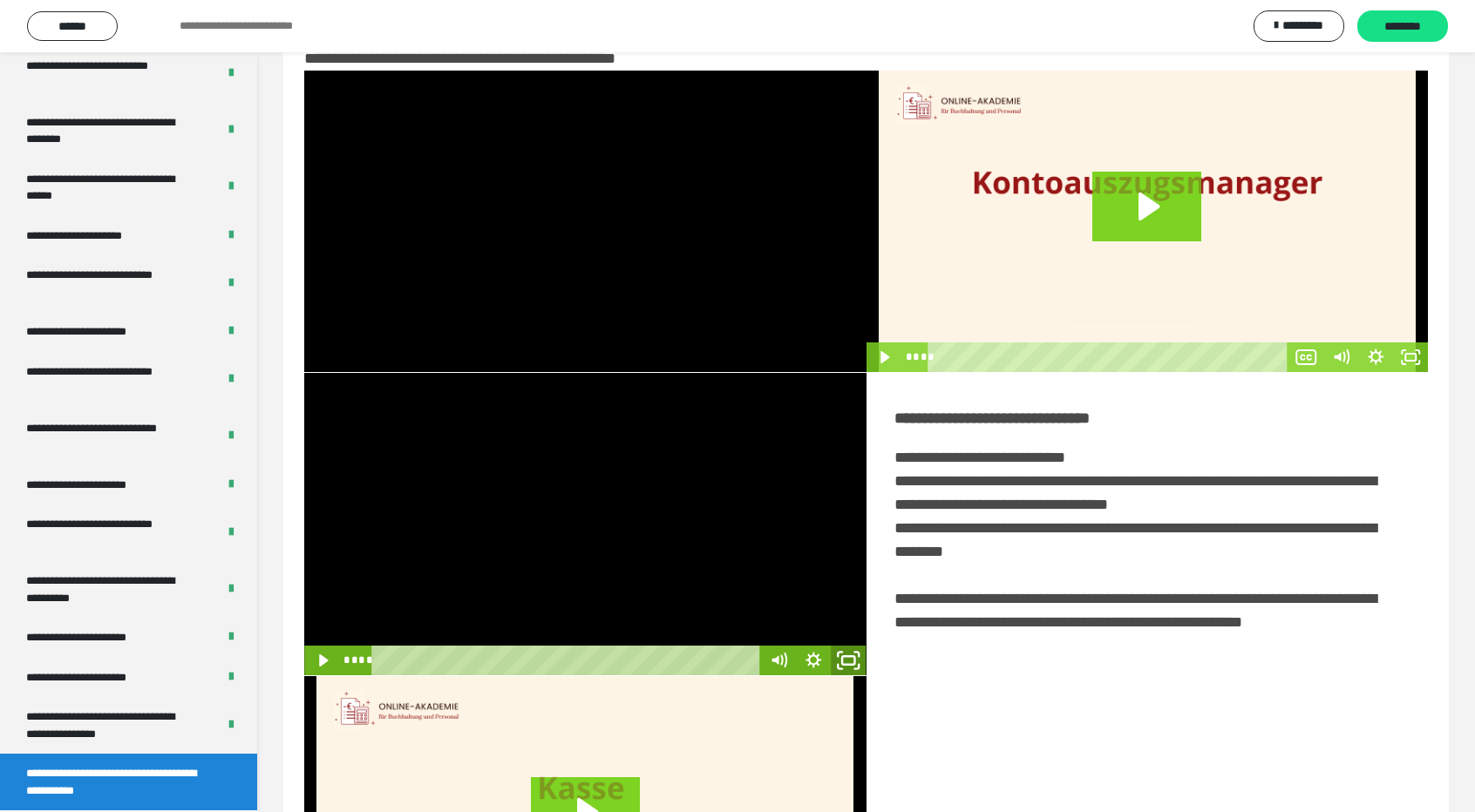 click 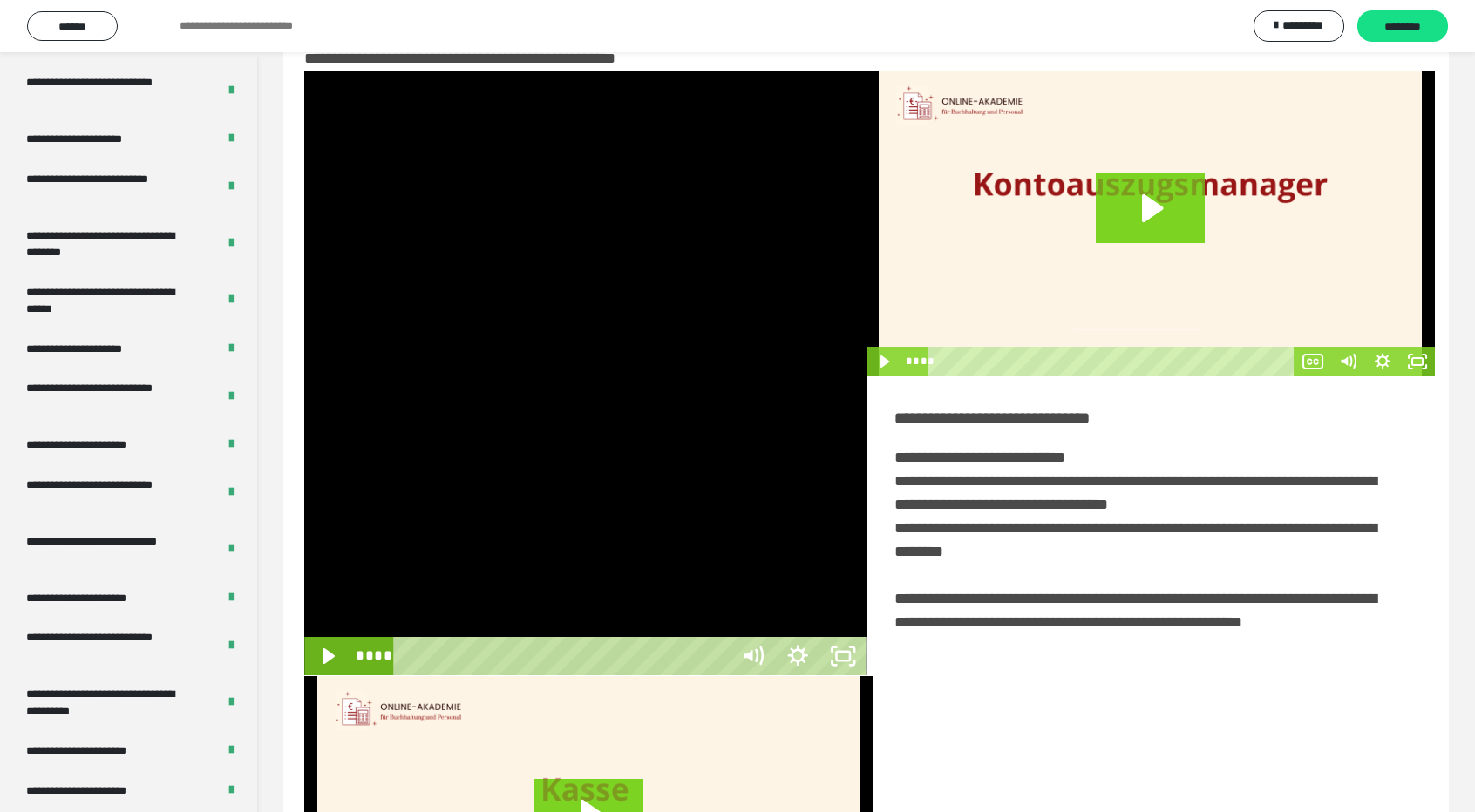 scroll, scrollTop: 3040, scrollLeft: 0, axis: vertical 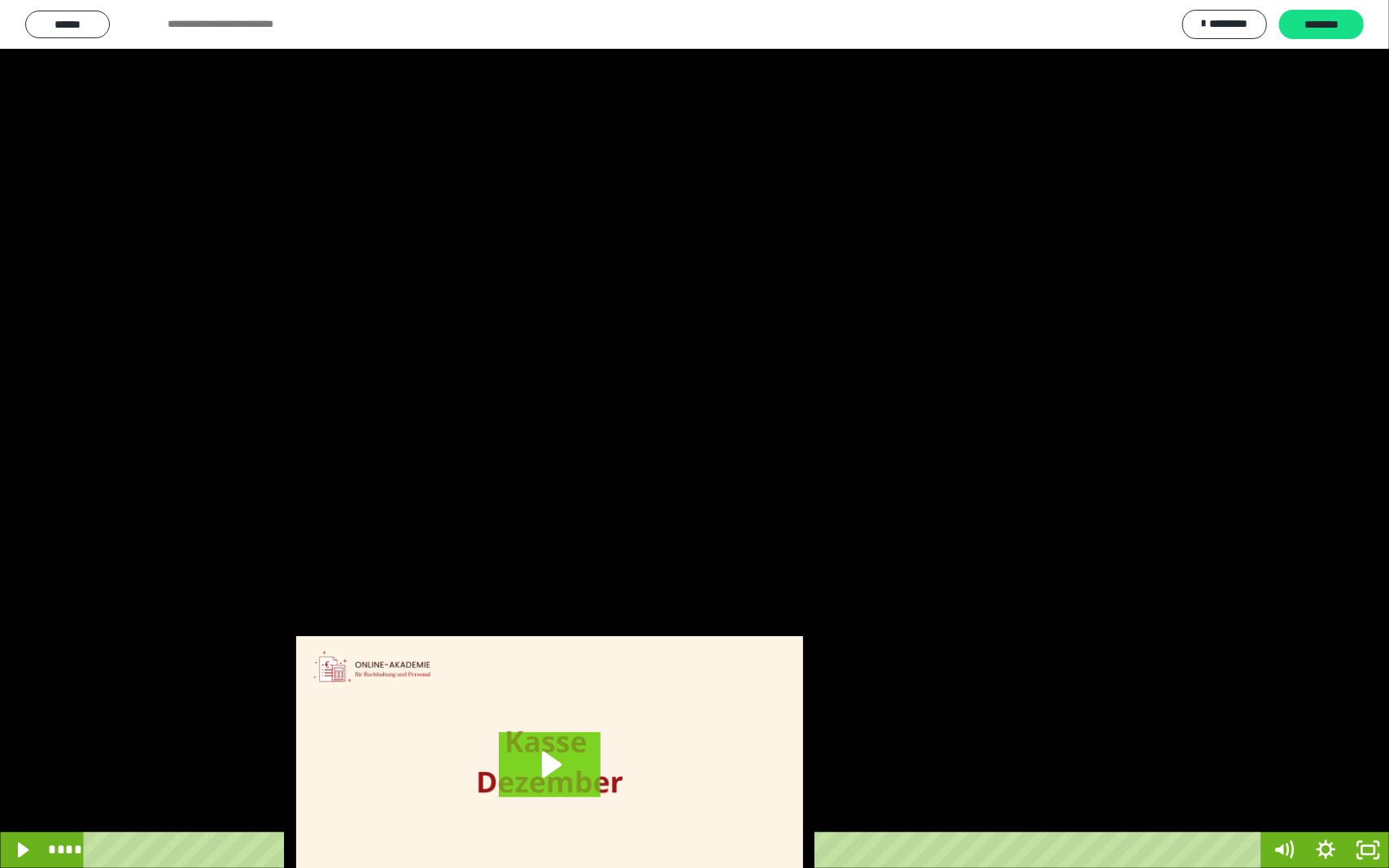 click at bounding box center [694, 434] 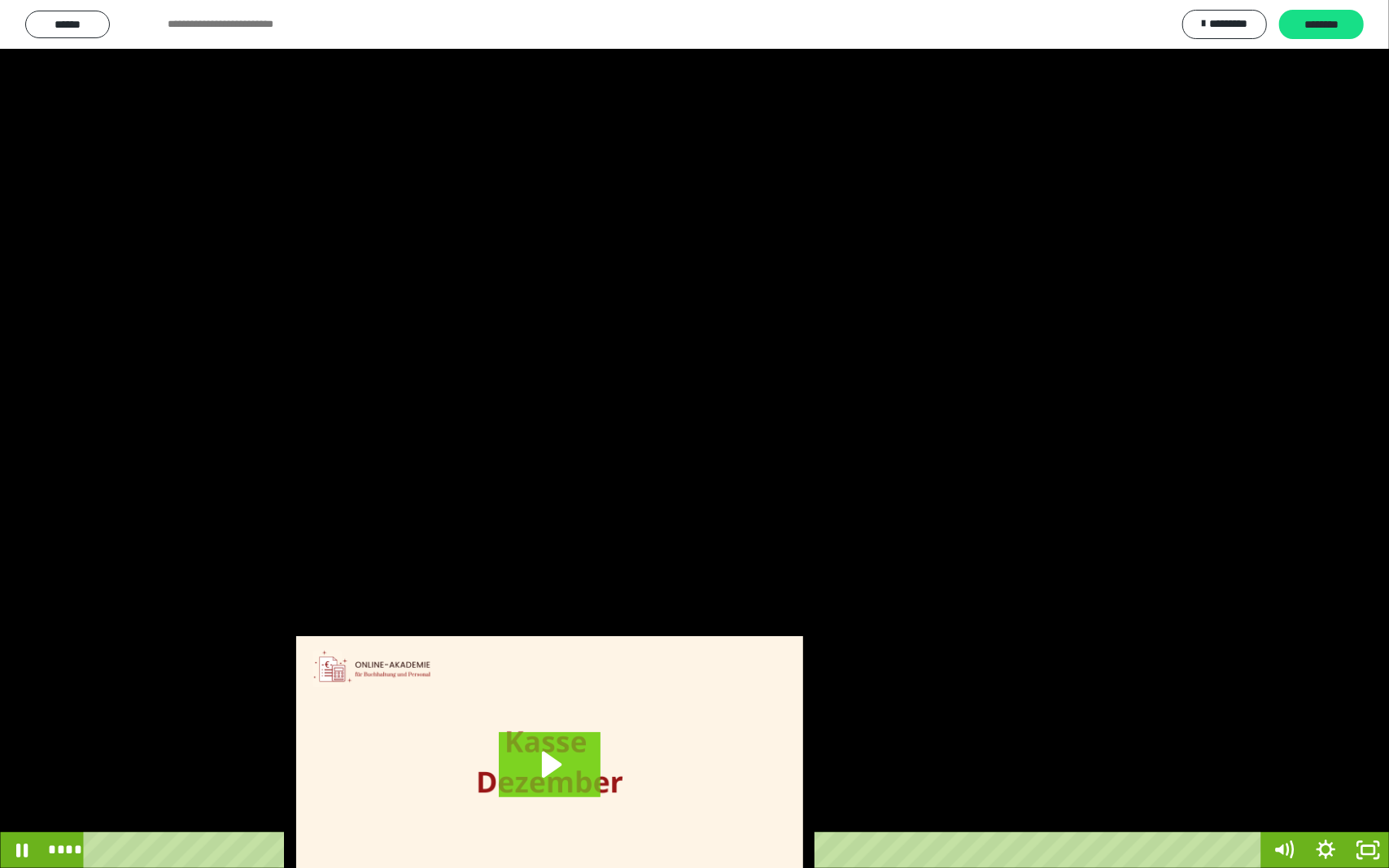 click at bounding box center [694, 434] 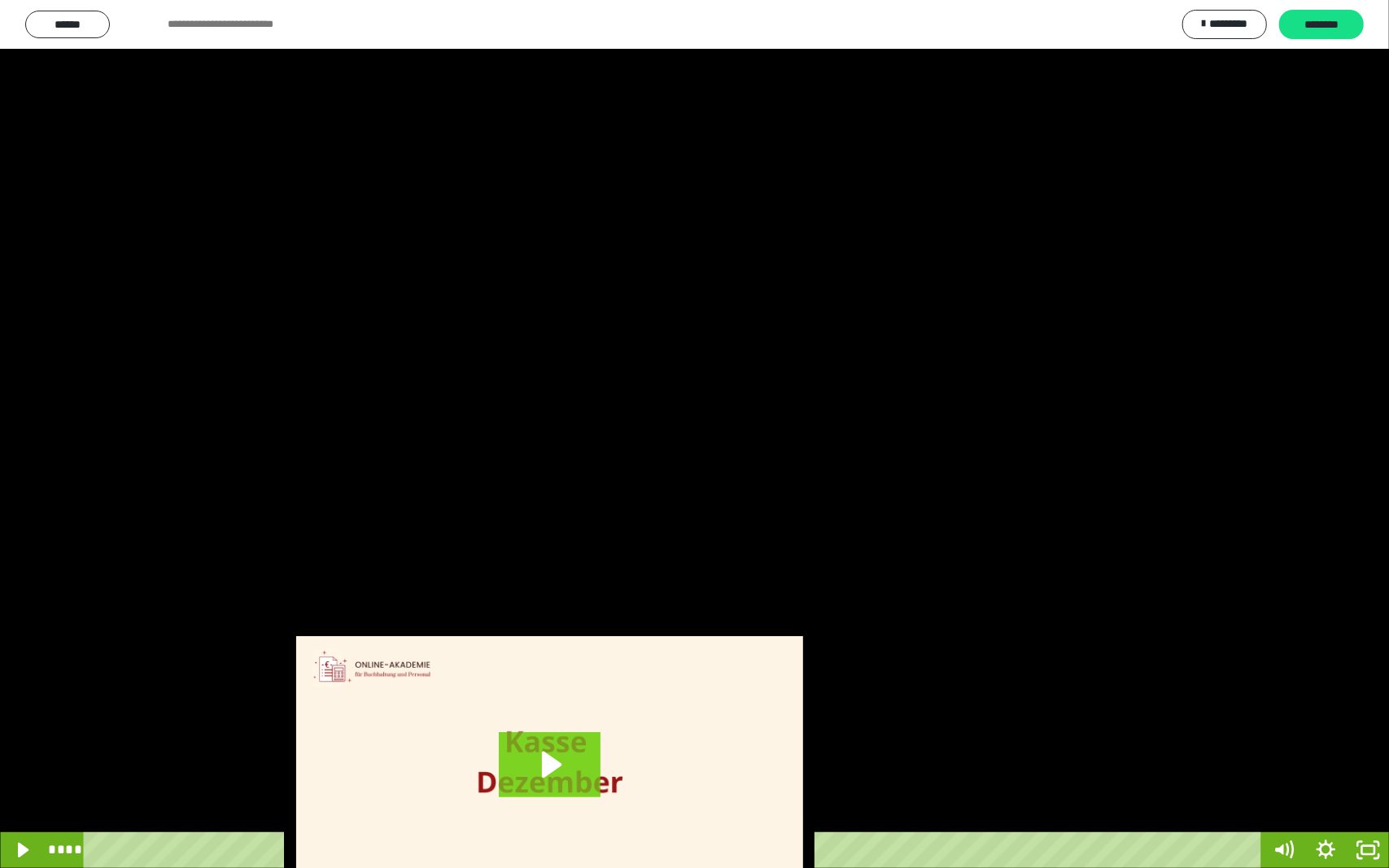 click at bounding box center (694, 434) 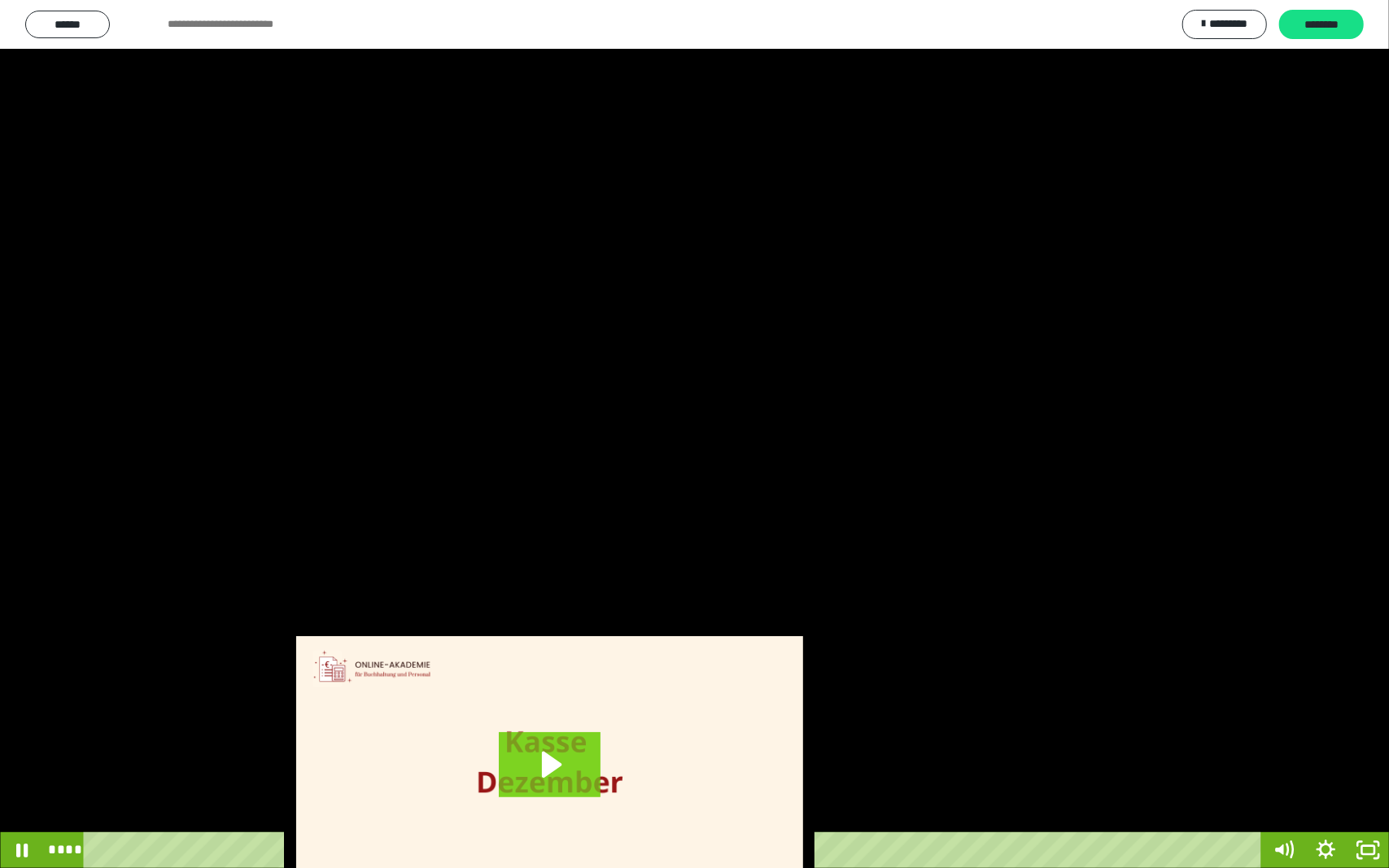 click at bounding box center (694, 434) 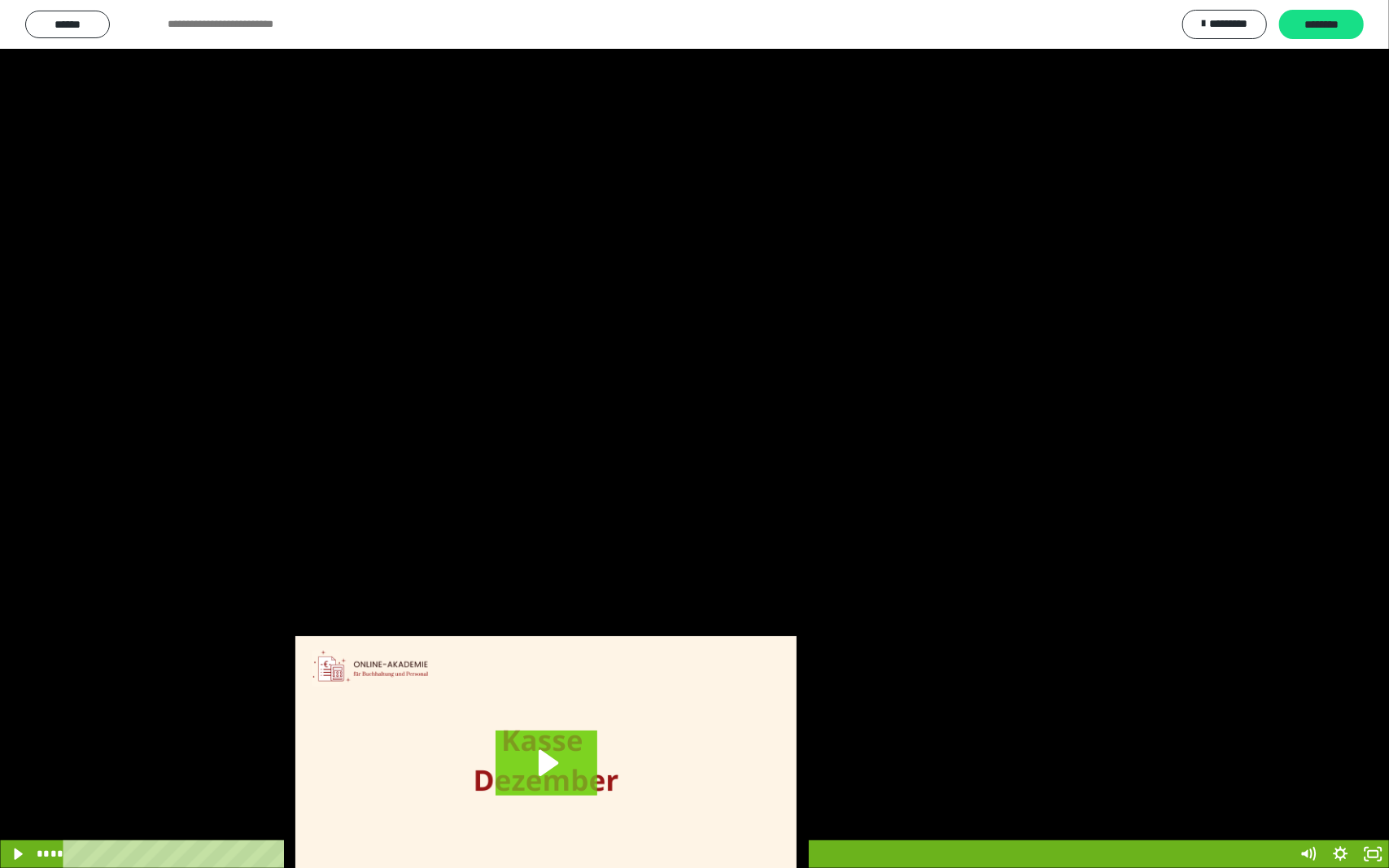 scroll, scrollTop: 2948, scrollLeft: 0, axis: vertical 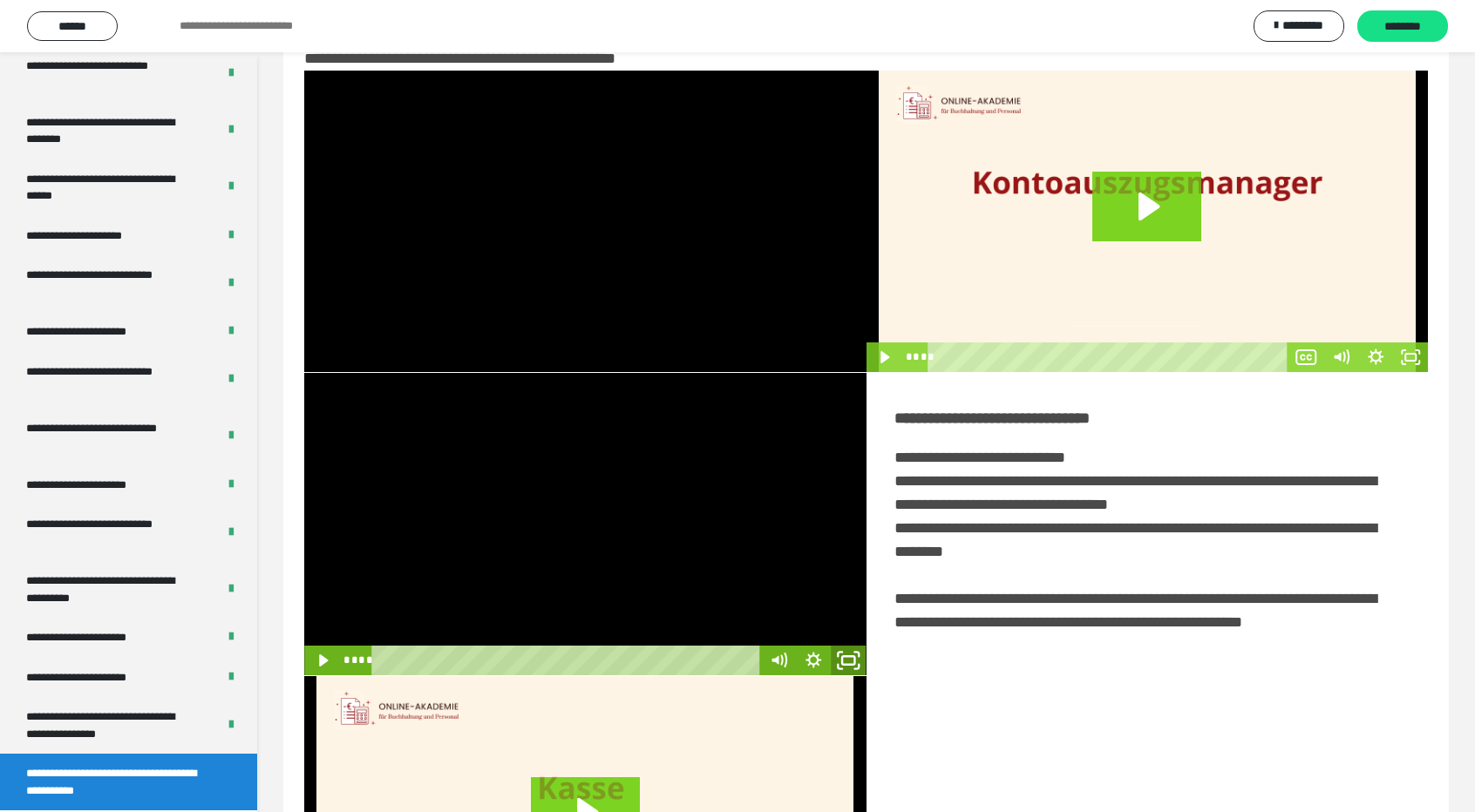 click 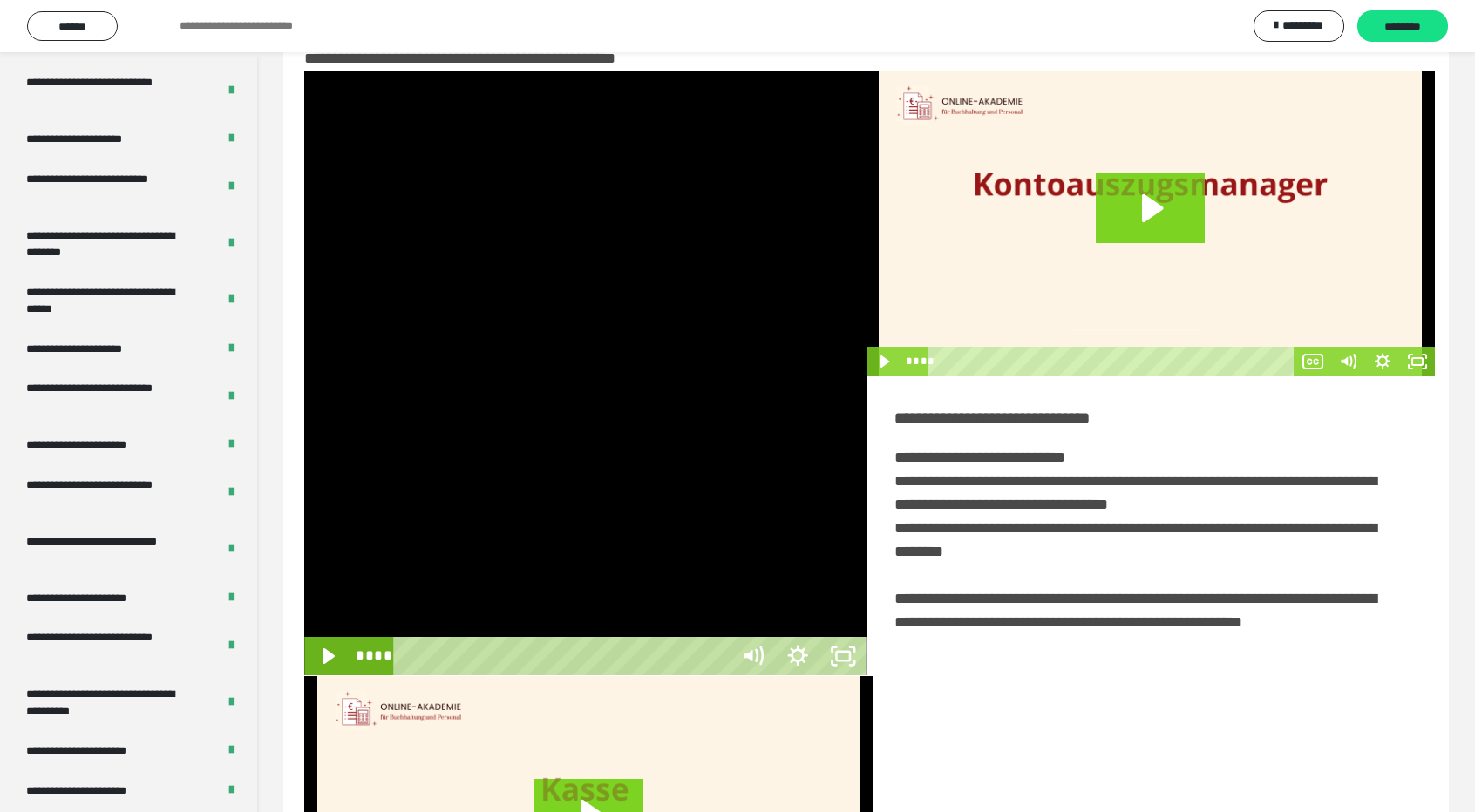scroll, scrollTop: 3040, scrollLeft: 0, axis: vertical 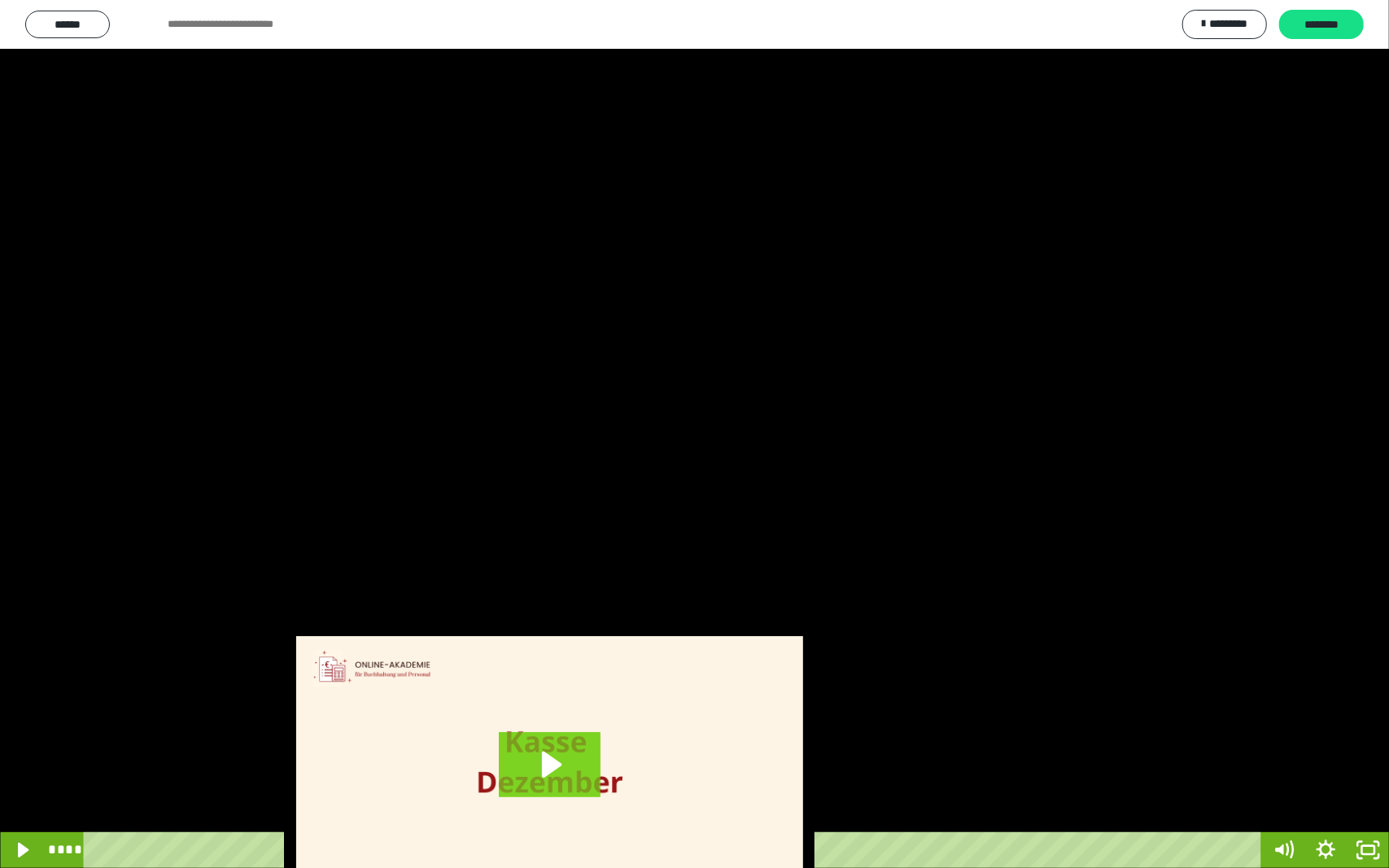 drag, startPoint x: 921, startPoint y: 535, endPoint x: 1023, endPoint y: 533, distance: 102.019606 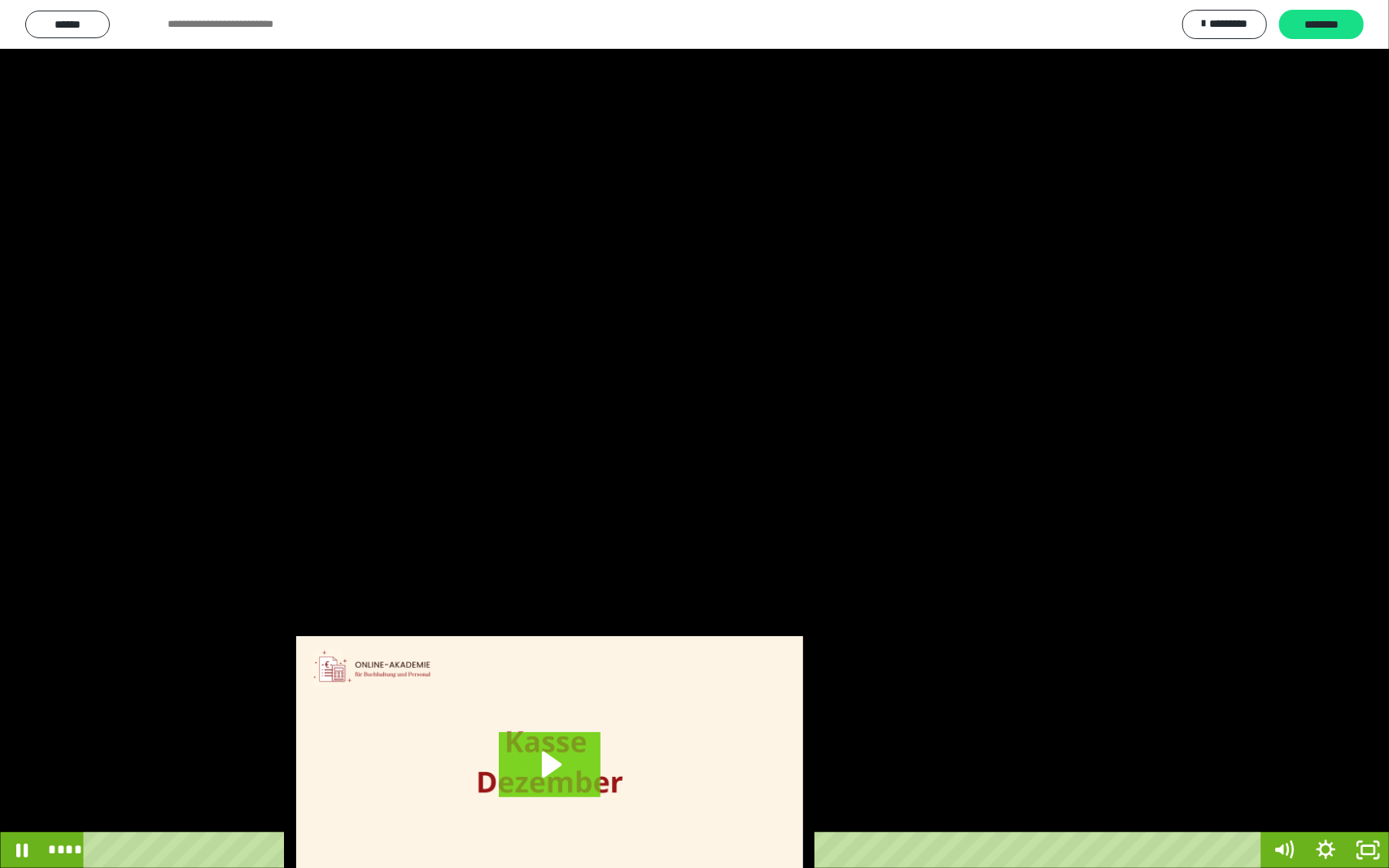 click at bounding box center [694, 434] 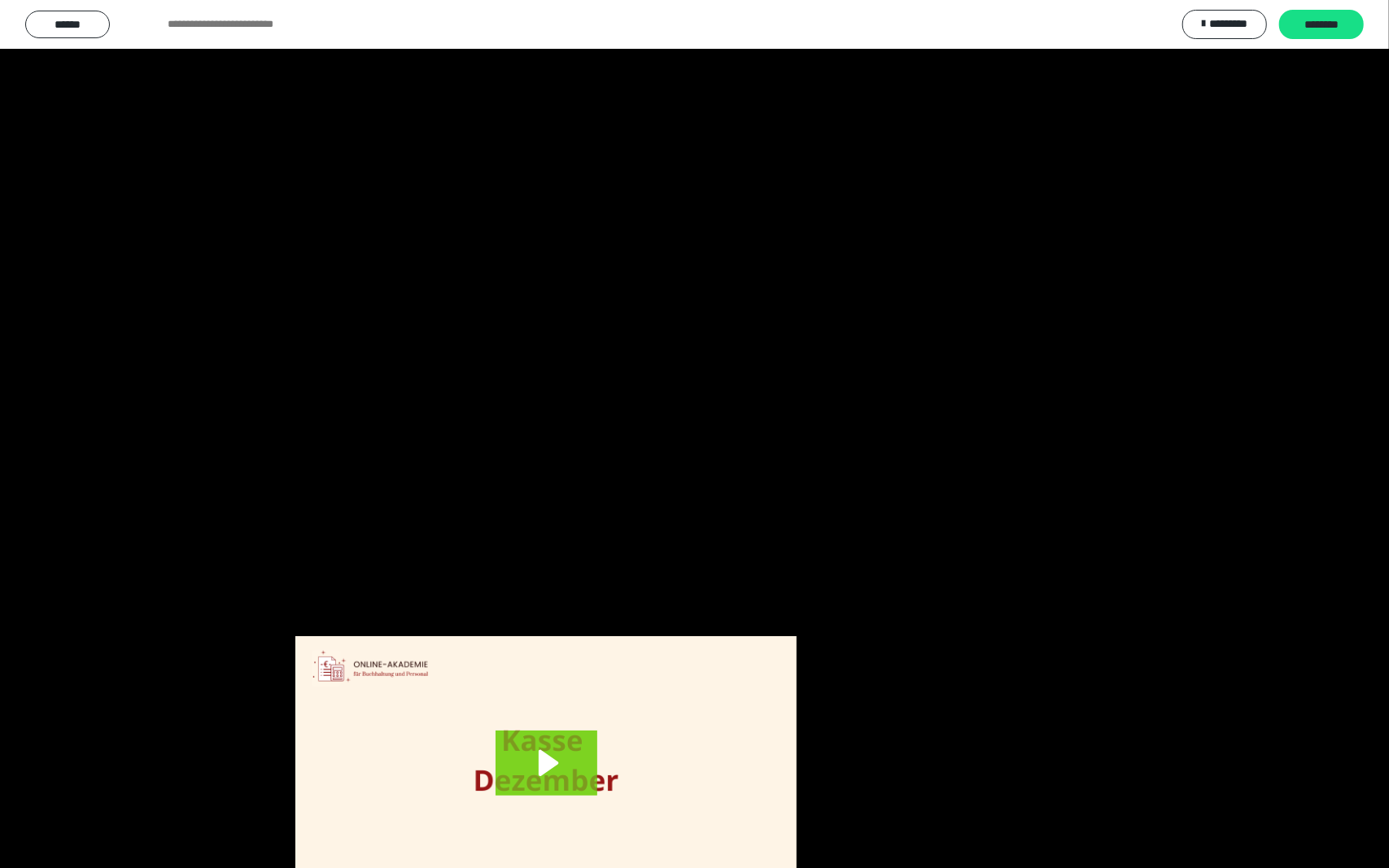 scroll, scrollTop: 2948, scrollLeft: 0, axis: vertical 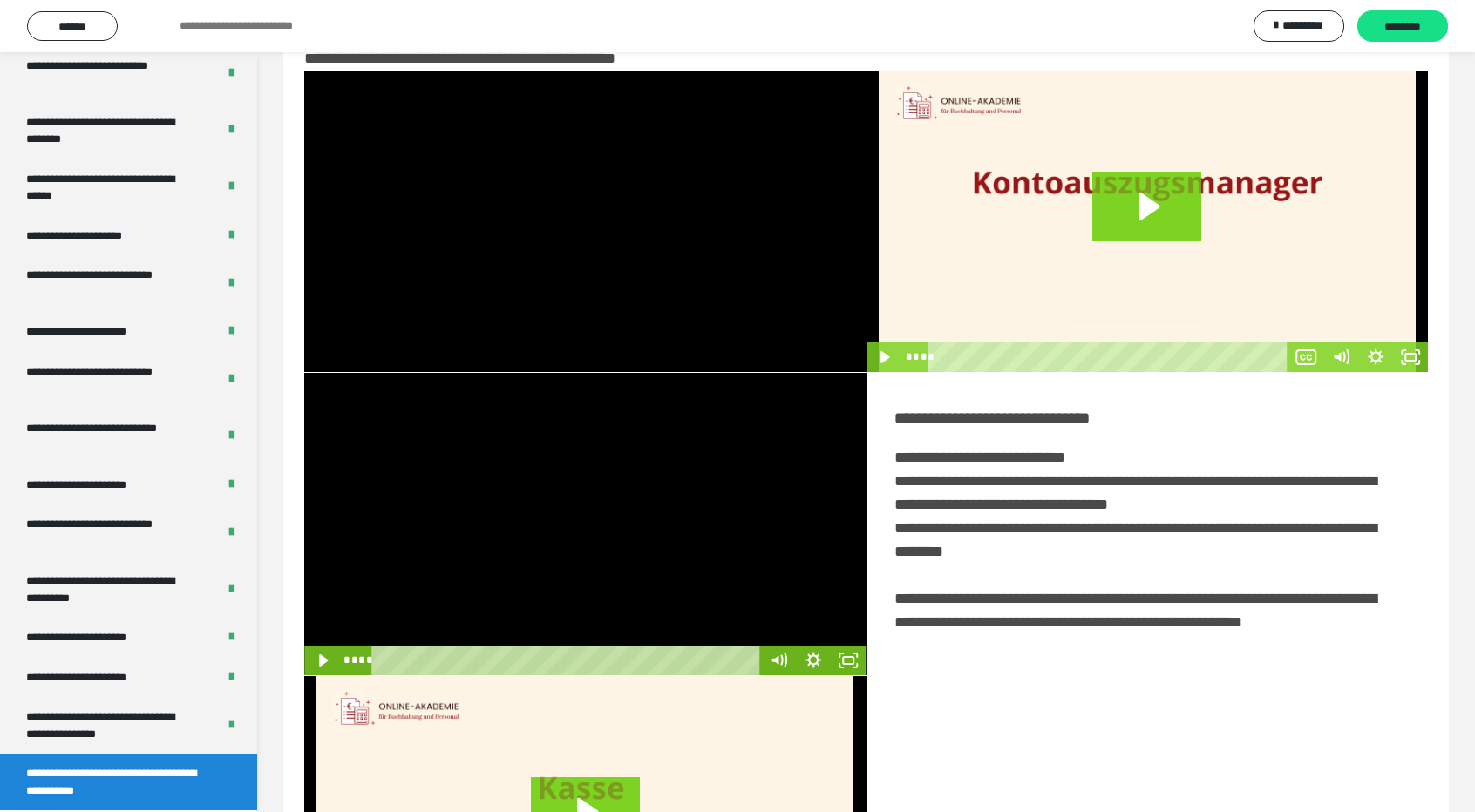 type 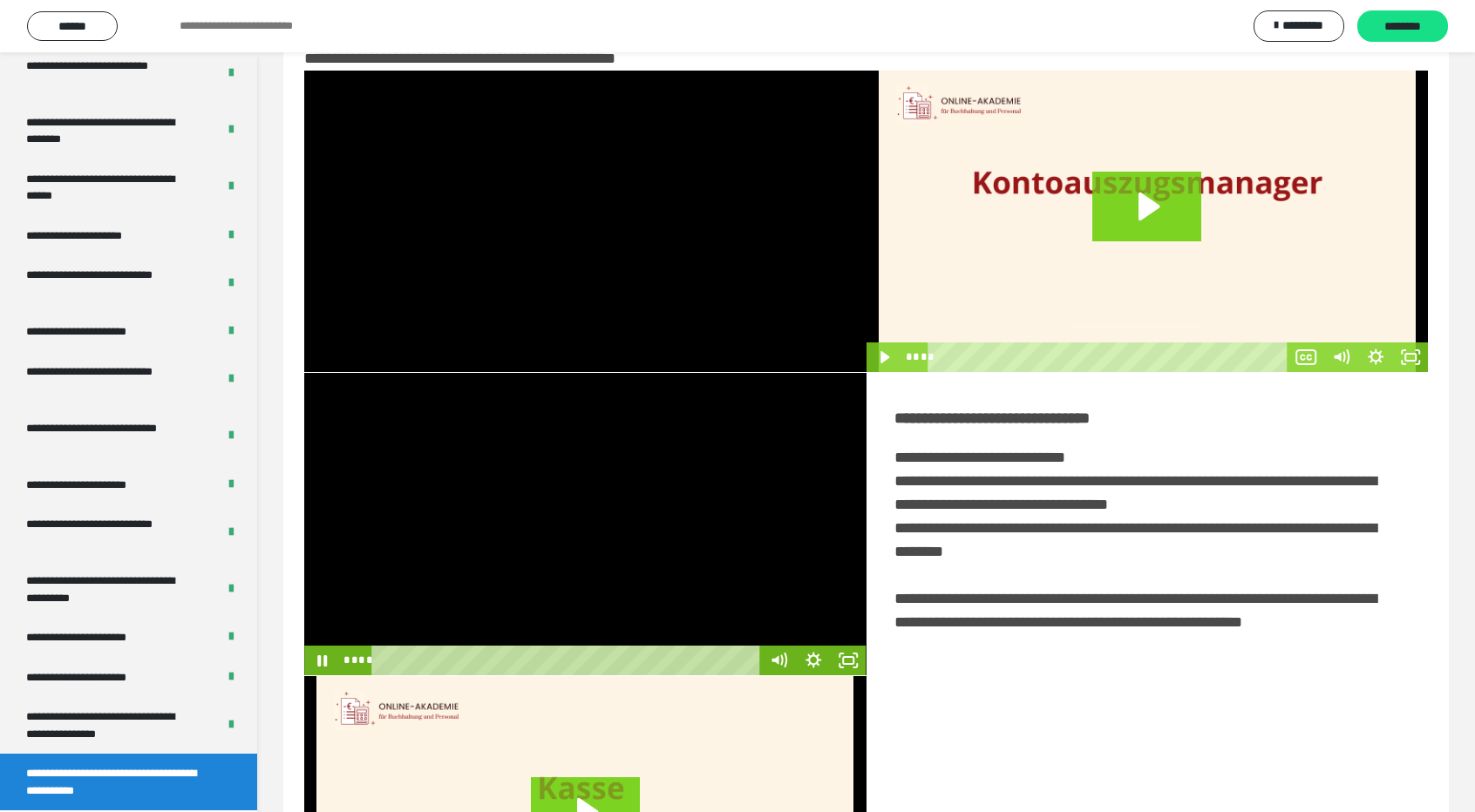 click at bounding box center (585, 524) 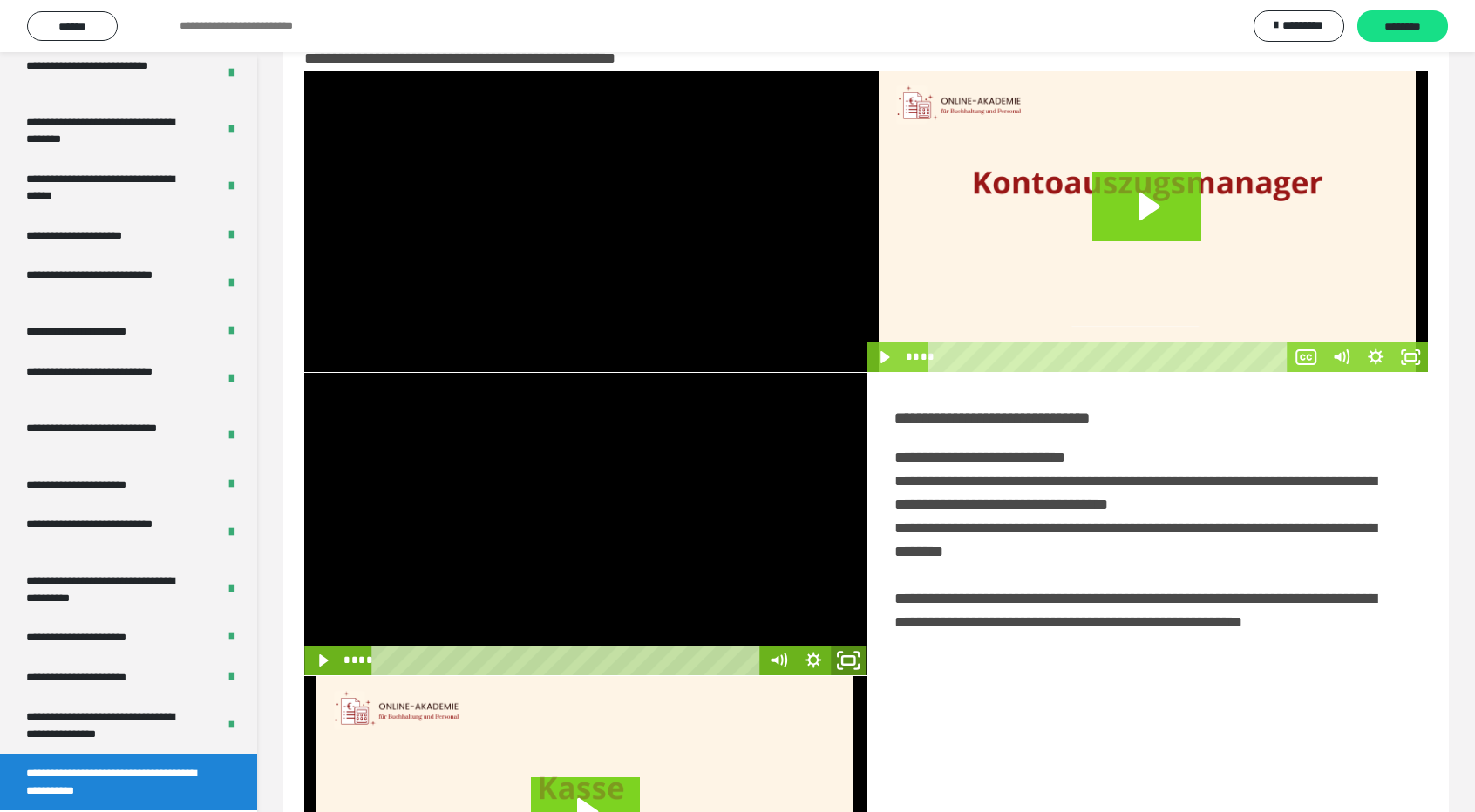 click 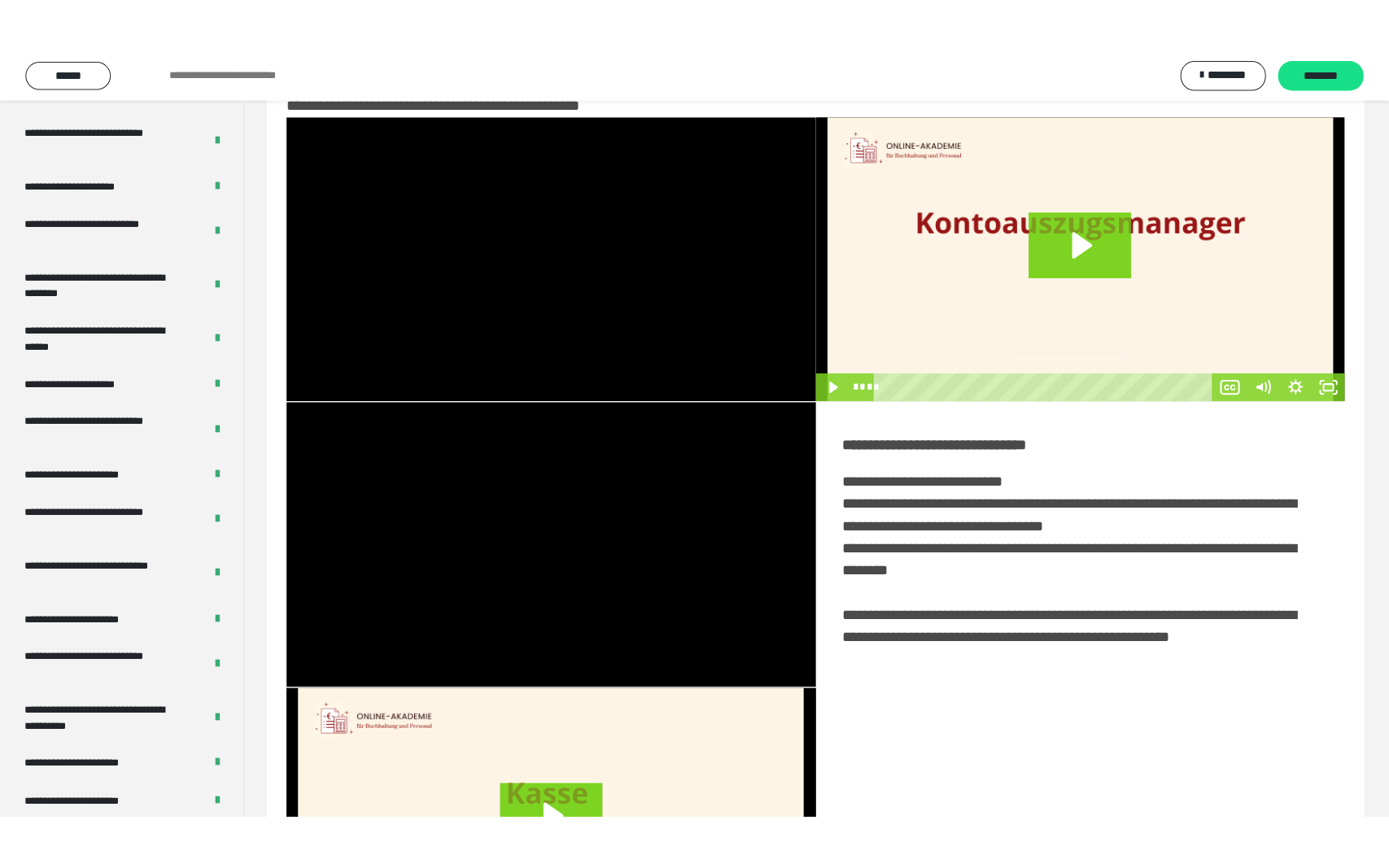 scroll, scrollTop: 2948, scrollLeft: 0, axis: vertical 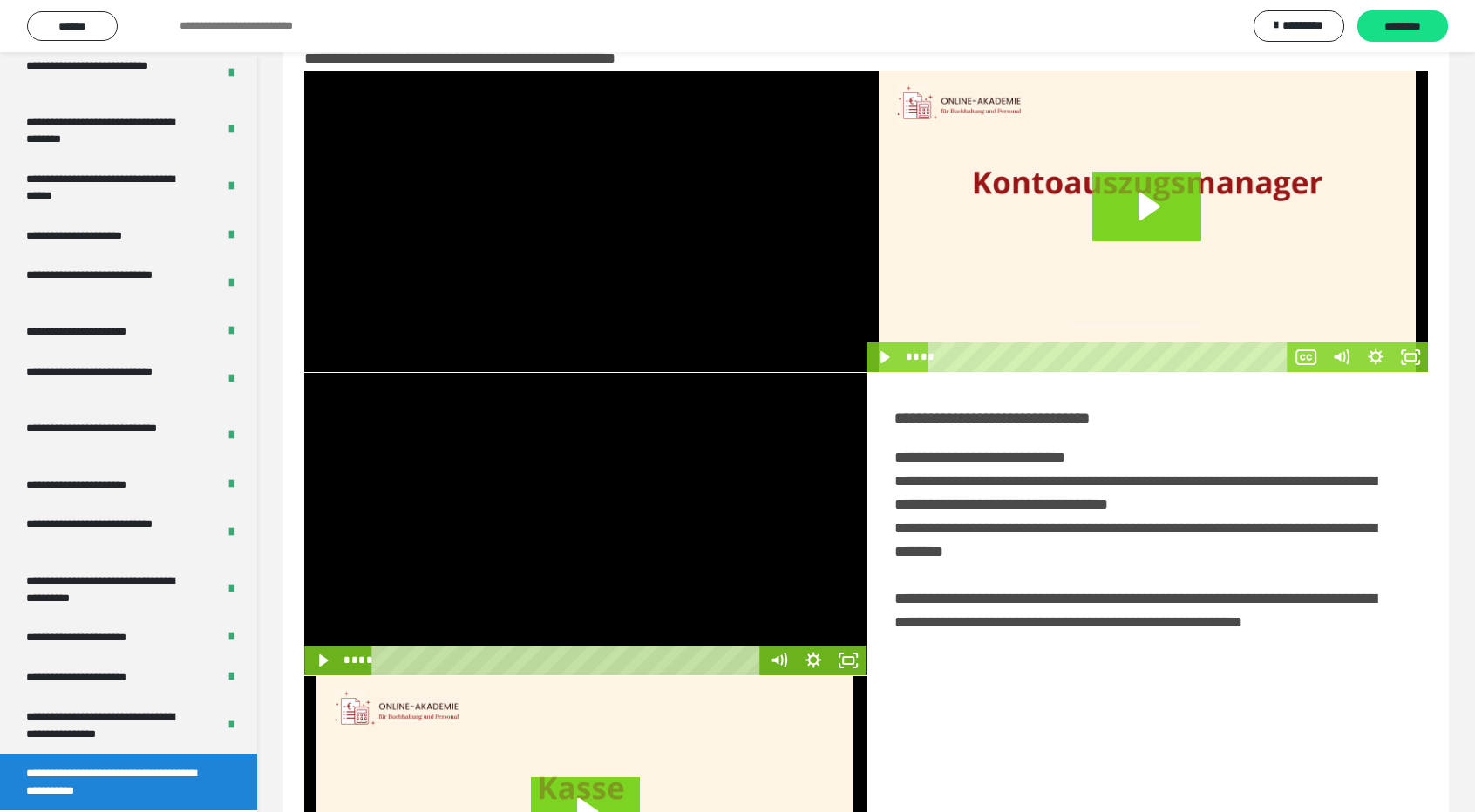 click at bounding box center [585, 524] 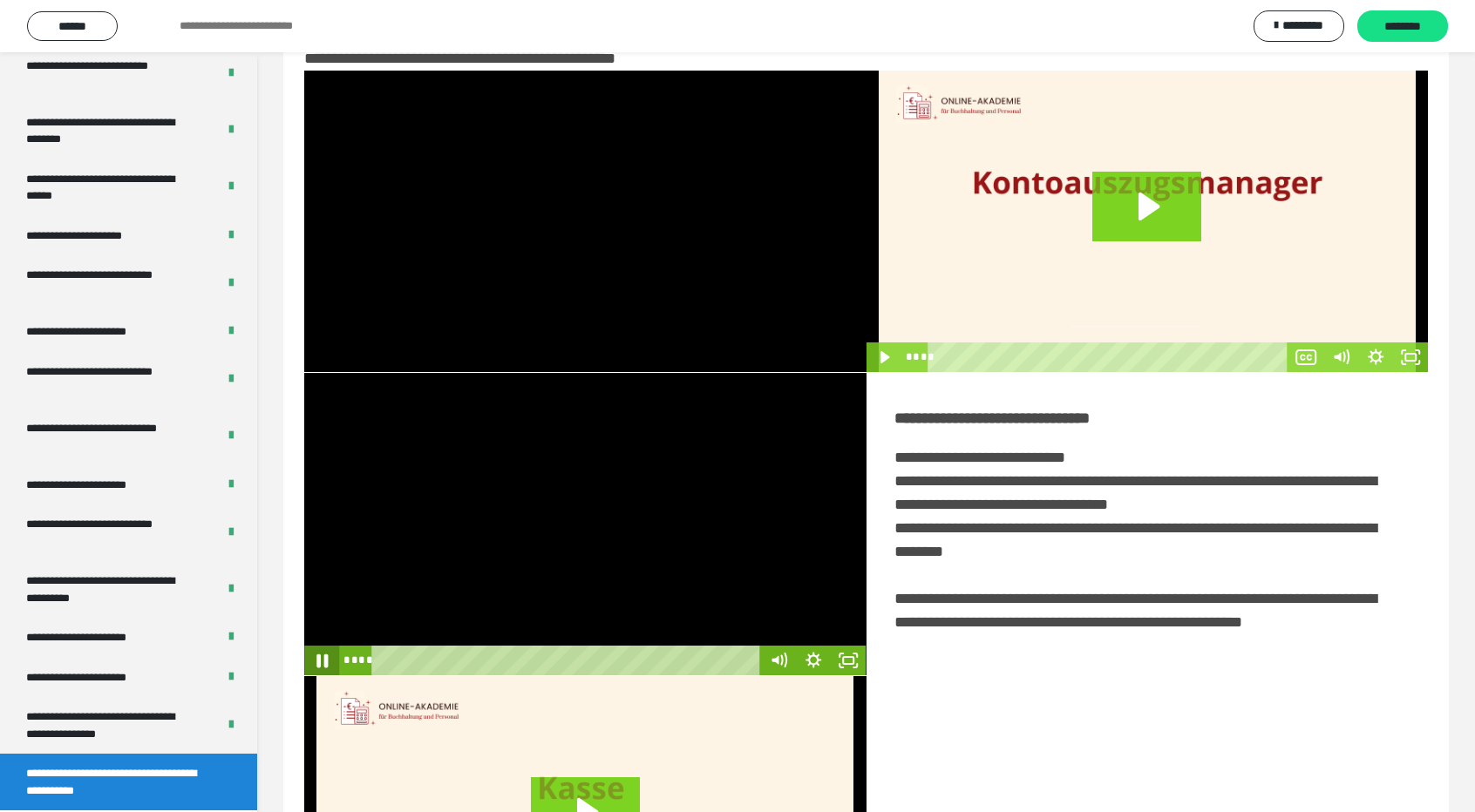 click 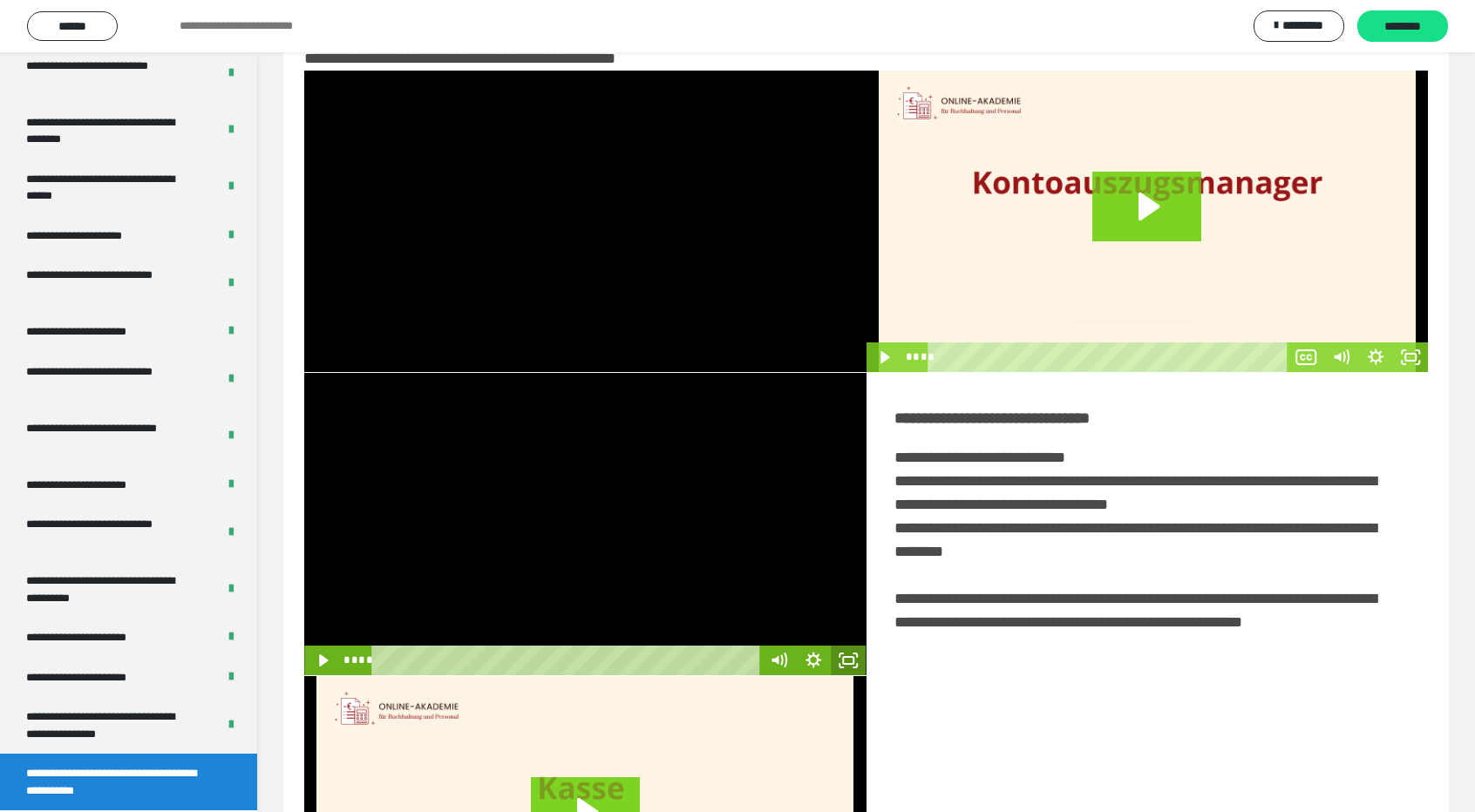 click 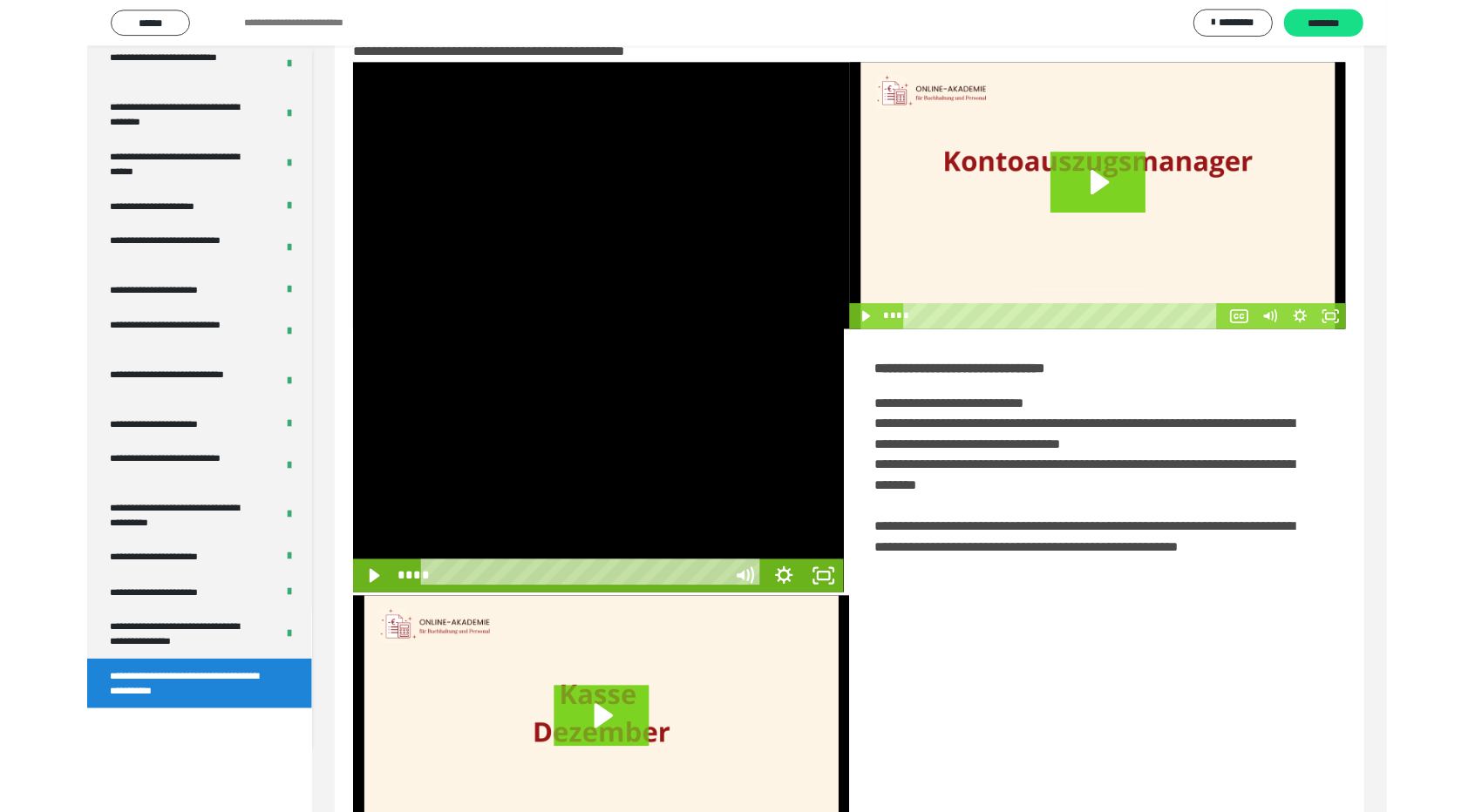 scroll, scrollTop: 3040, scrollLeft: 0, axis: vertical 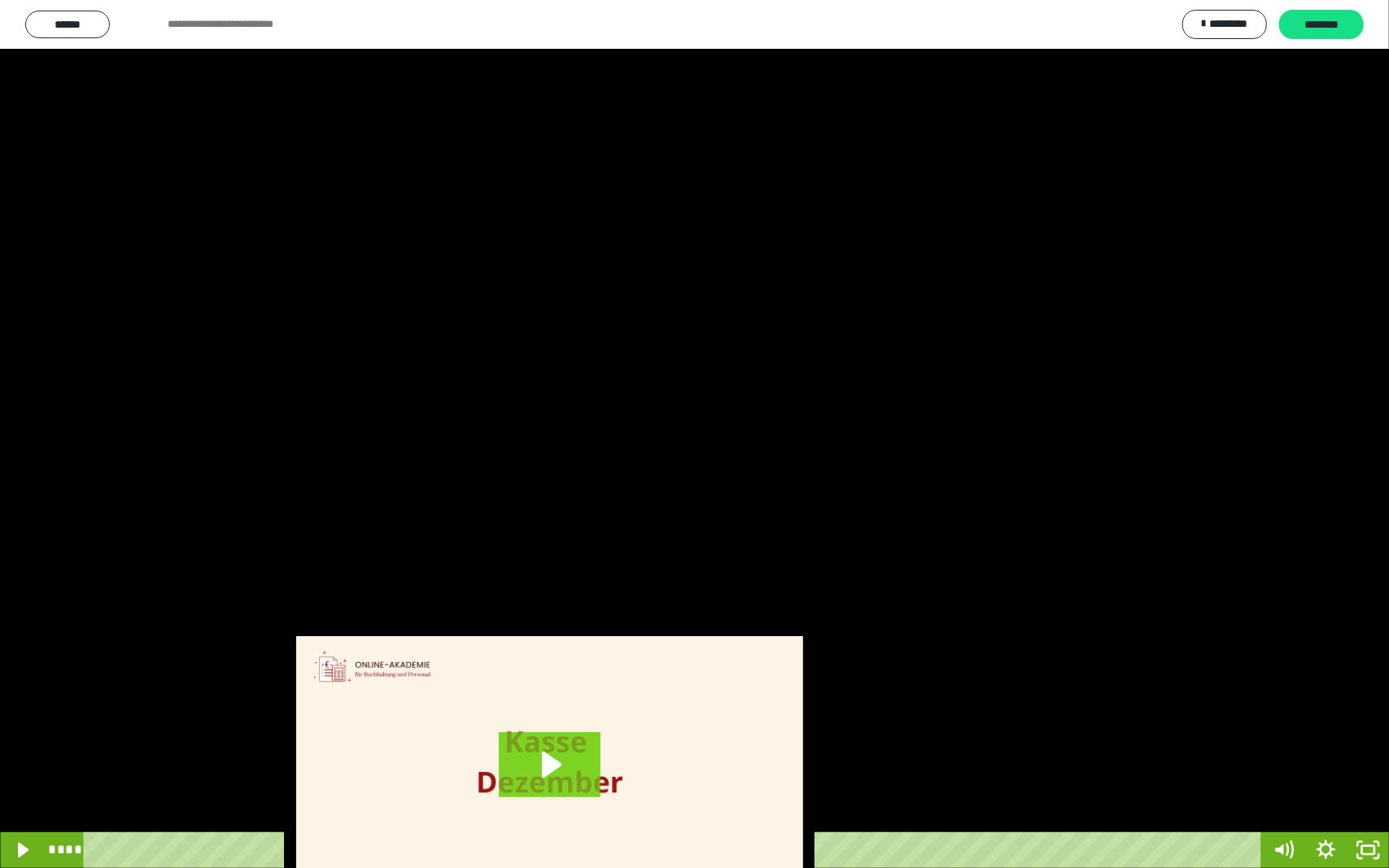 click at bounding box center [694, 434] 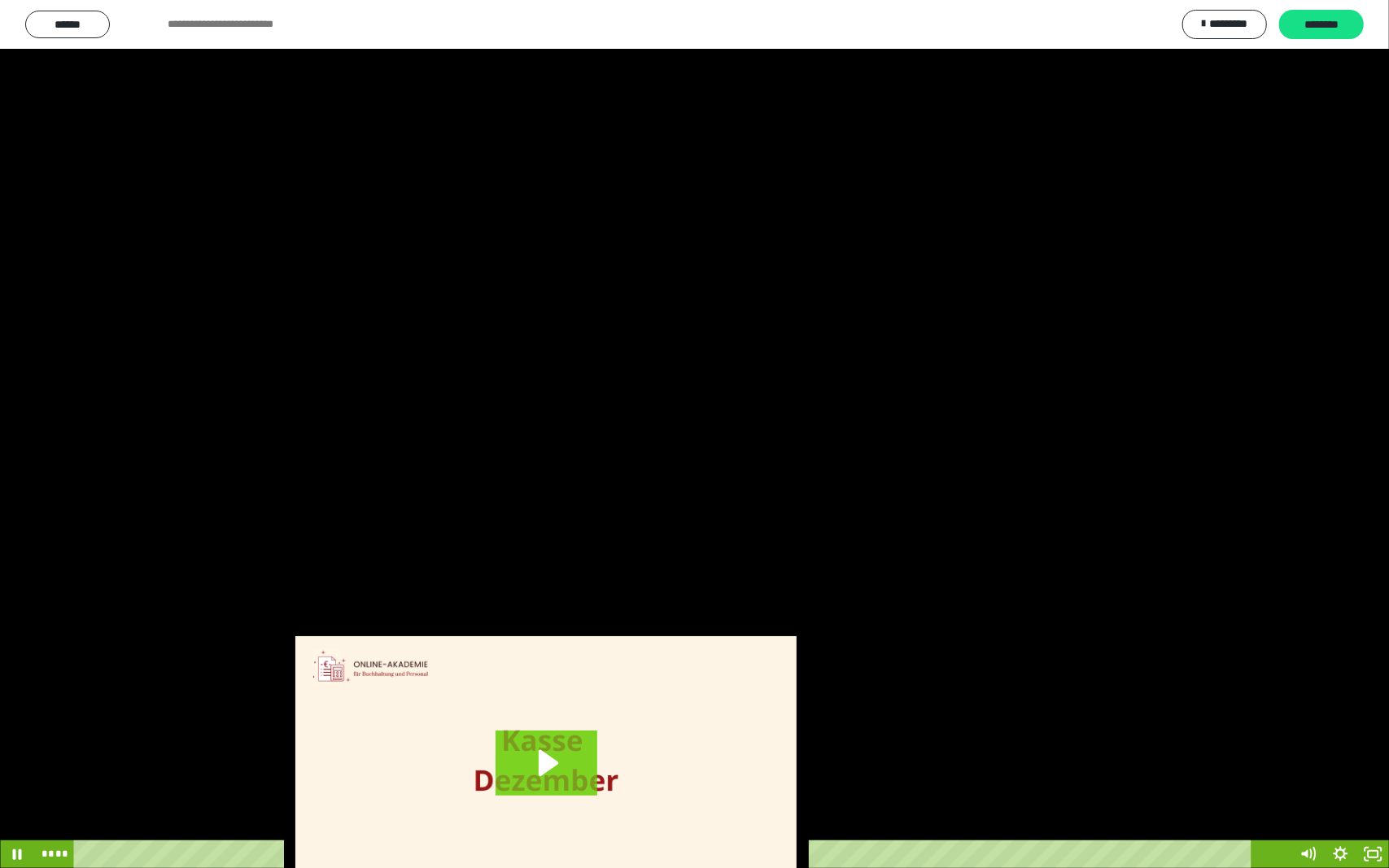 scroll, scrollTop: 2948, scrollLeft: 0, axis: vertical 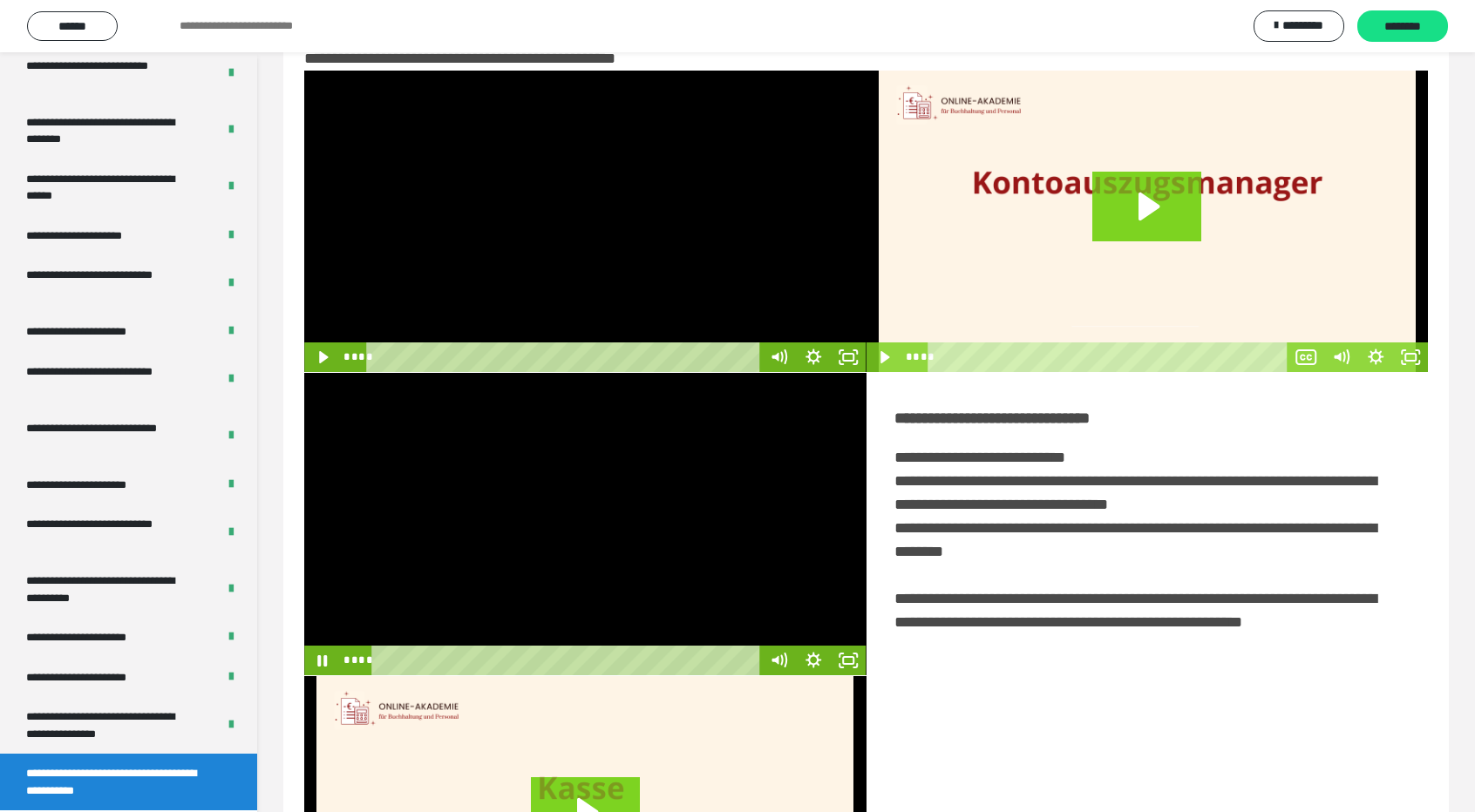 click at bounding box center [585, 524] 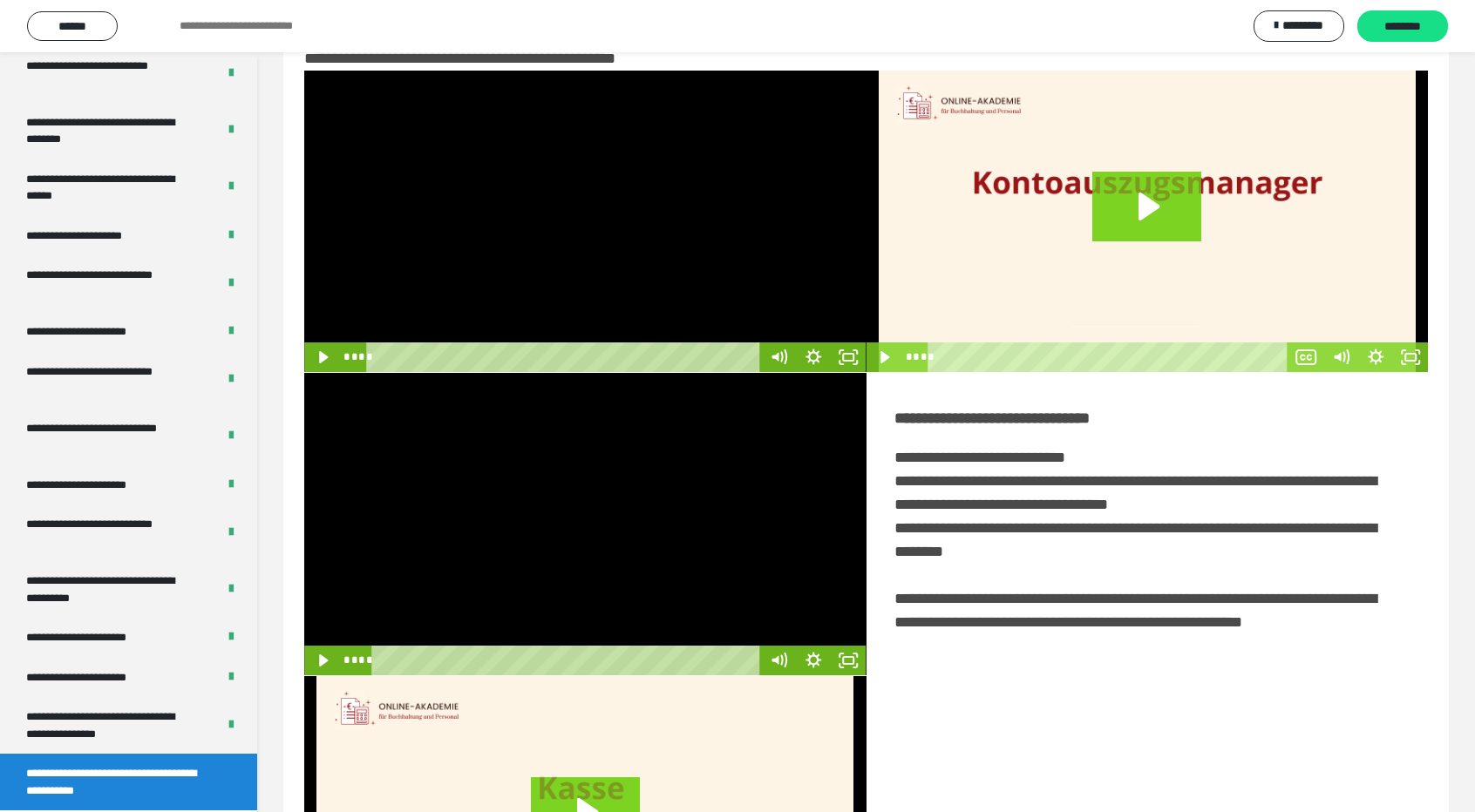 click at bounding box center (585, 524) 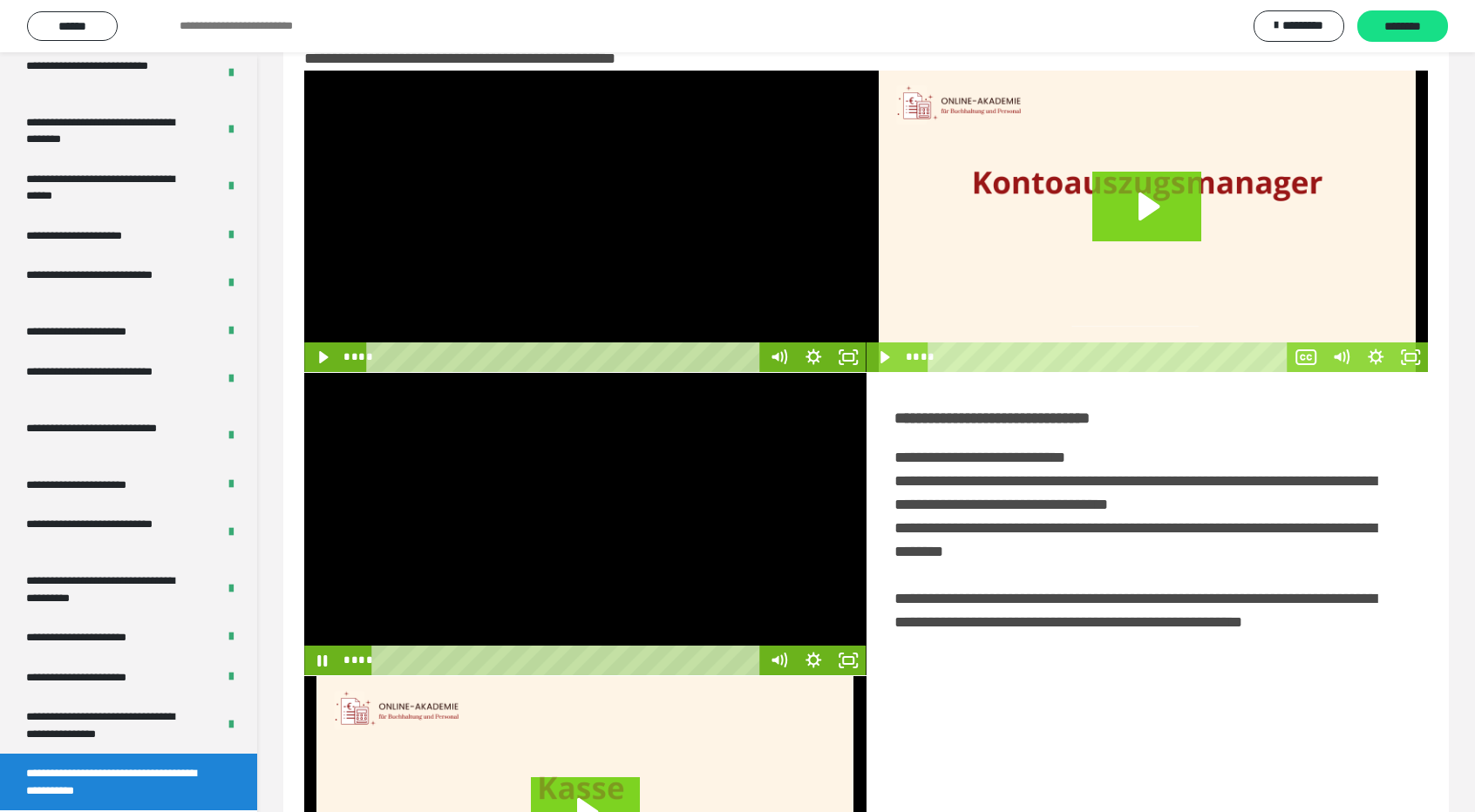 click at bounding box center [585, 524] 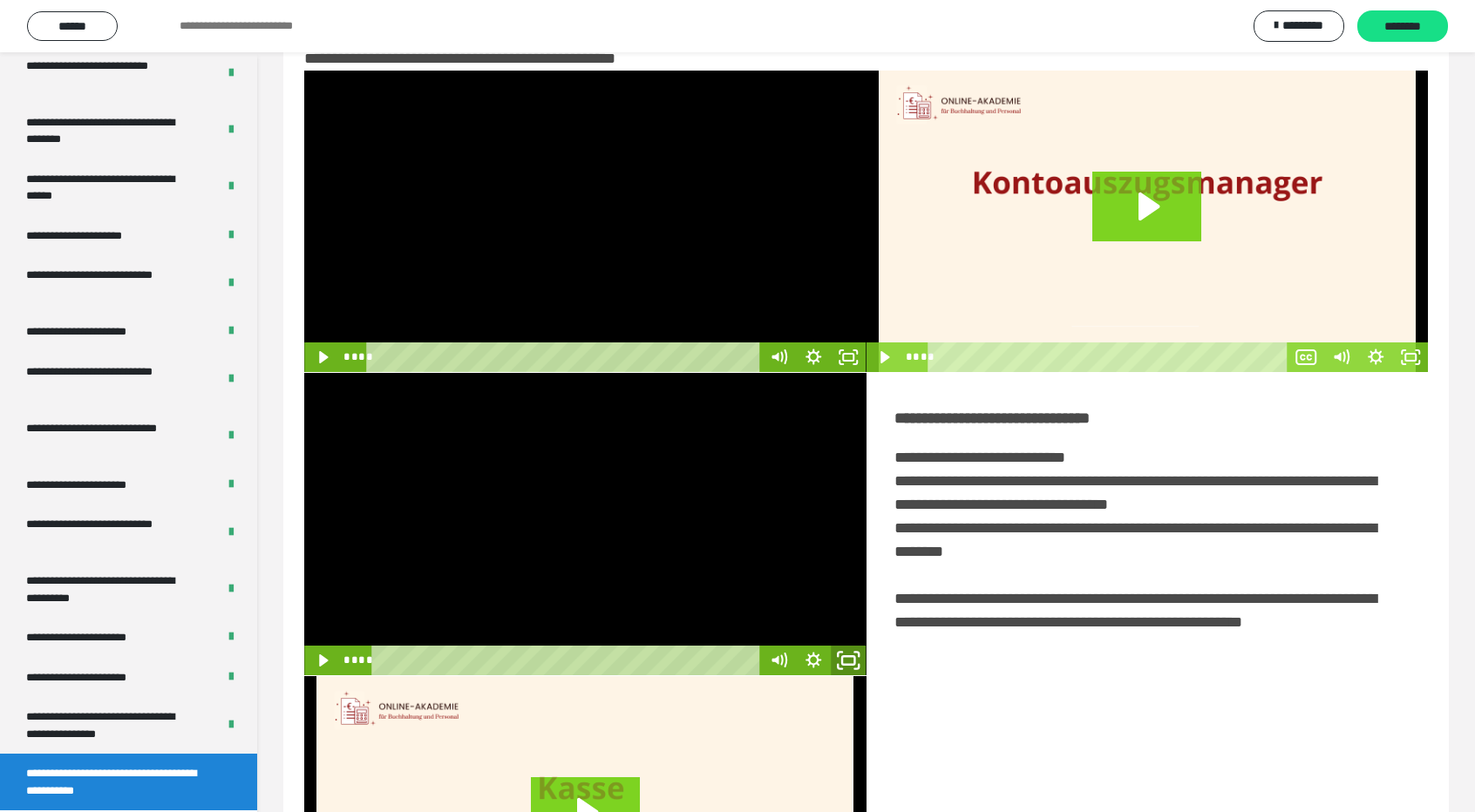 click 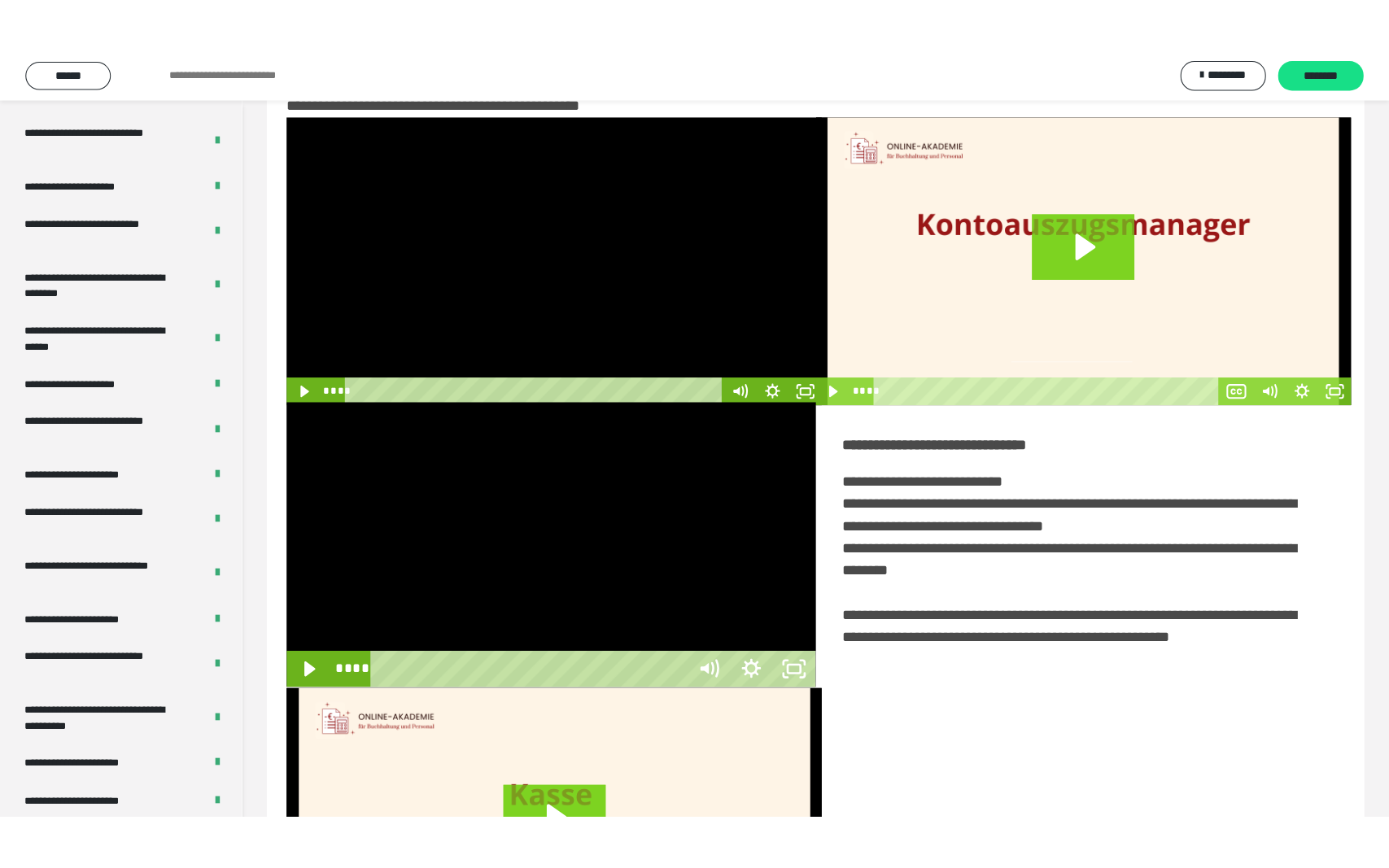 scroll, scrollTop: 2948, scrollLeft: 0, axis: vertical 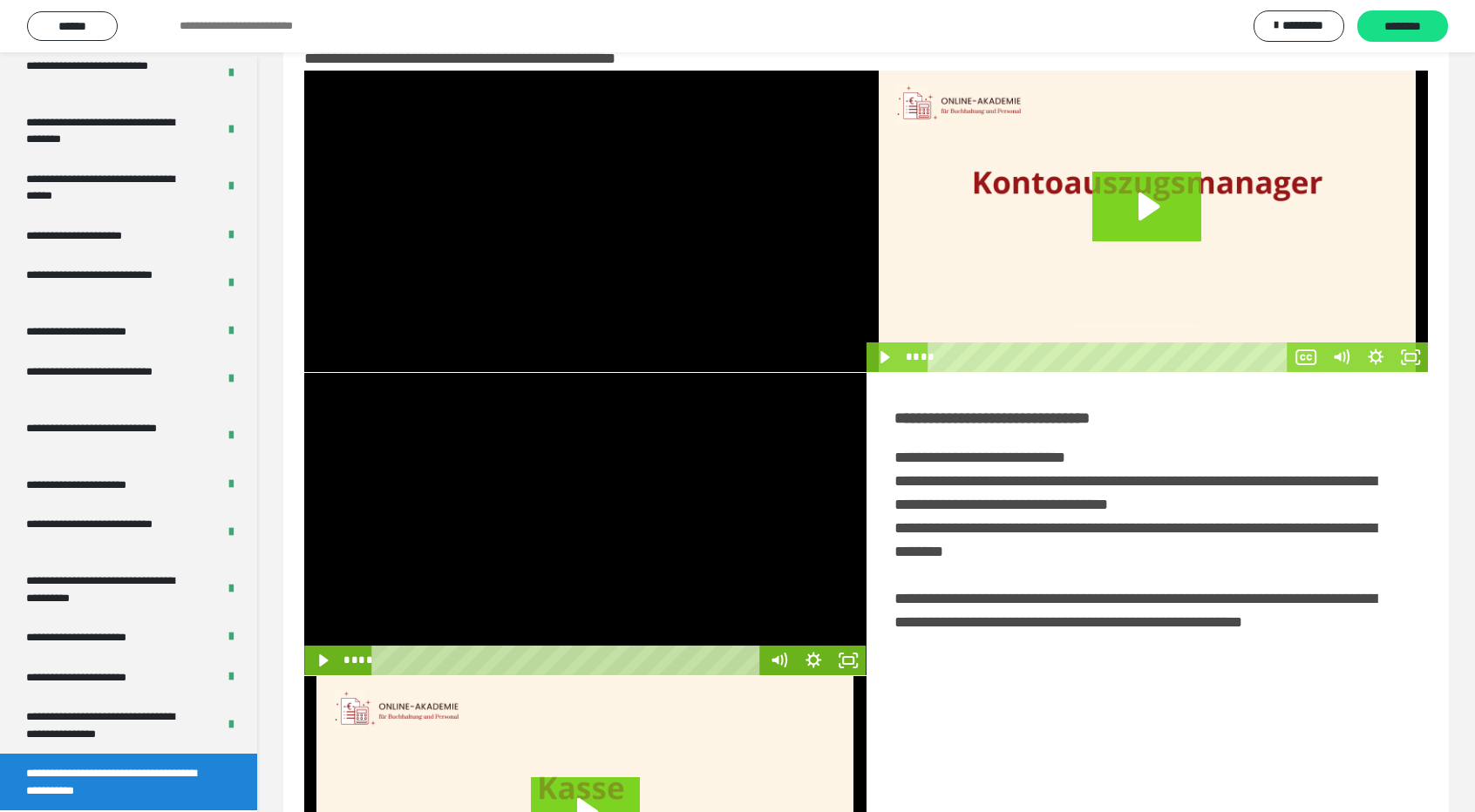 click at bounding box center (585, 524) 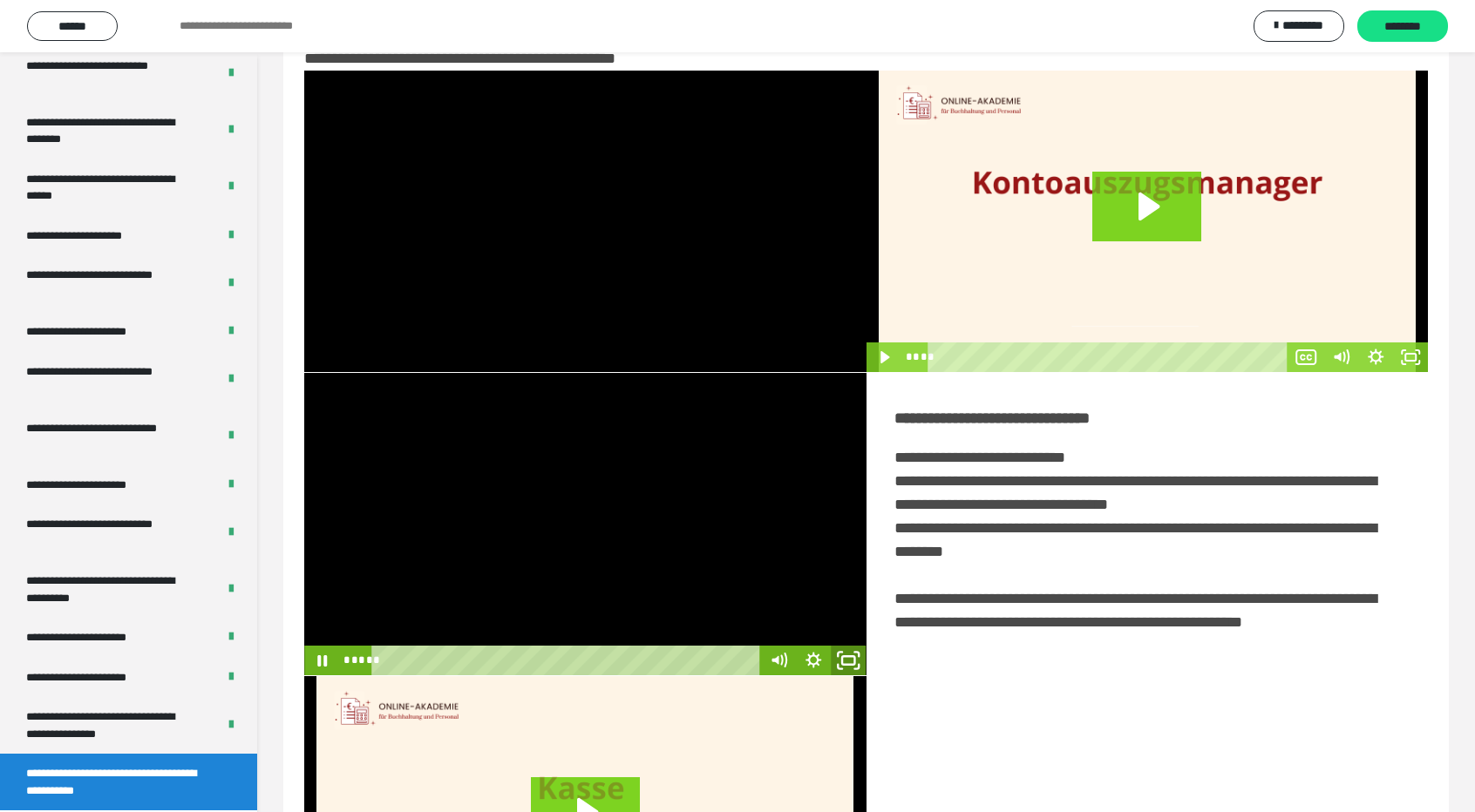 click 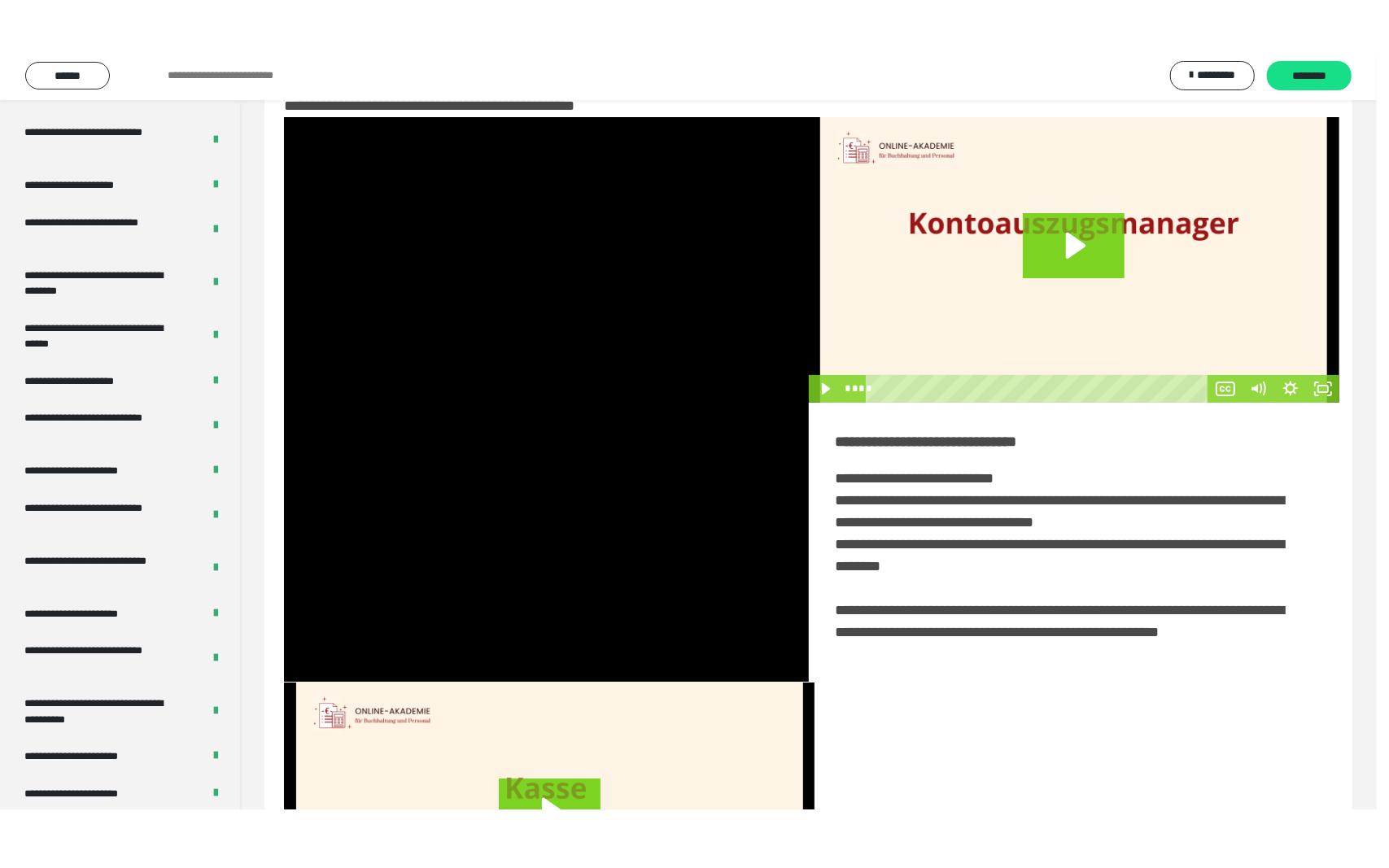 scroll, scrollTop: 2948, scrollLeft: 0, axis: vertical 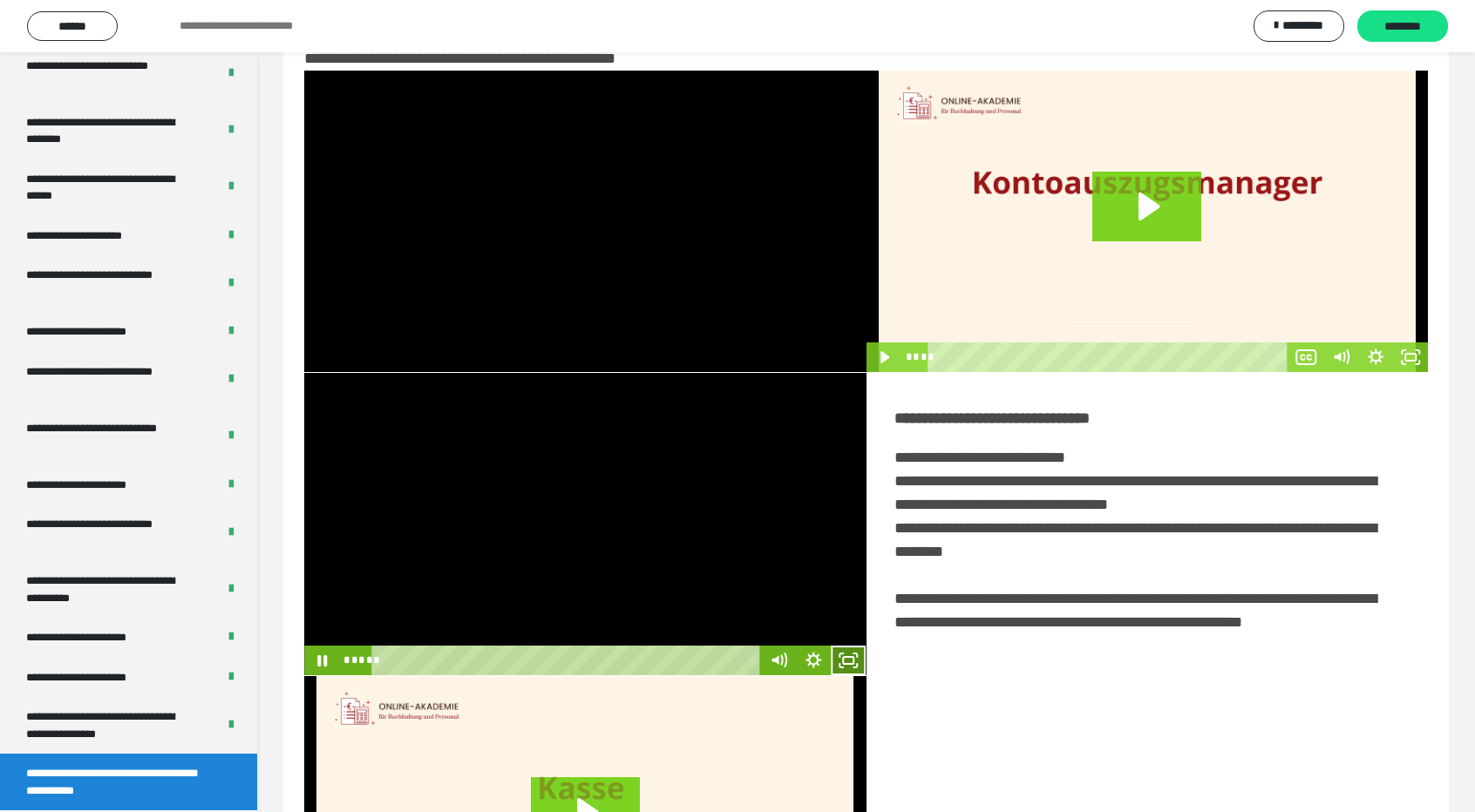 click 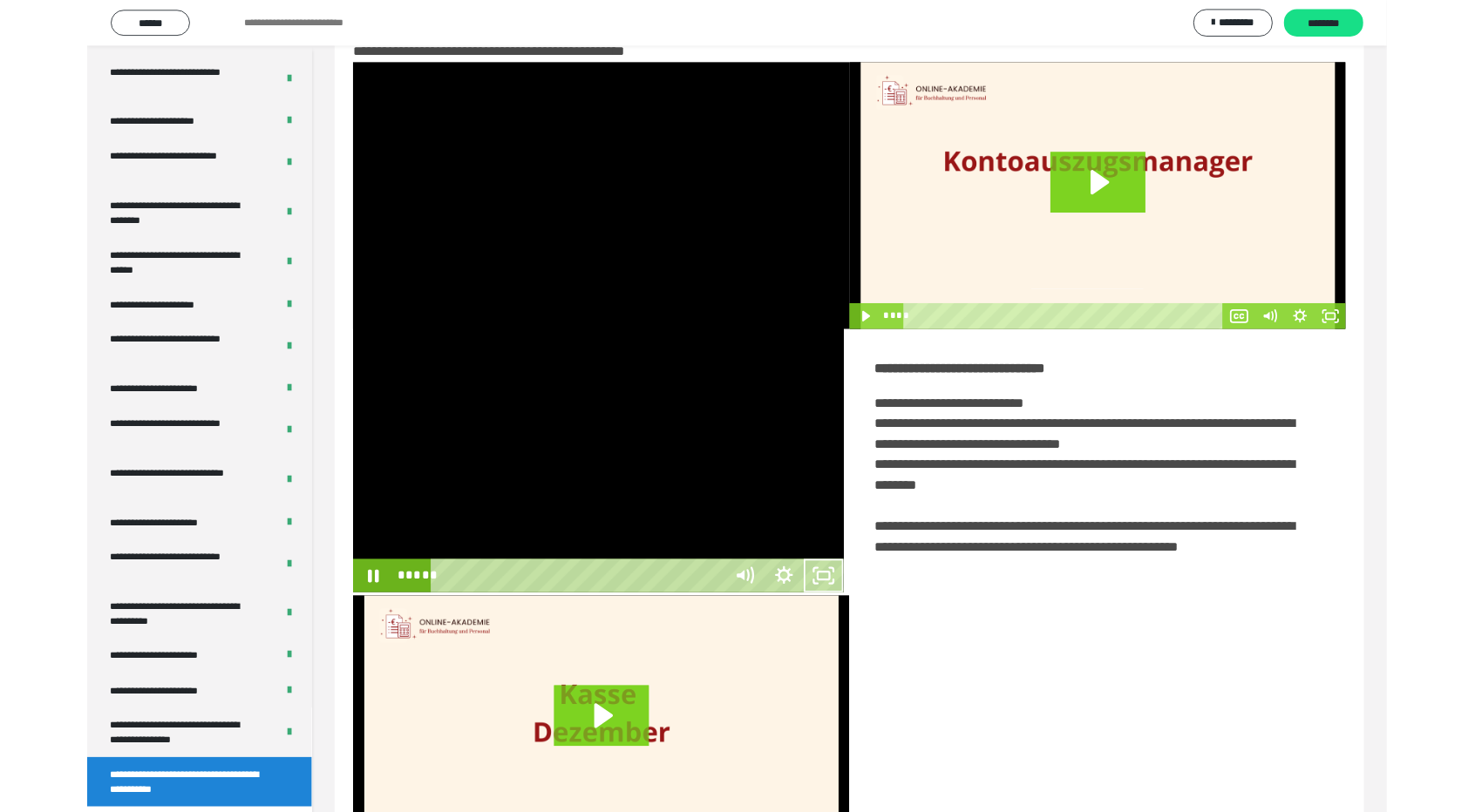 scroll, scrollTop: 3040, scrollLeft: 0, axis: vertical 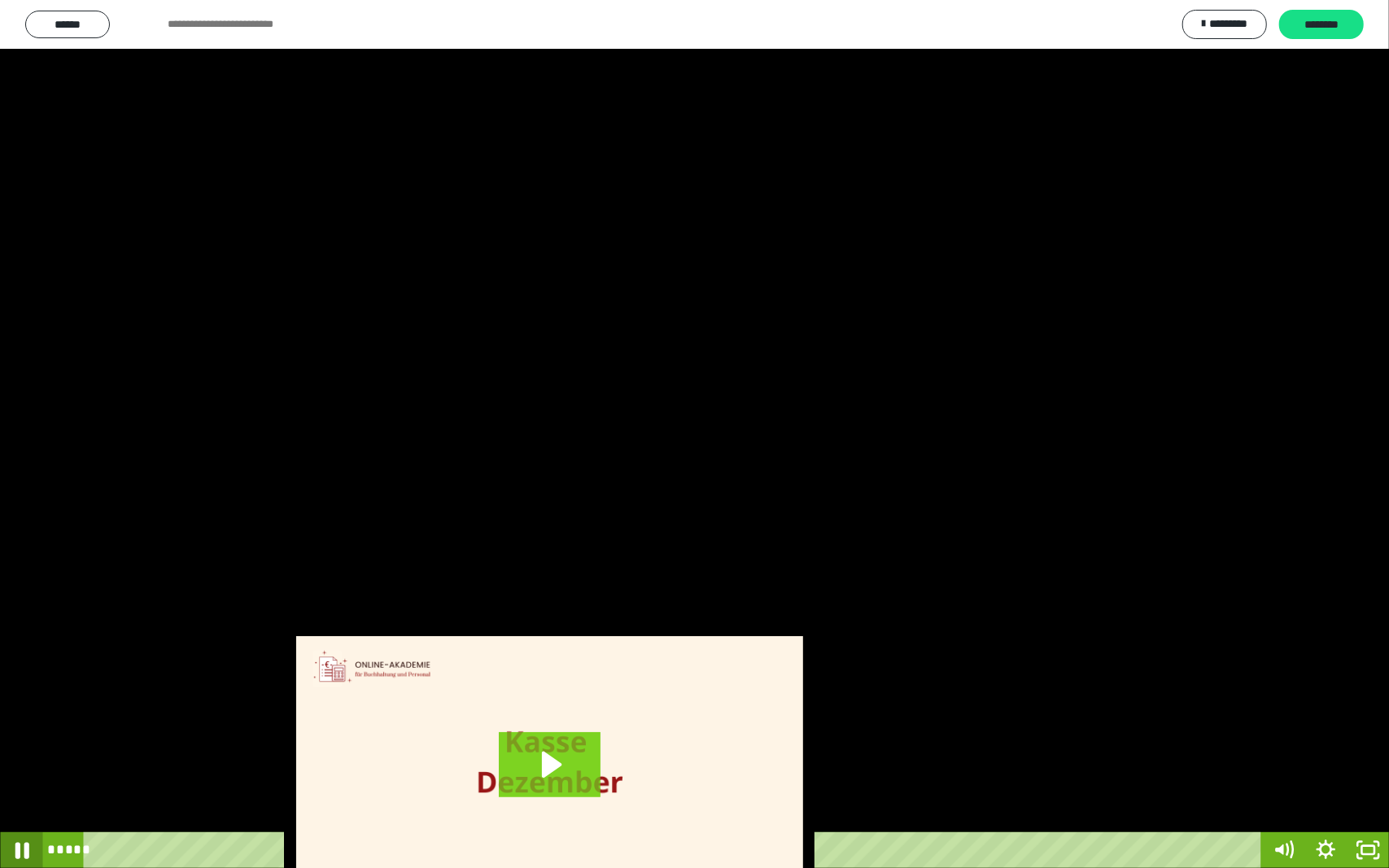 click 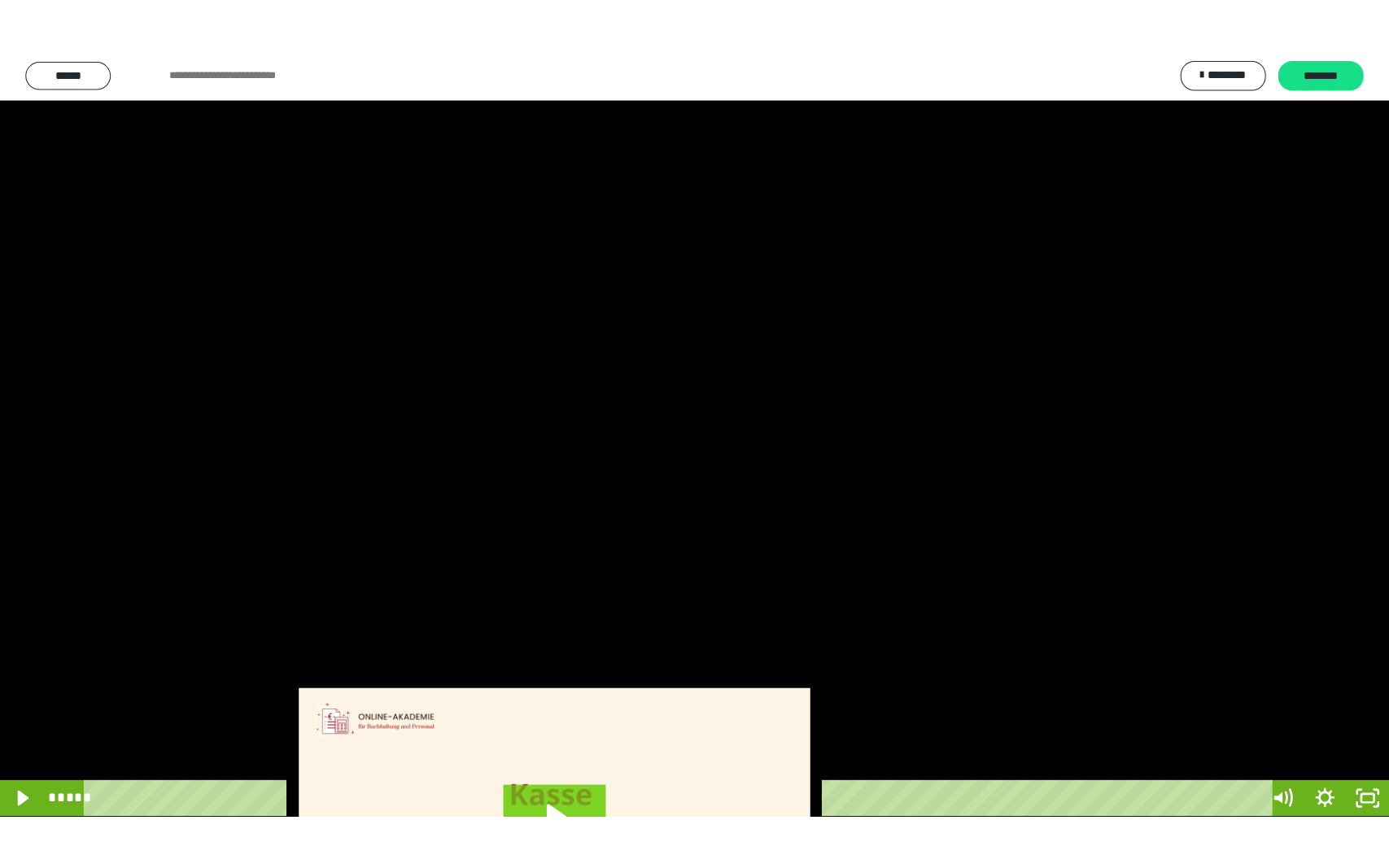 scroll, scrollTop: 2948, scrollLeft: 0, axis: vertical 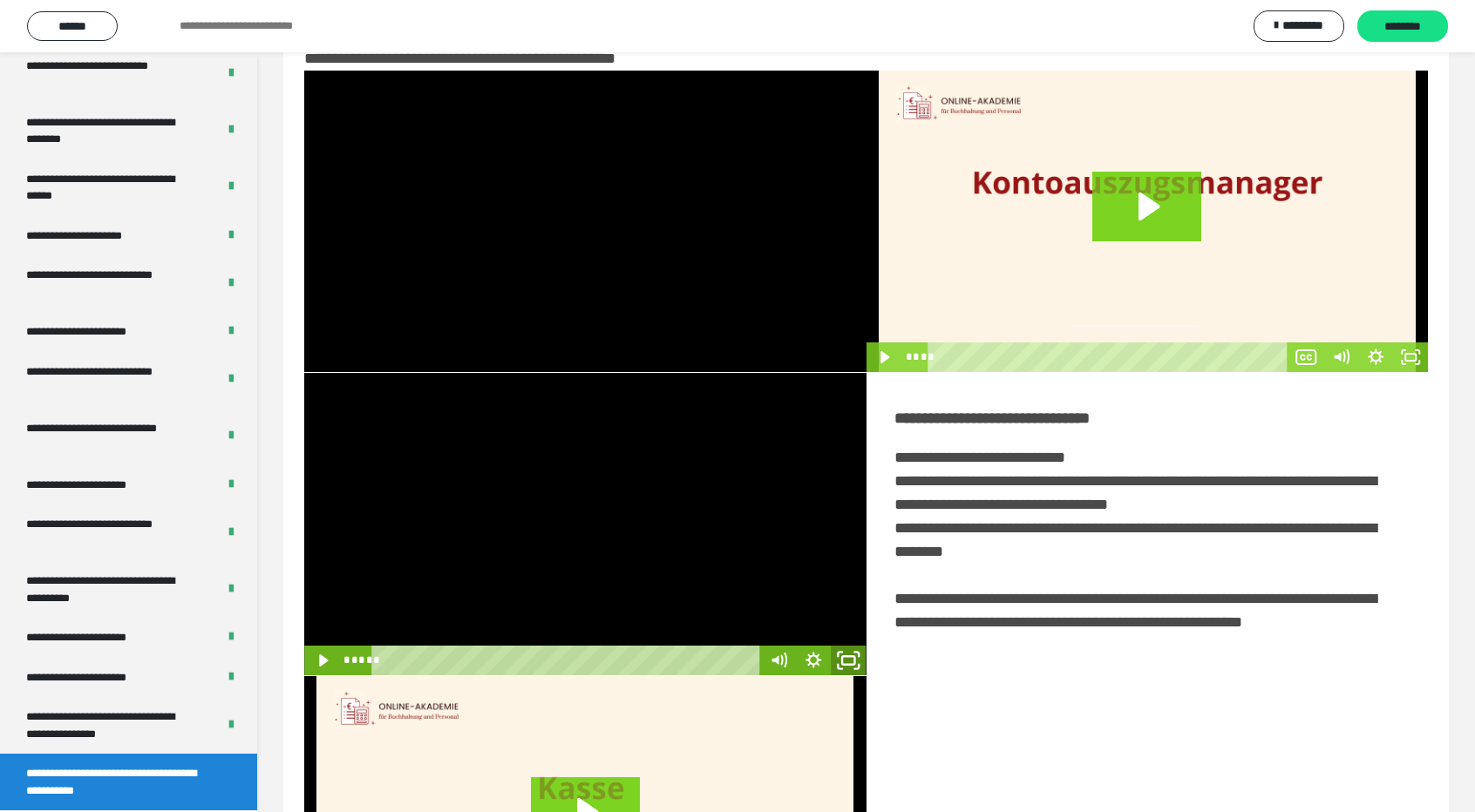 click 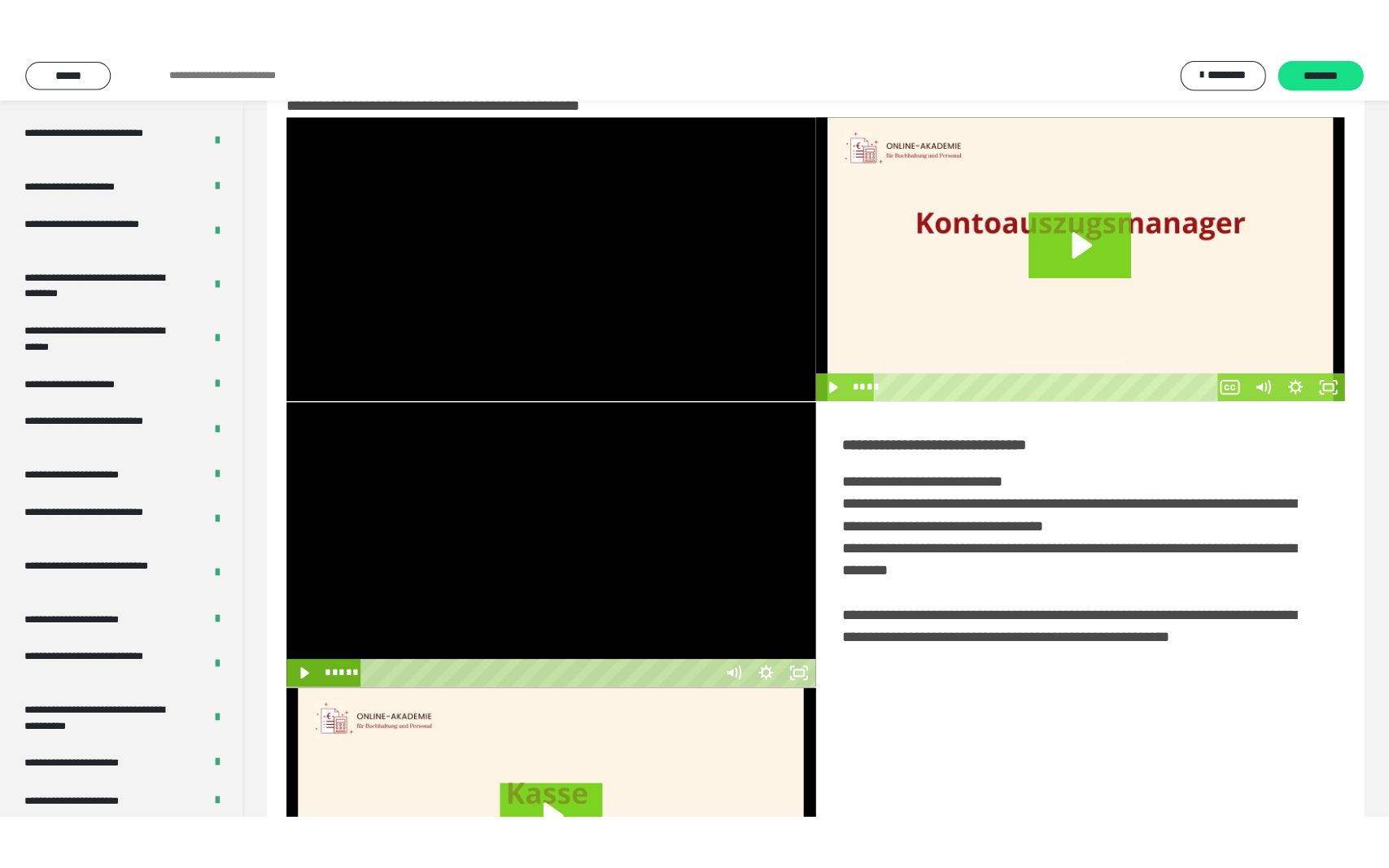 scroll, scrollTop: 2948, scrollLeft: 0, axis: vertical 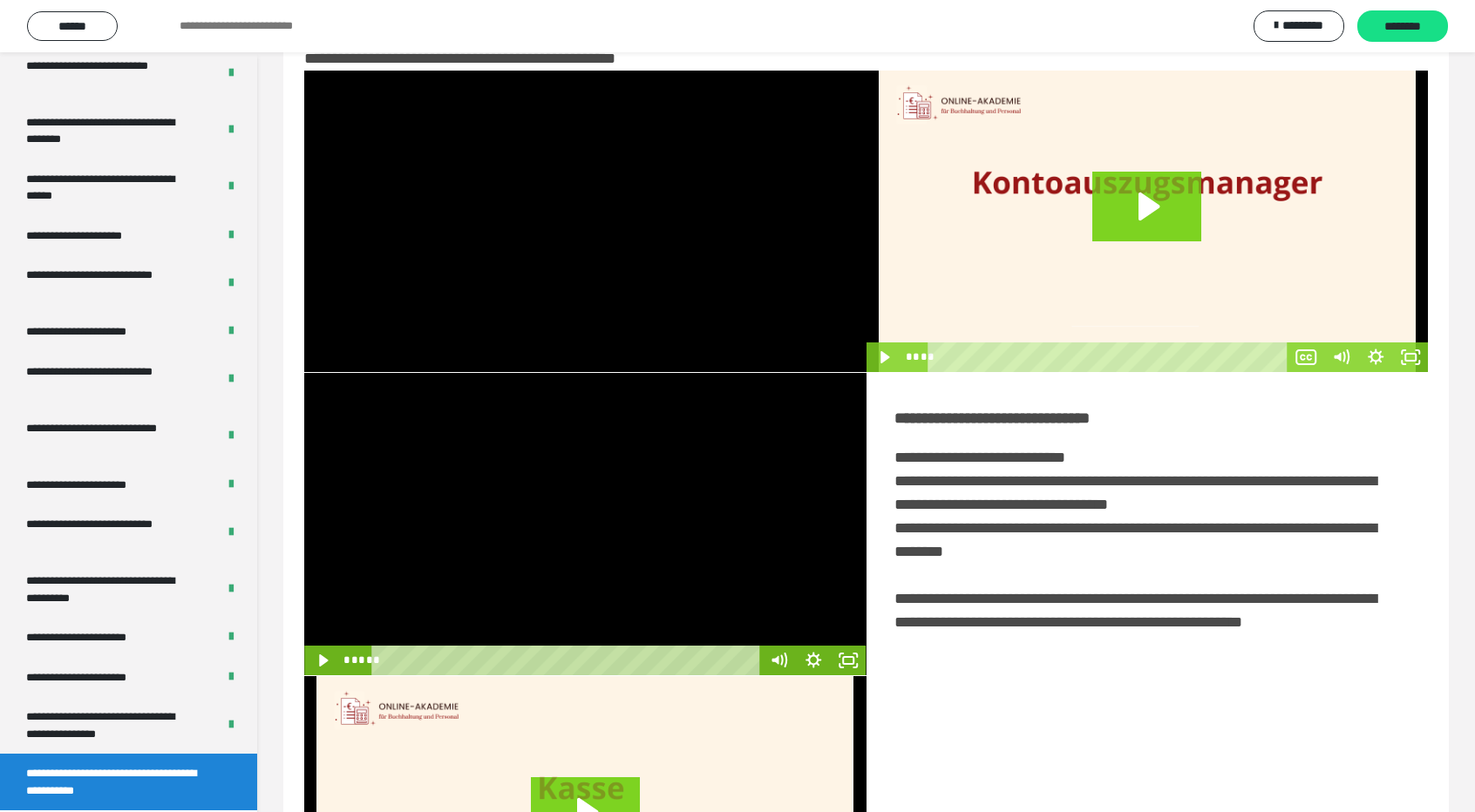 click at bounding box center [585, 524] 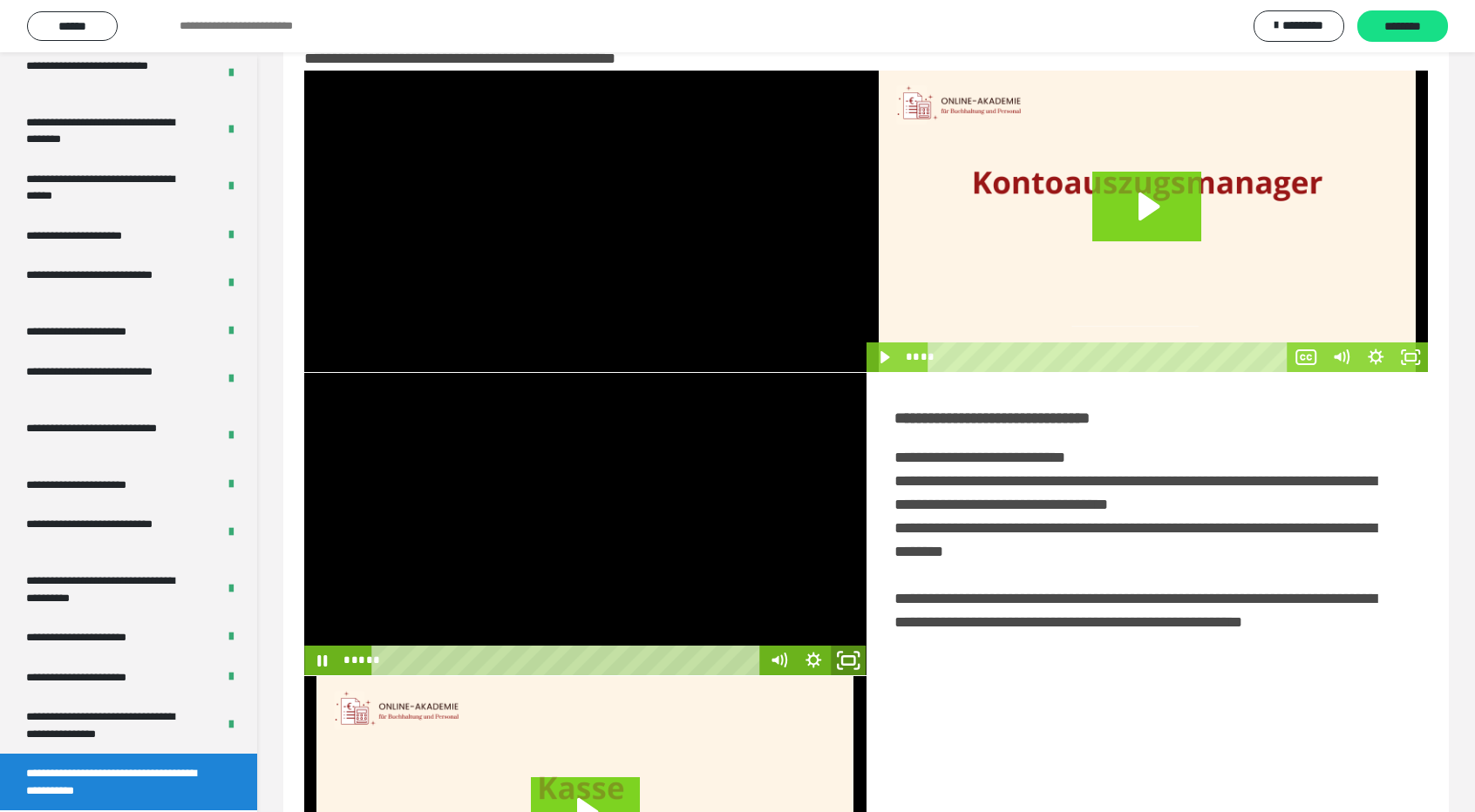 click 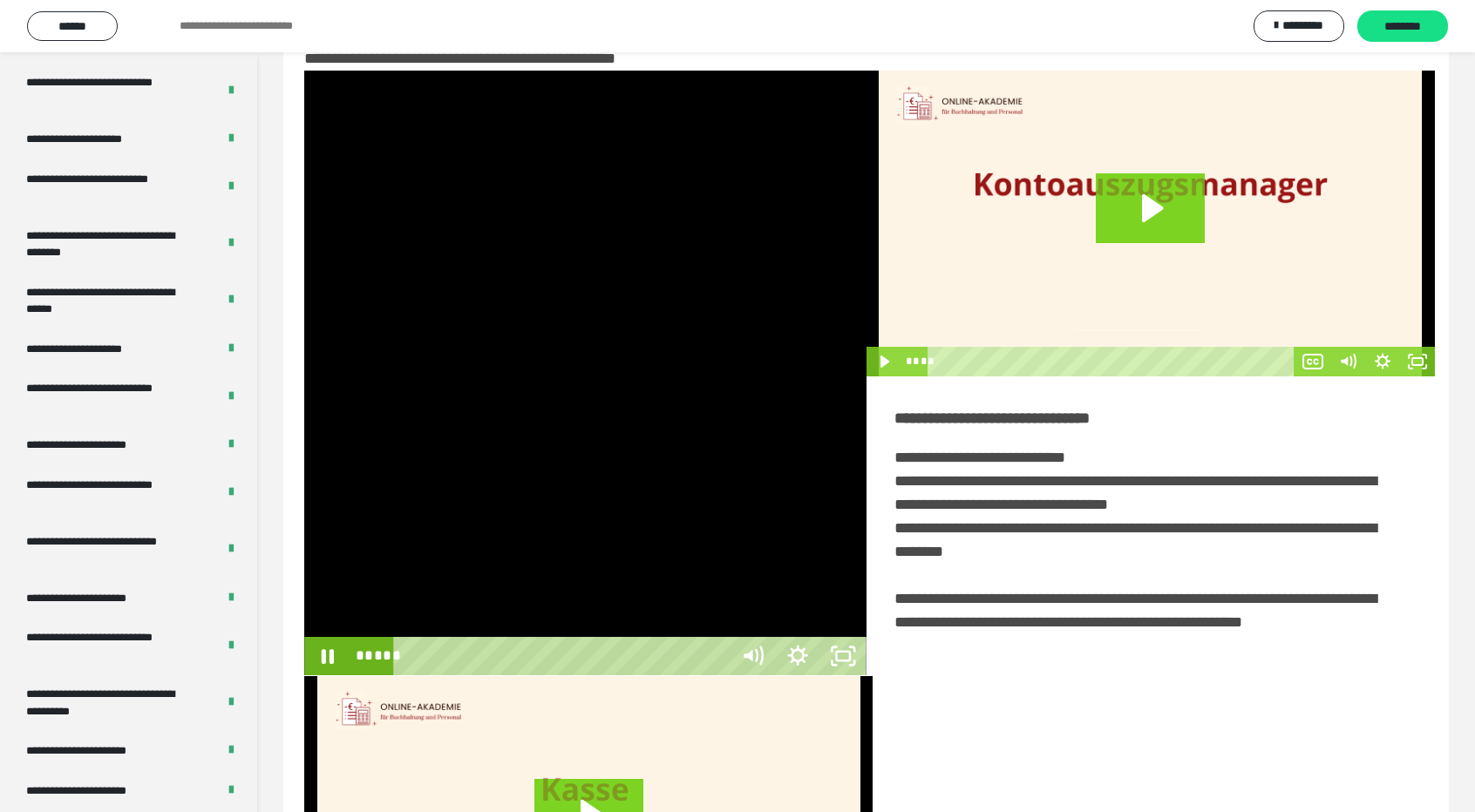 scroll, scrollTop: 3040, scrollLeft: 0, axis: vertical 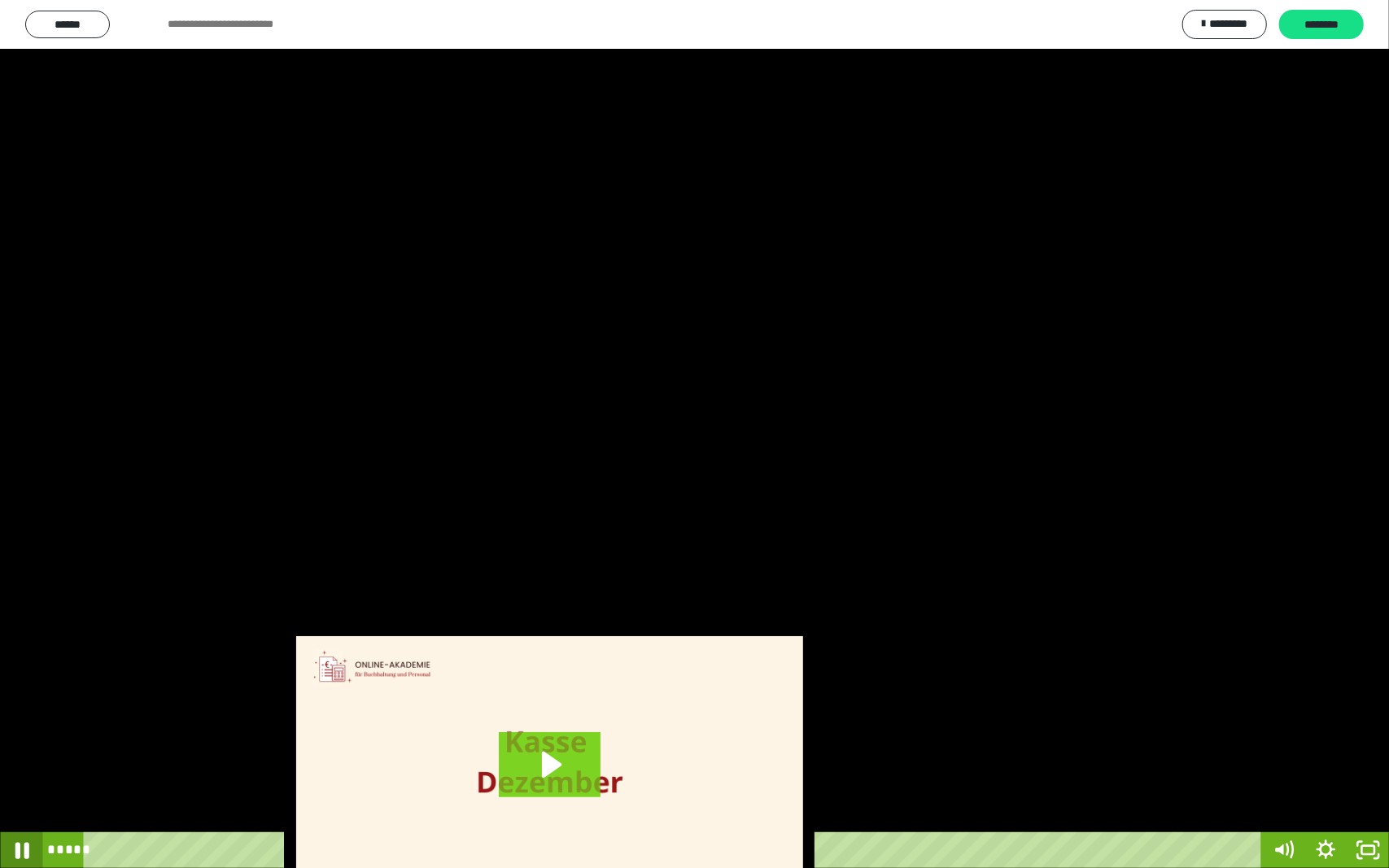 click 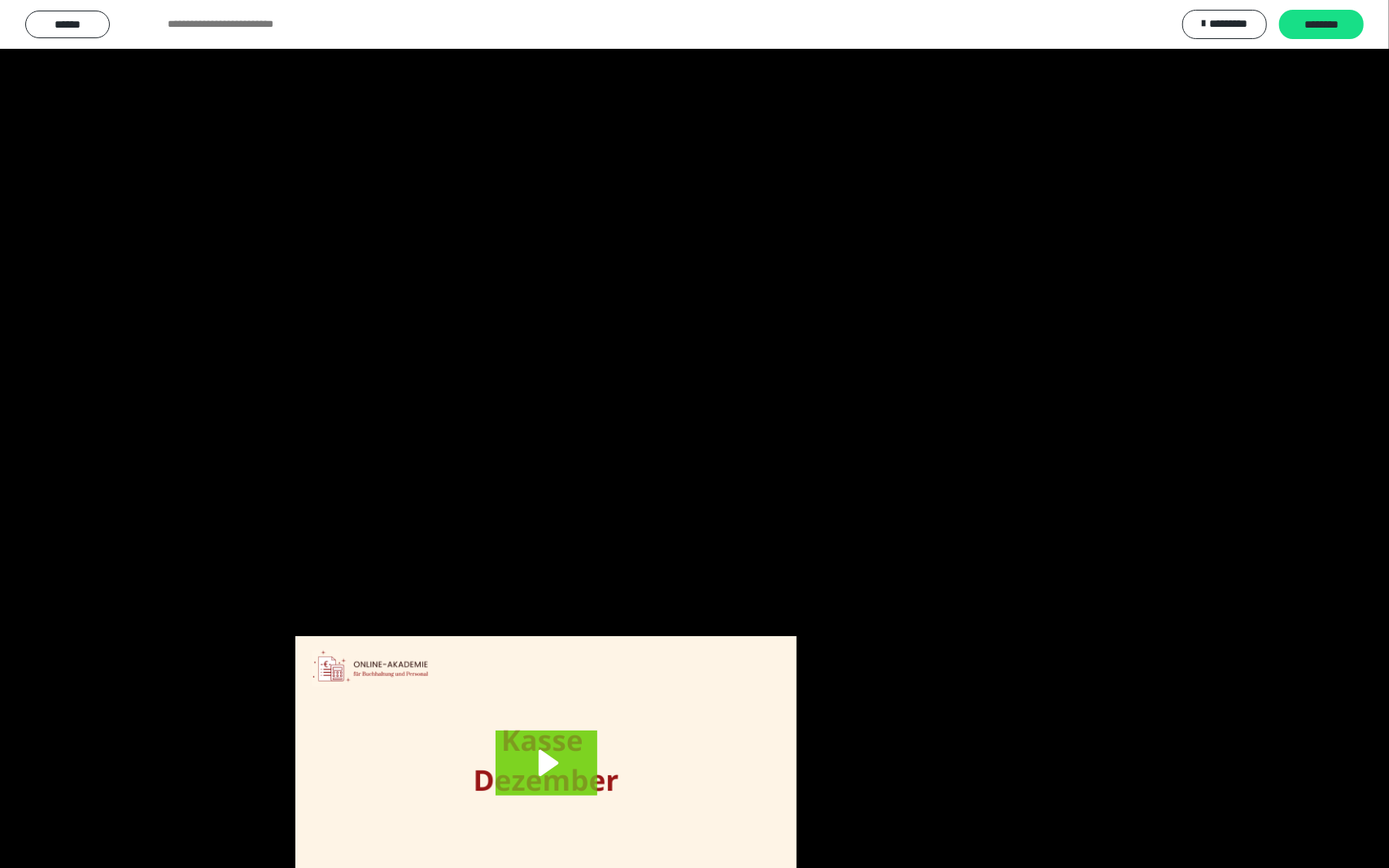 scroll, scrollTop: 2948, scrollLeft: 0, axis: vertical 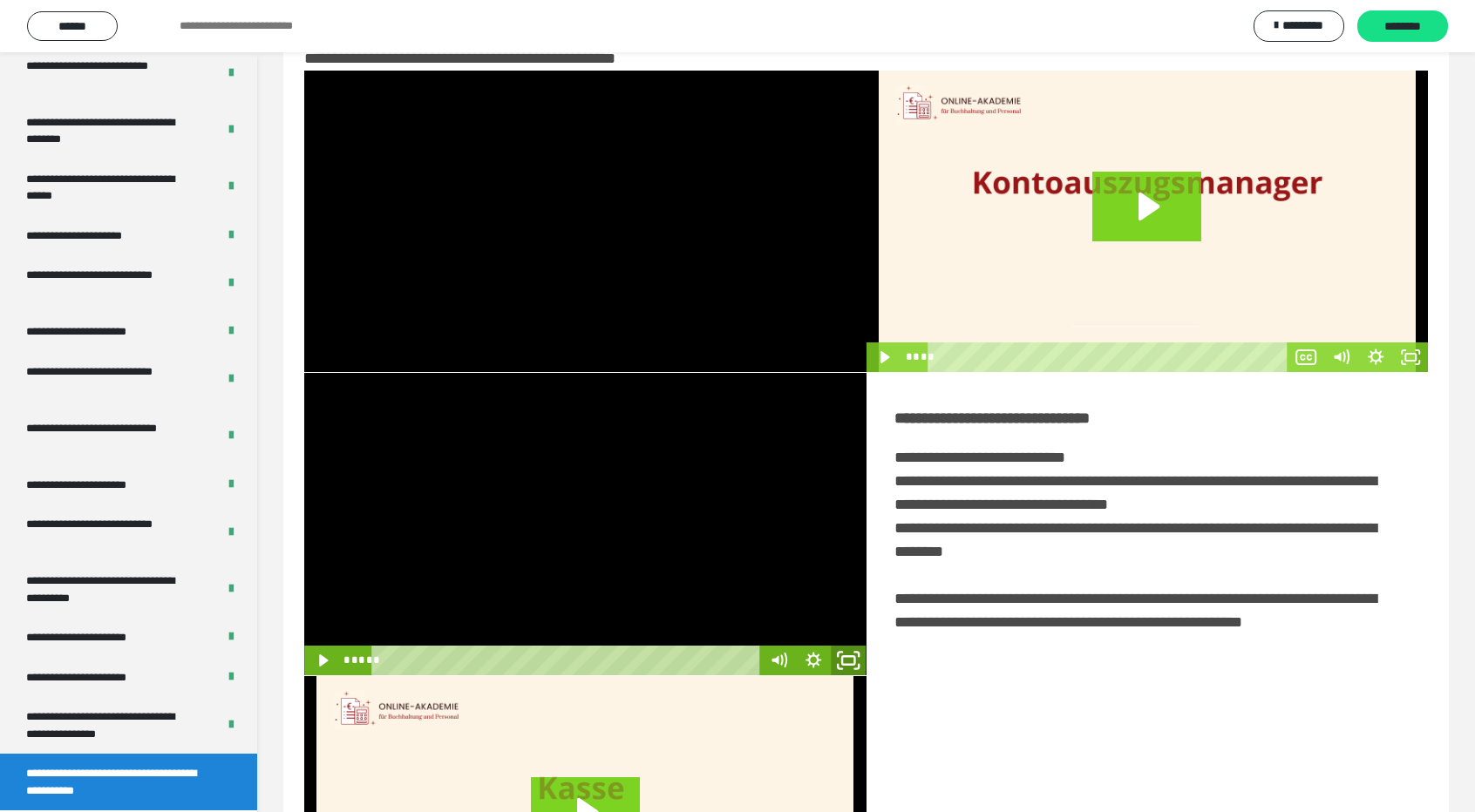 click 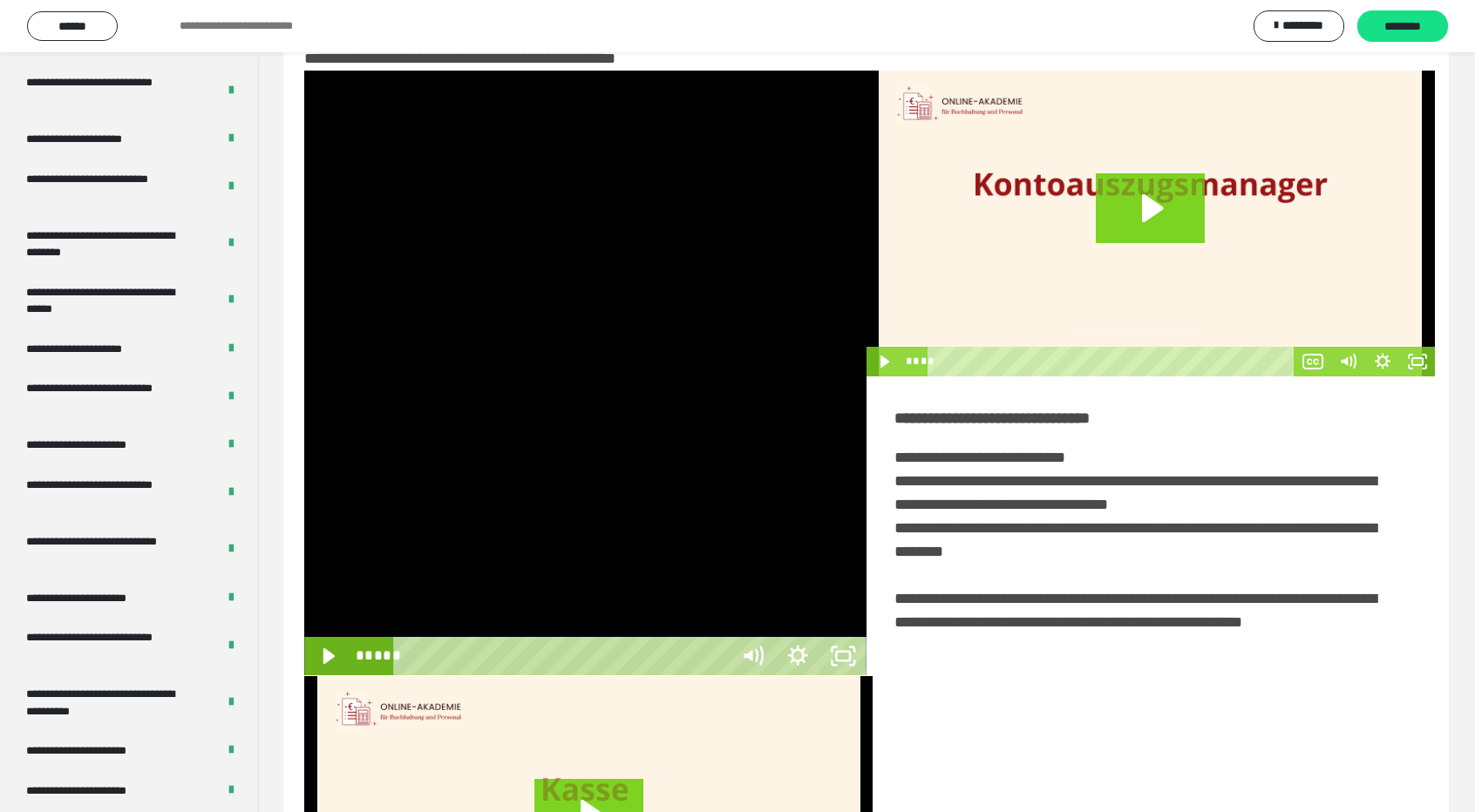 scroll, scrollTop: 3040, scrollLeft: 0, axis: vertical 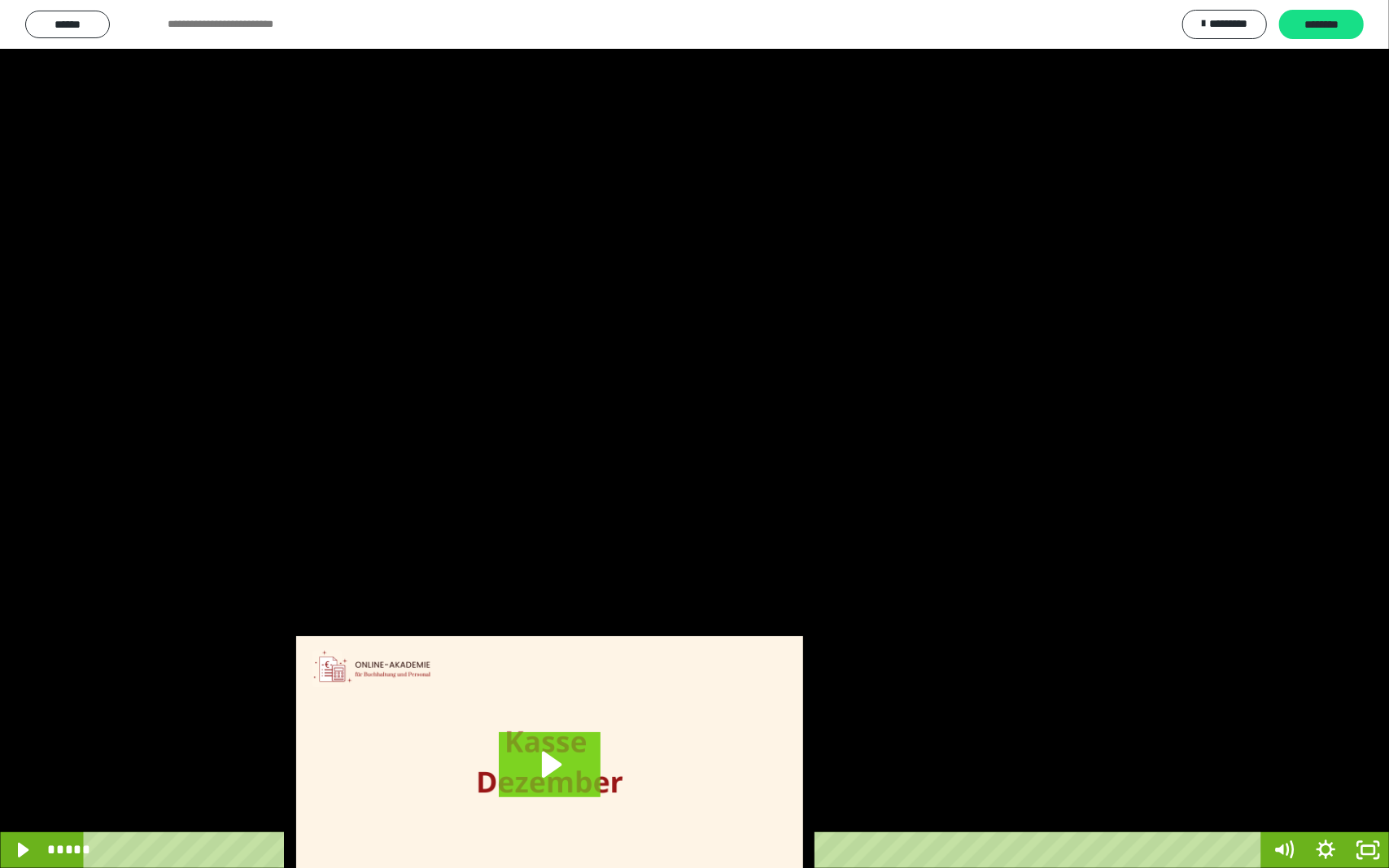 click at bounding box center [694, 434] 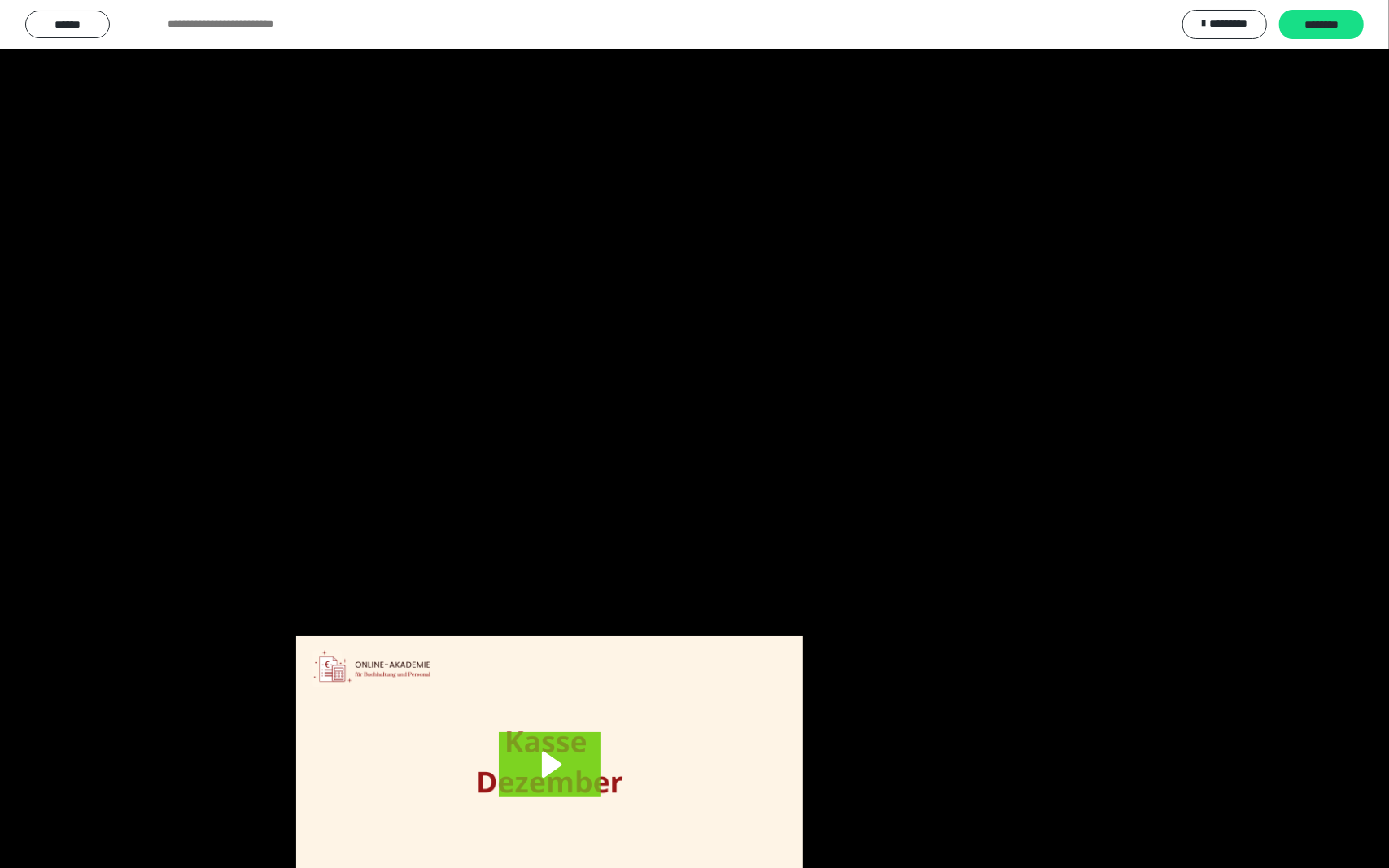 click at bounding box center (694, 434) 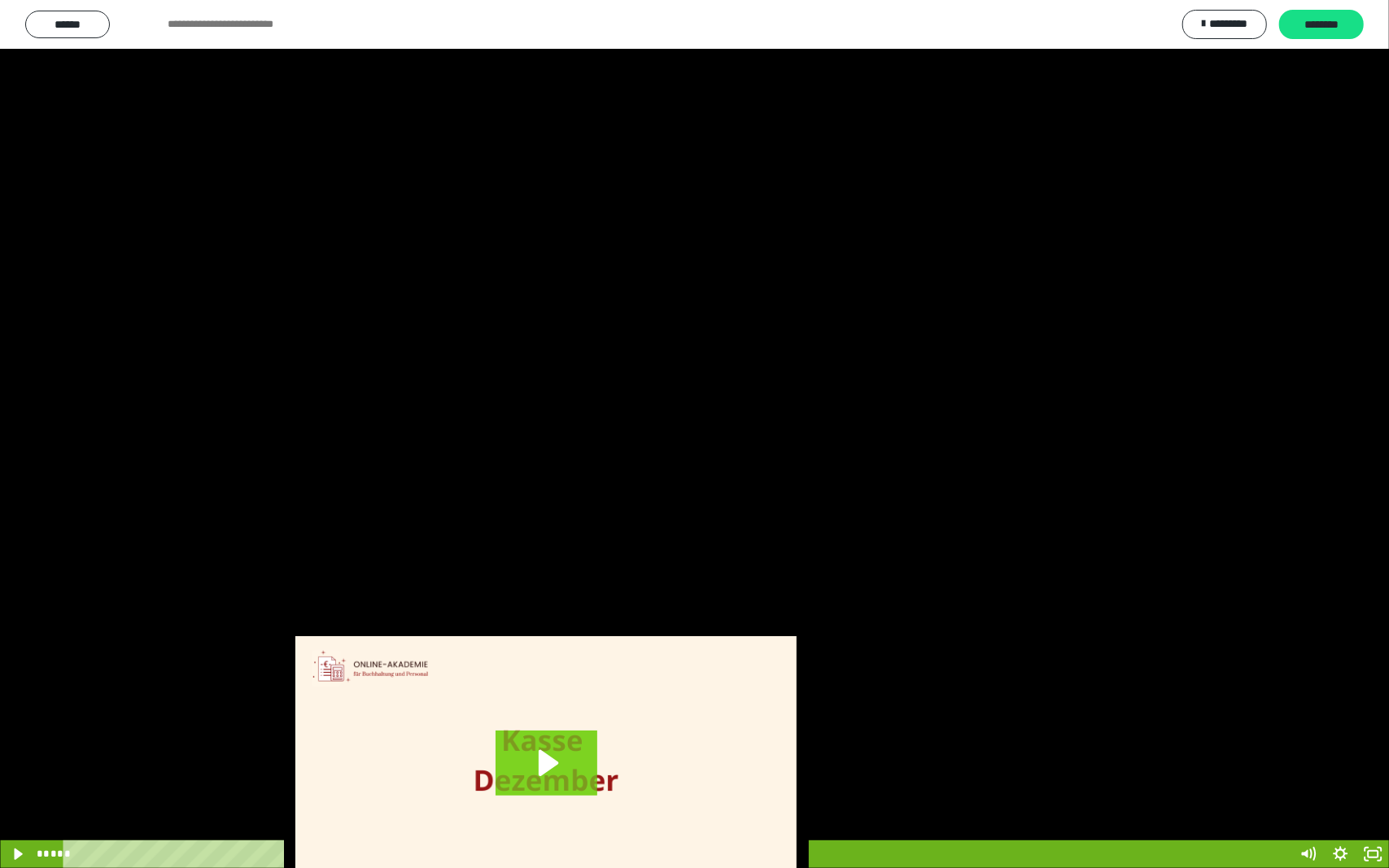 scroll, scrollTop: 2948, scrollLeft: 0, axis: vertical 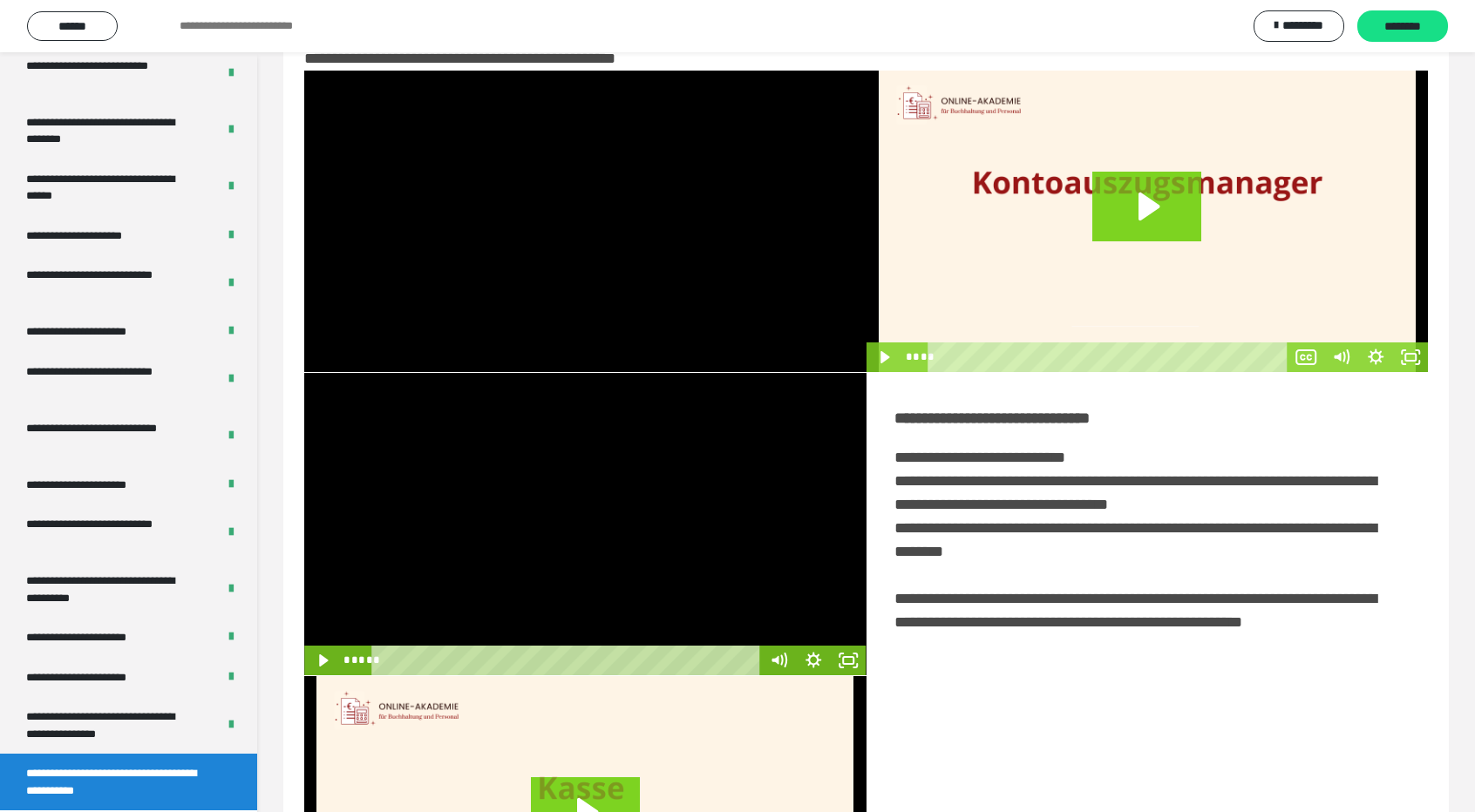 click at bounding box center (585, 524) 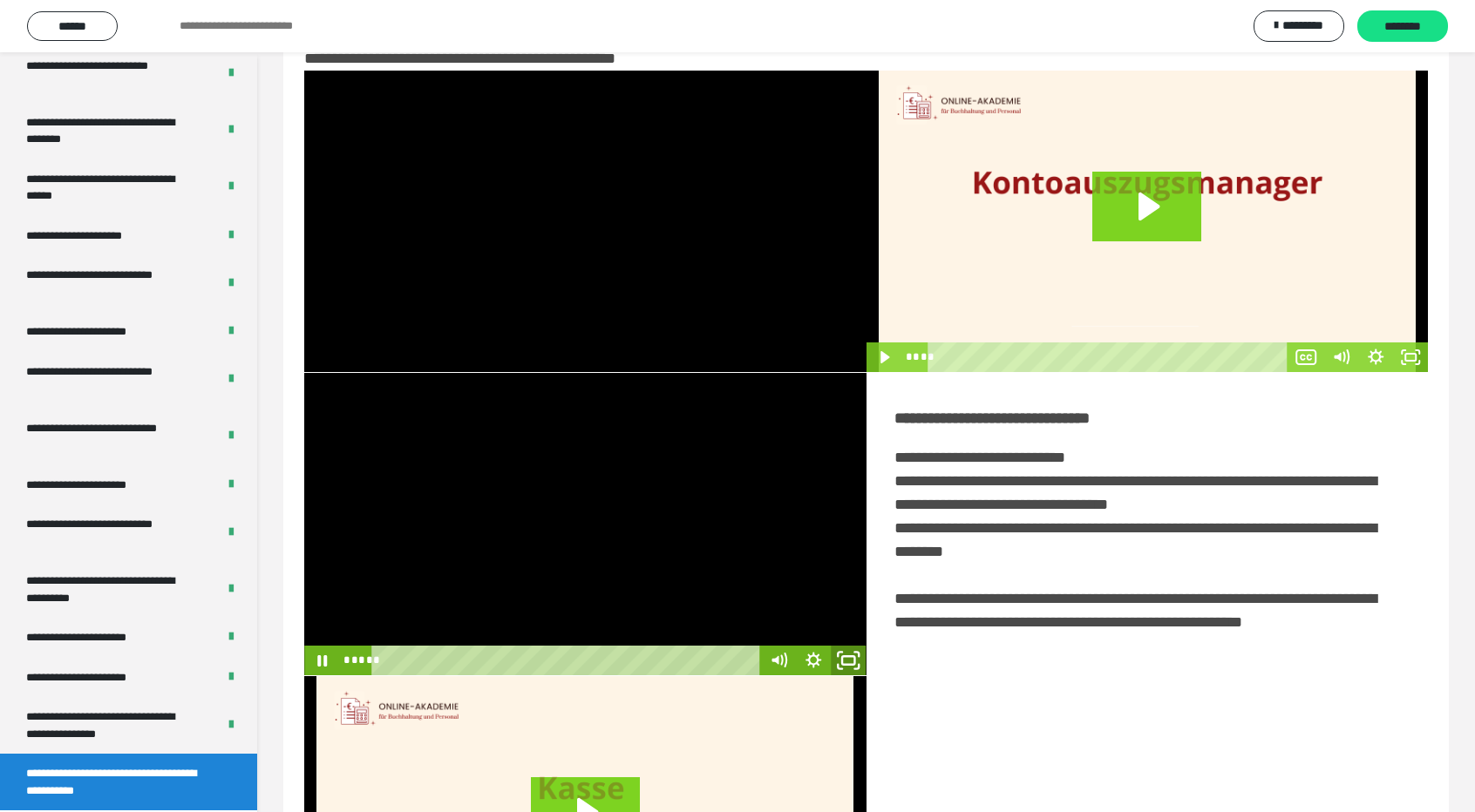 click 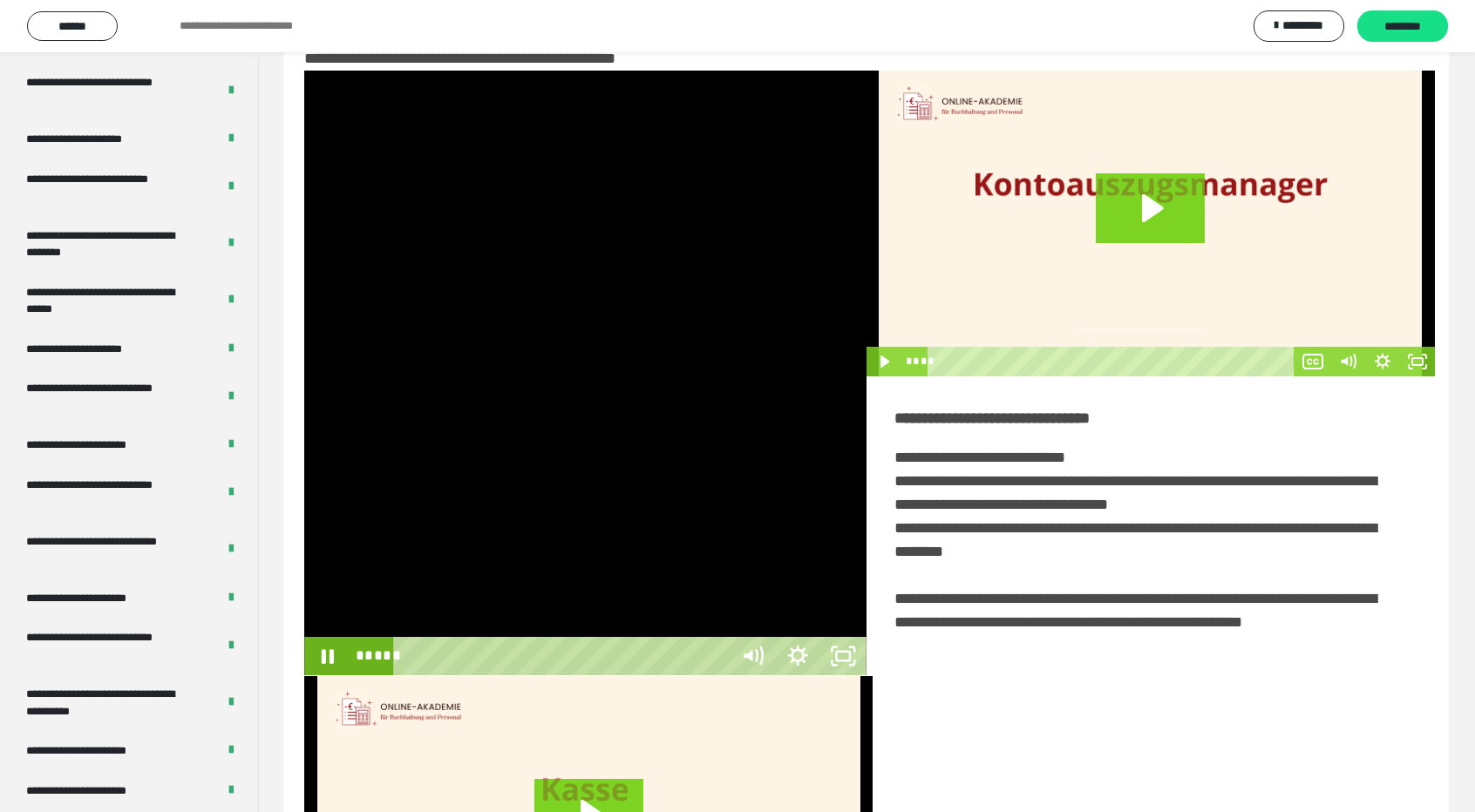 scroll, scrollTop: 3040, scrollLeft: 0, axis: vertical 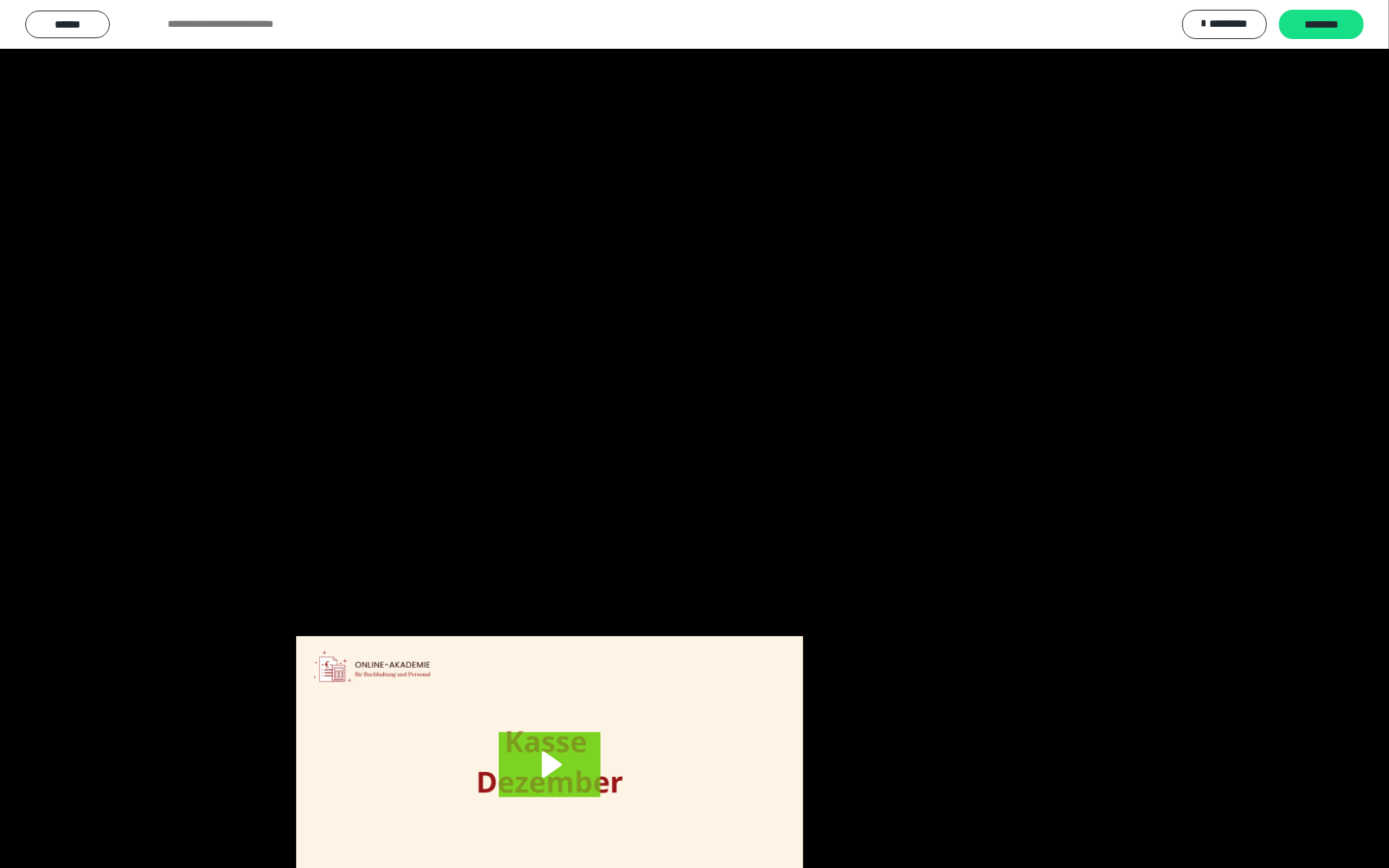 click at bounding box center [694, 434] 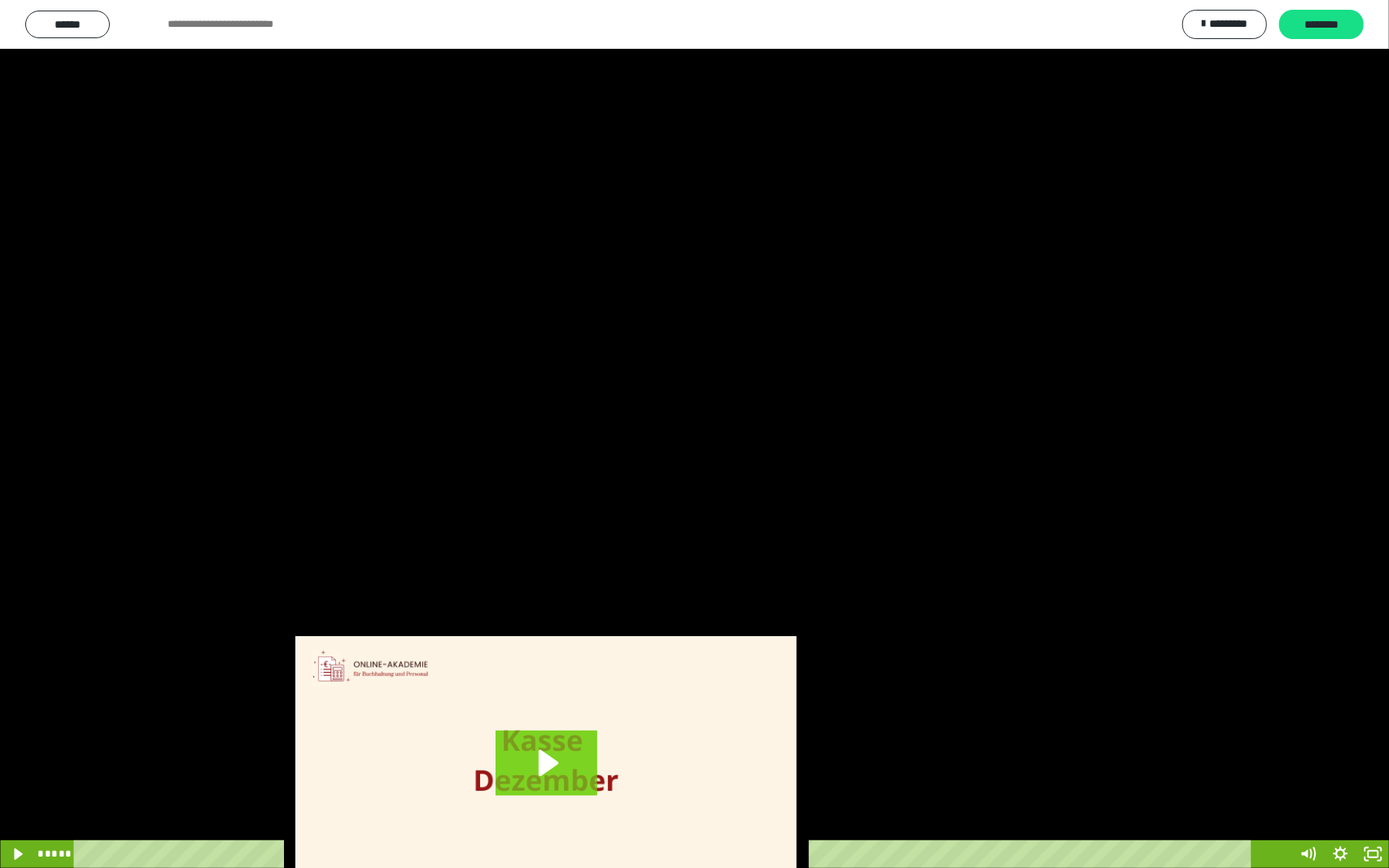 scroll, scrollTop: 2948, scrollLeft: 0, axis: vertical 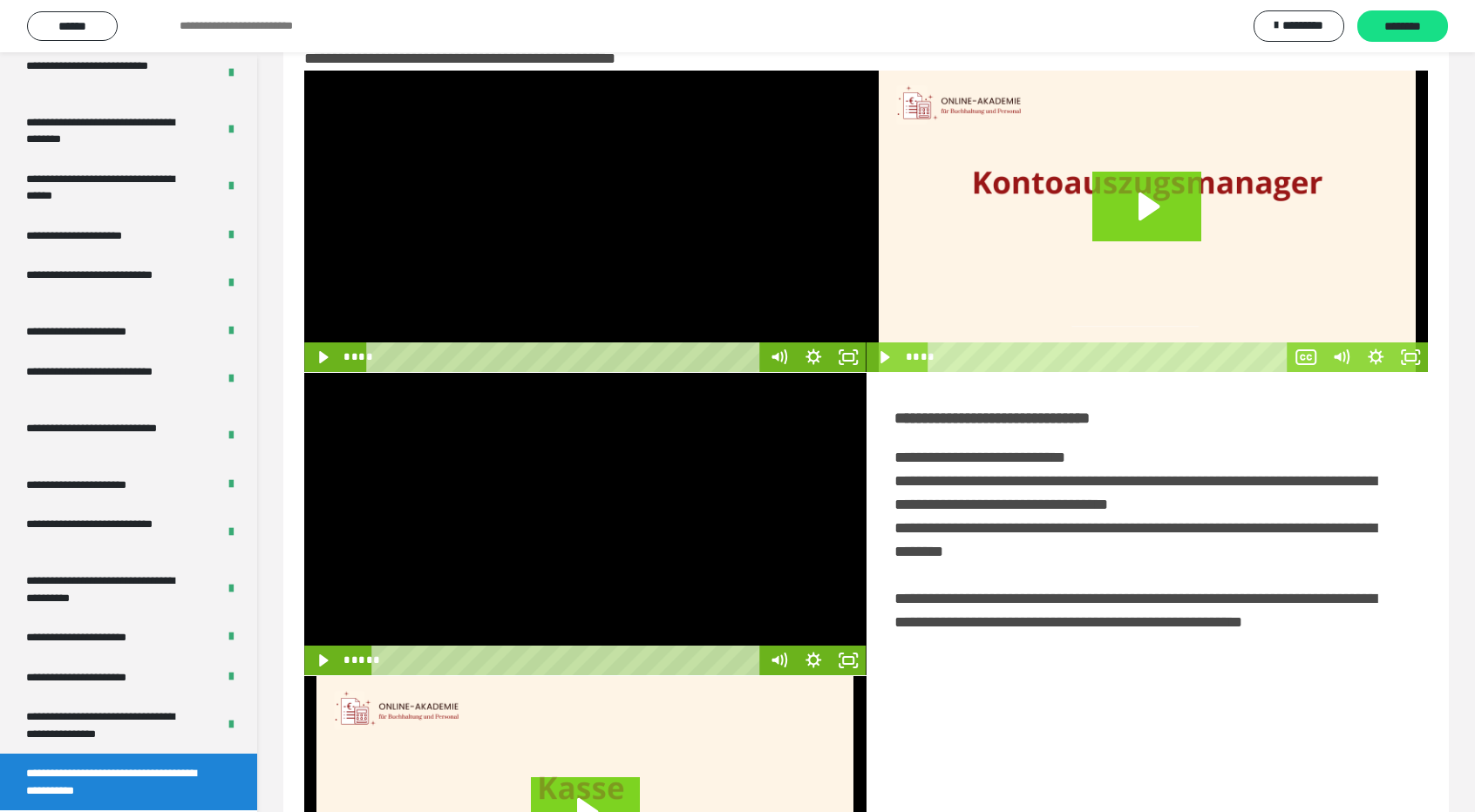 click at bounding box center (585, 524) 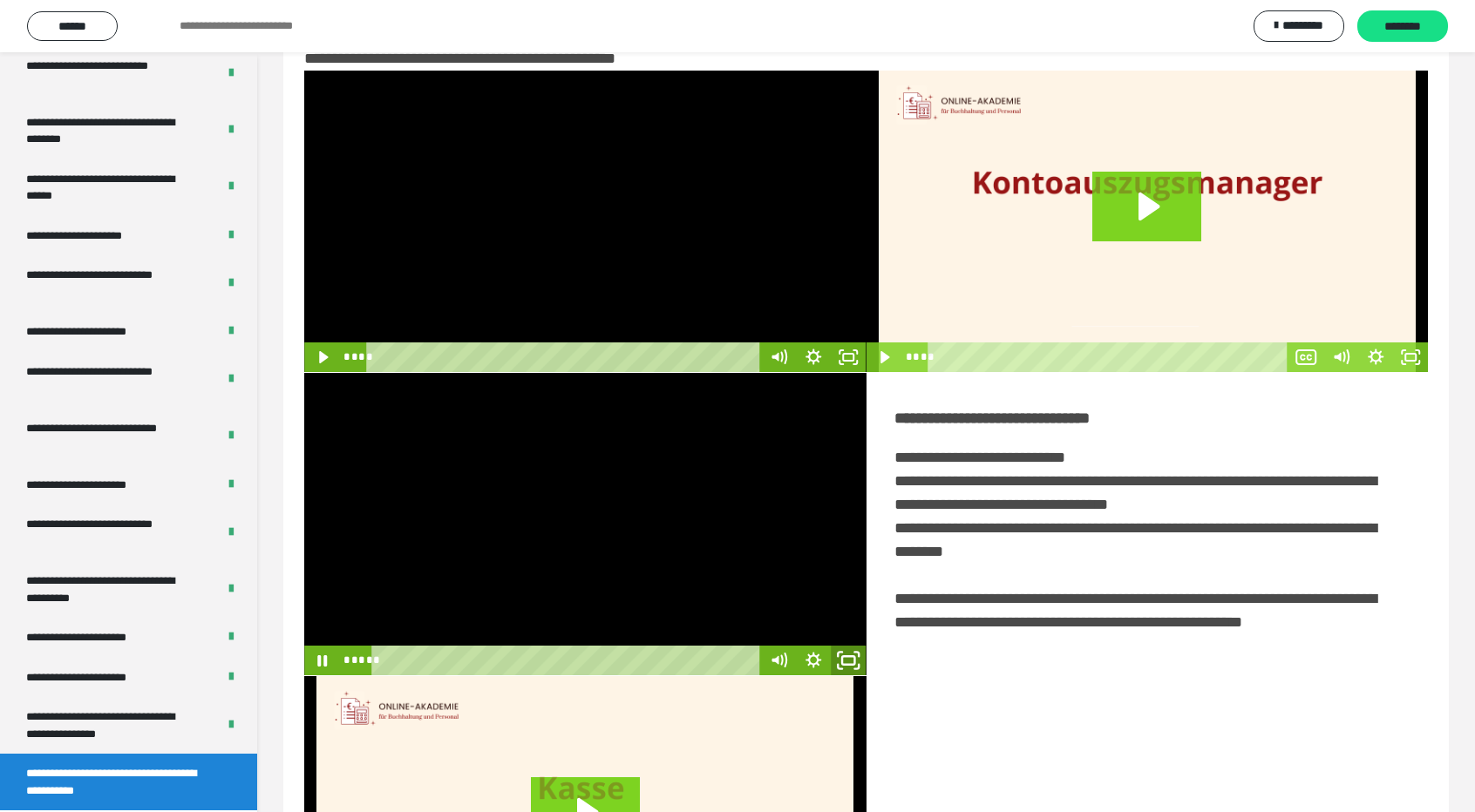 click 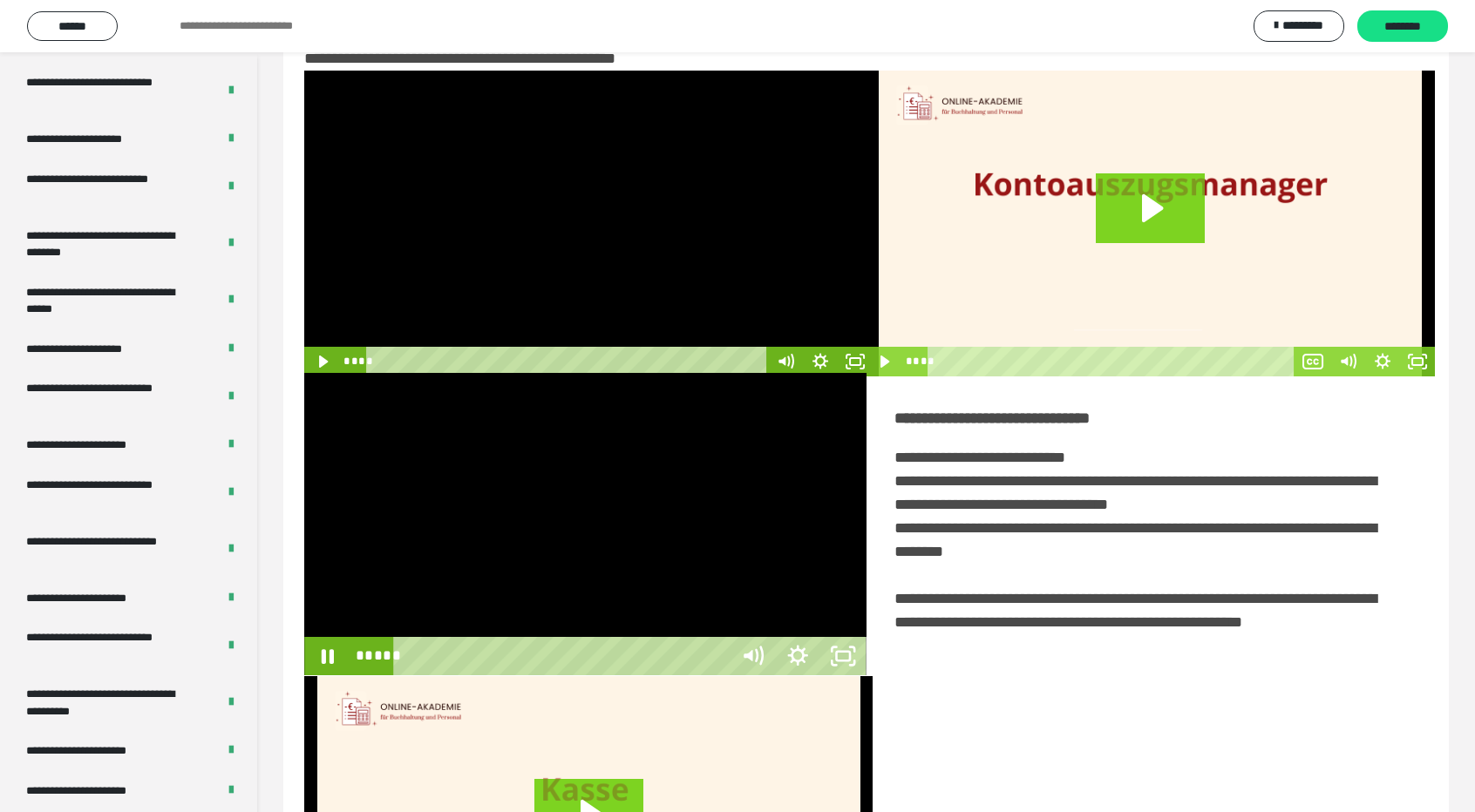 scroll, scrollTop: 3040, scrollLeft: 0, axis: vertical 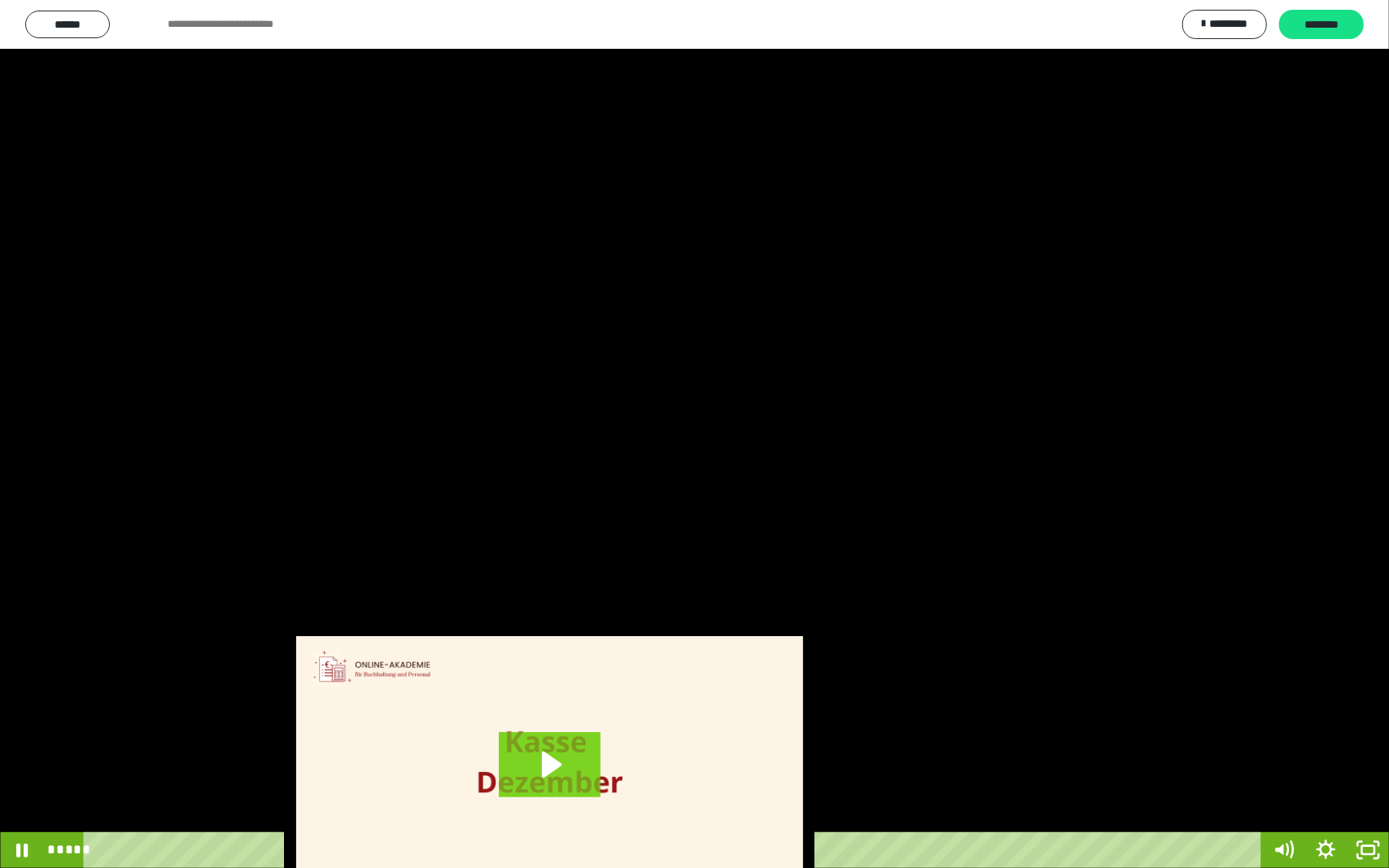 click at bounding box center (694, 434) 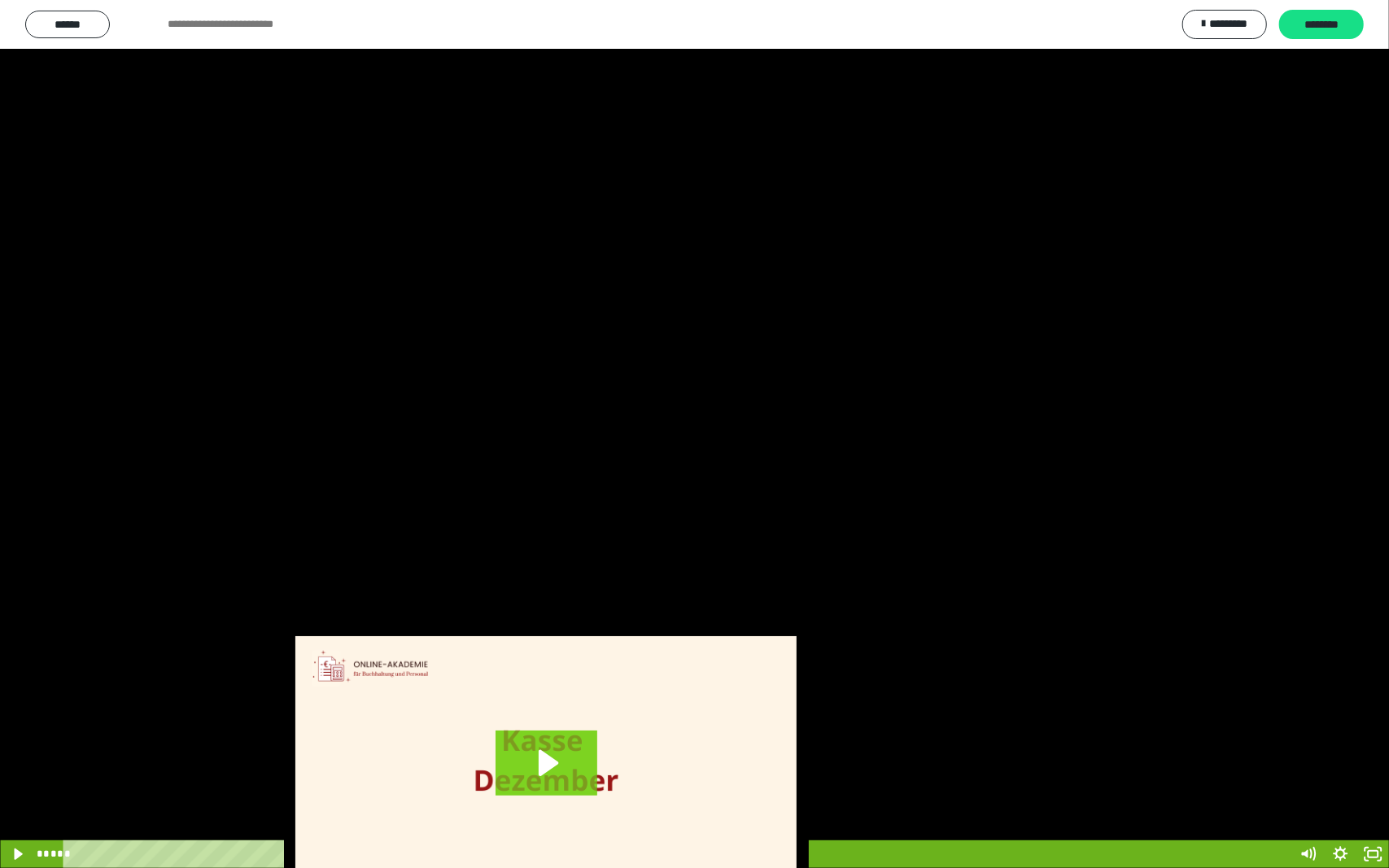 scroll, scrollTop: 2948, scrollLeft: 0, axis: vertical 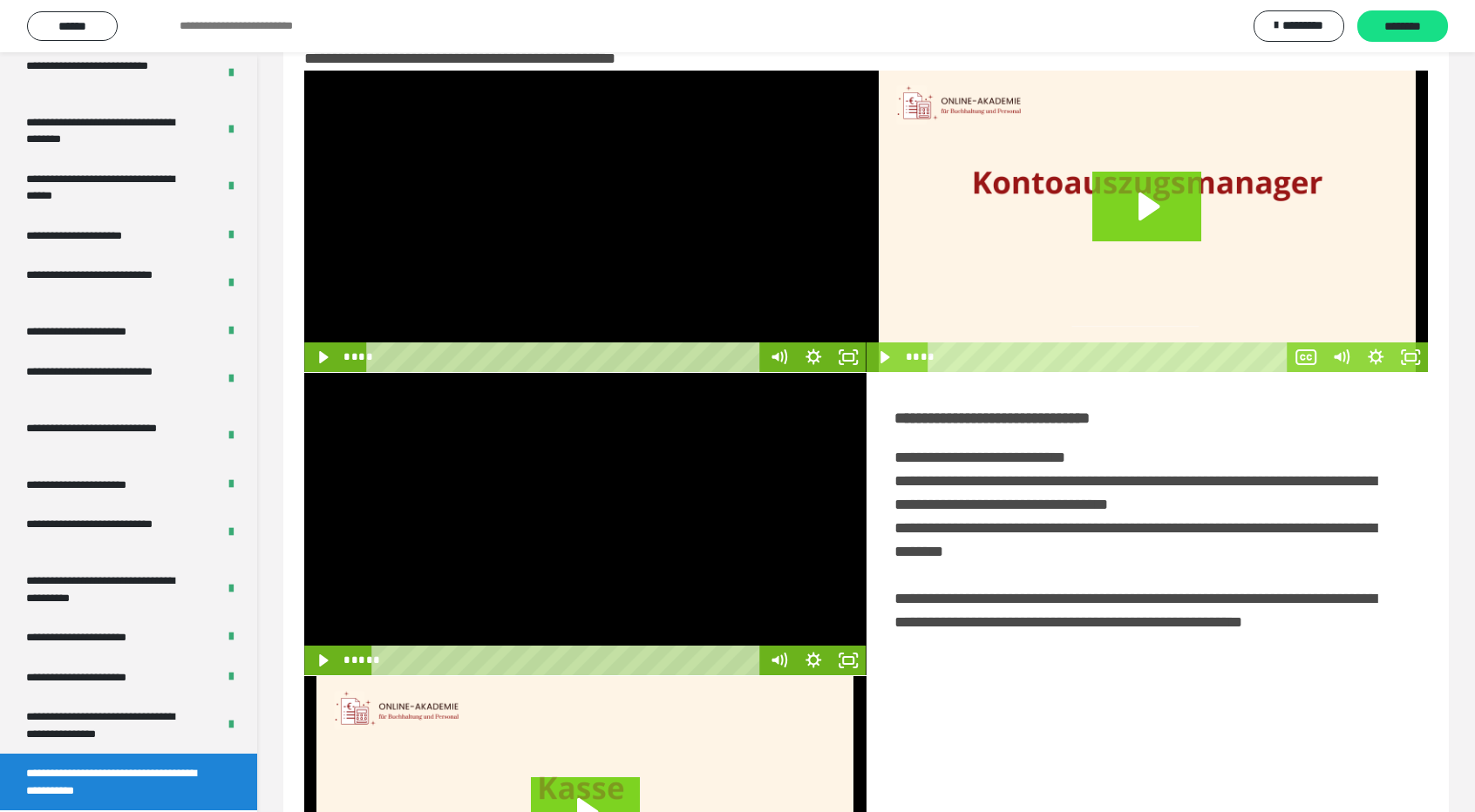 click at bounding box center [585, 524] 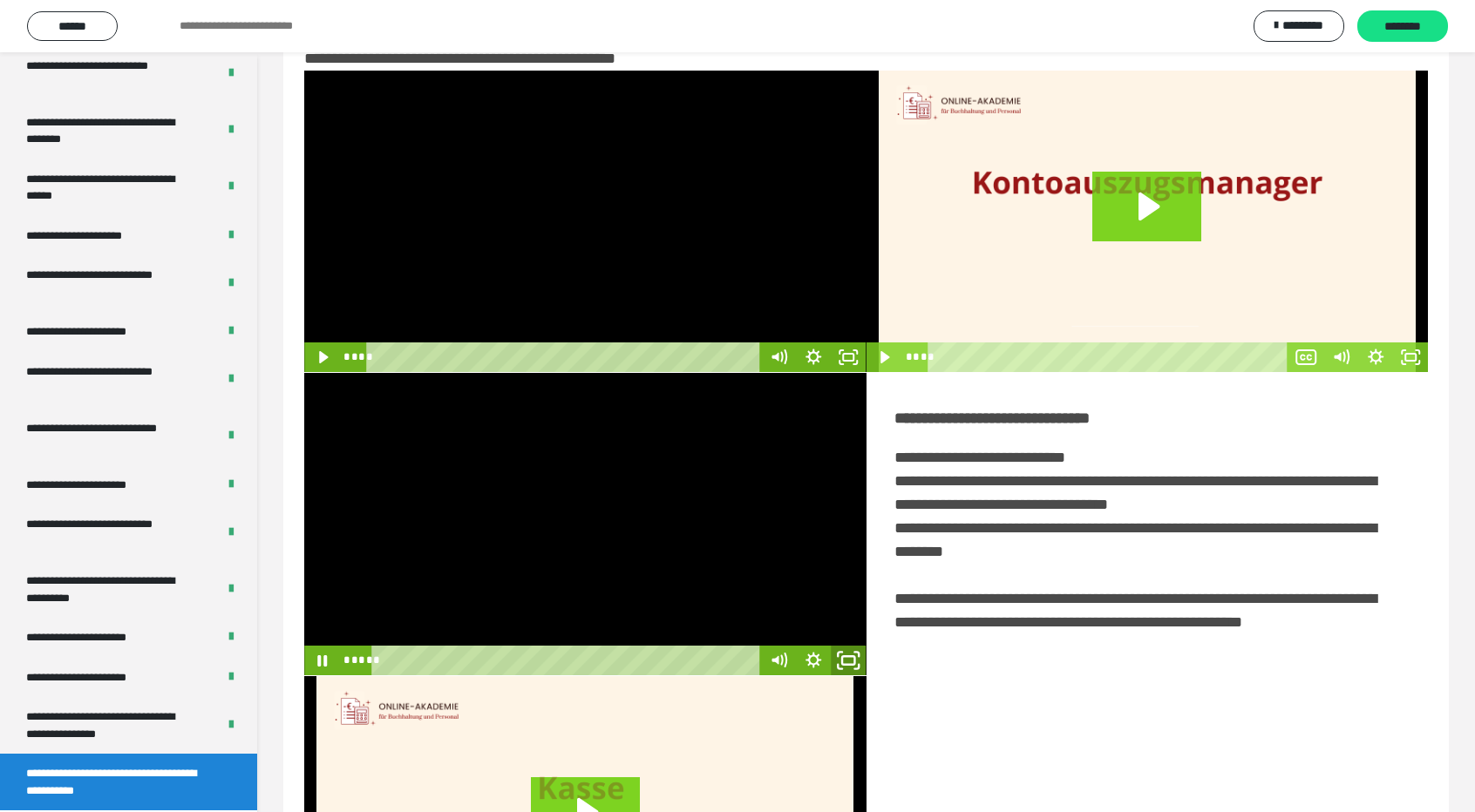 click 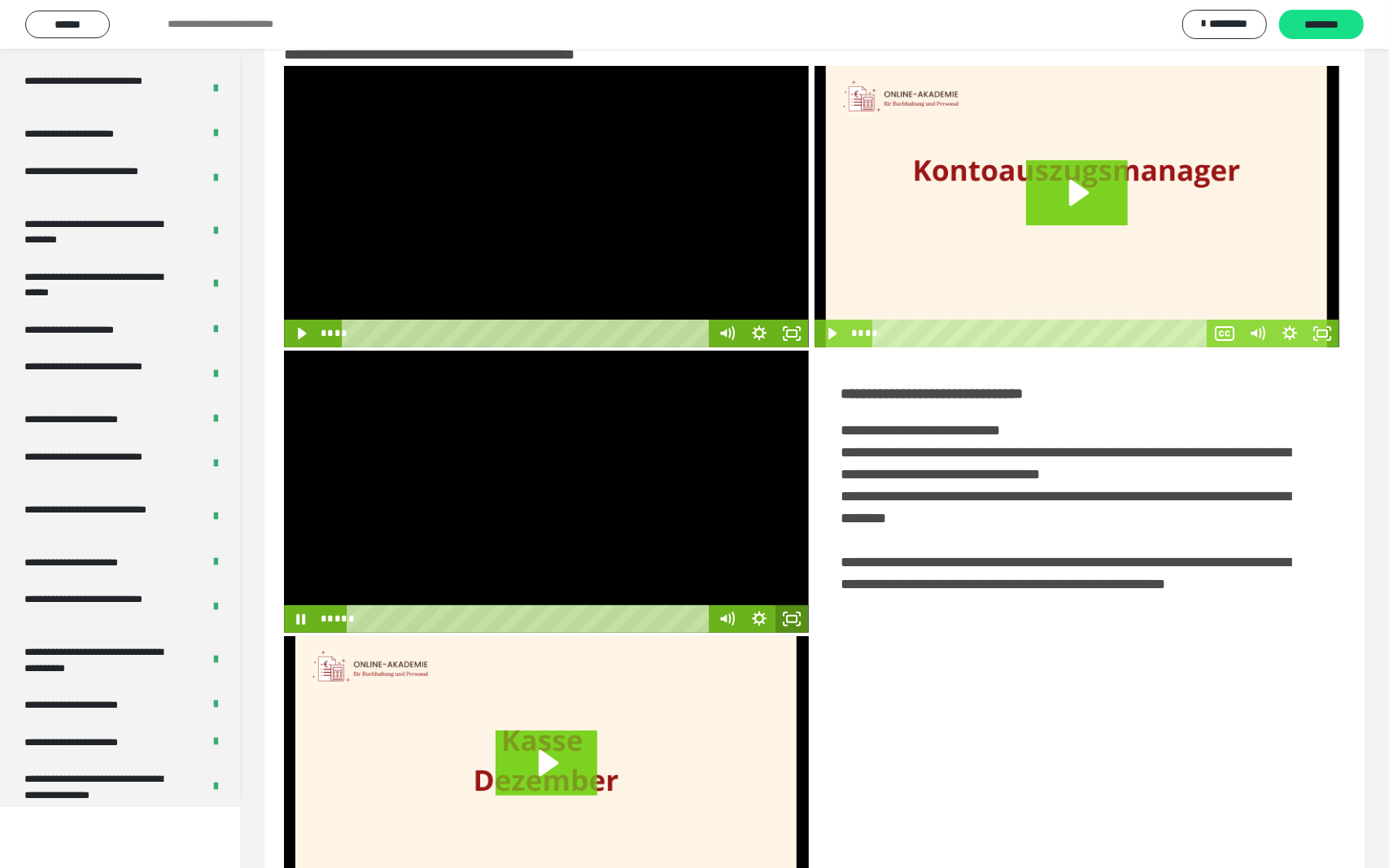 scroll, scrollTop: 2948, scrollLeft: 0, axis: vertical 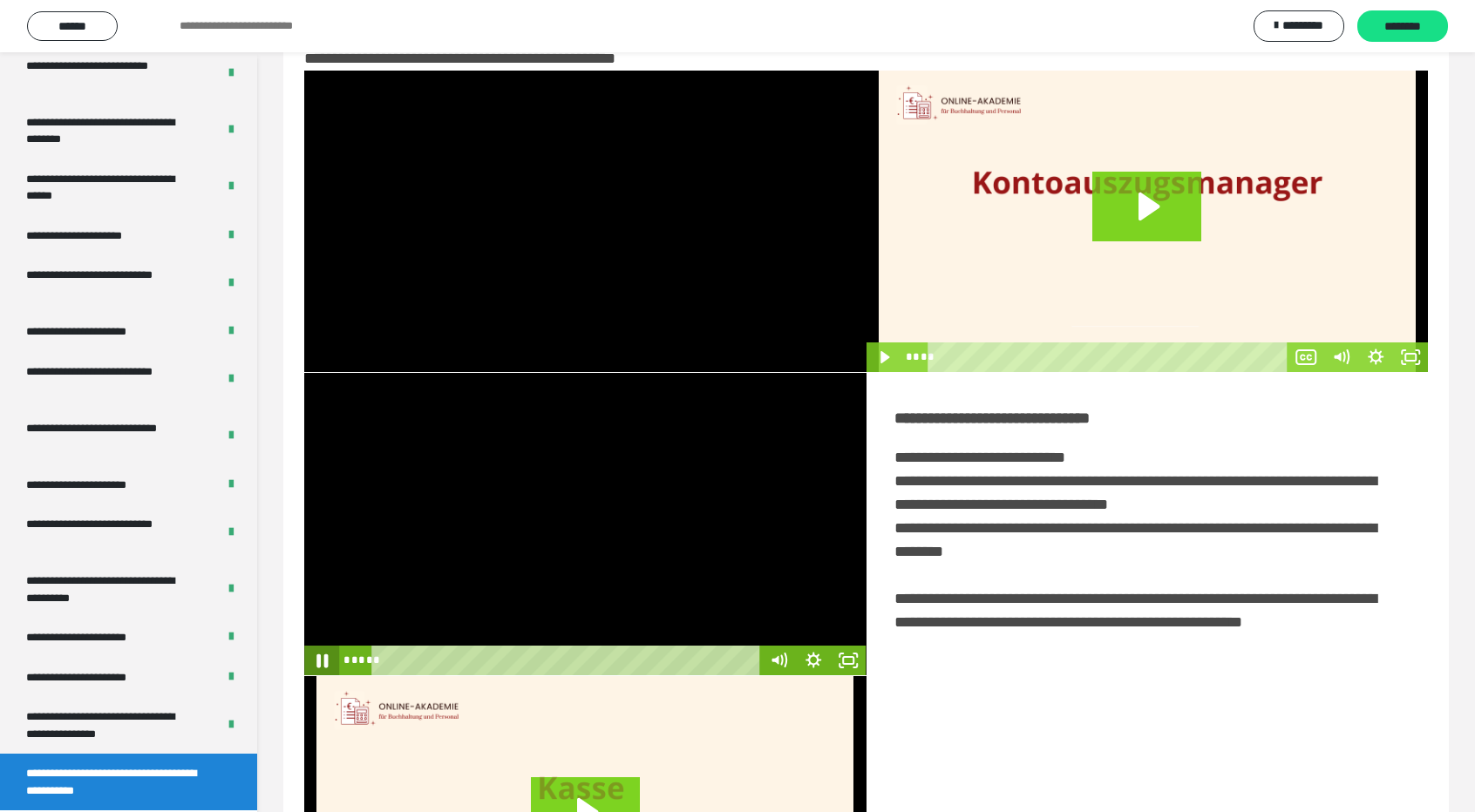 click 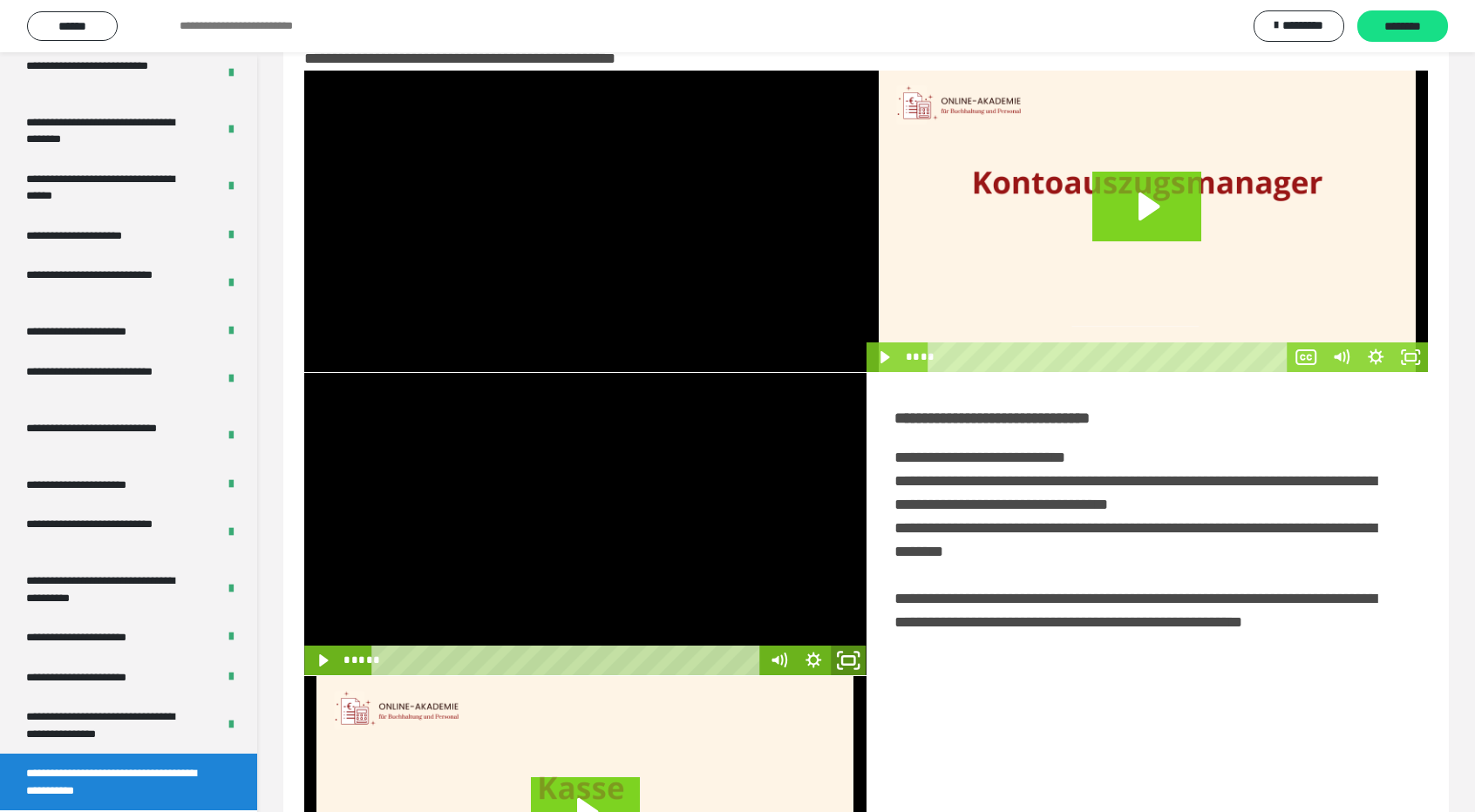 click 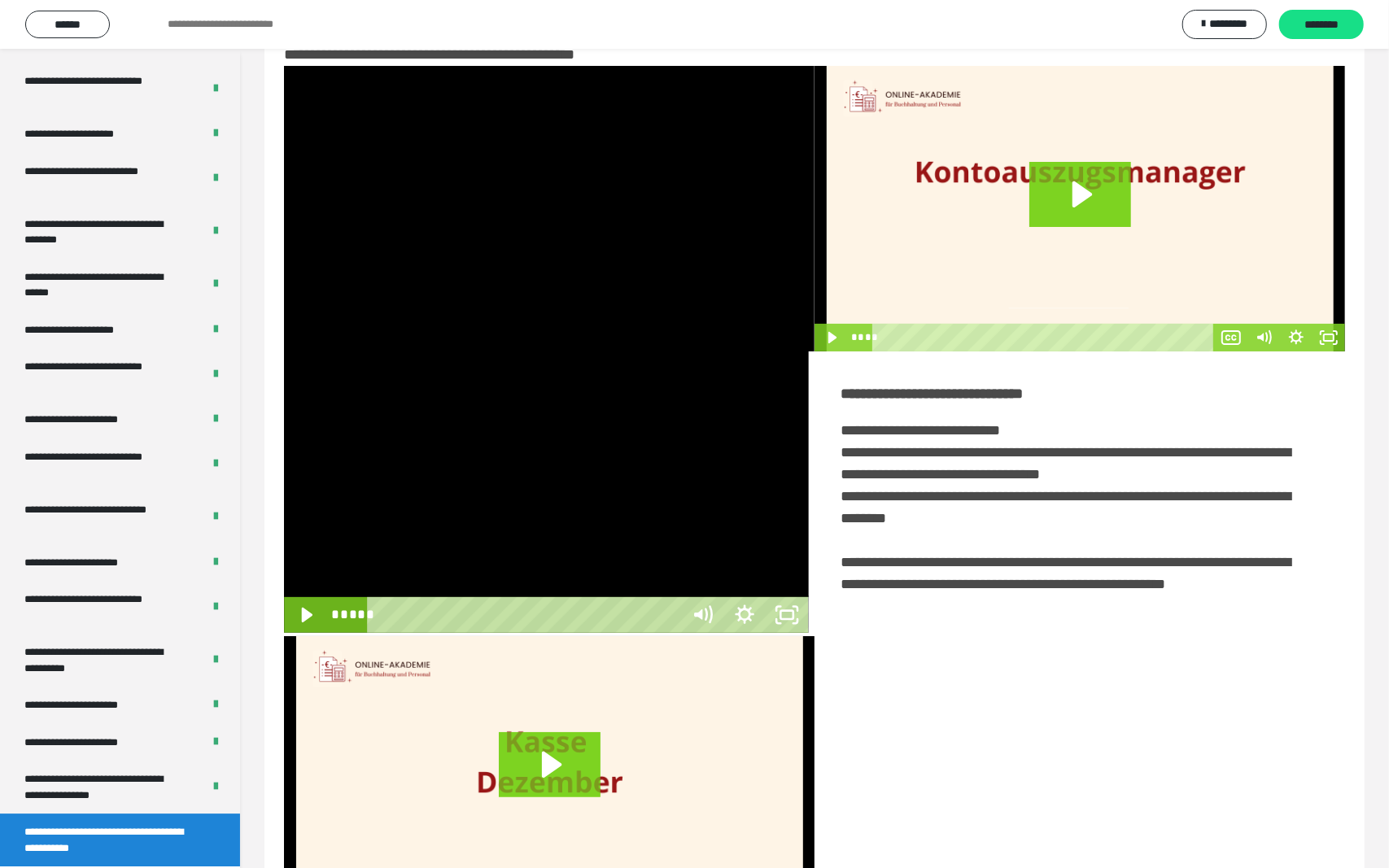 scroll, scrollTop: 2948, scrollLeft: 0, axis: vertical 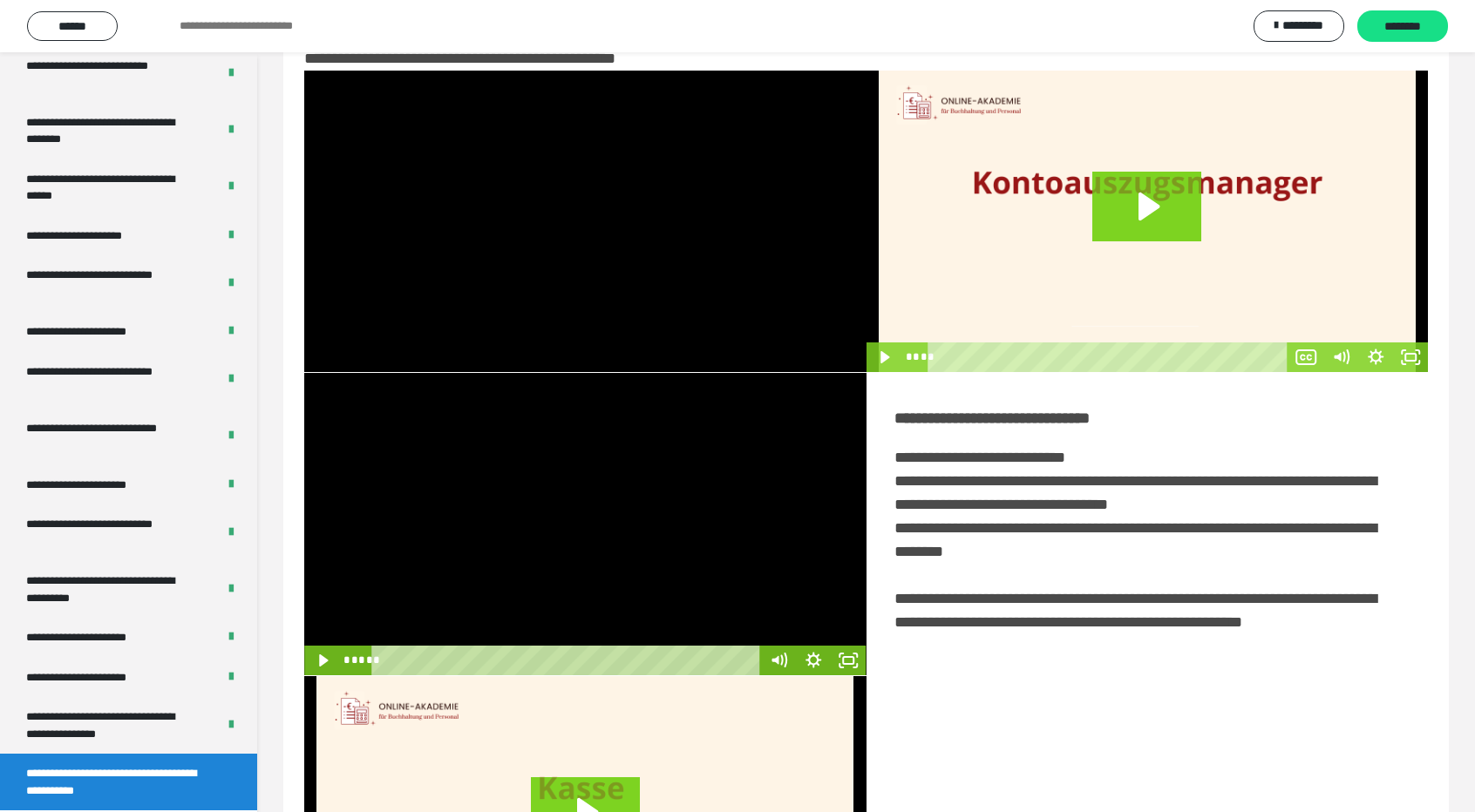 click at bounding box center [585, 524] 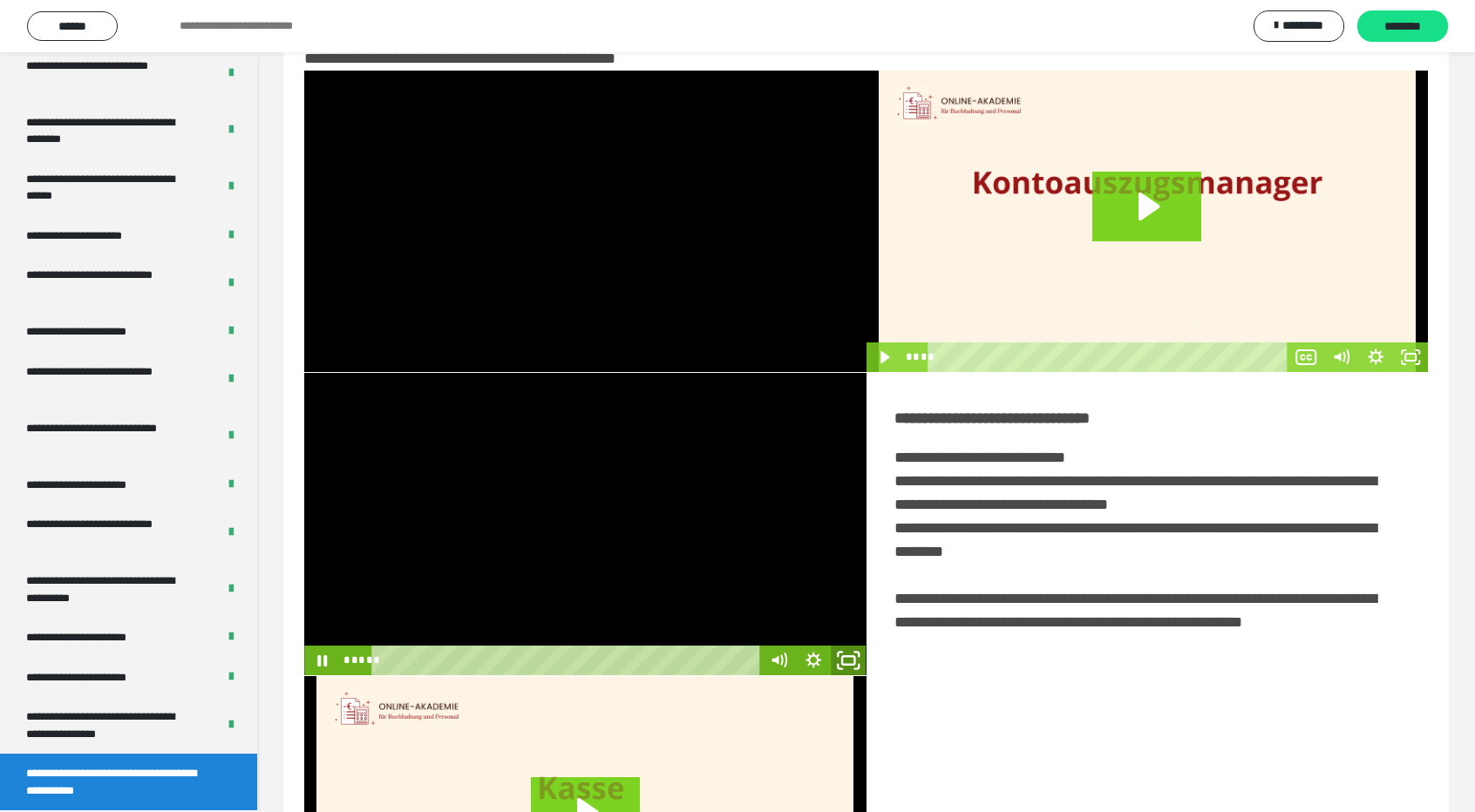 click 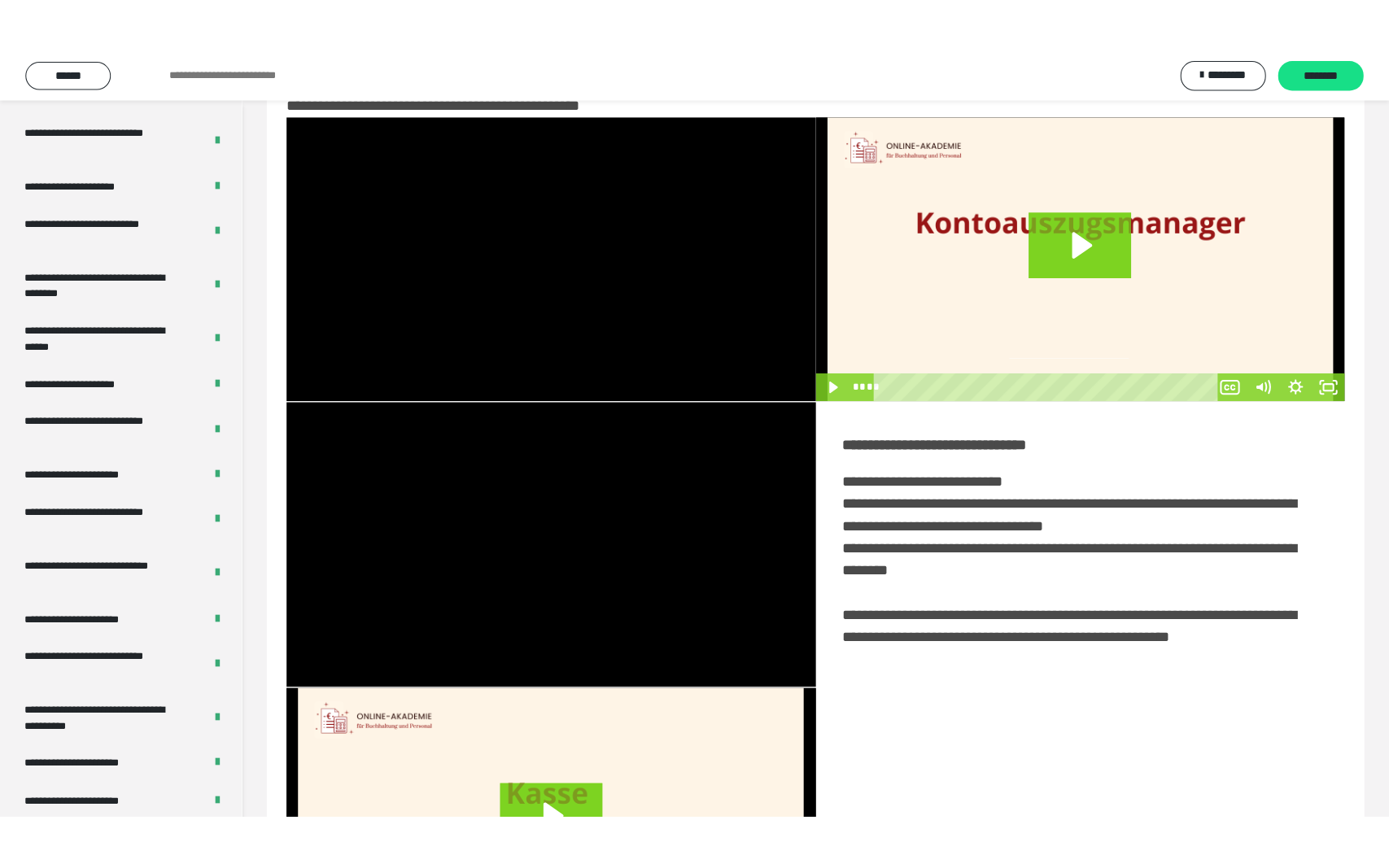 scroll, scrollTop: 2948, scrollLeft: 0, axis: vertical 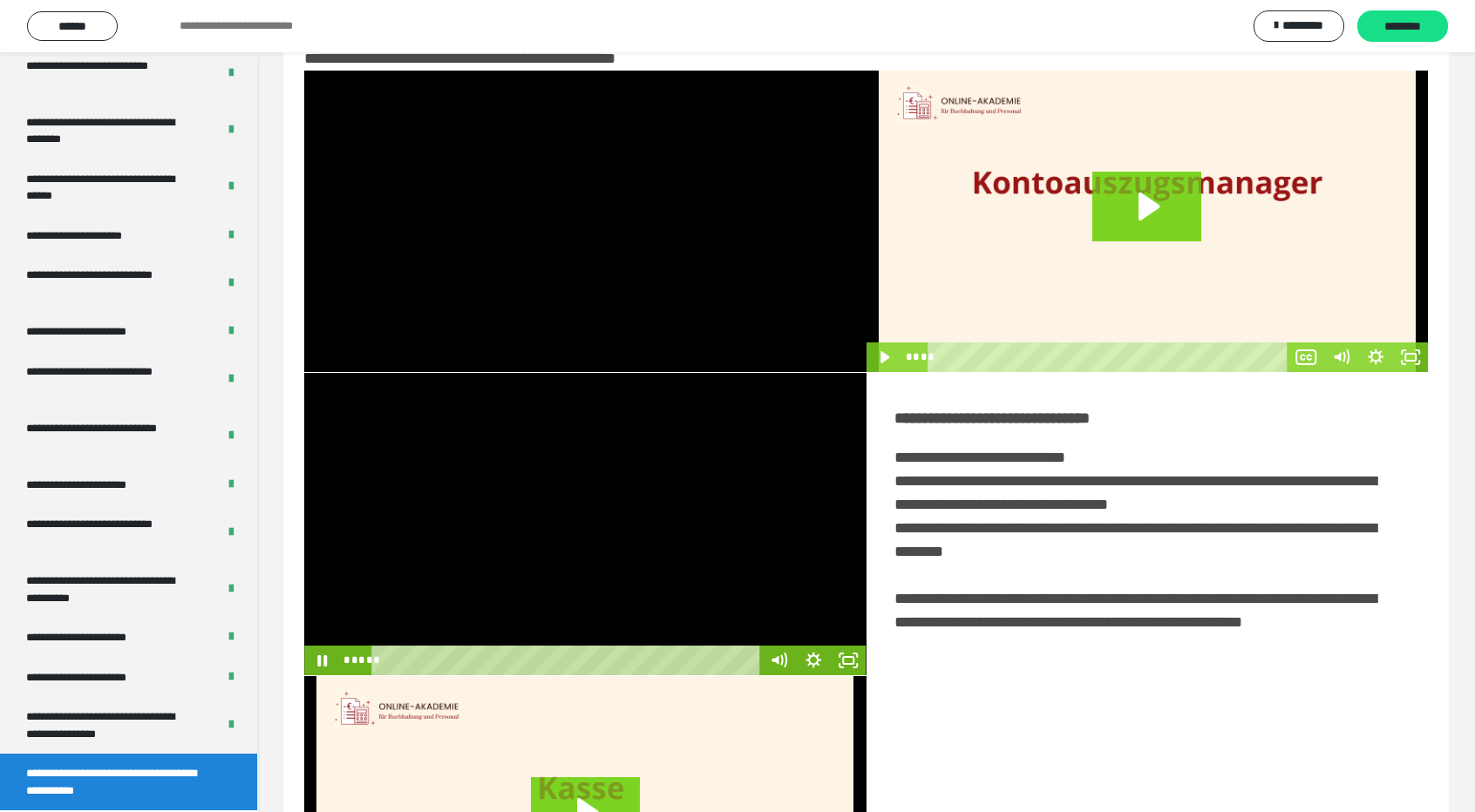 click at bounding box center (585, 524) 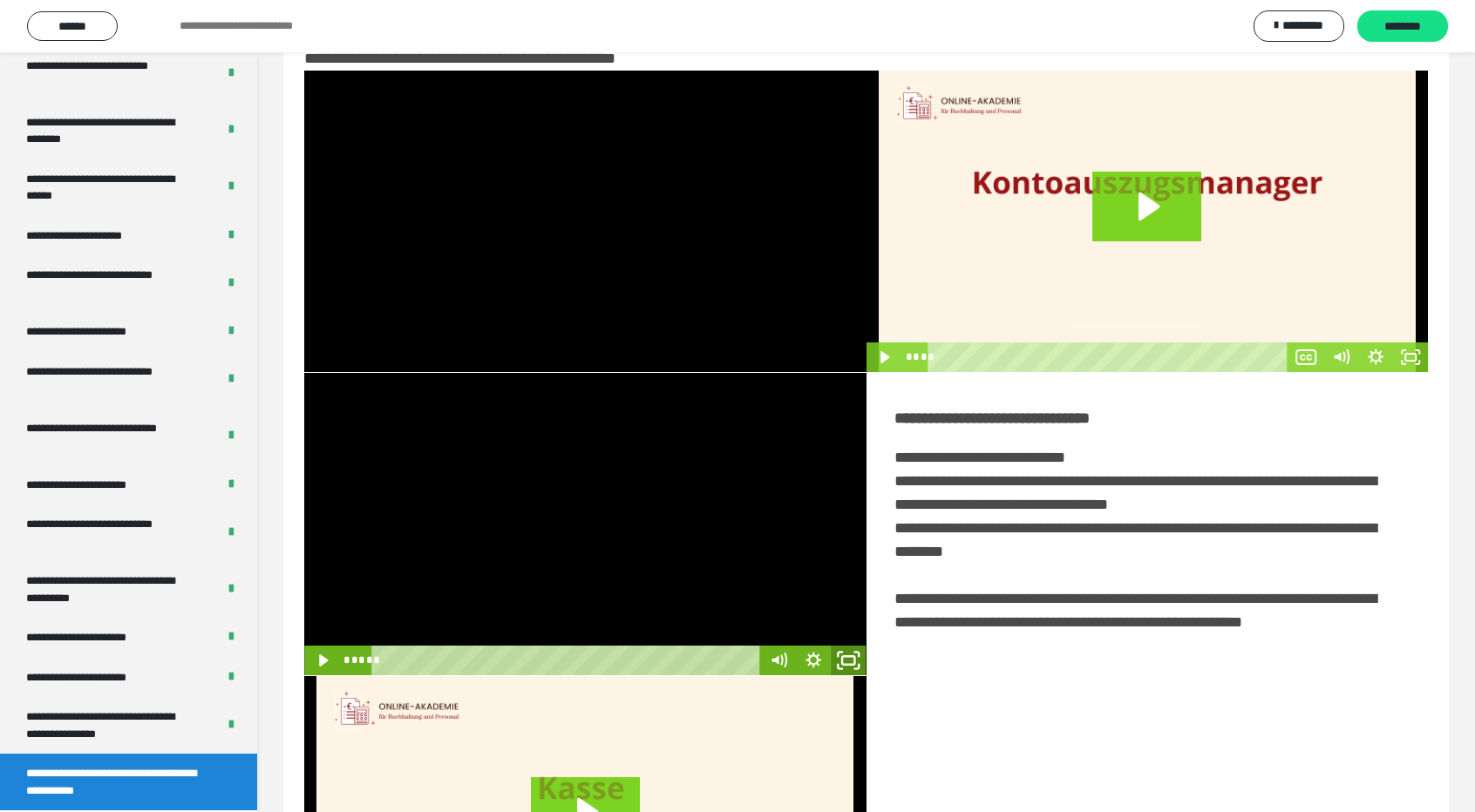 click 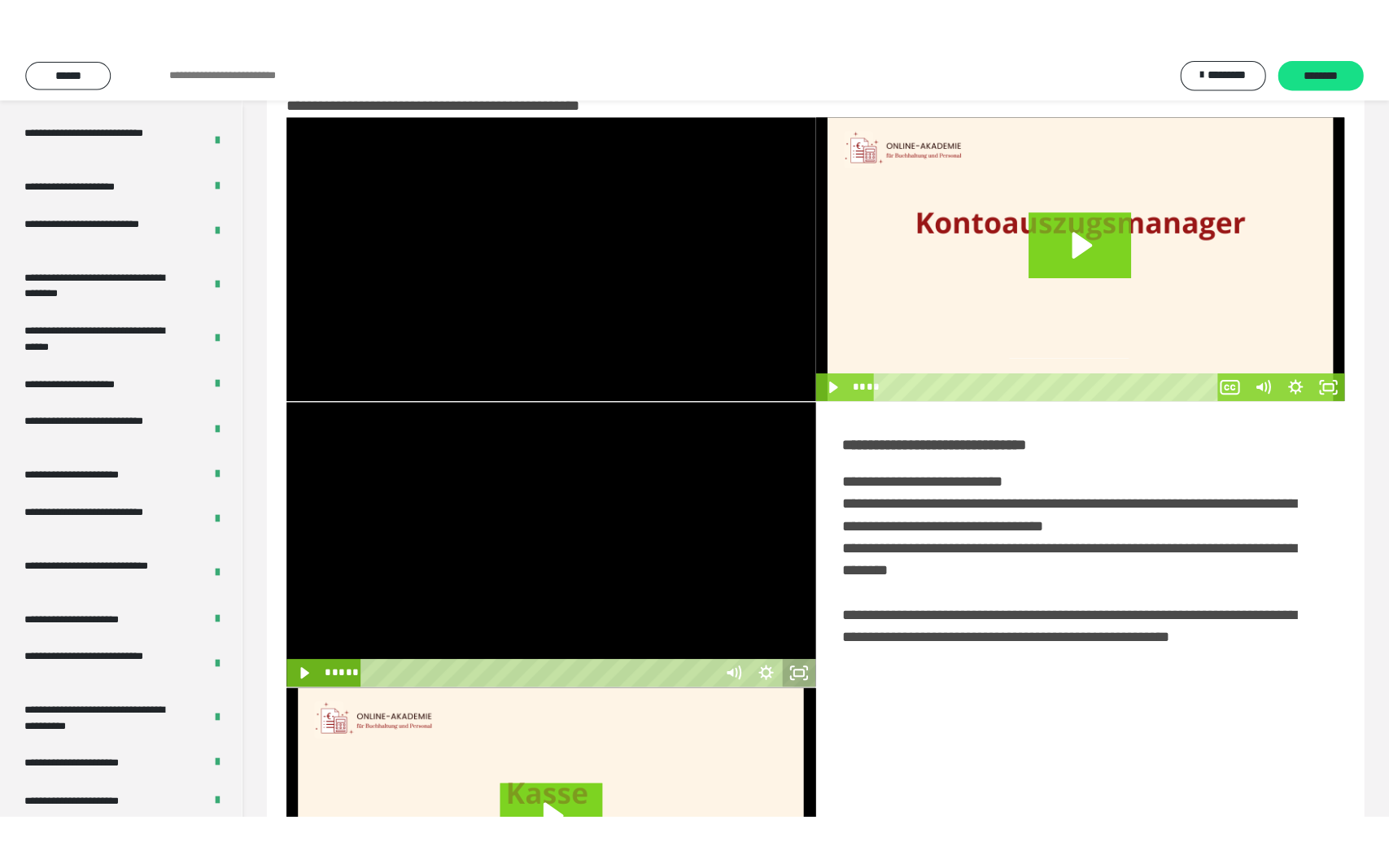 scroll, scrollTop: 2948, scrollLeft: 0, axis: vertical 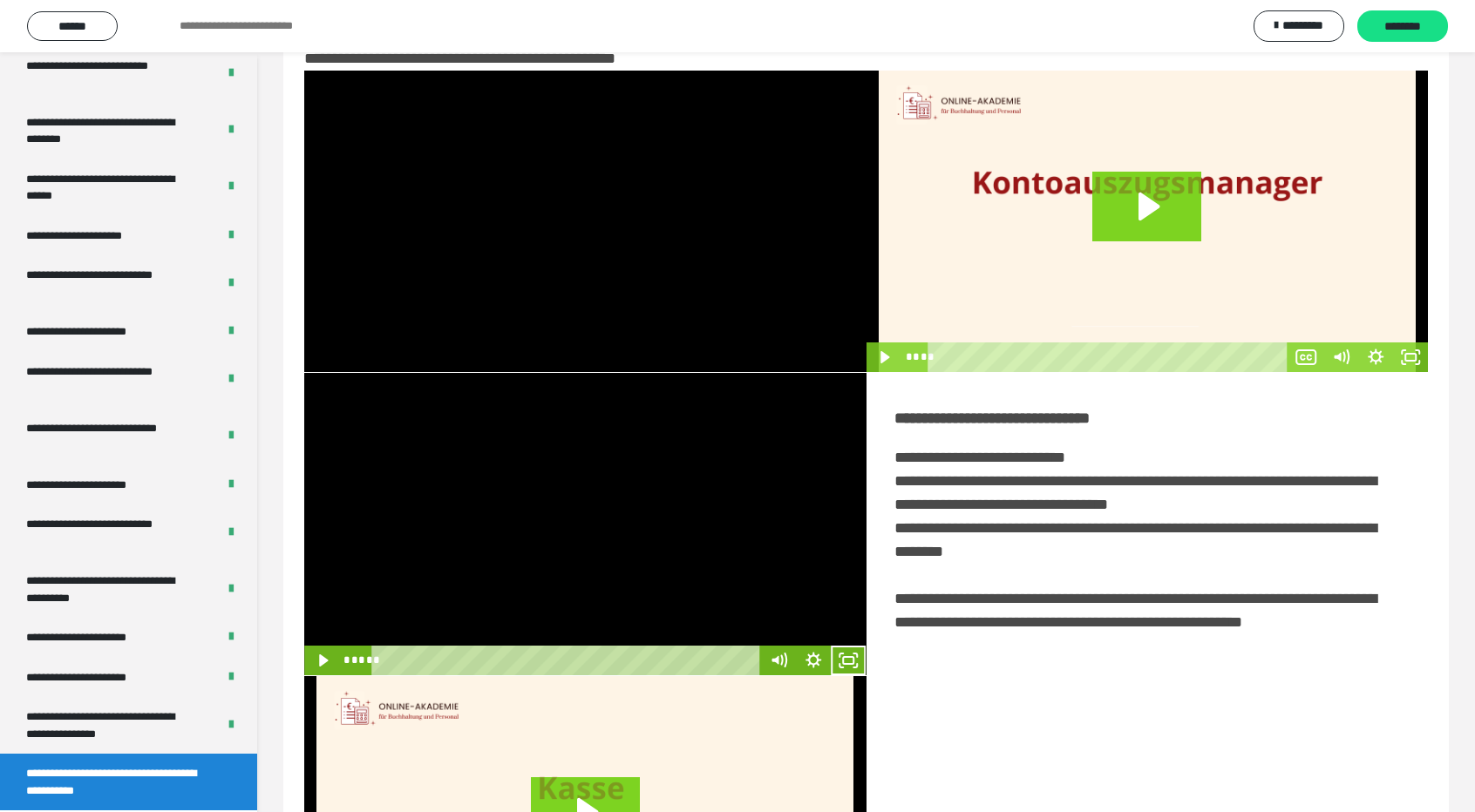 click at bounding box center [585, 524] 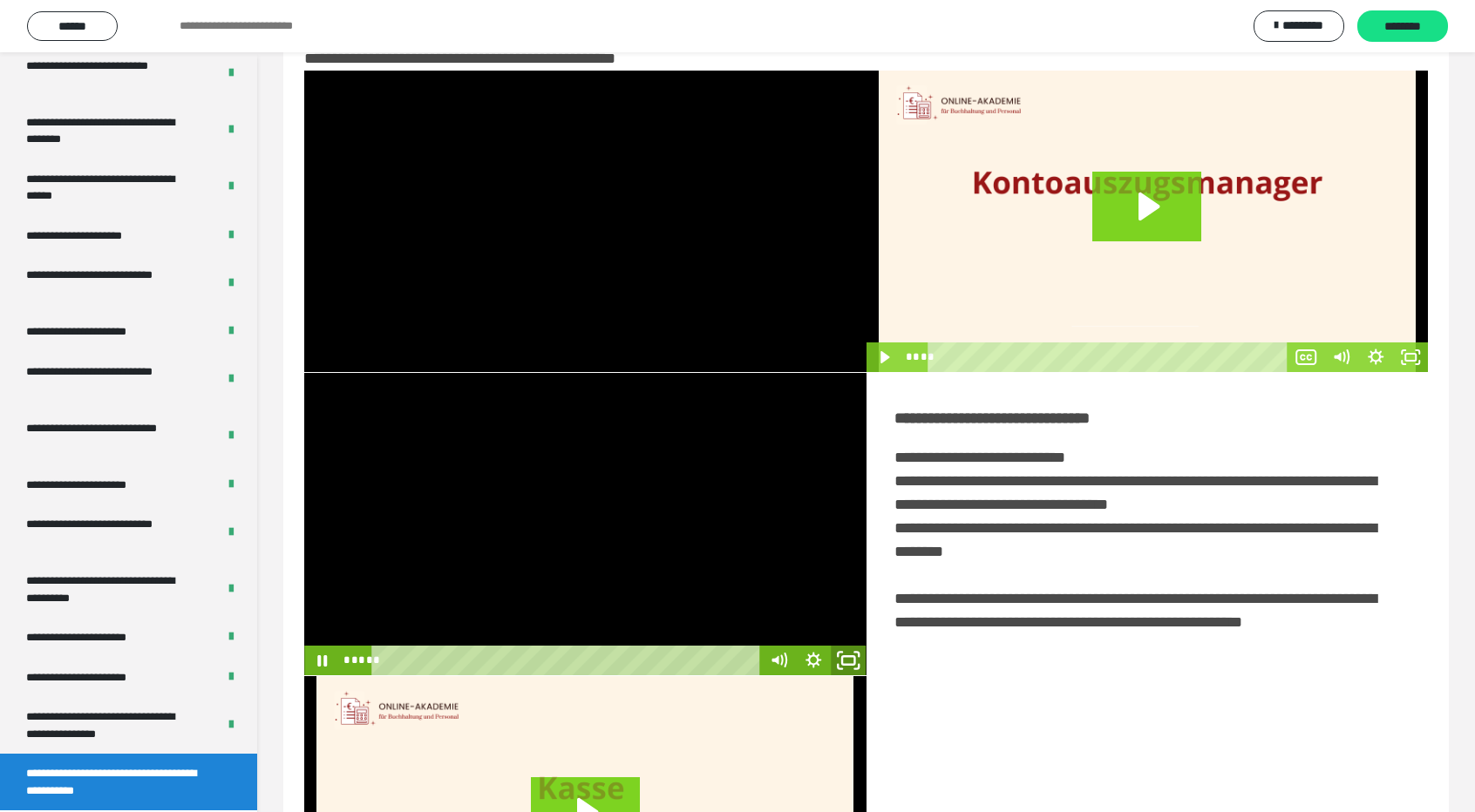 click 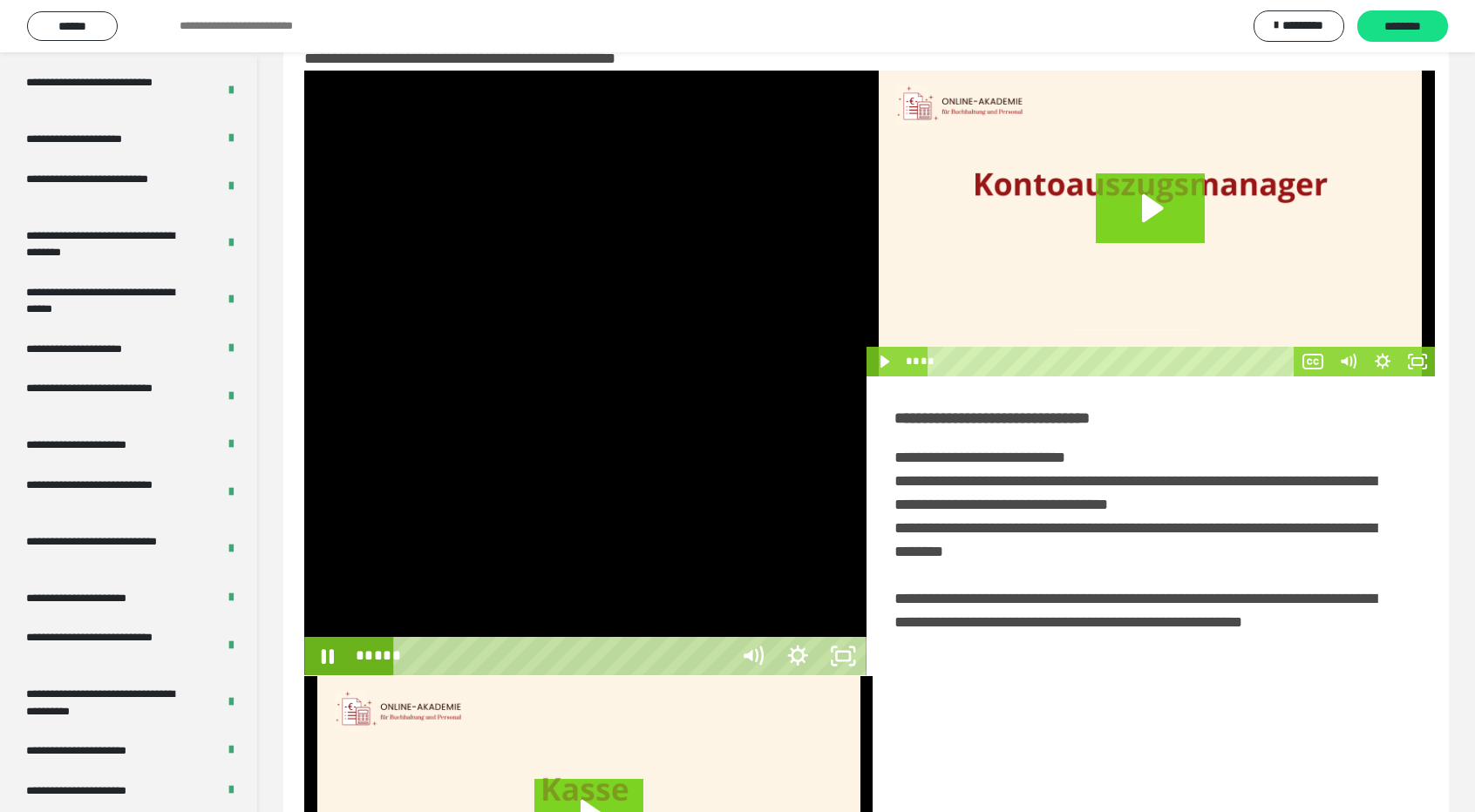 scroll, scrollTop: 3040, scrollLeft: 0, axis: vertical 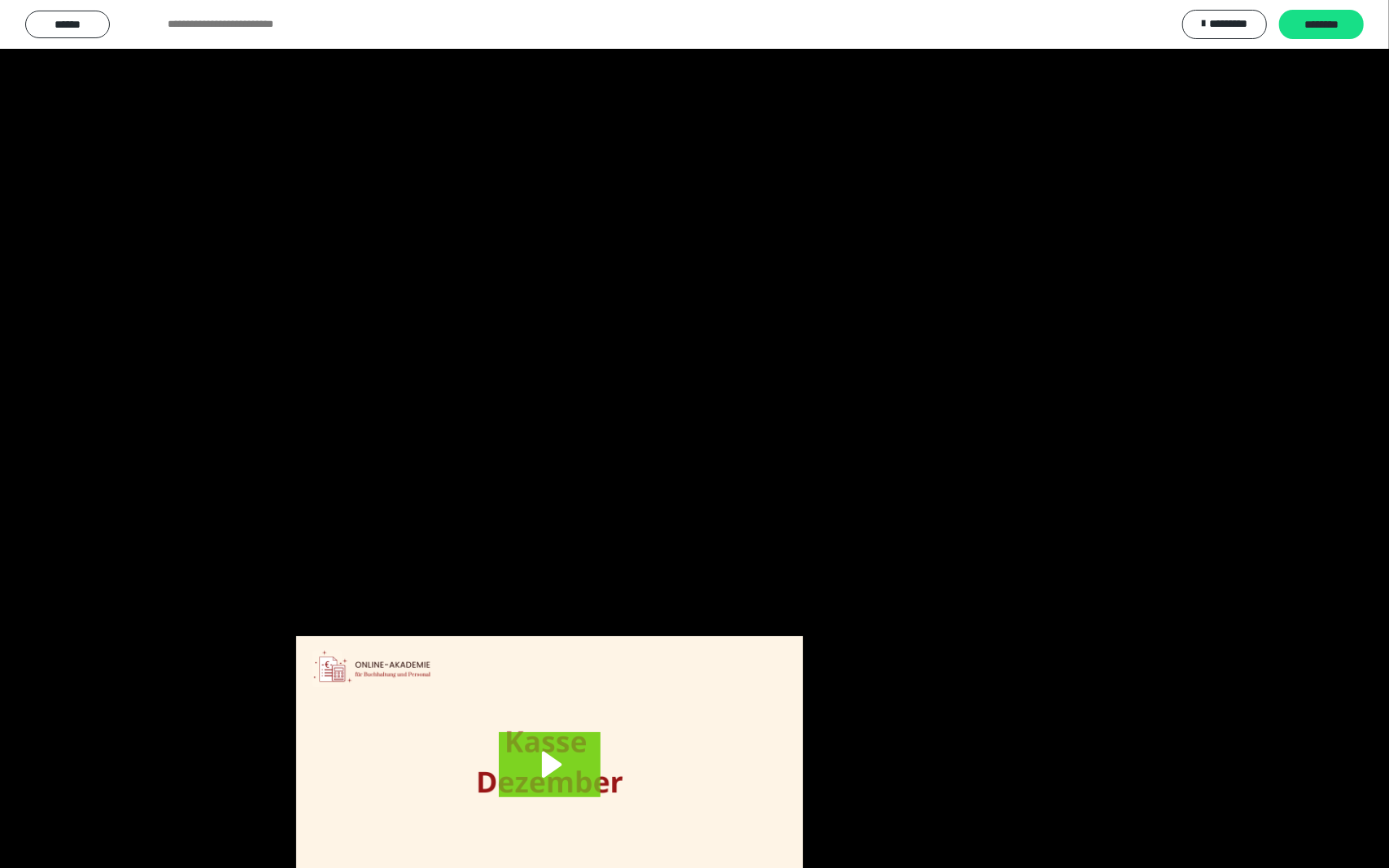 click at bounding box center [694, 434] 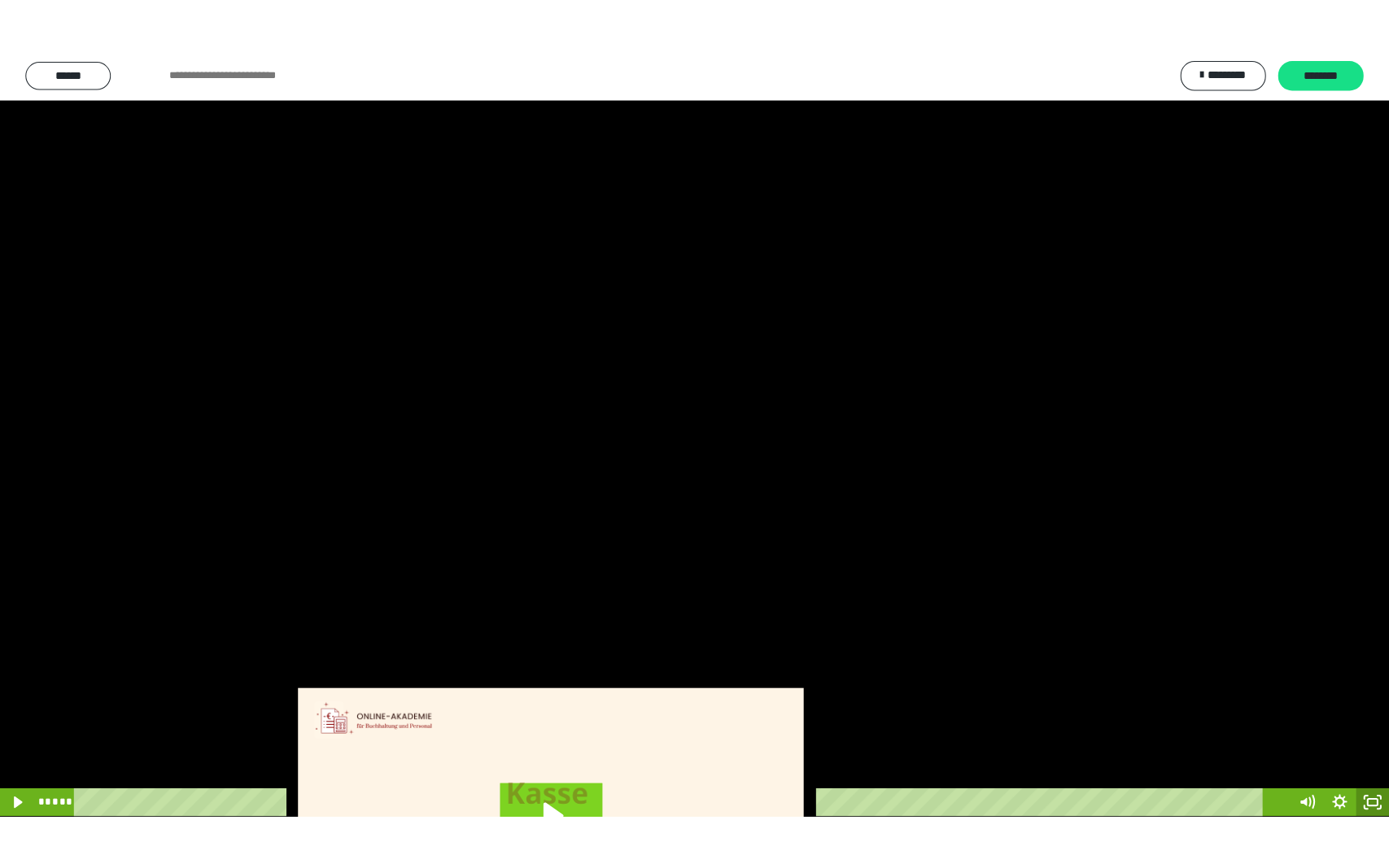scroll, scrollTop: 2948, scrollLeft: 0, axis: vertical 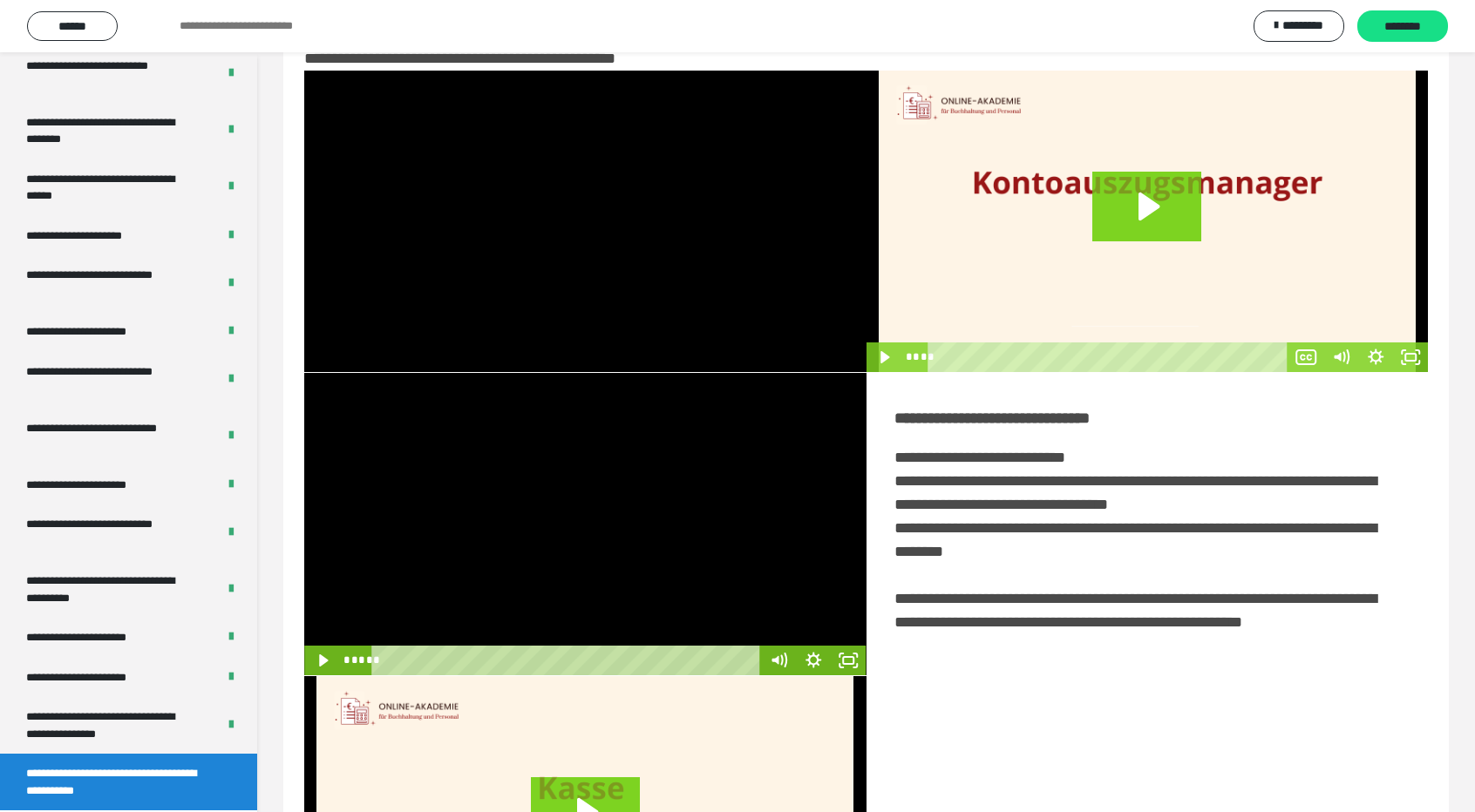 click at bounding box center [585, 524] 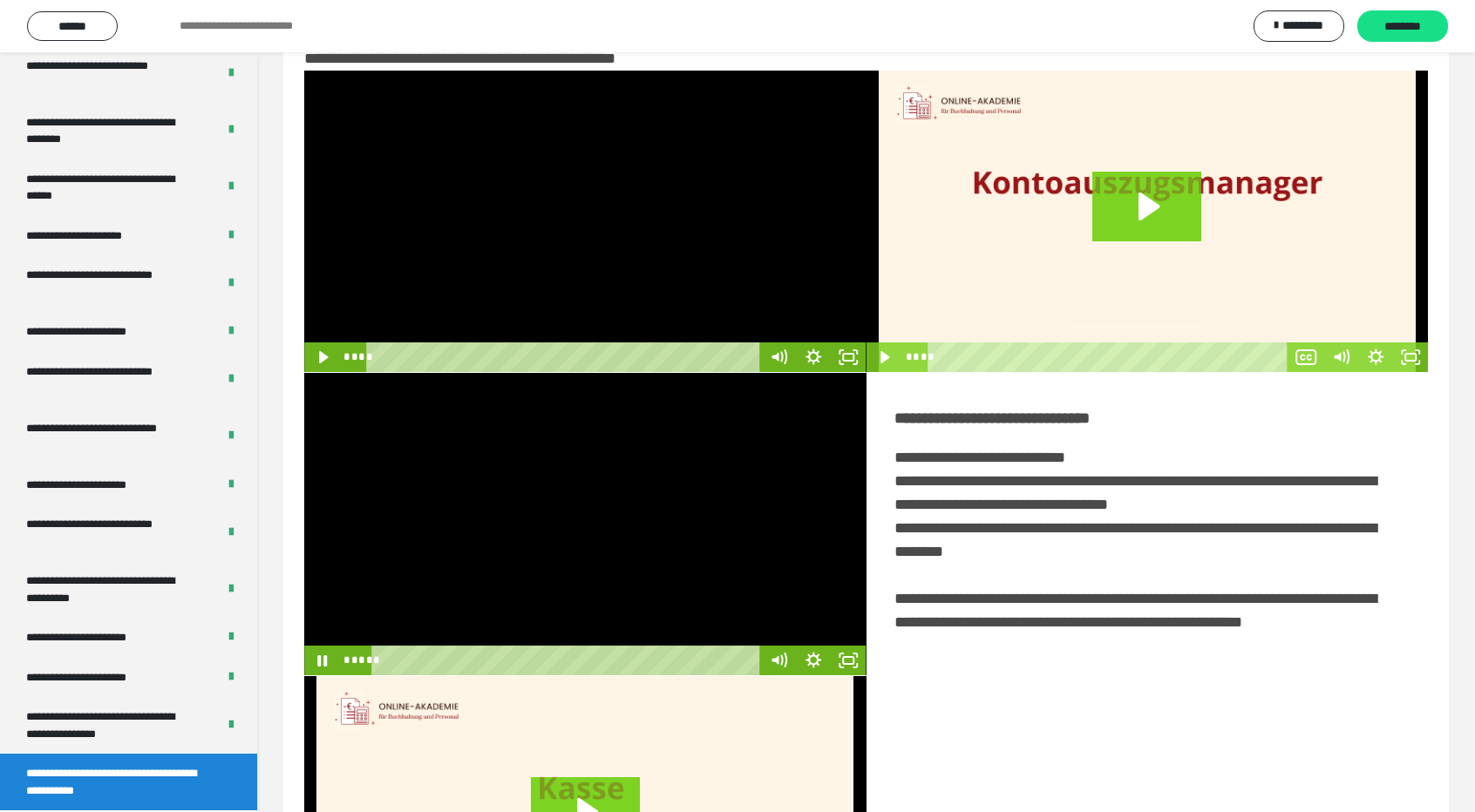 click at bounding box center [585, 524] 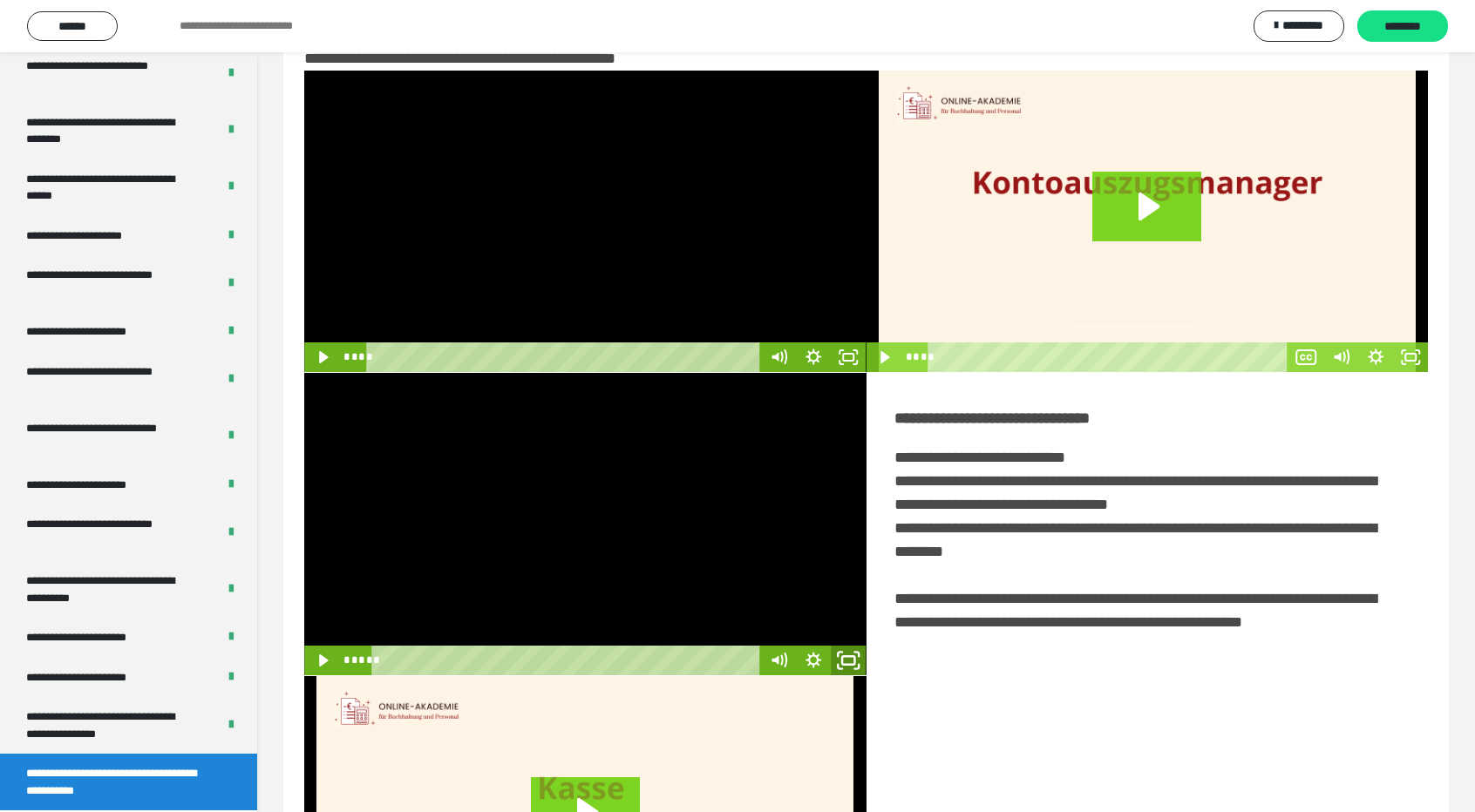 click 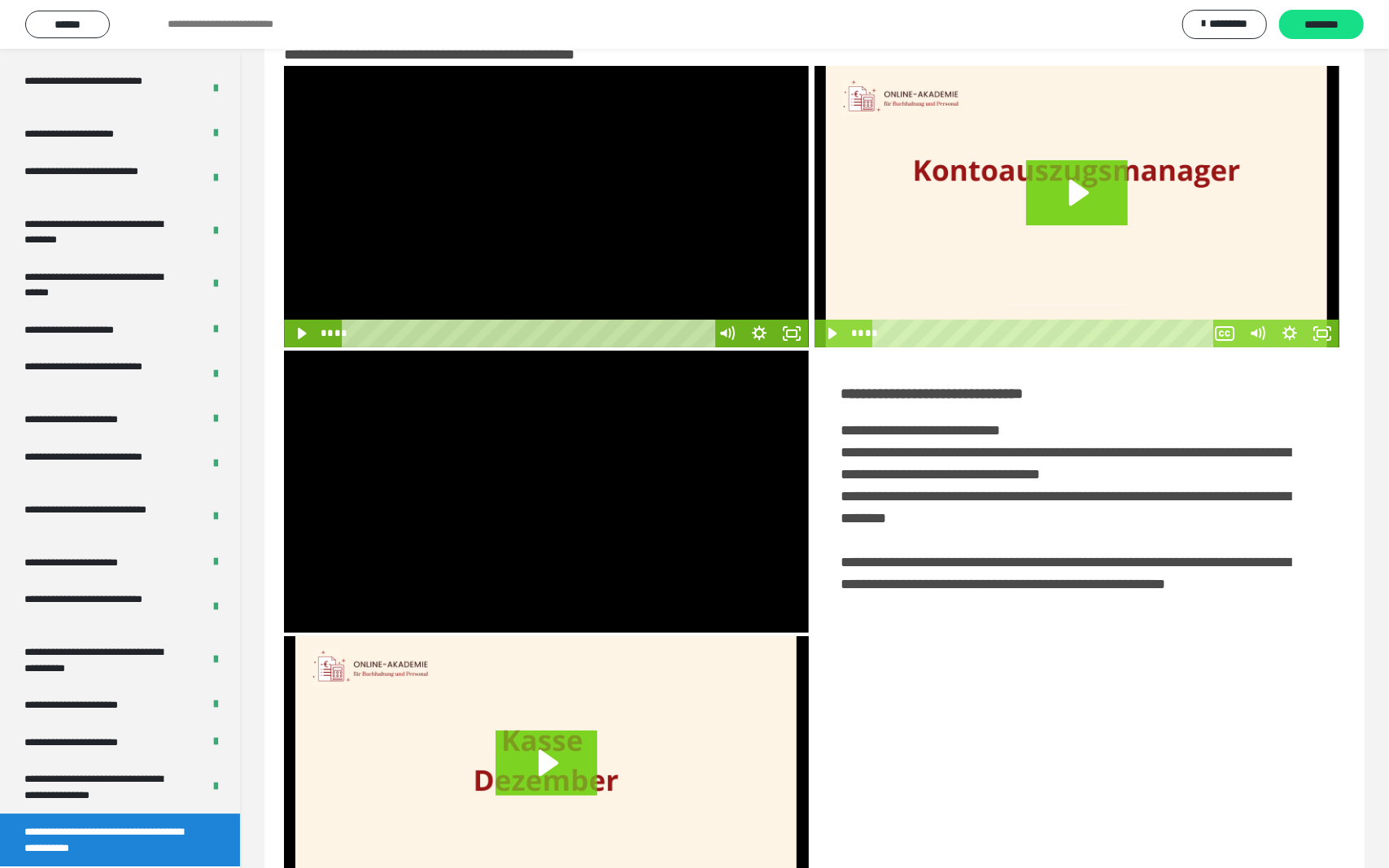 scroll, scrollTop: 2948, scrollLeft: 0, axis: vertical 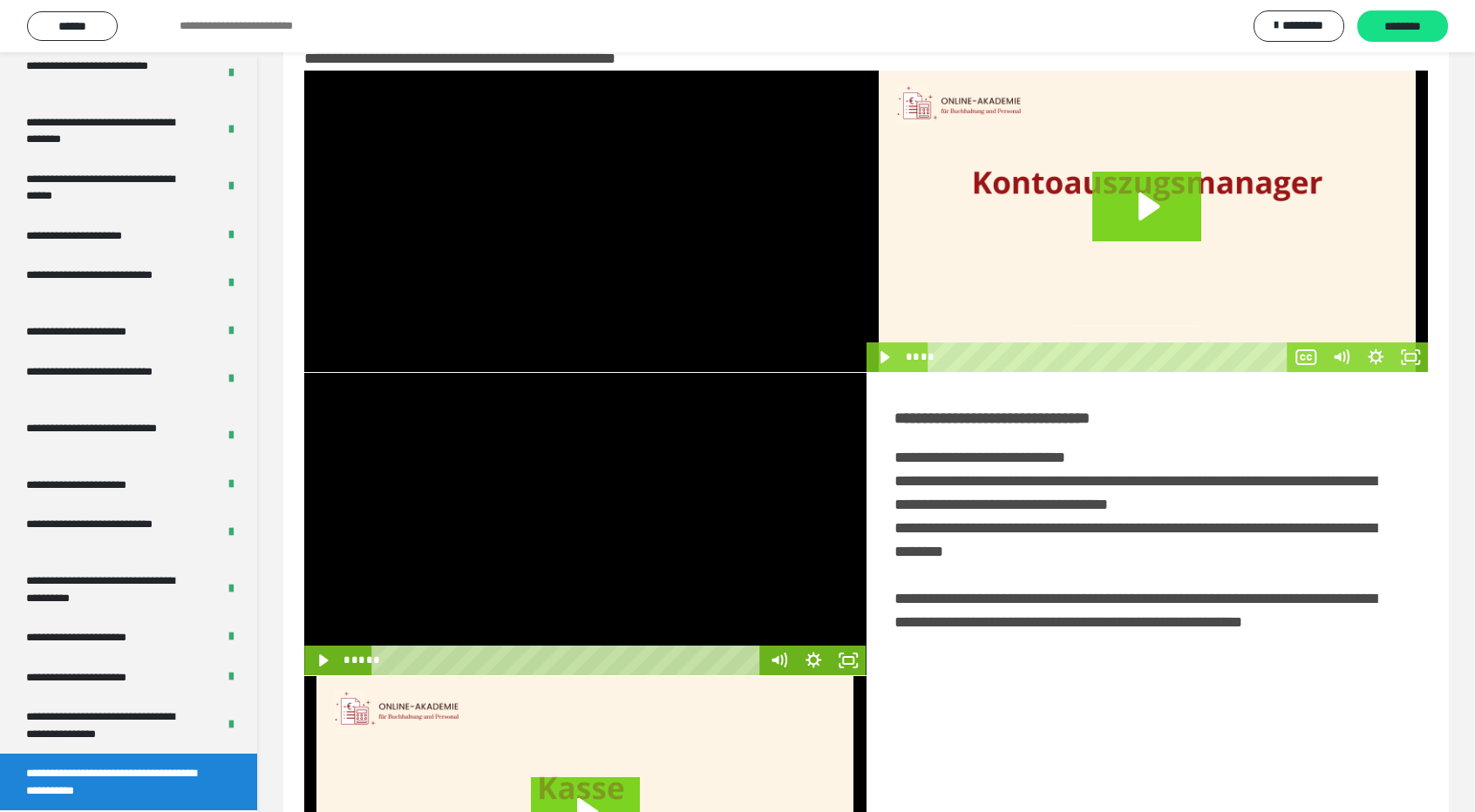 click at bounding box center [585, 524] 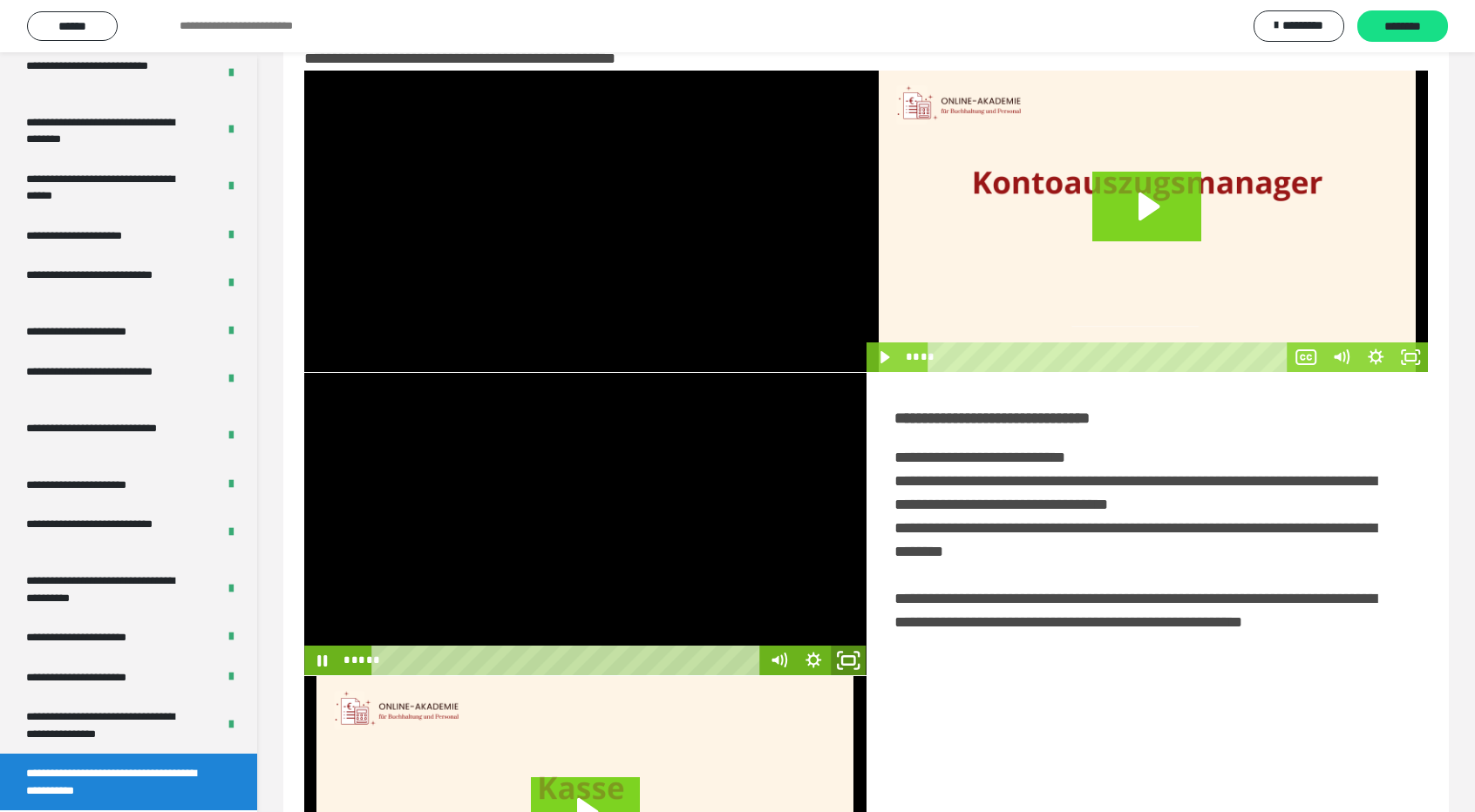 click 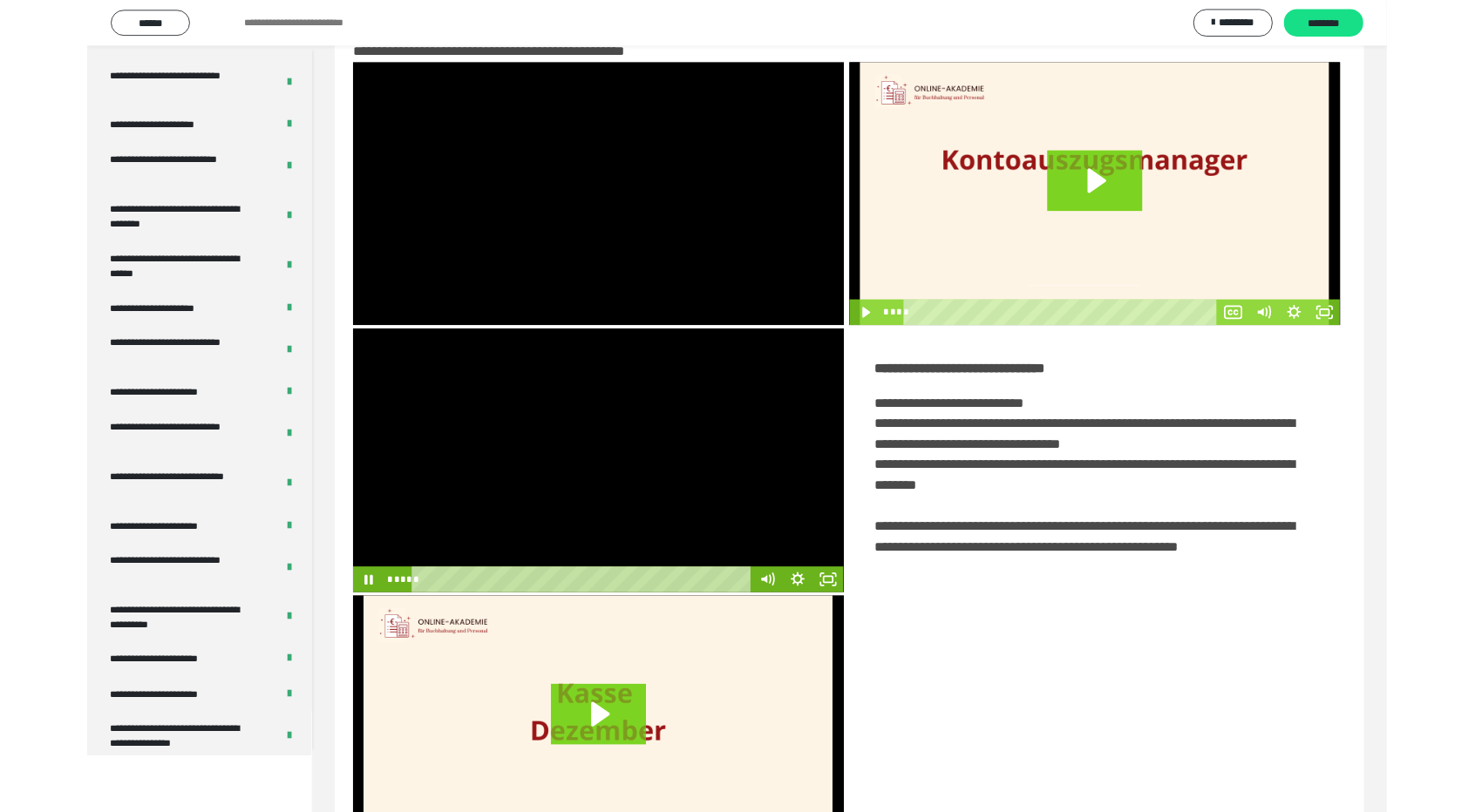 scroll, scrollTop: 3157, scrollLeft: 0, axis: vertical 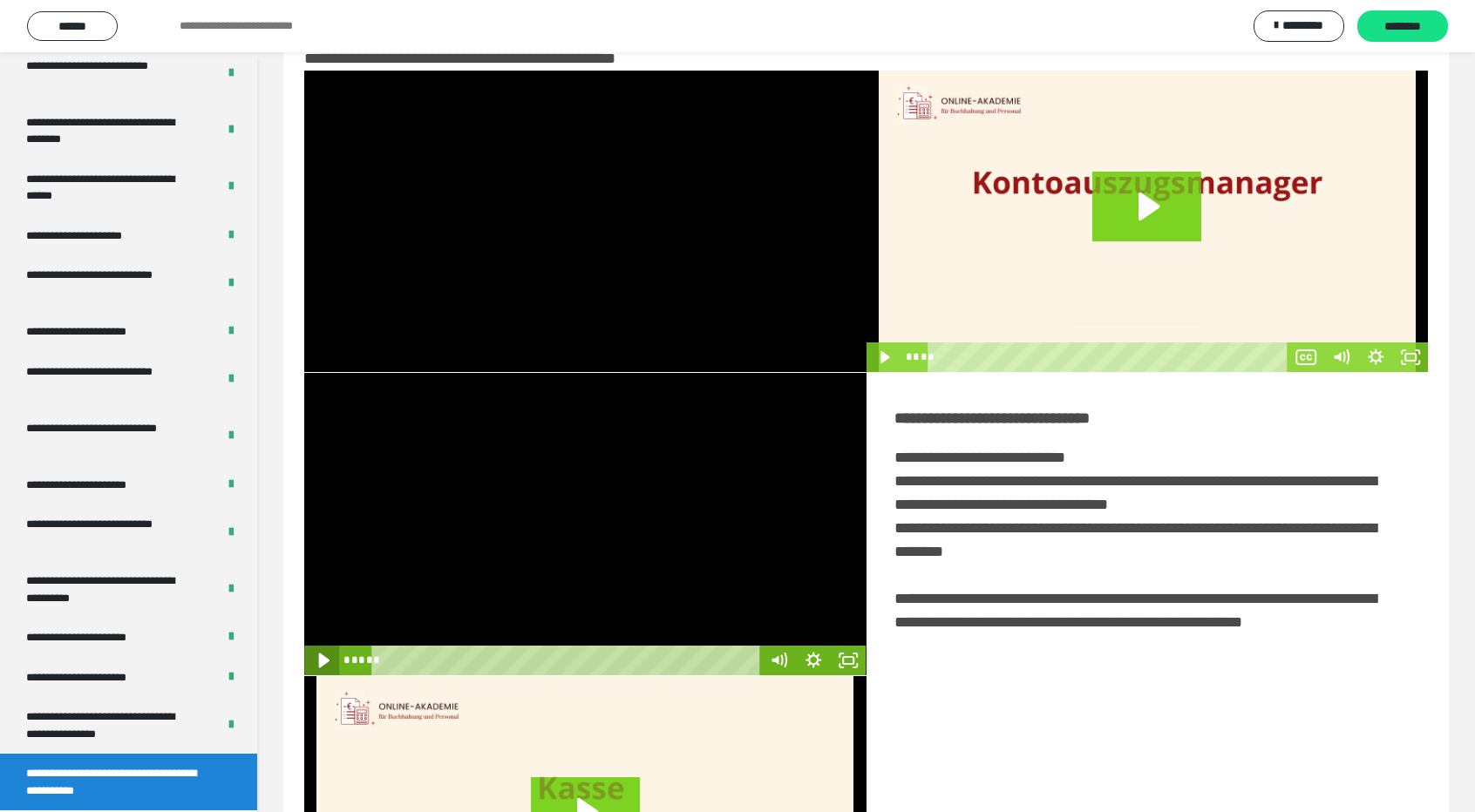 click 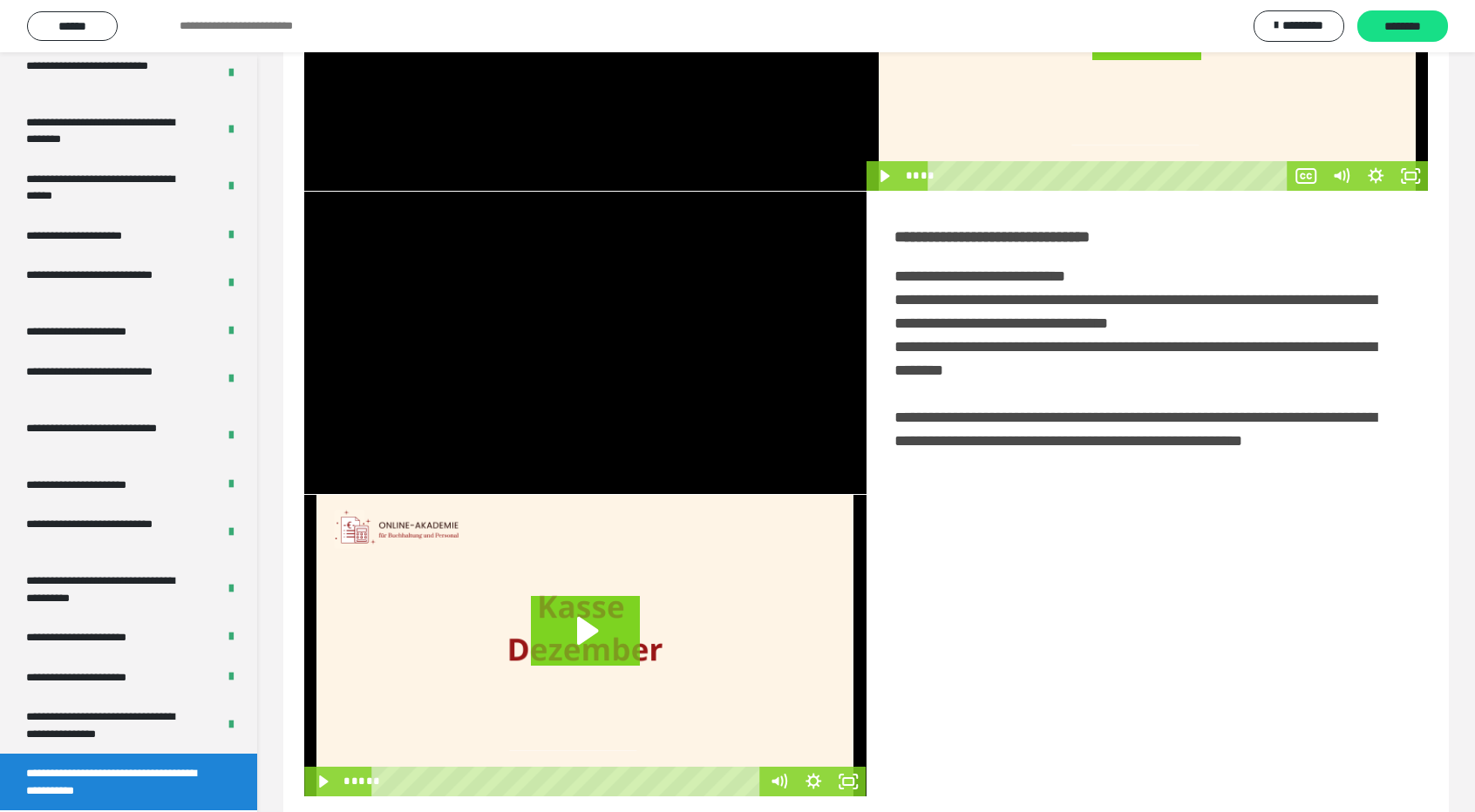 scroll, scrollTop: 288, scrollLeft: 0, axis: vertical 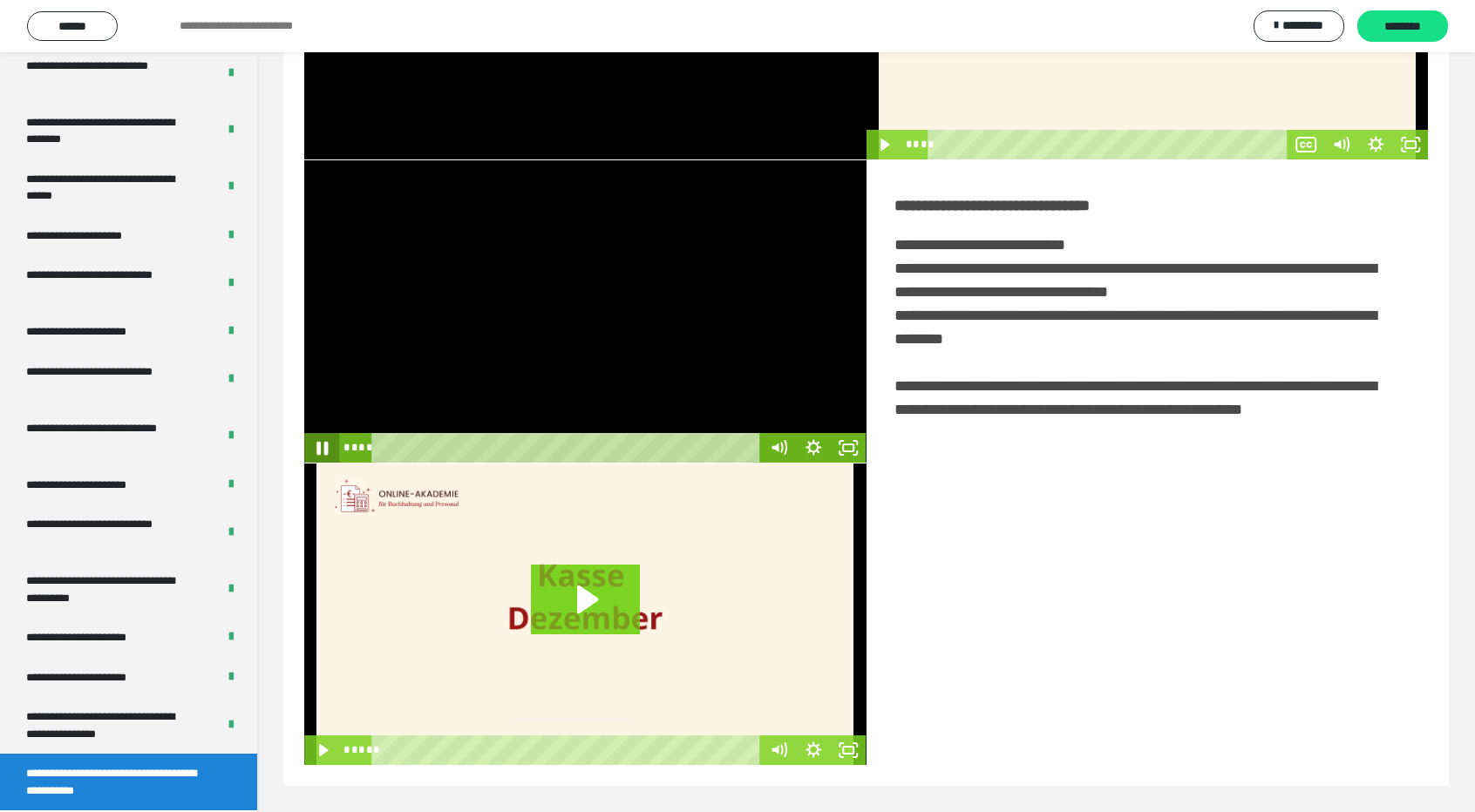 click 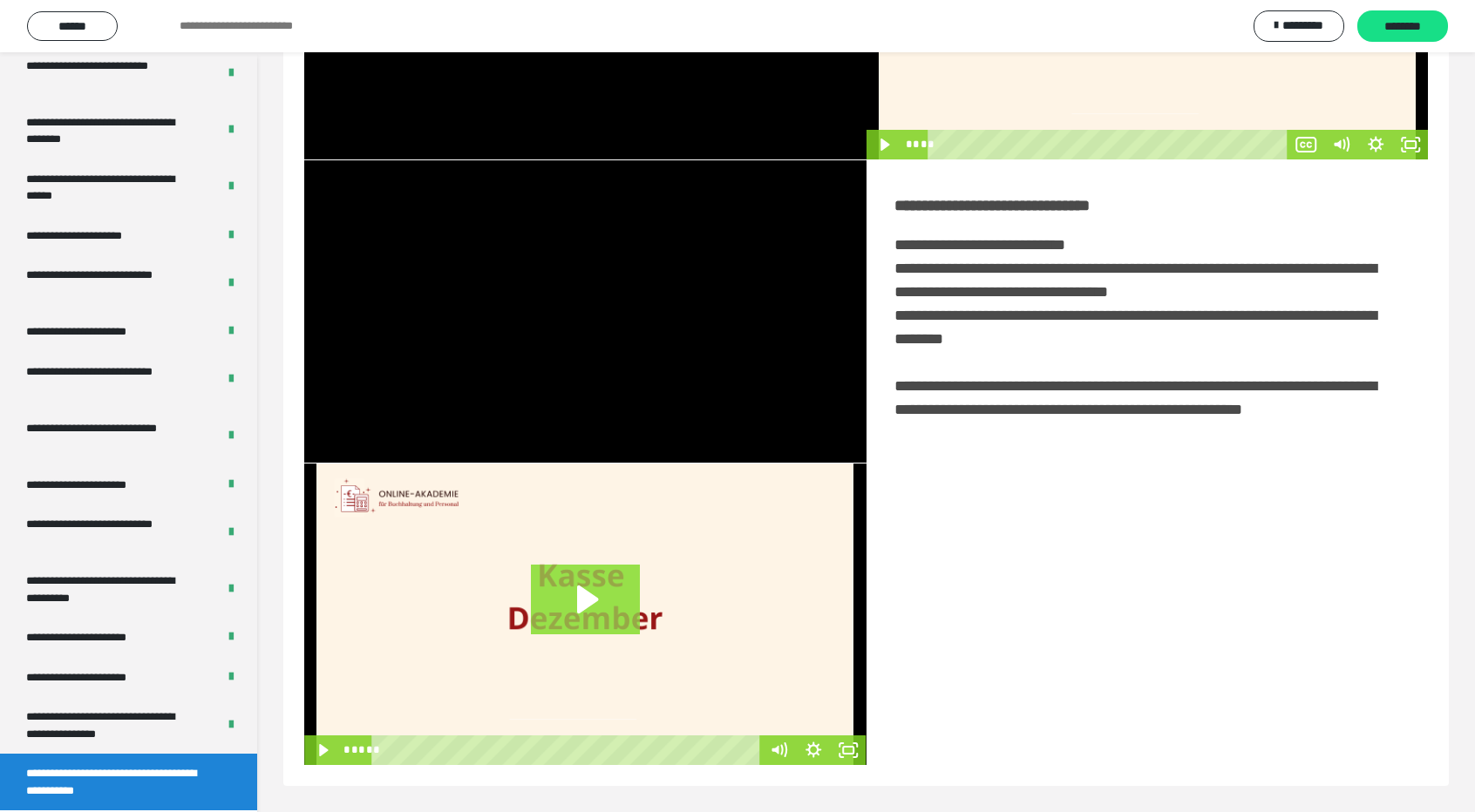 click 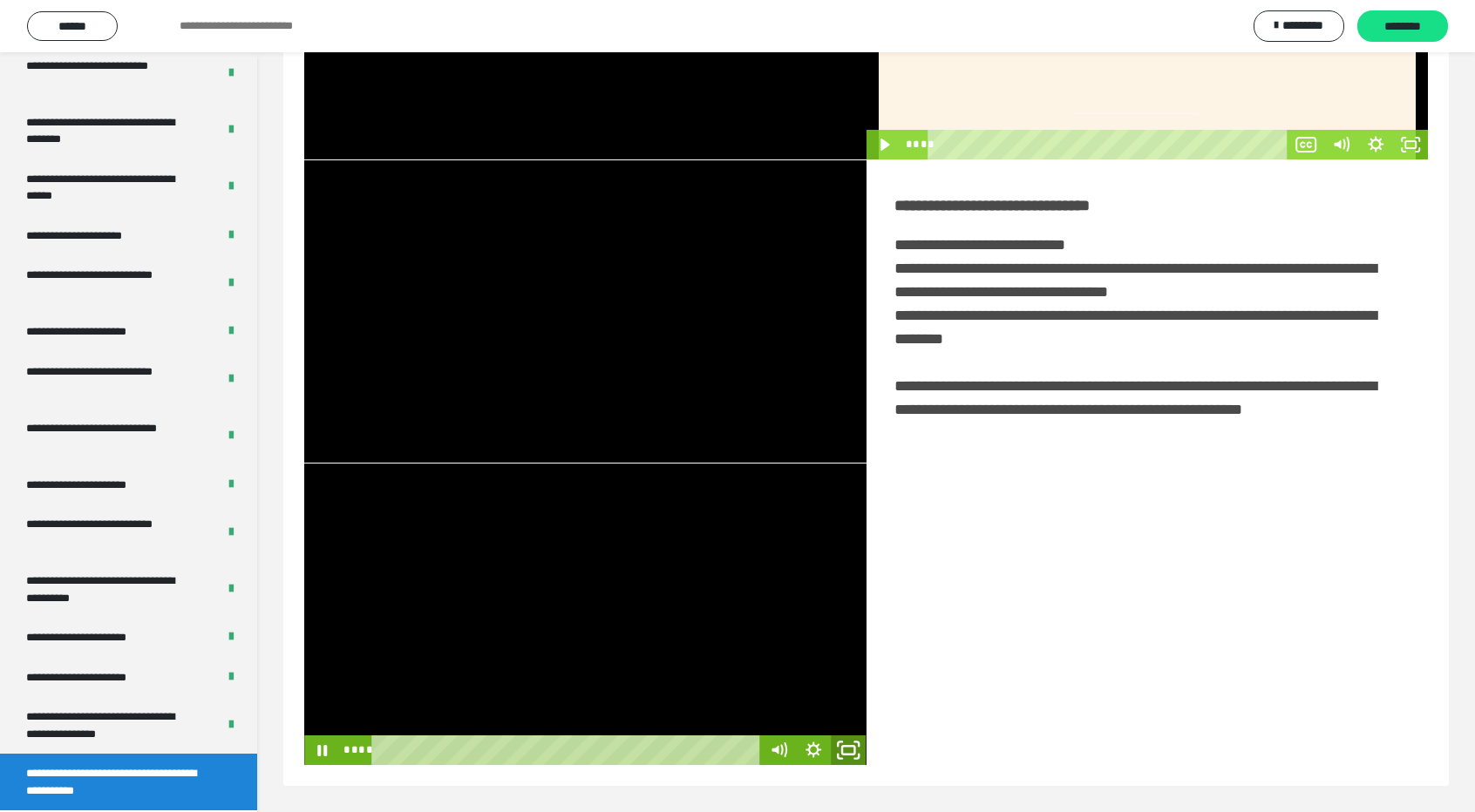 click 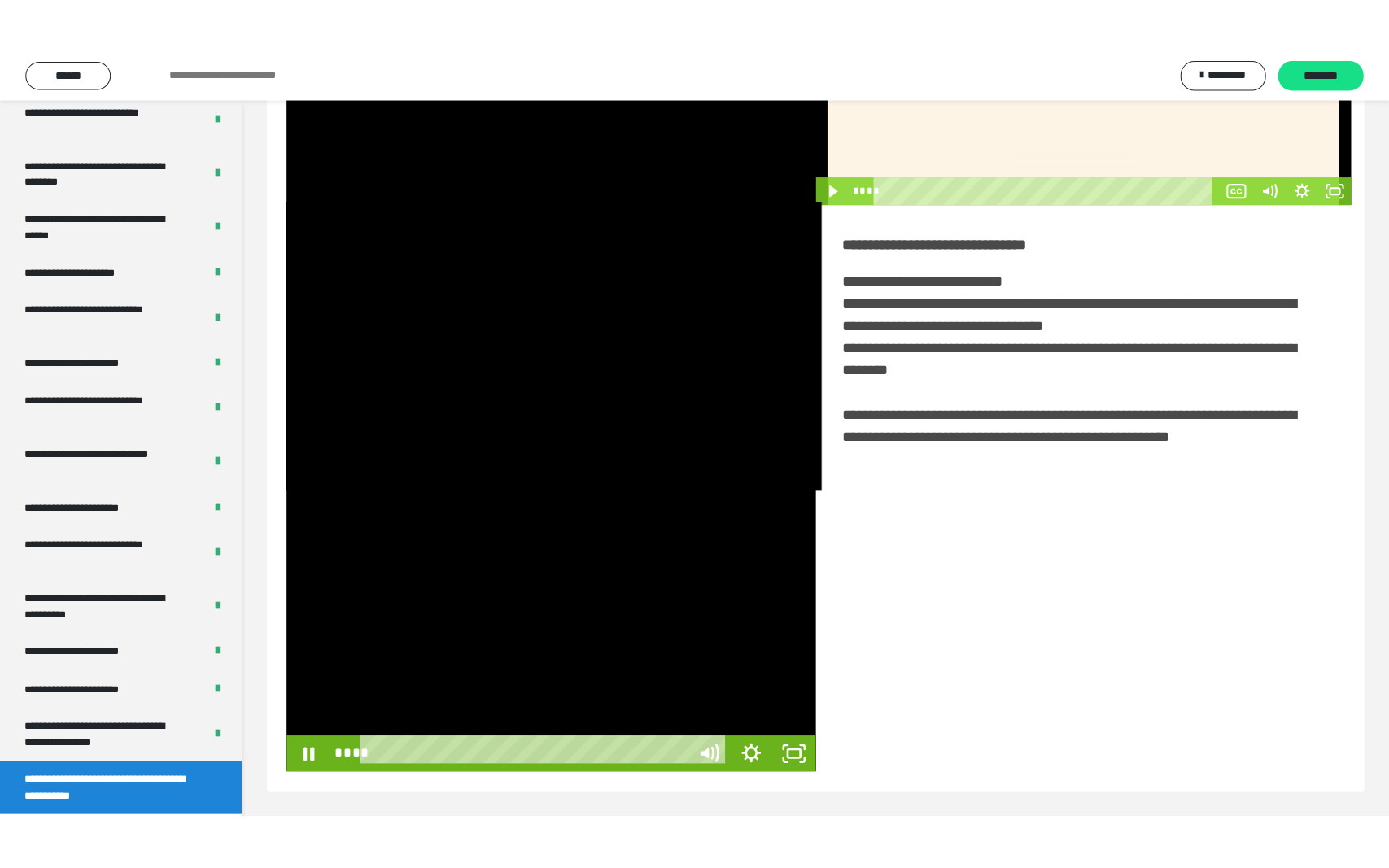 scroll, scrollTop: 166, scrollLeft: 0, axis: vertical 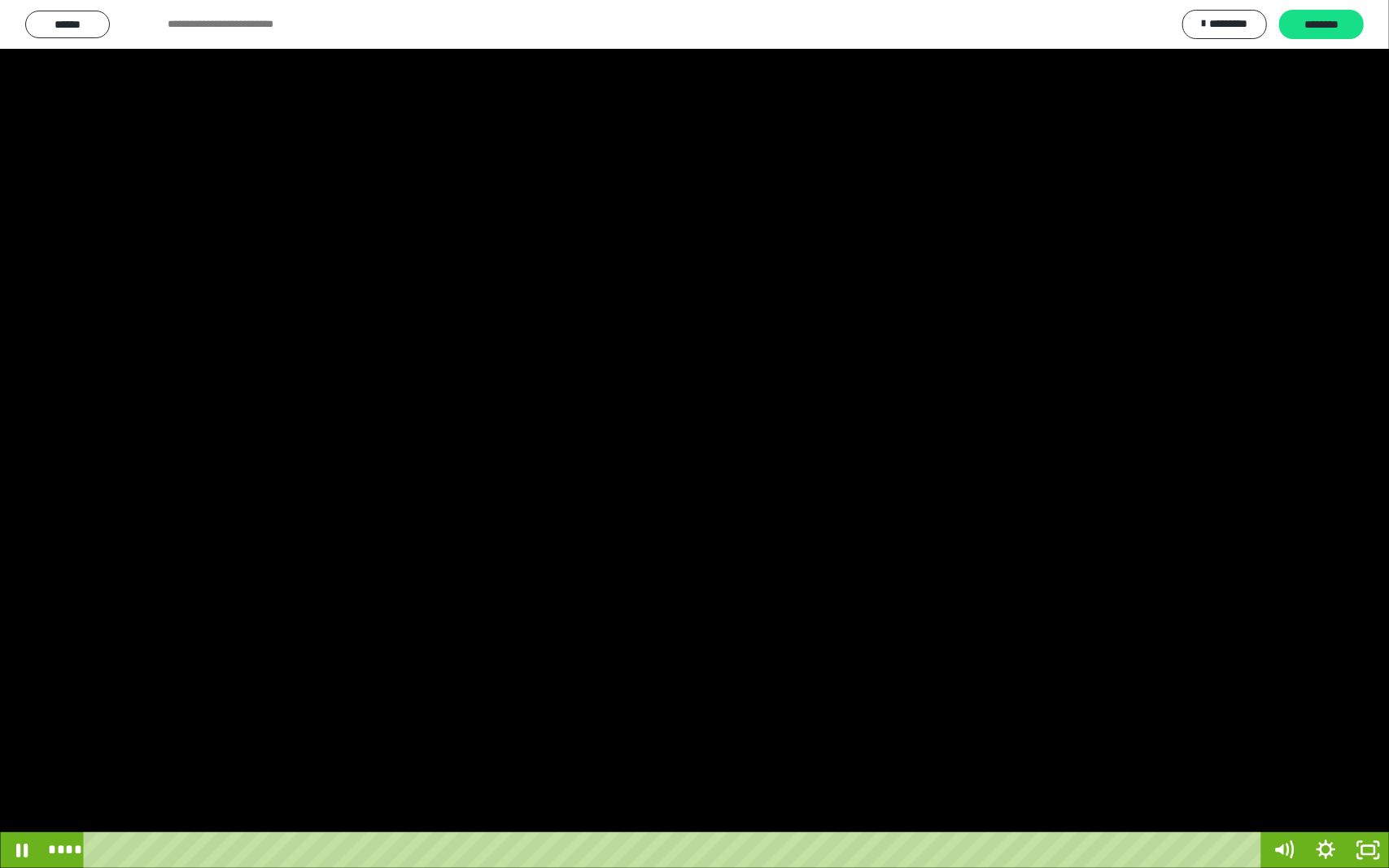 click at bounding box center (694, 434) 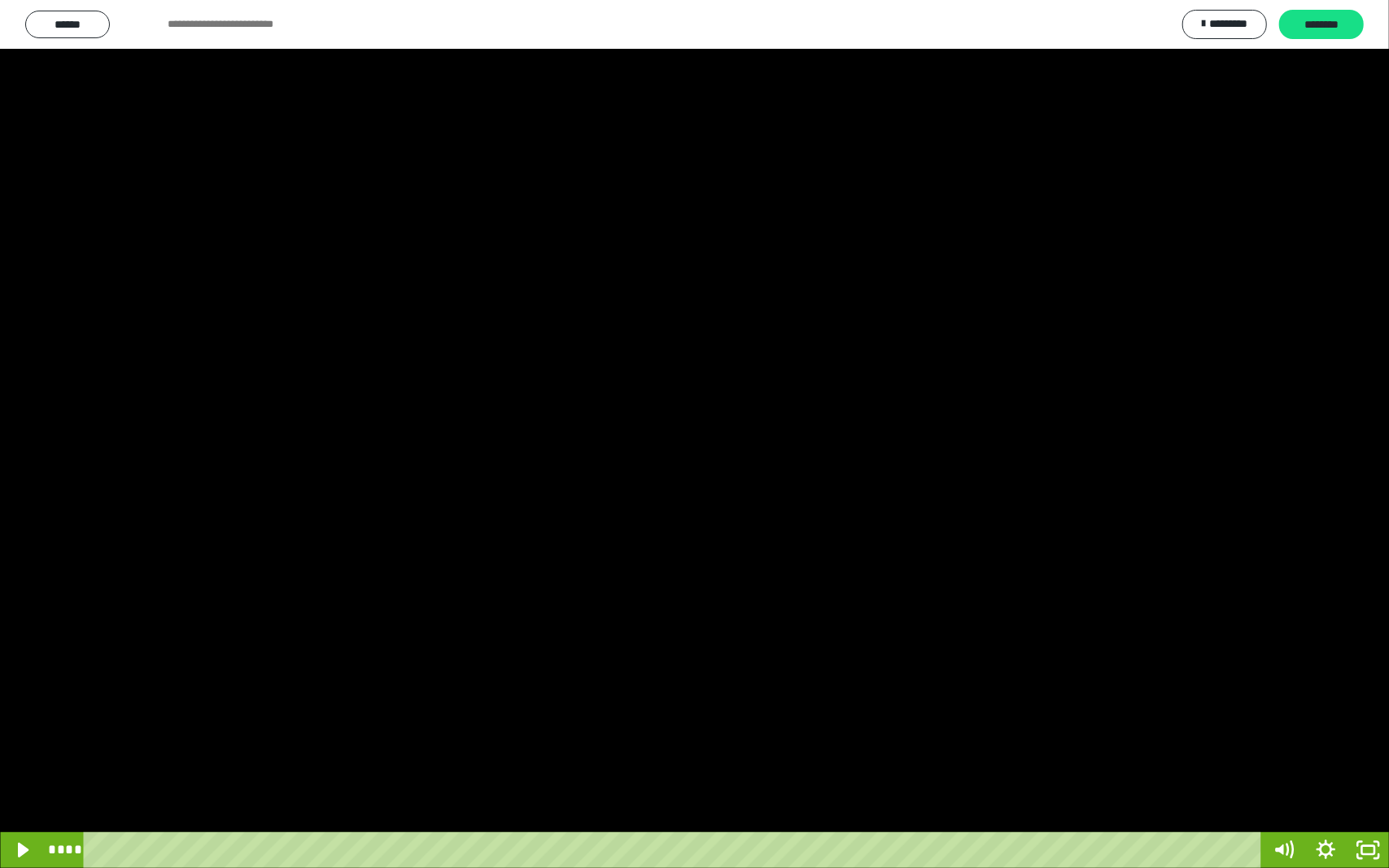 click at bounding box center [694, 434] 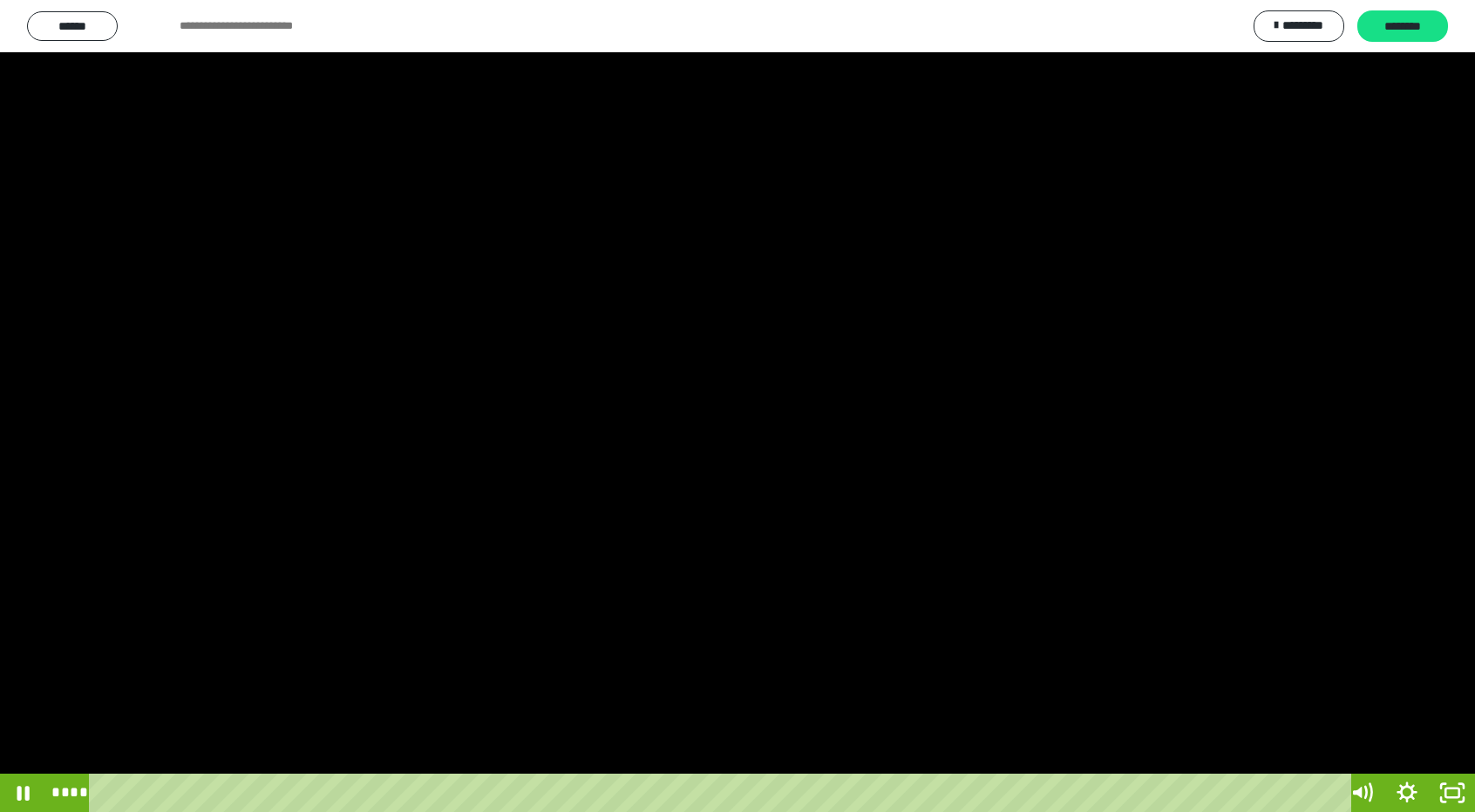 scroll, scrollTop: 3157, scrollLeft: 0, axis: vertical 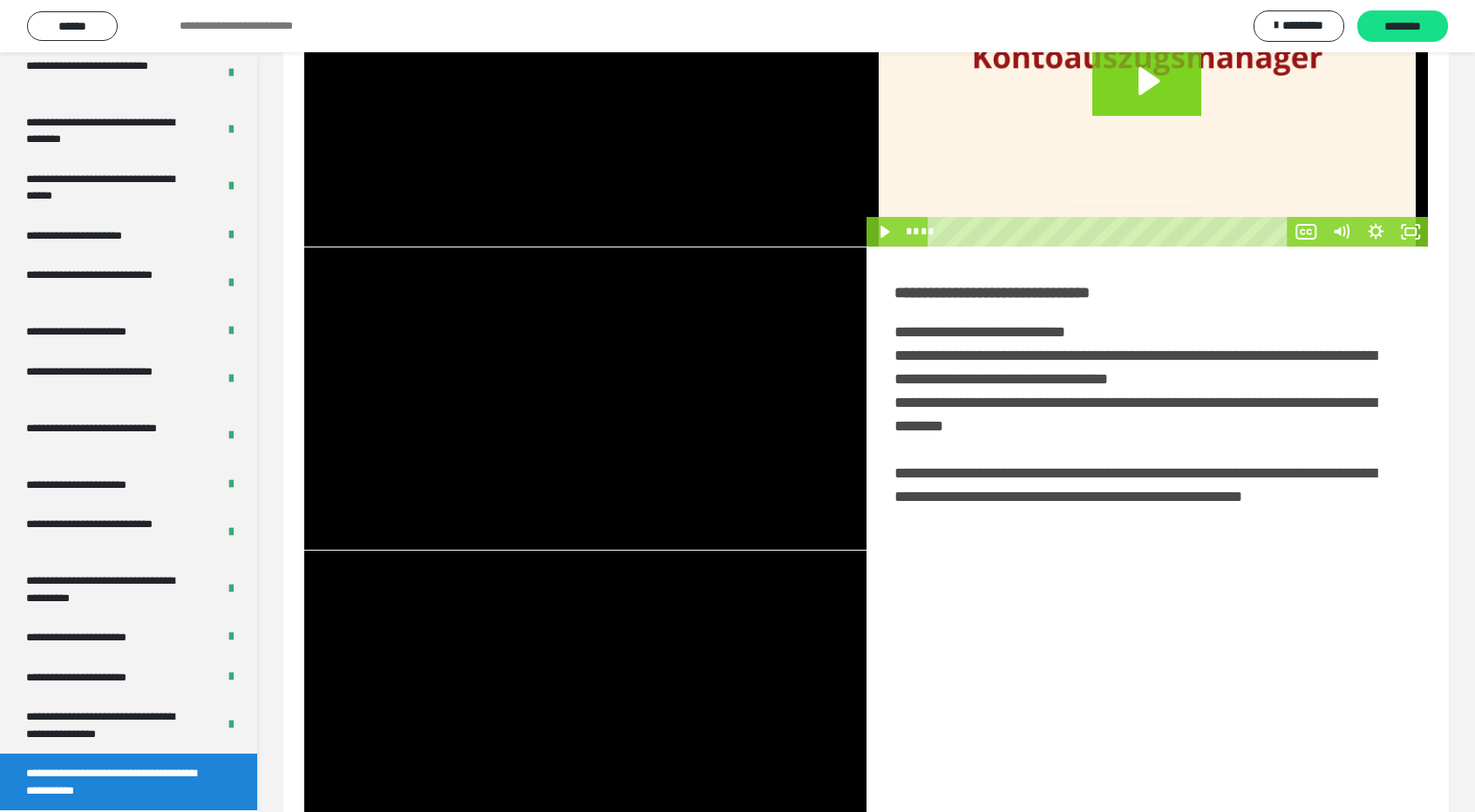 click at bounding box center [585, 701] 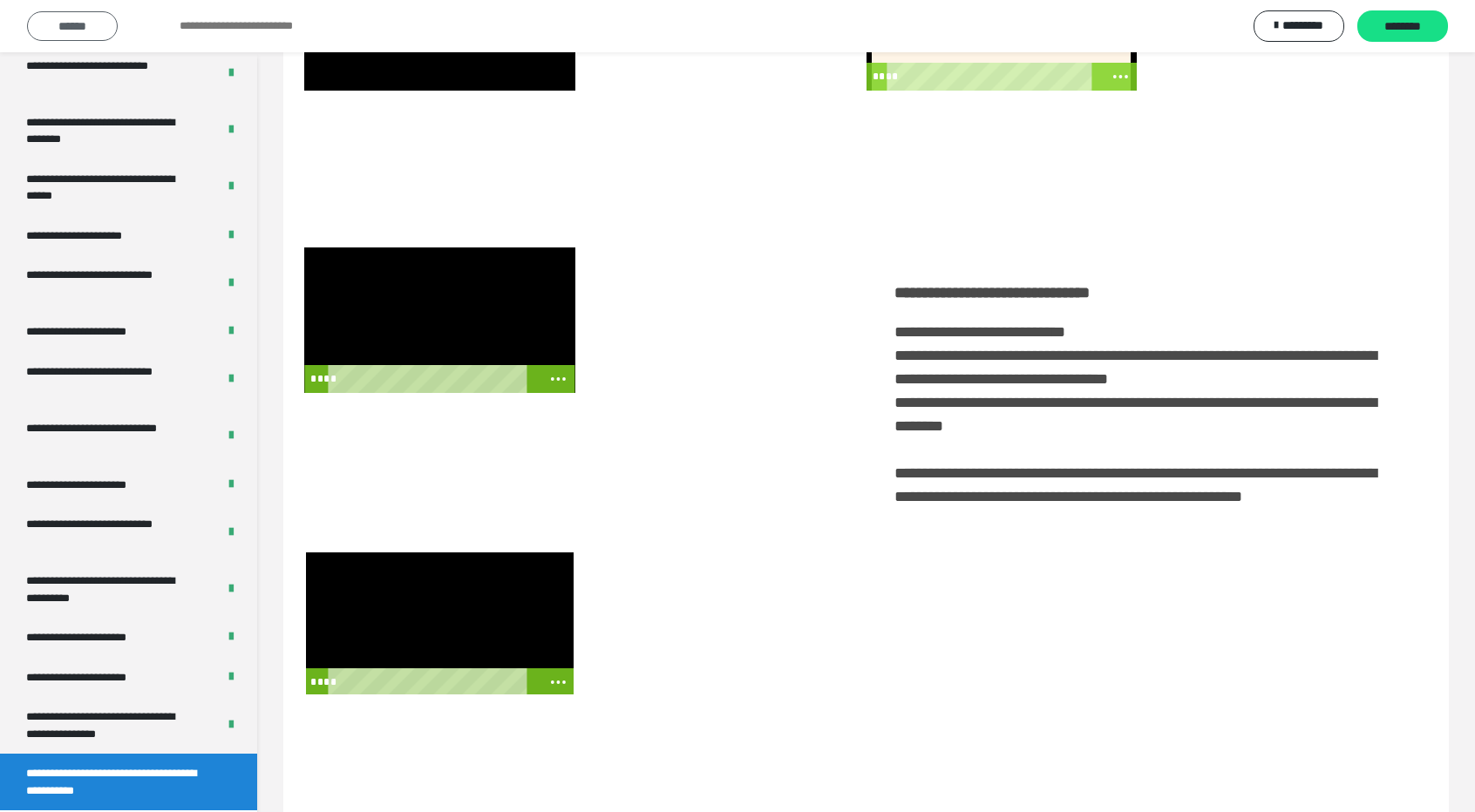 scroll, scrollTop: 159, scrollLeft: 0, axis: vertical 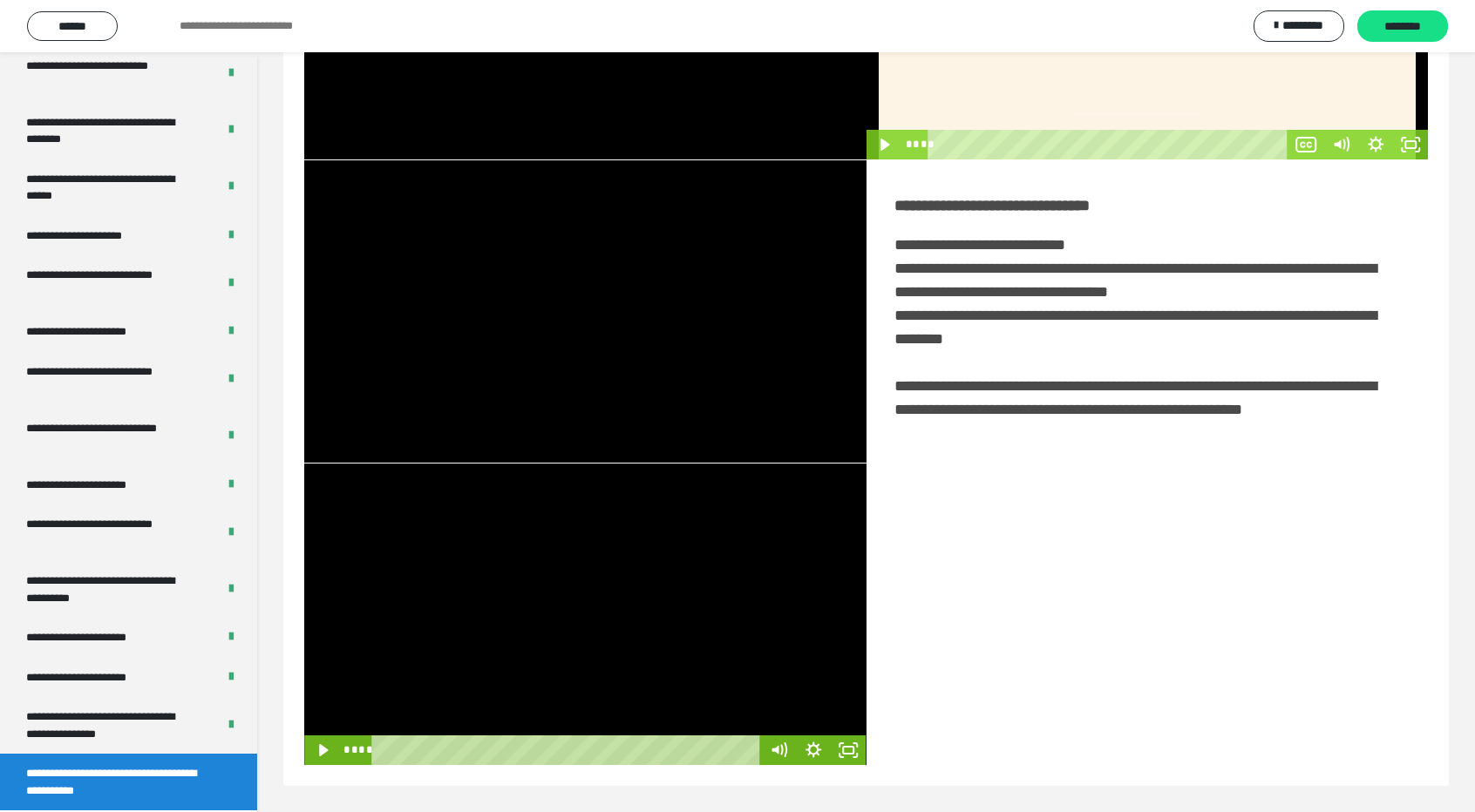 click at bounding box center (585, 614) 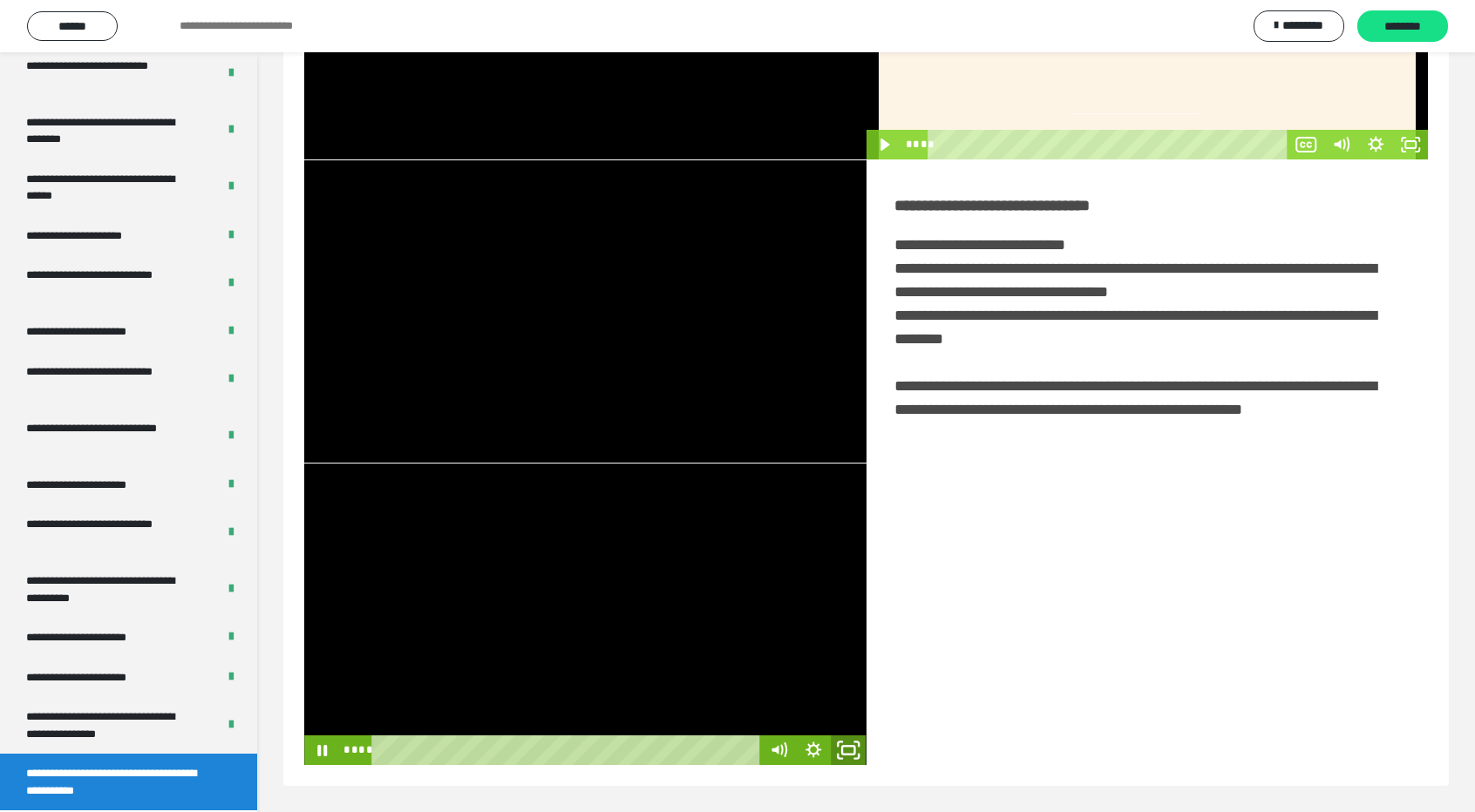 click 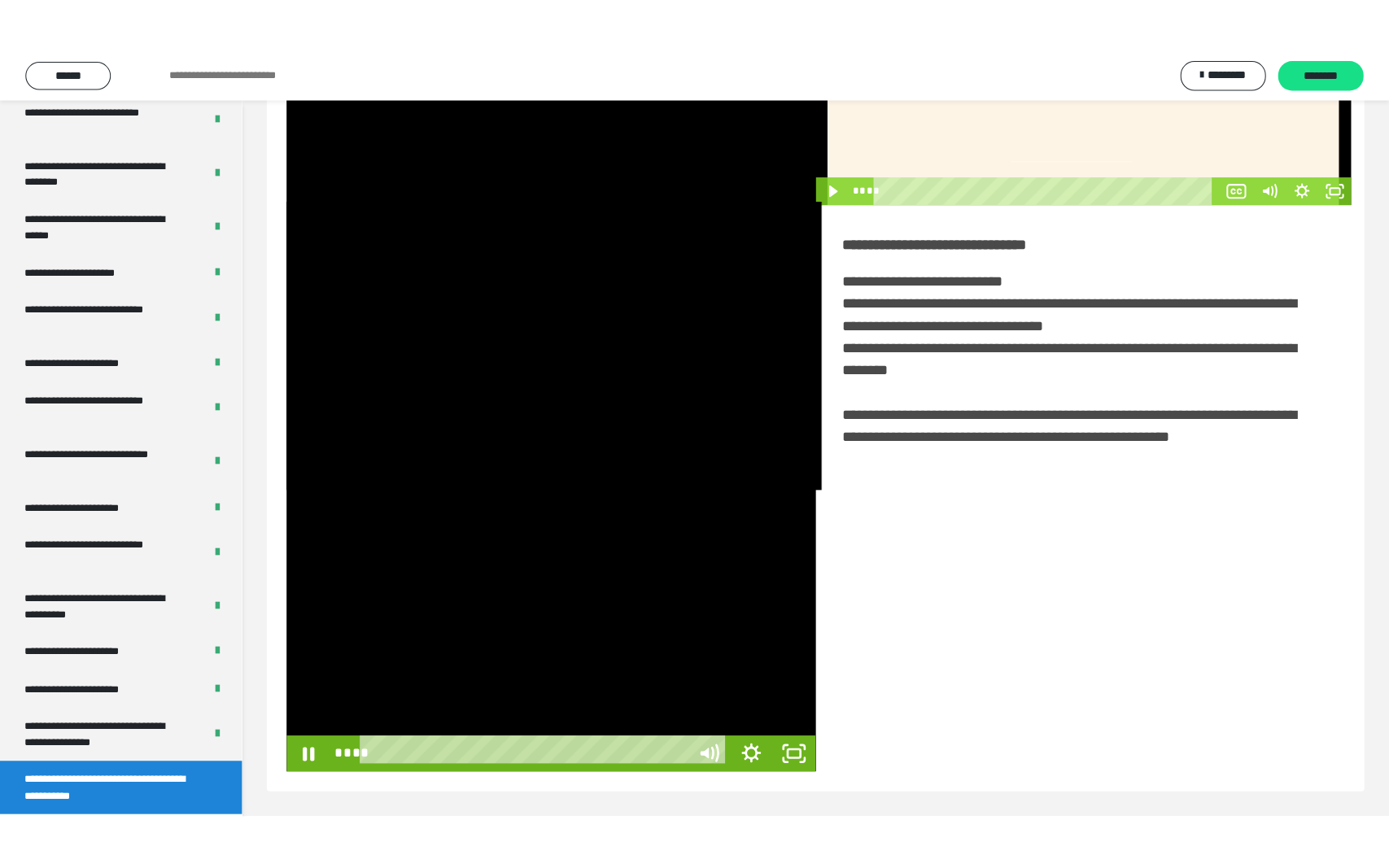 scroll, scrollTop: 166, scrollLeft: 0, axis: vertical 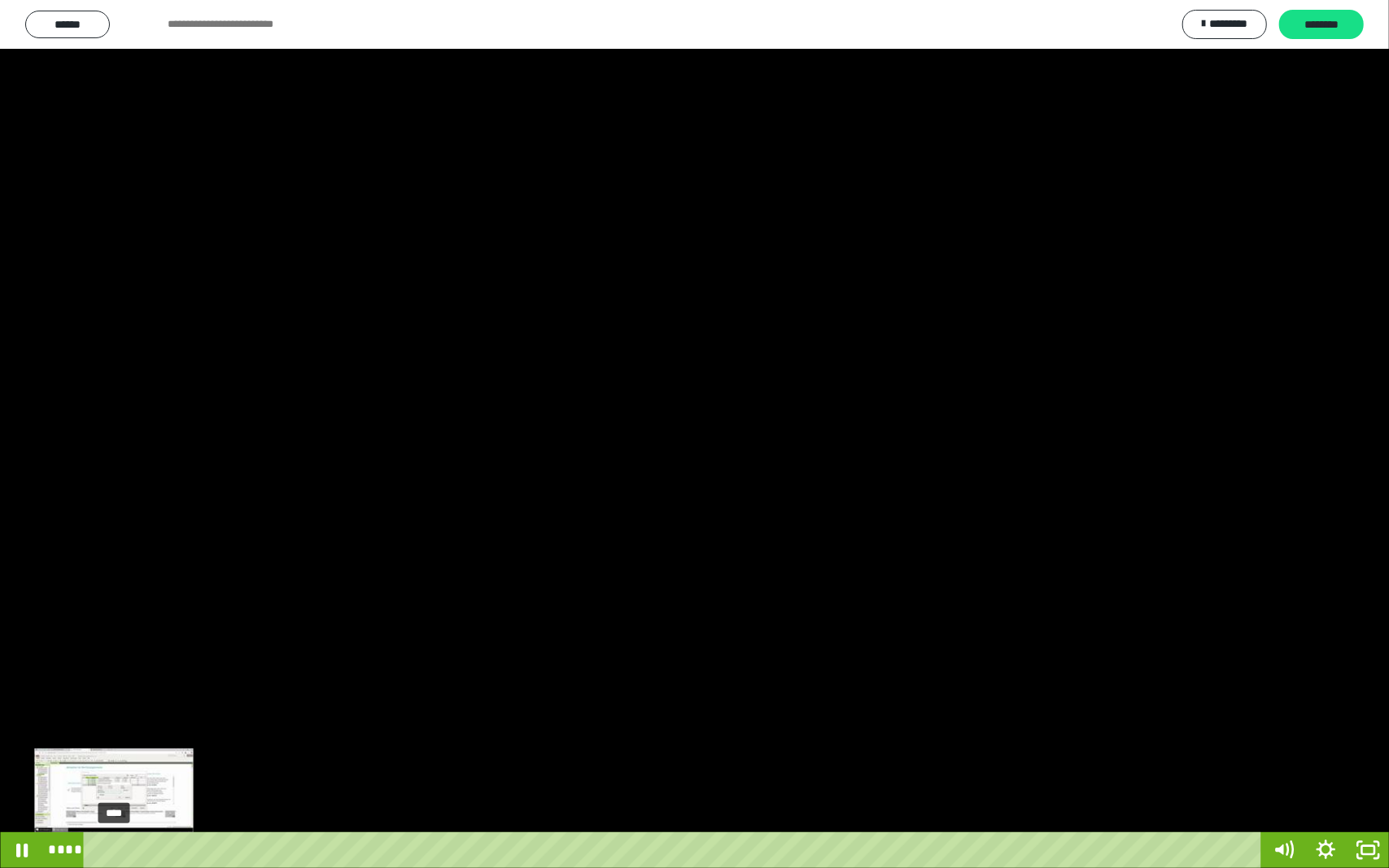 click on "****" at bounding box center [675, 850] 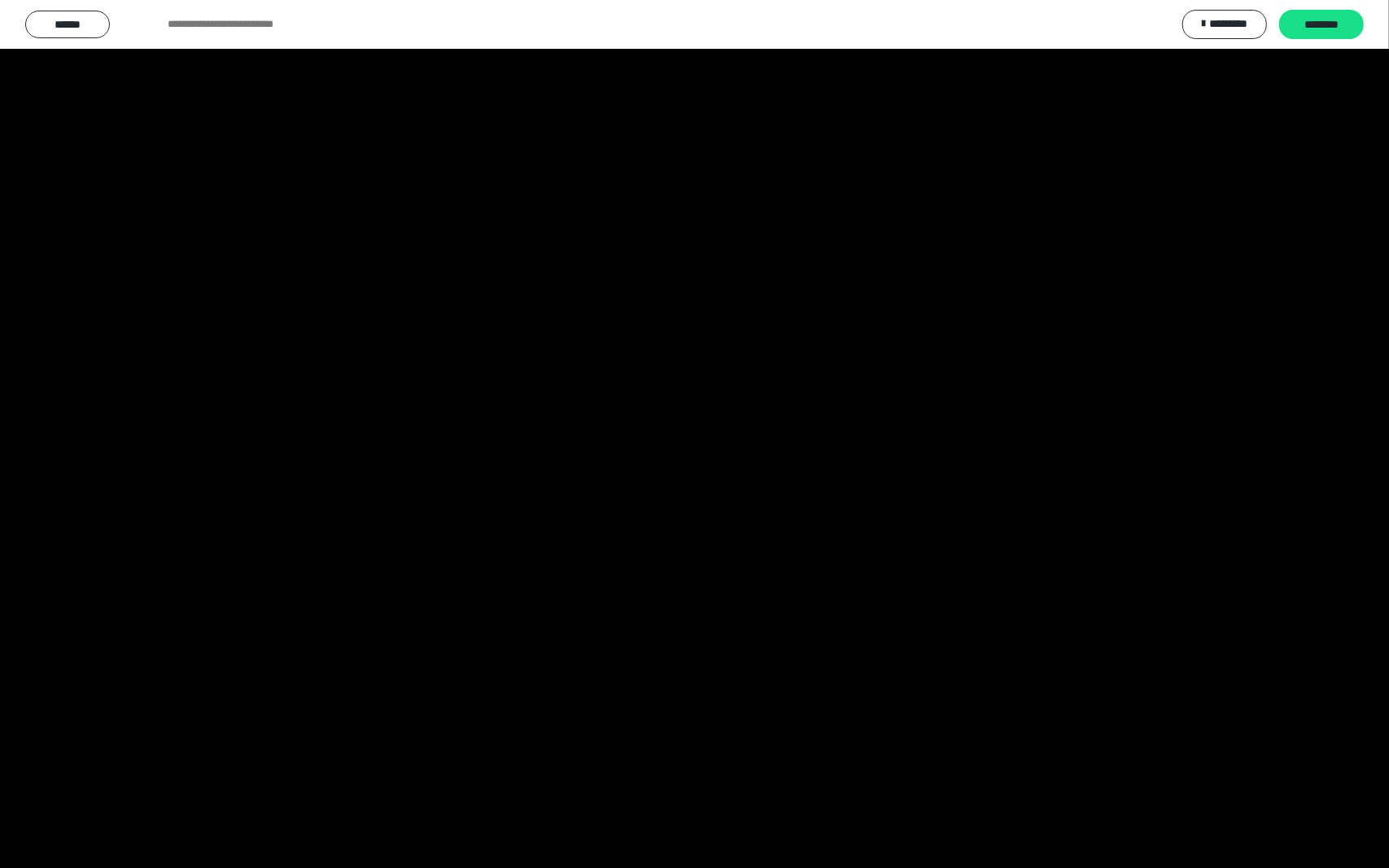 click at bounding box center [694, 434] 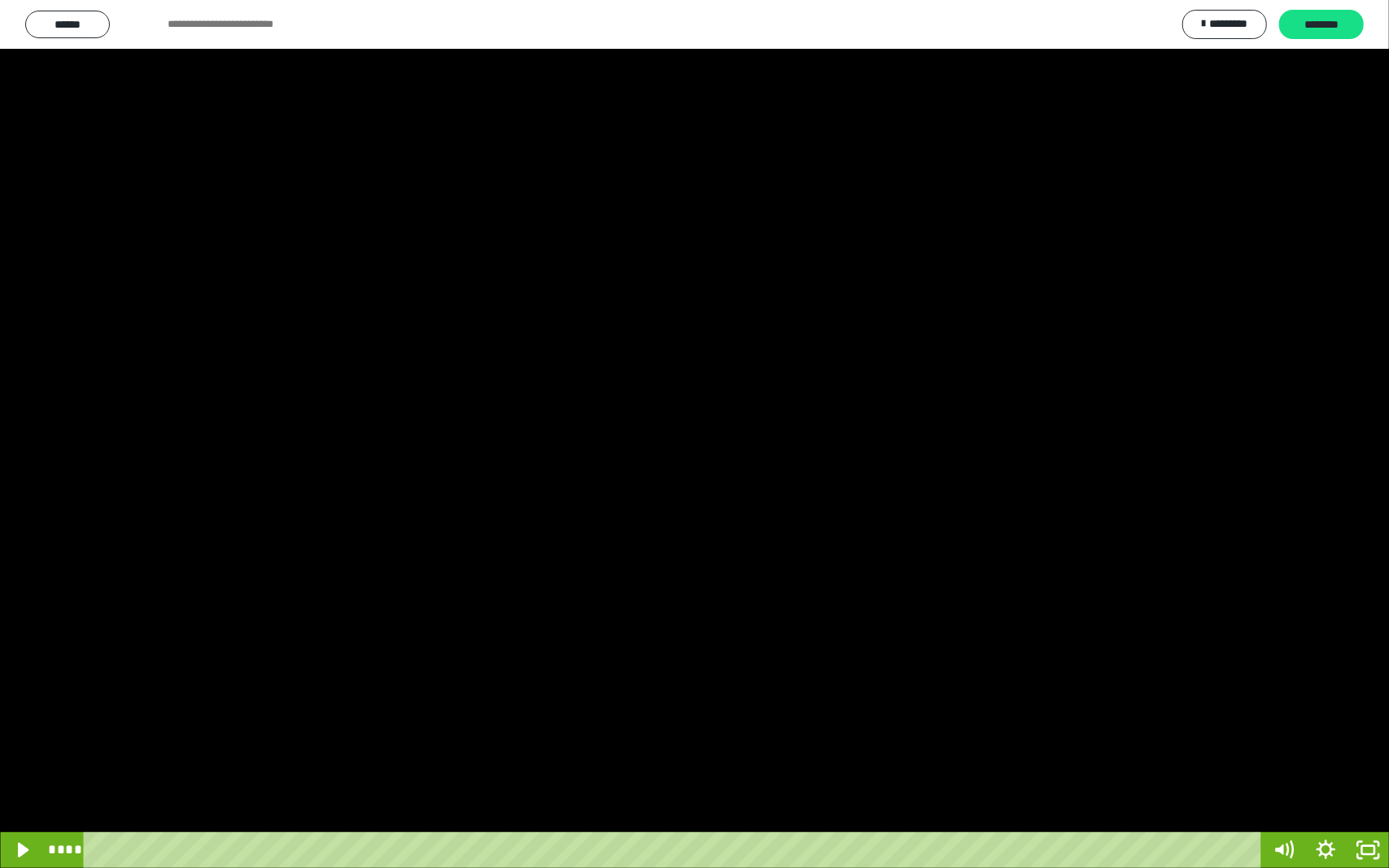 click at bounding box center (694, 434) 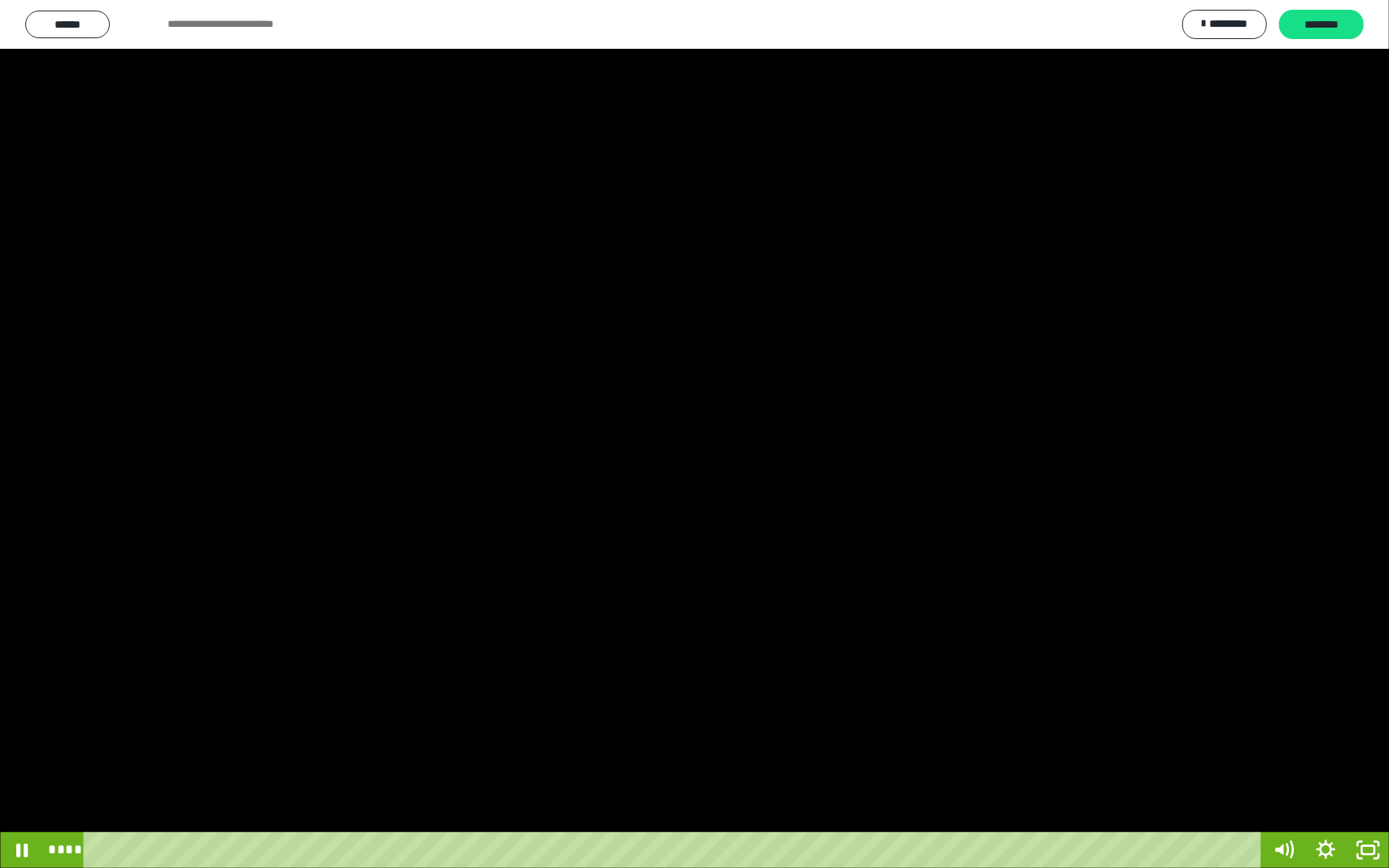 click at bounding box center (694, 434) 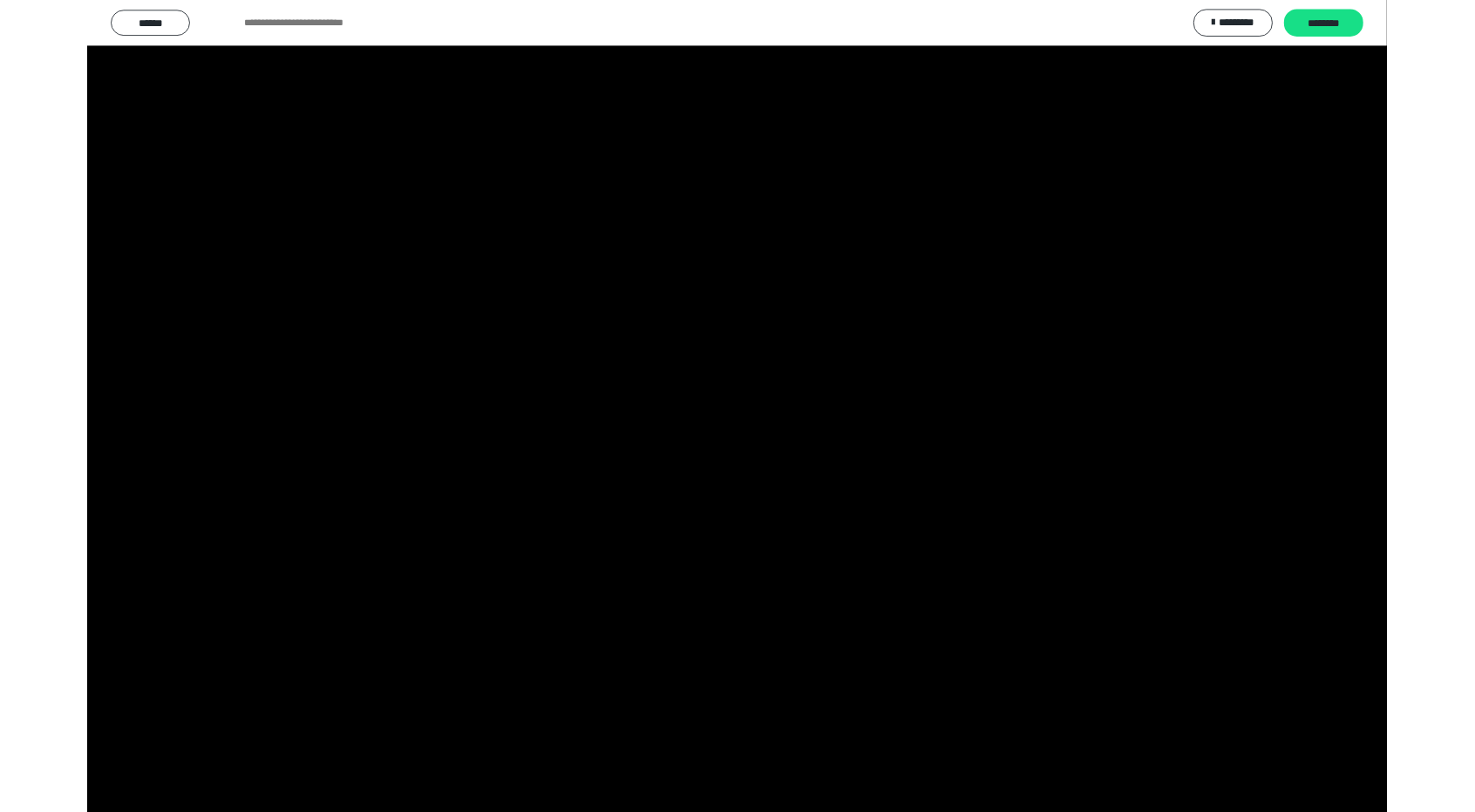 scroll, scrollTop: 3157, scrollLeft: 0, axis: vertical 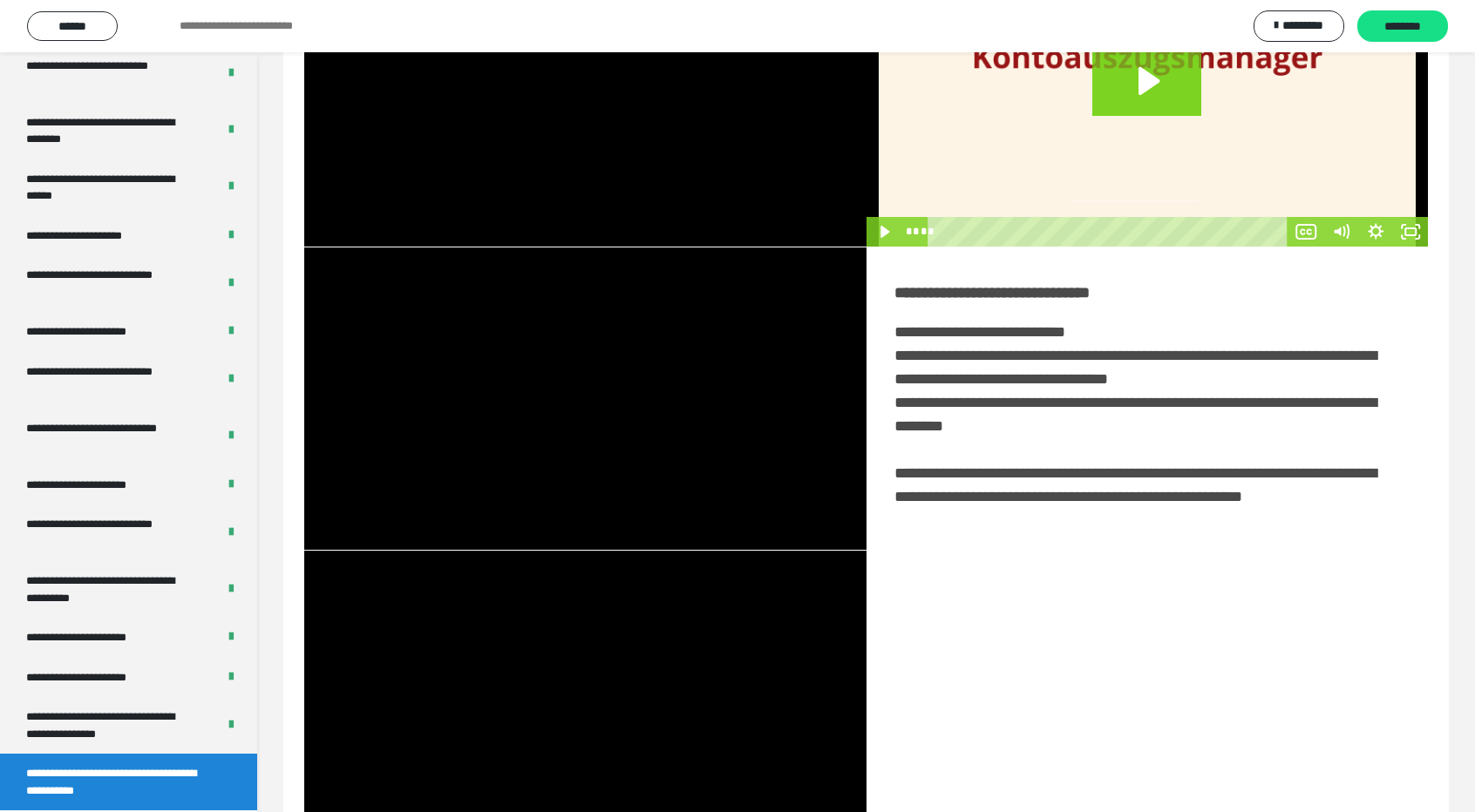 click at bounding box center [585, 701] 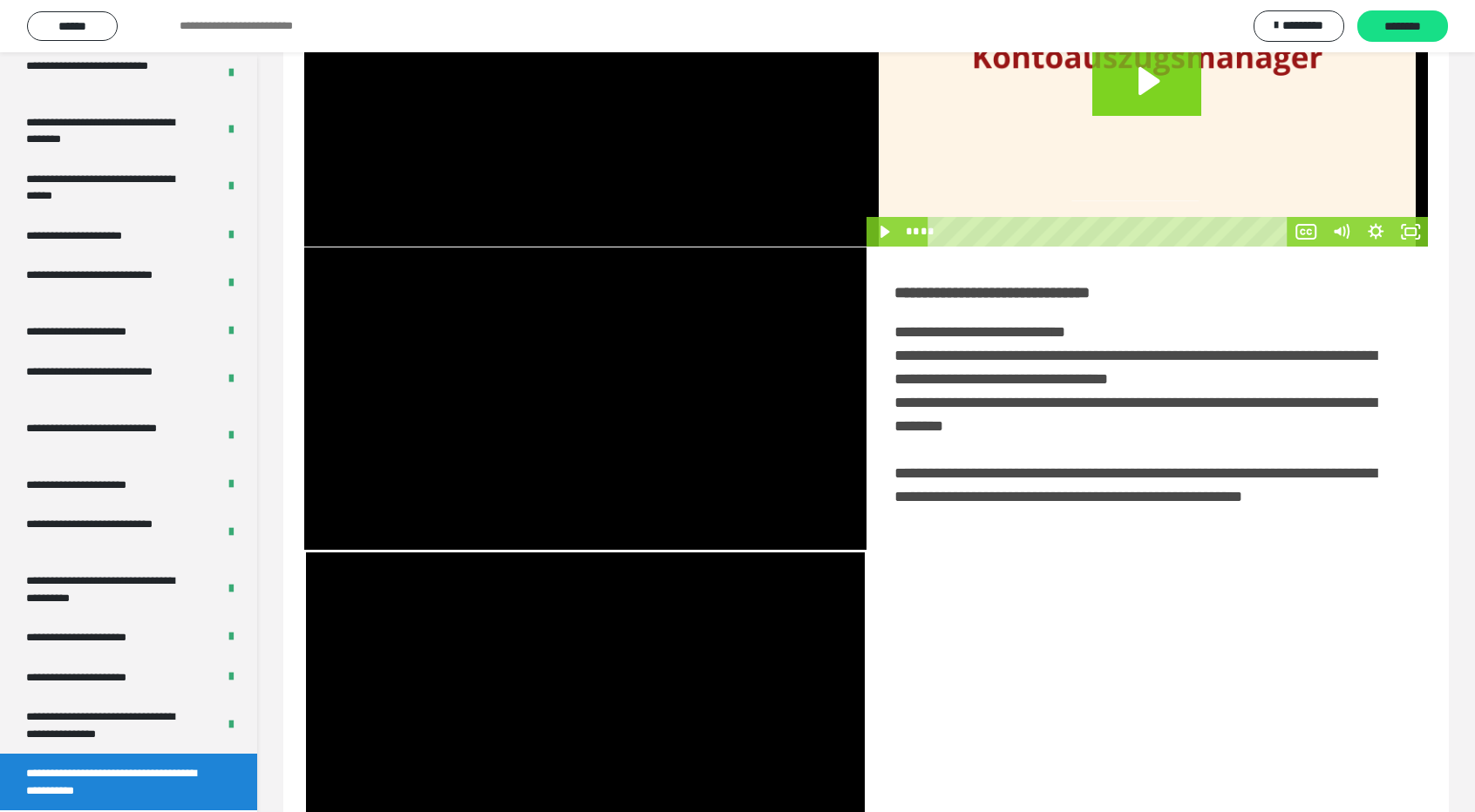 scroll, scrollTop: 288, scrollLeft: 0, axis: vertical 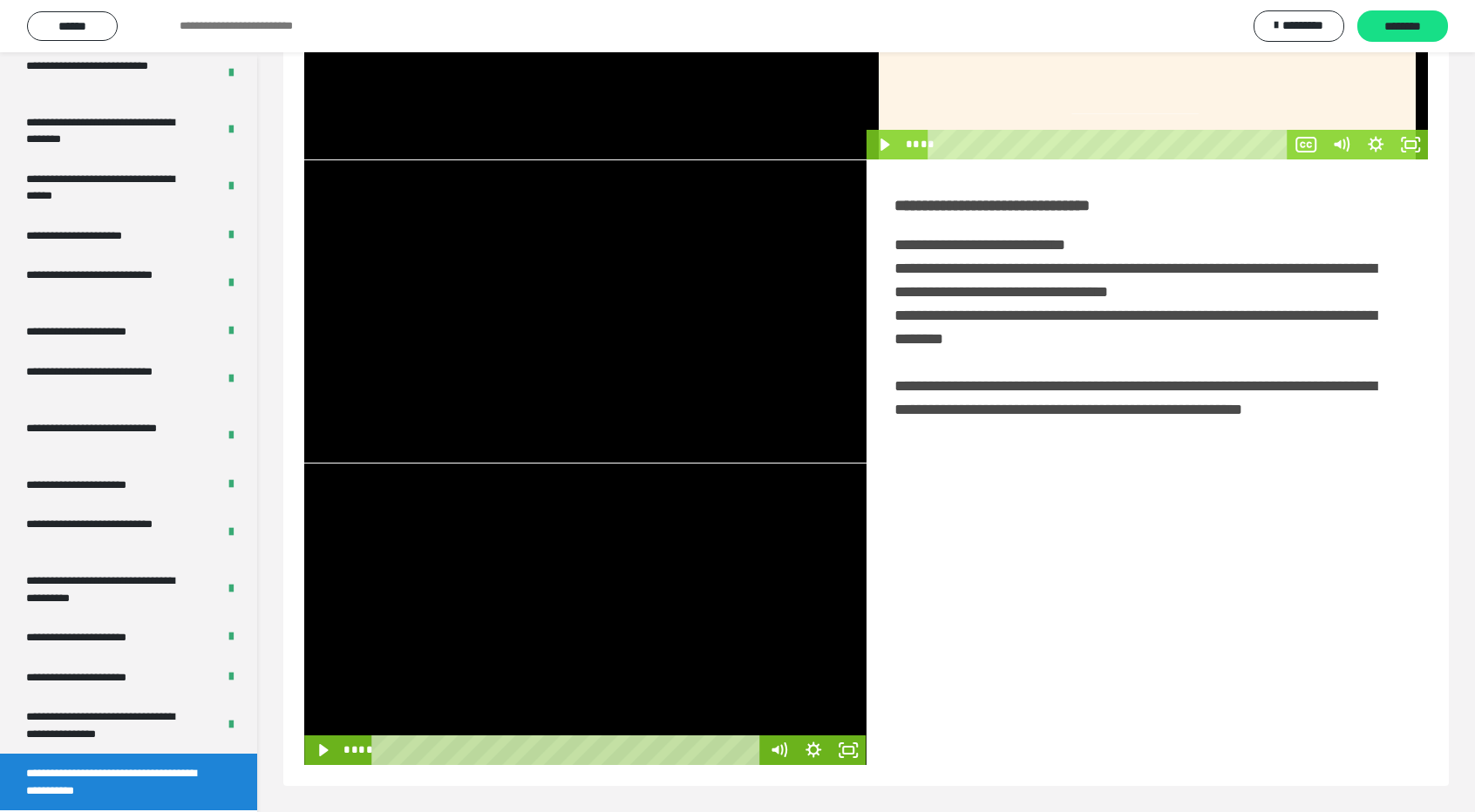 click at bounding box center (585, 614) 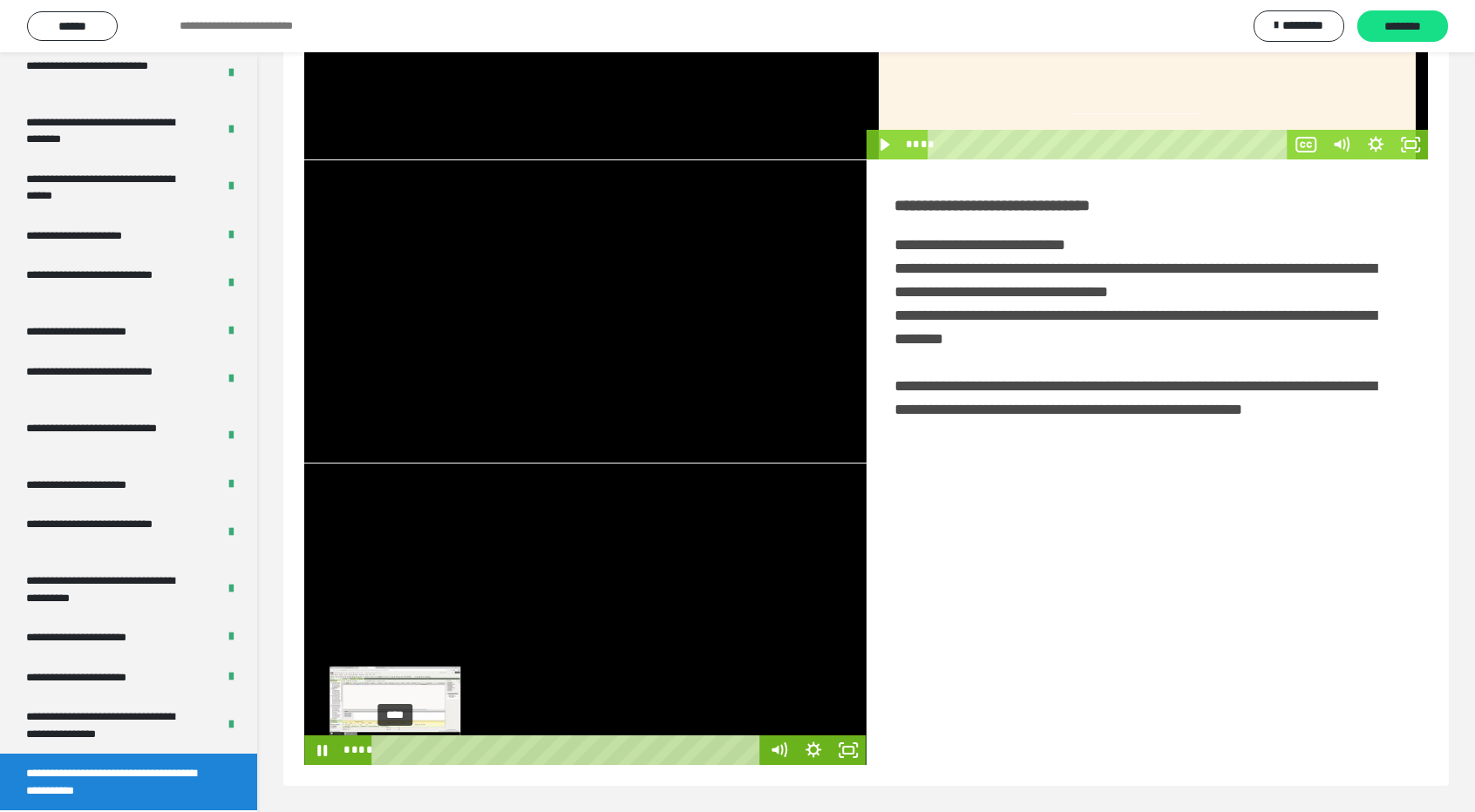 click on "****" at bounding box center (568, 750) 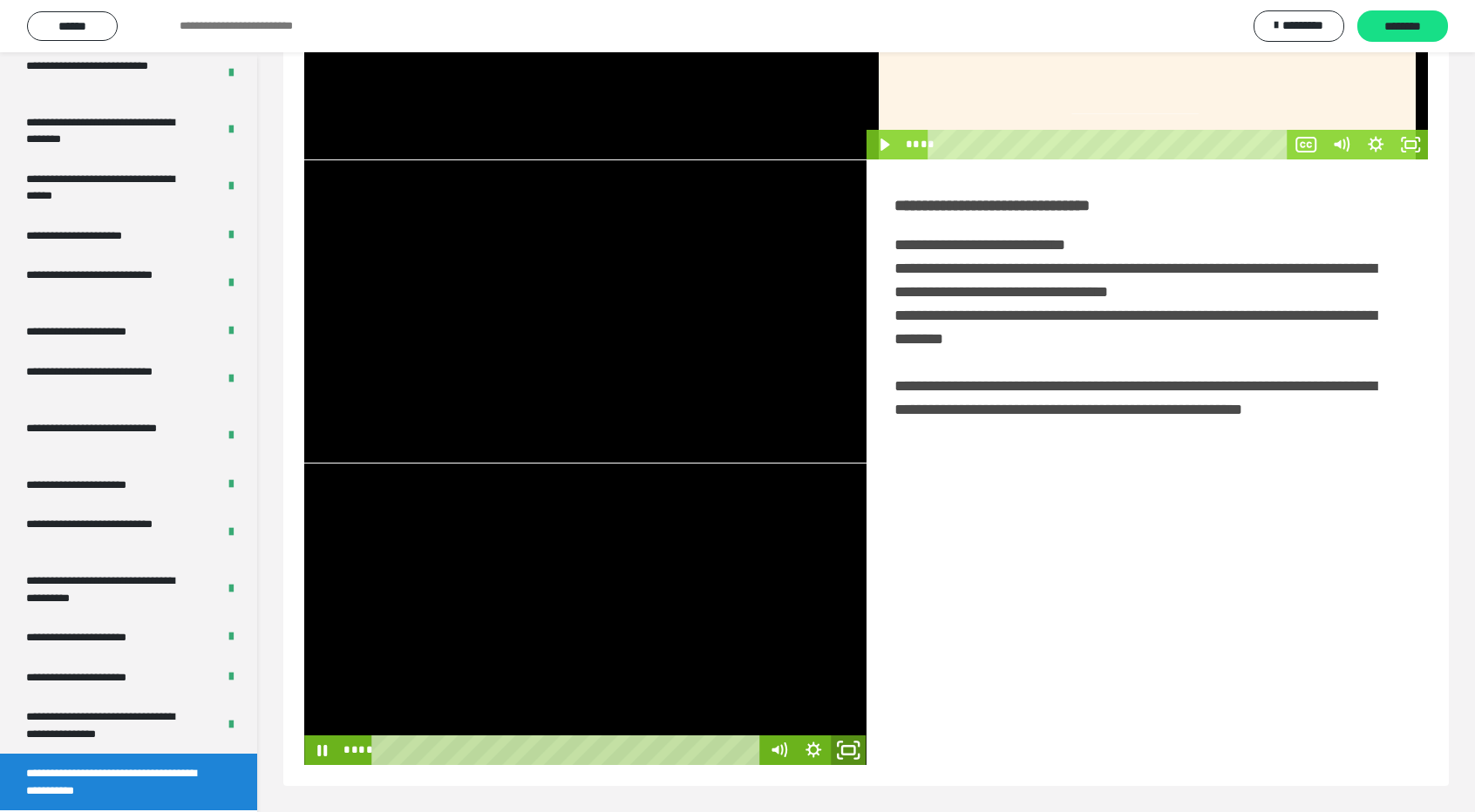 click 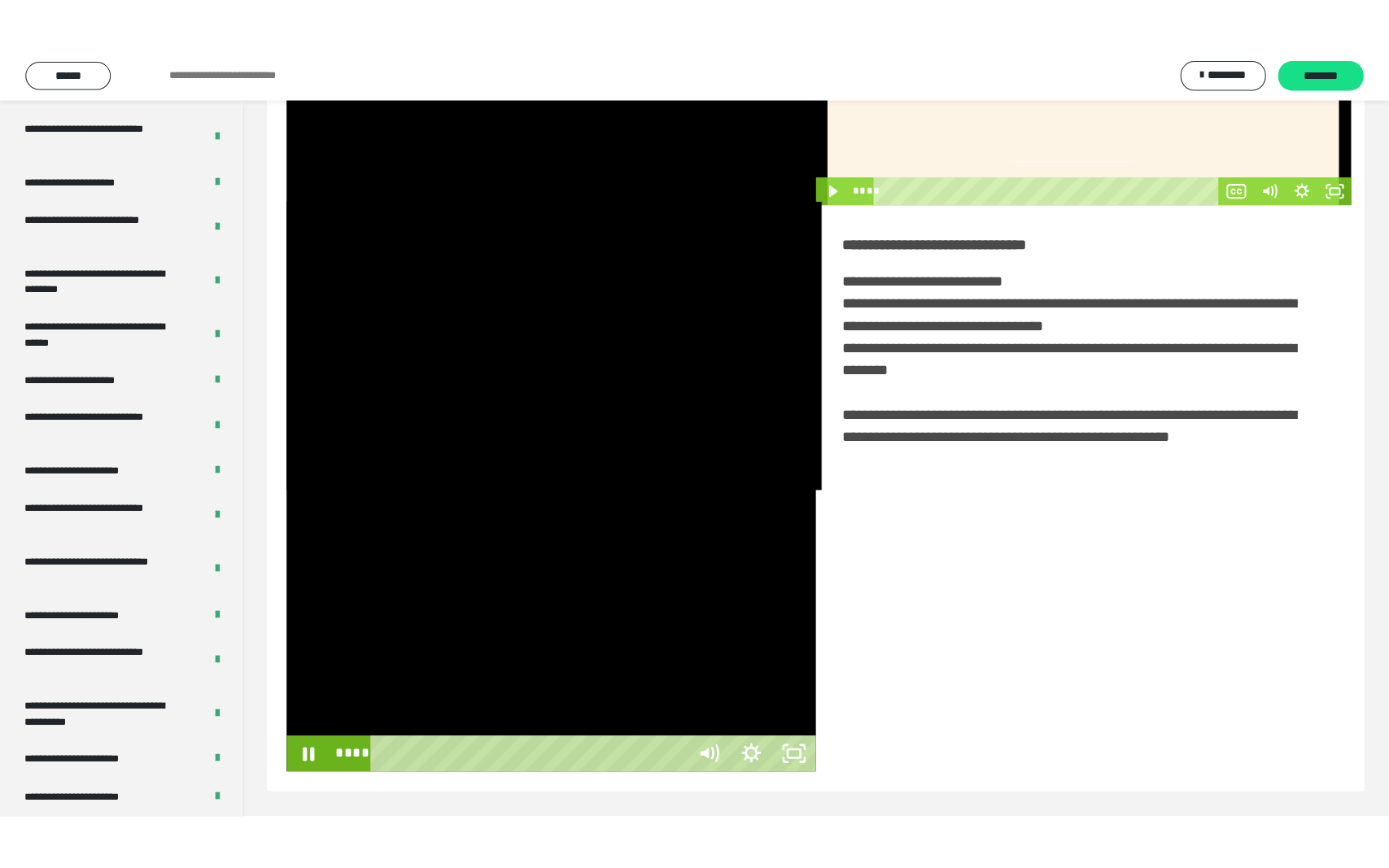 scroll, scrollTop: 166, scrollLeft: 0, axis: vertical 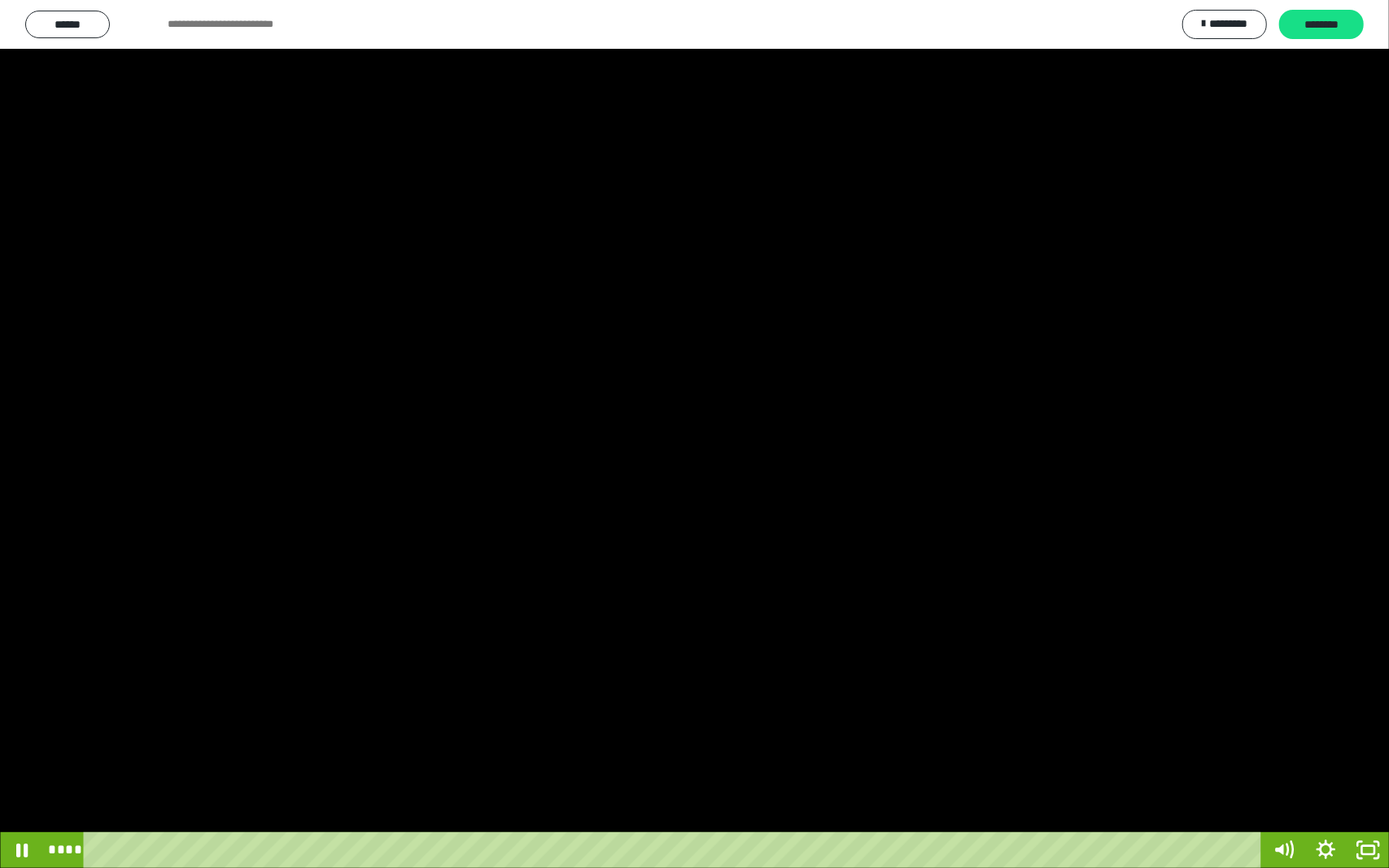 click at bounding box center (694, 434) 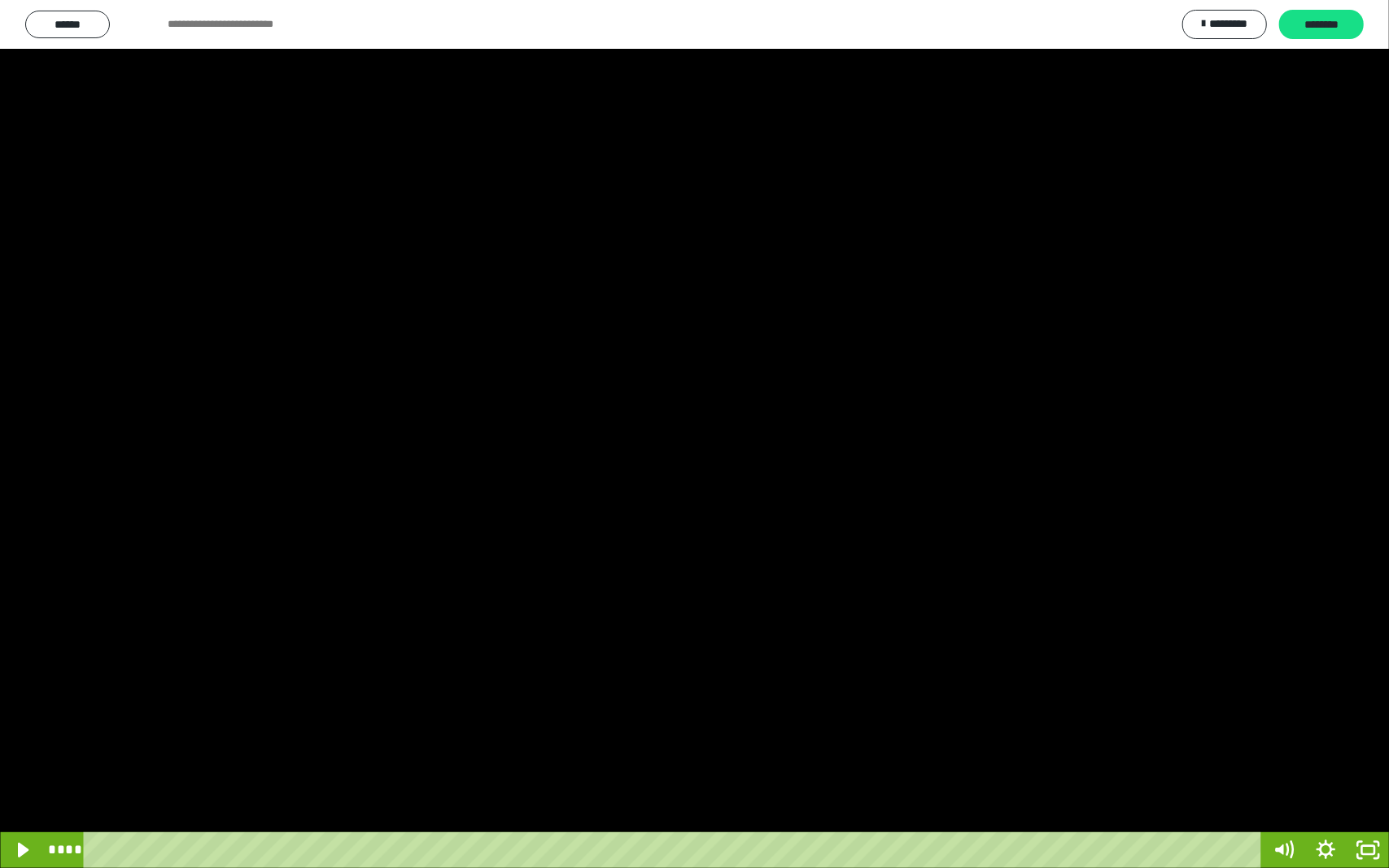 click at bounding box center (694, 434) 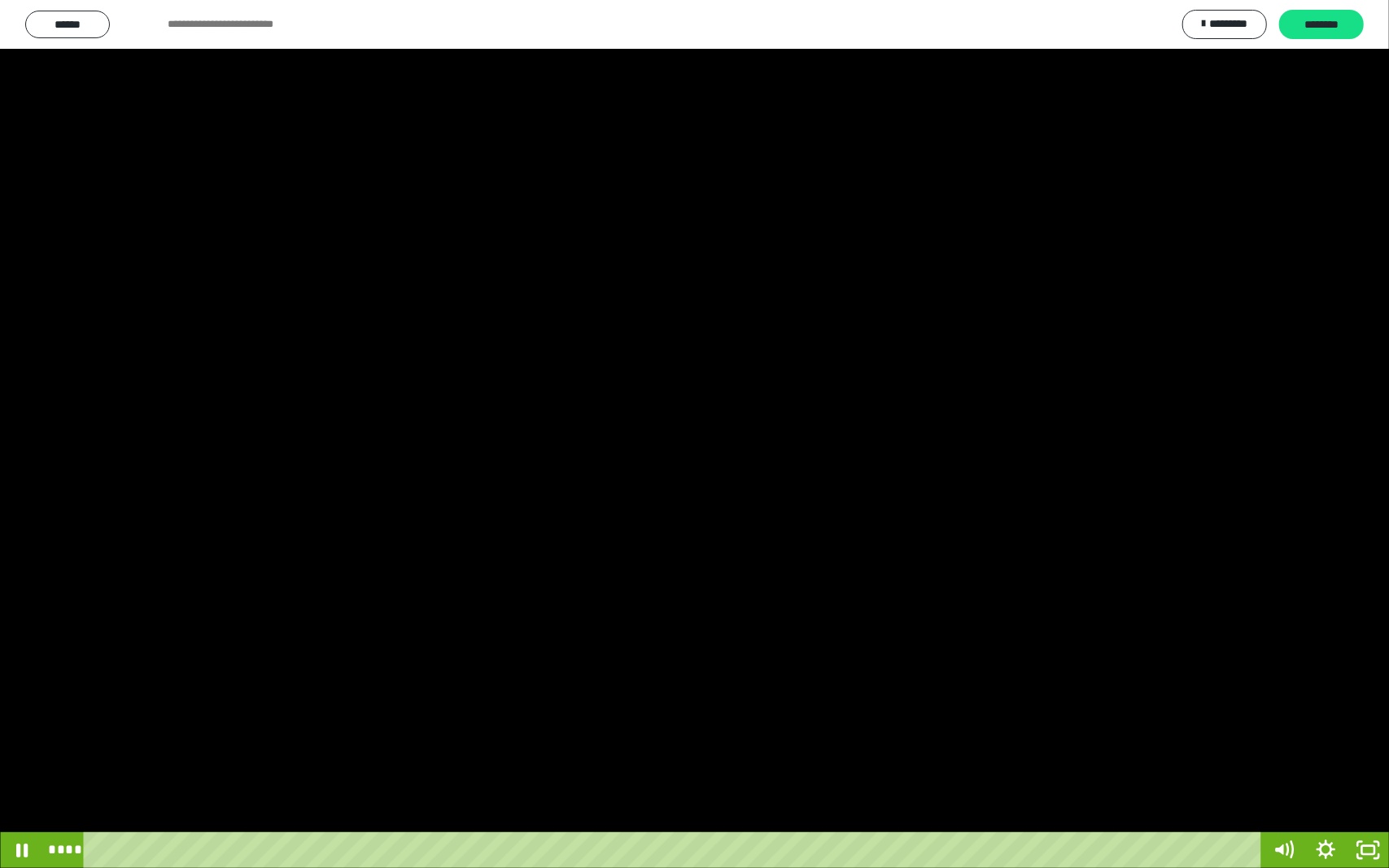 click at bounding box center [694, 434] 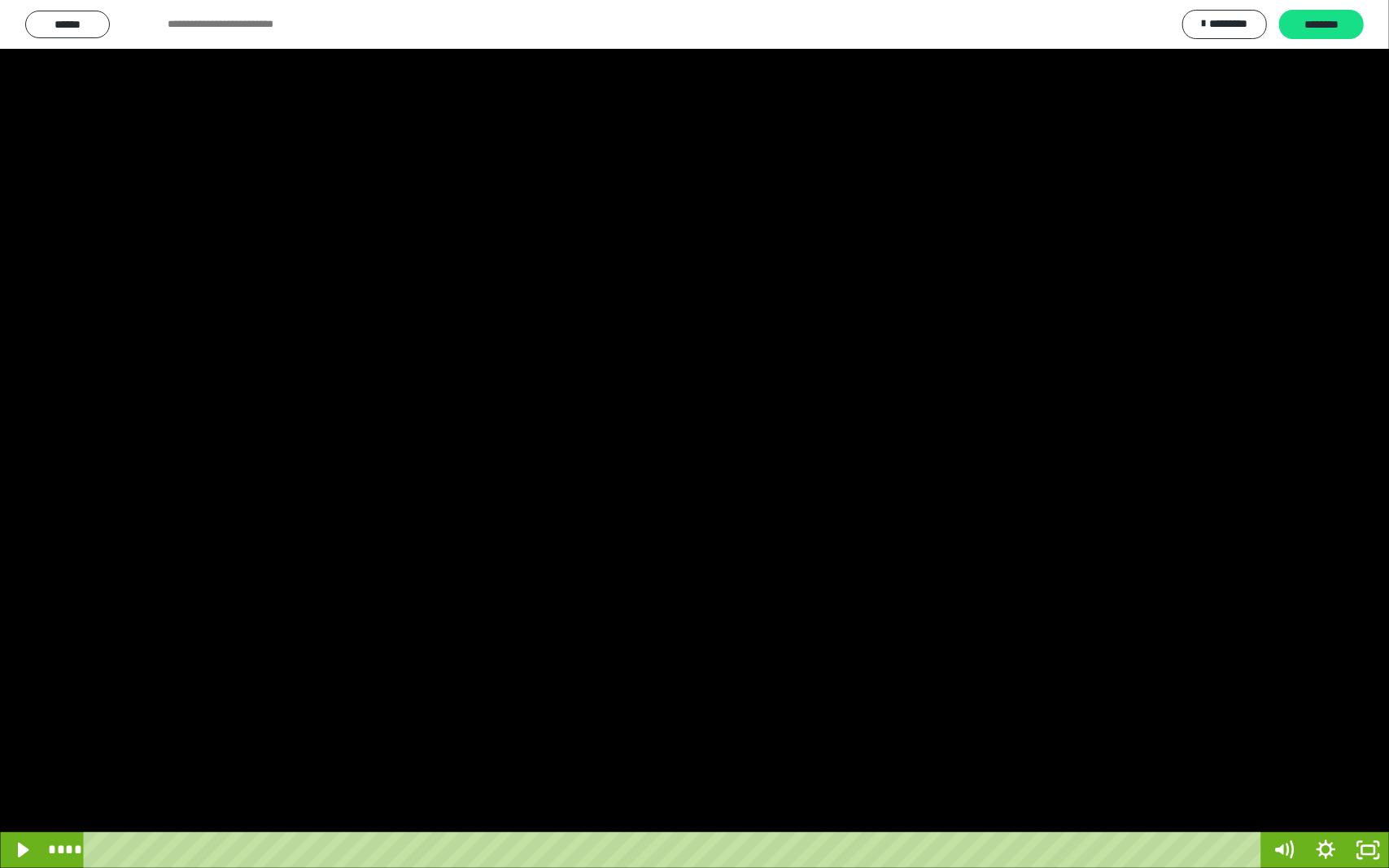 click at bounding box center (694, 434) 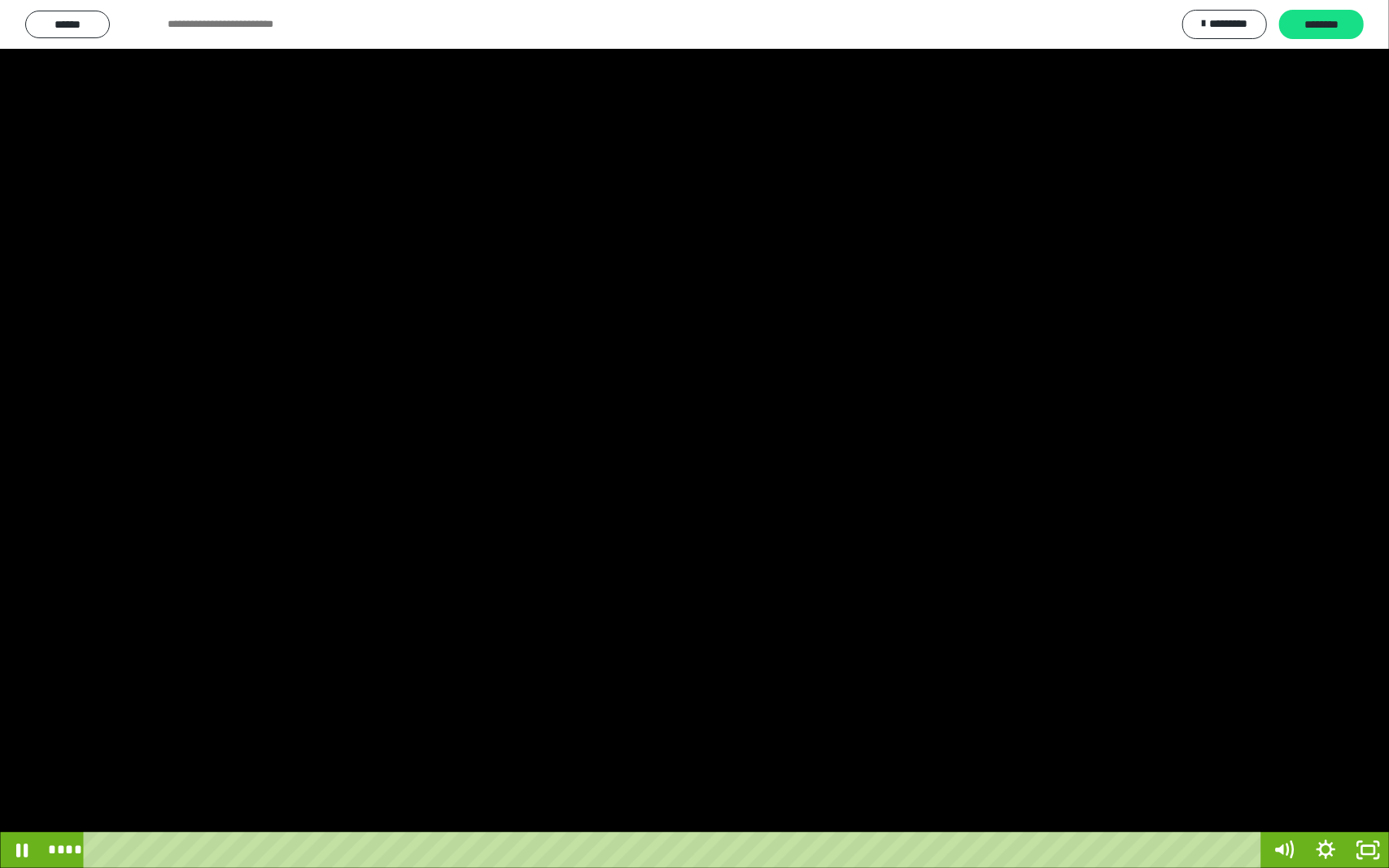 click at bounding box center [694, 434] 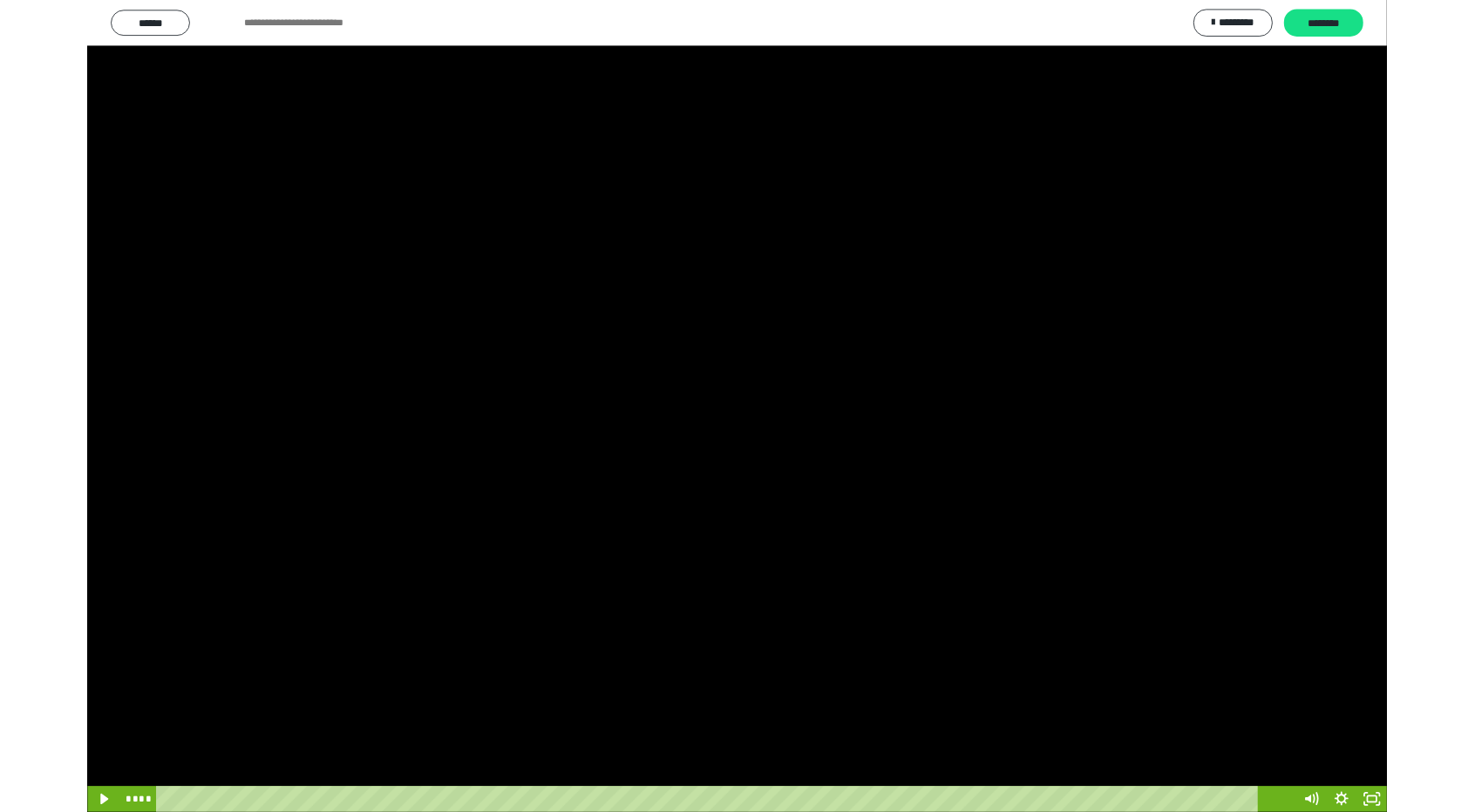 scroll, scrollTop: 3157, scrollLeft: 0, axis: vertical 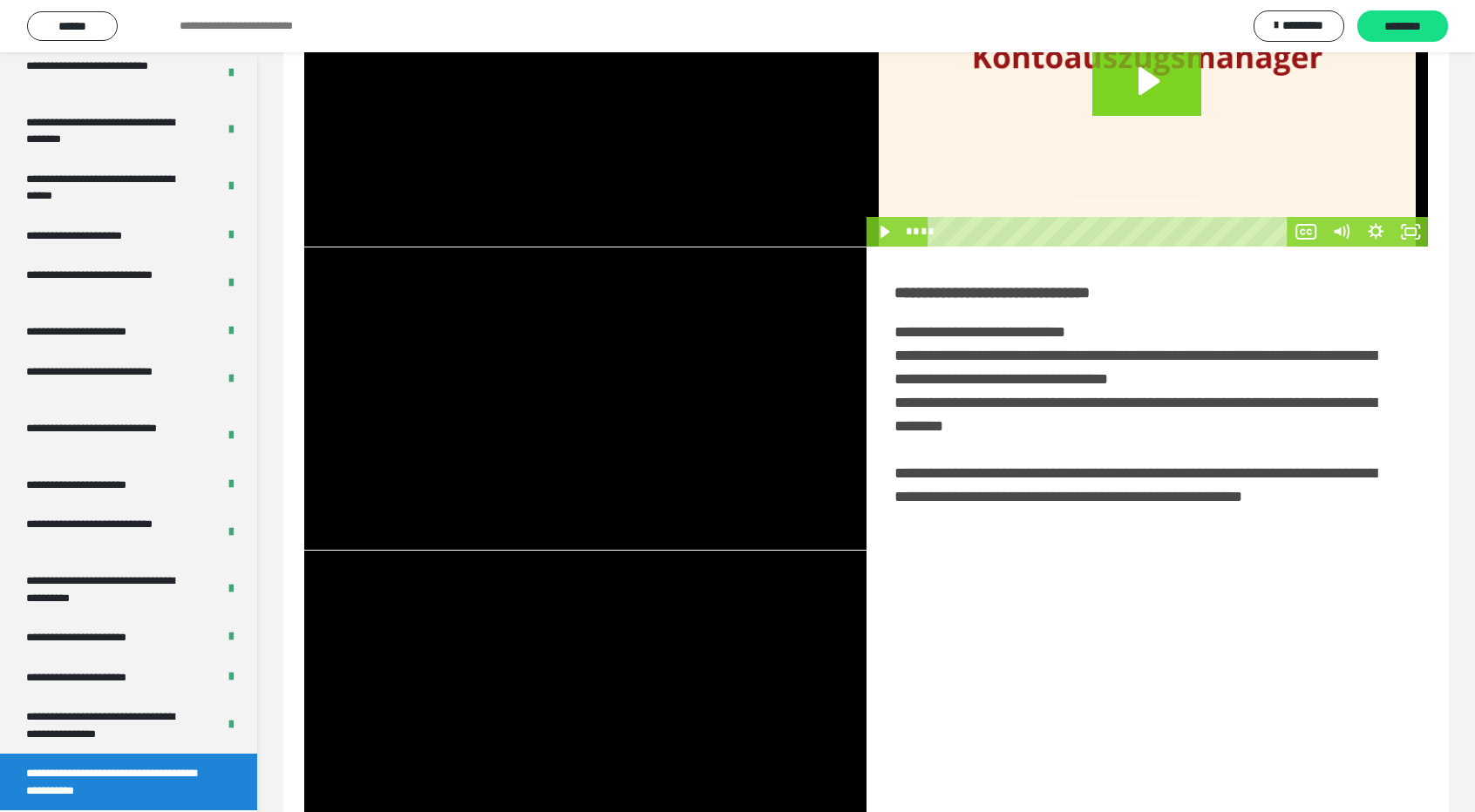 click at bounding box center [585, 701] 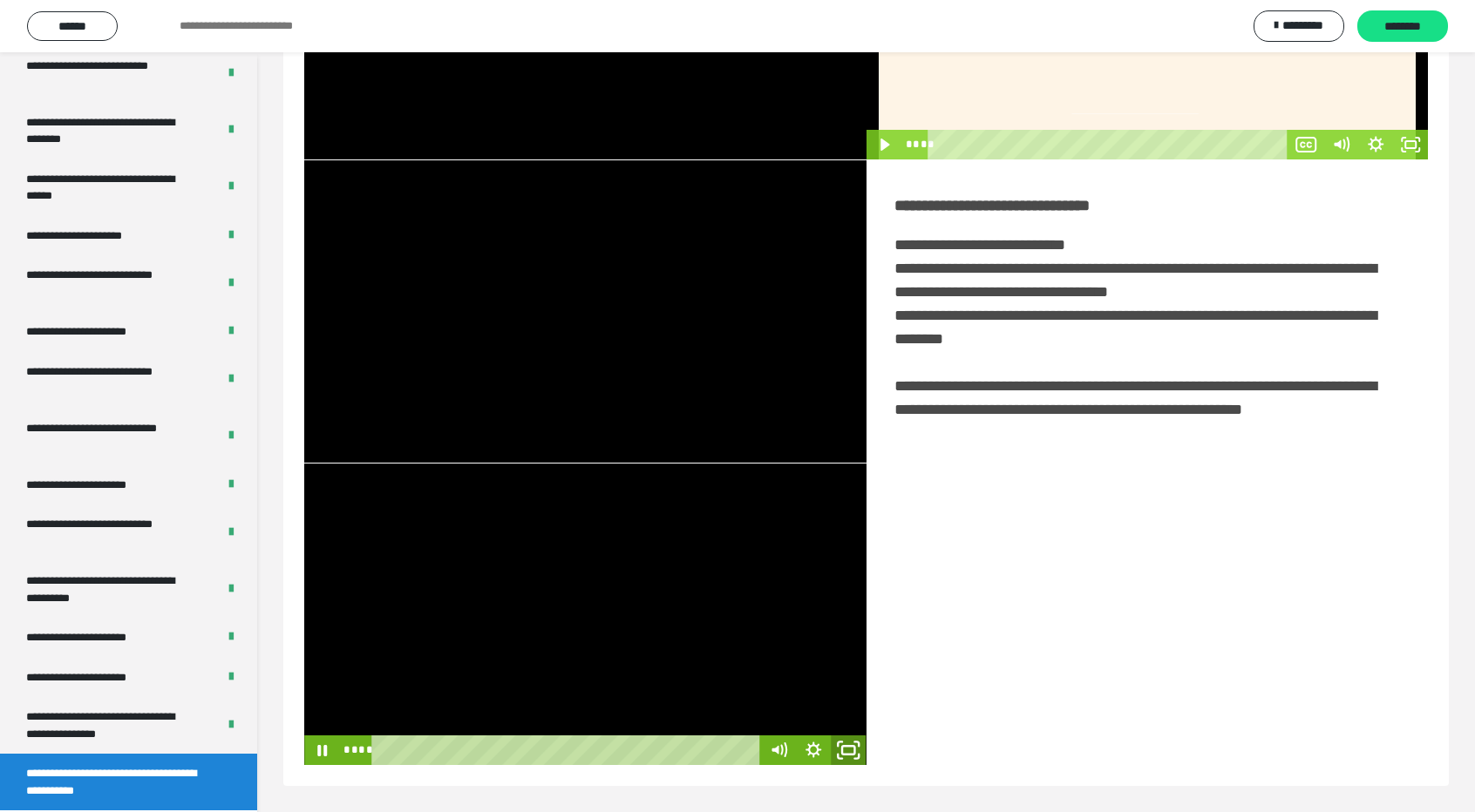click 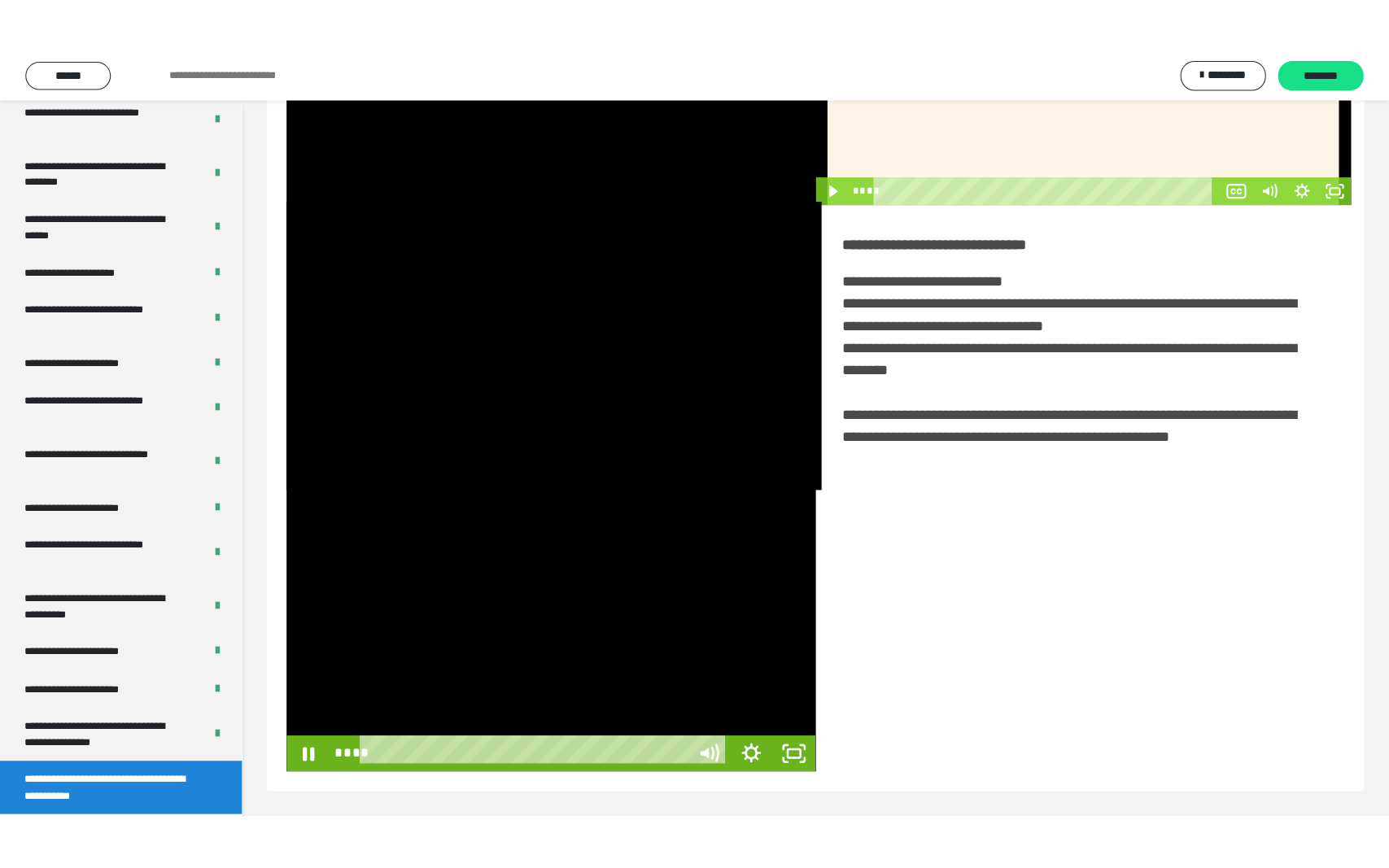 scroll, scrollTop: 166, scrollLeft: 0, axis: vertical 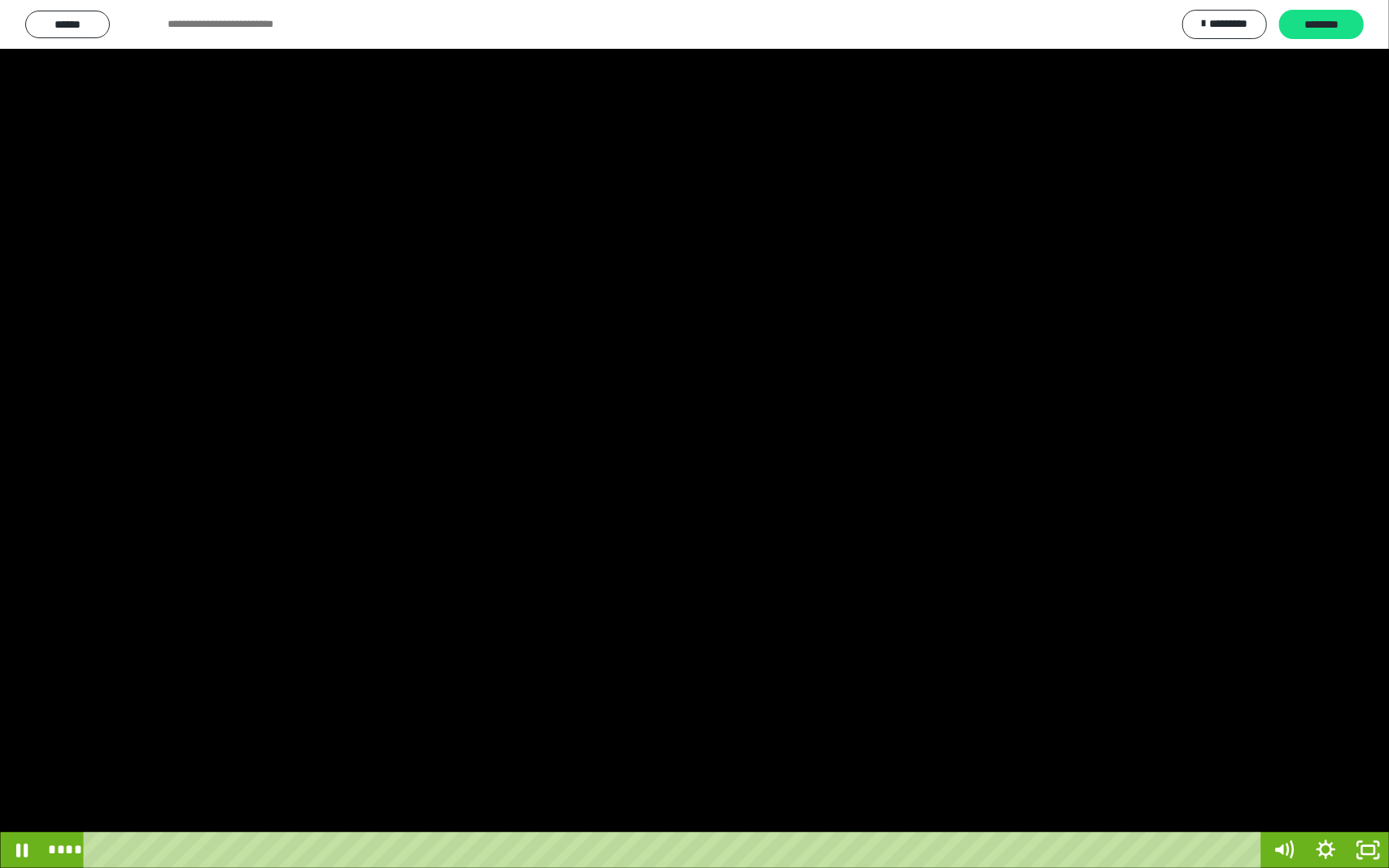 click at bounding box center [694, 434] 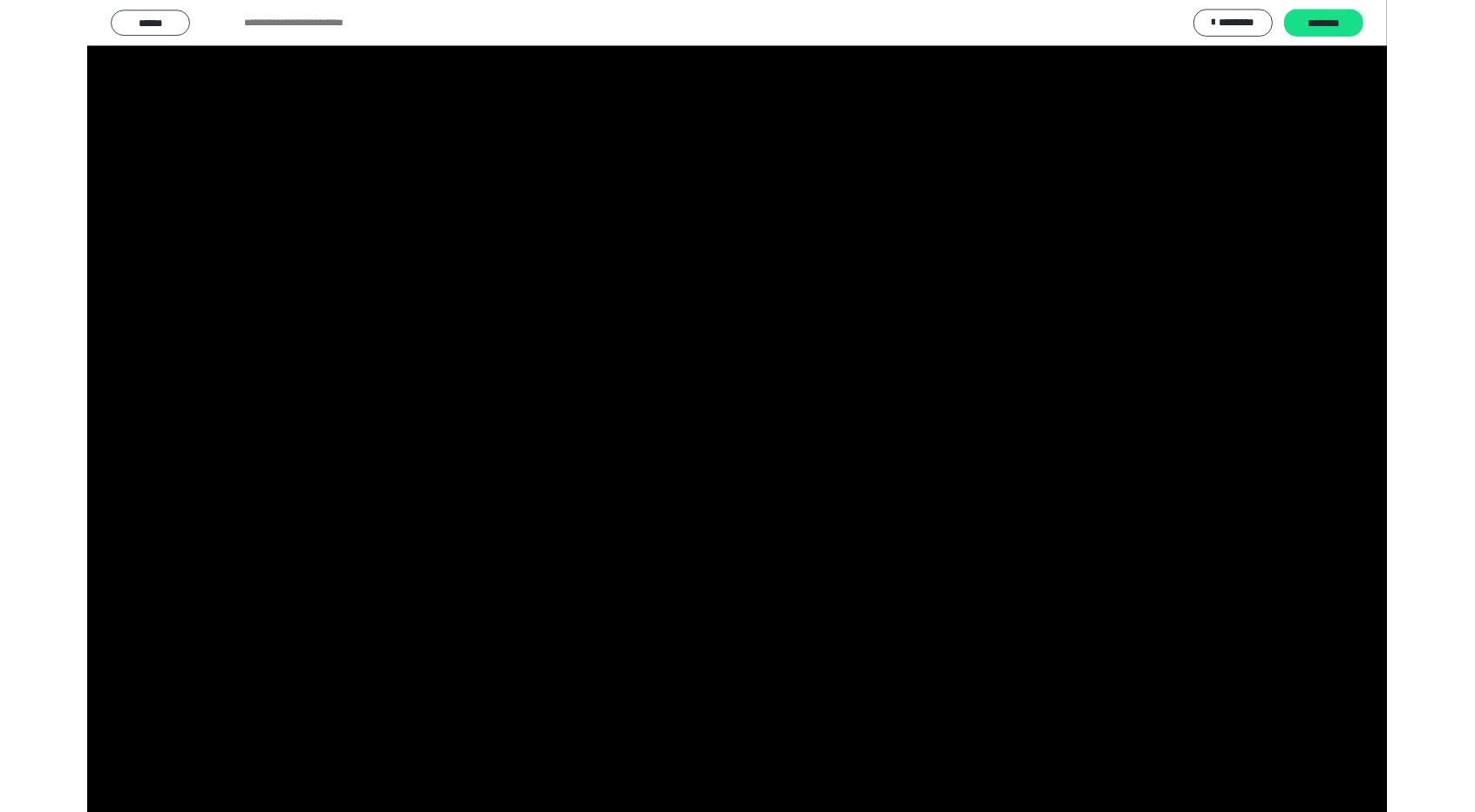 scroll, scrollTop: 3157, scrollLeft: 0, axis: vertical 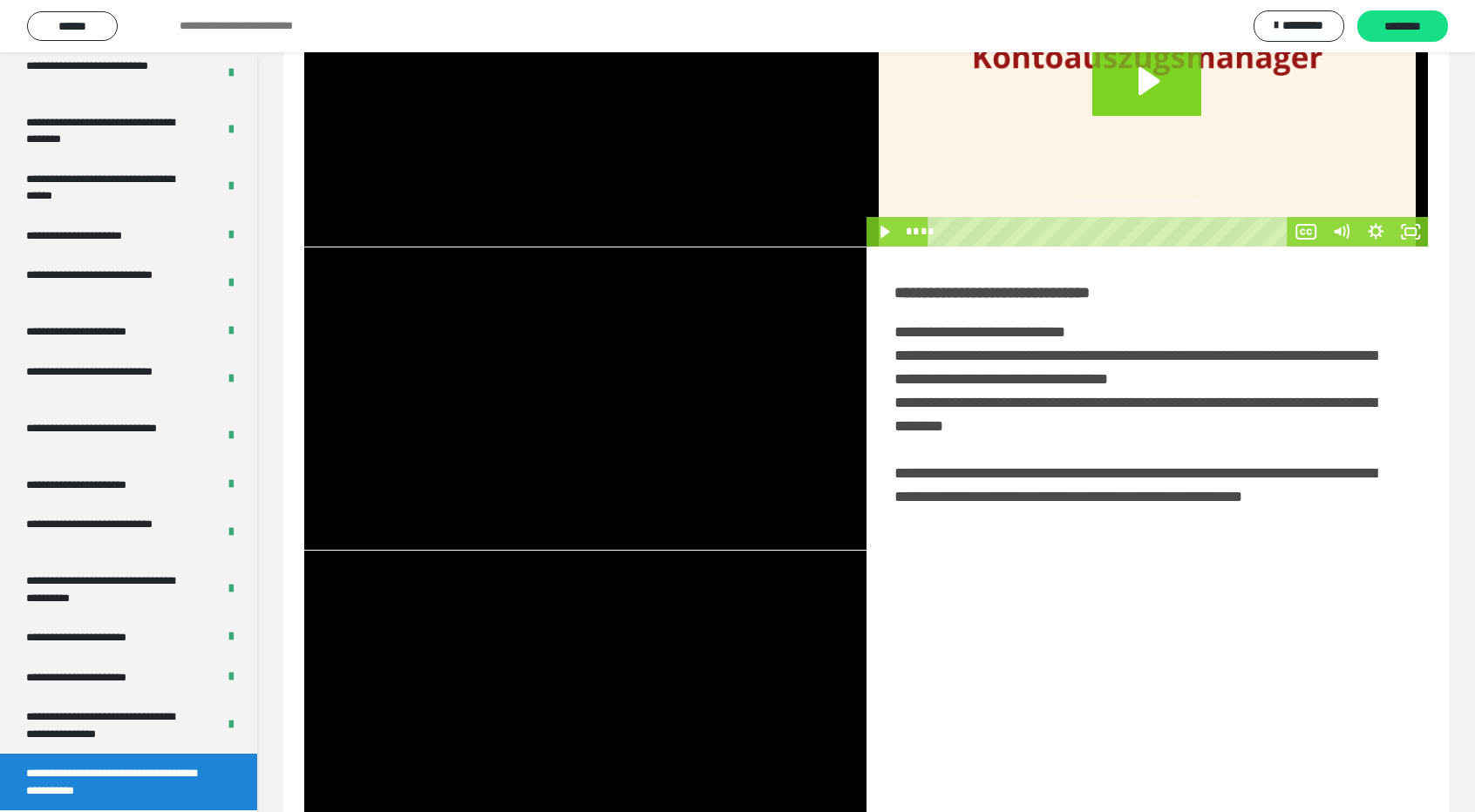 click at bounding box center [585, 701] 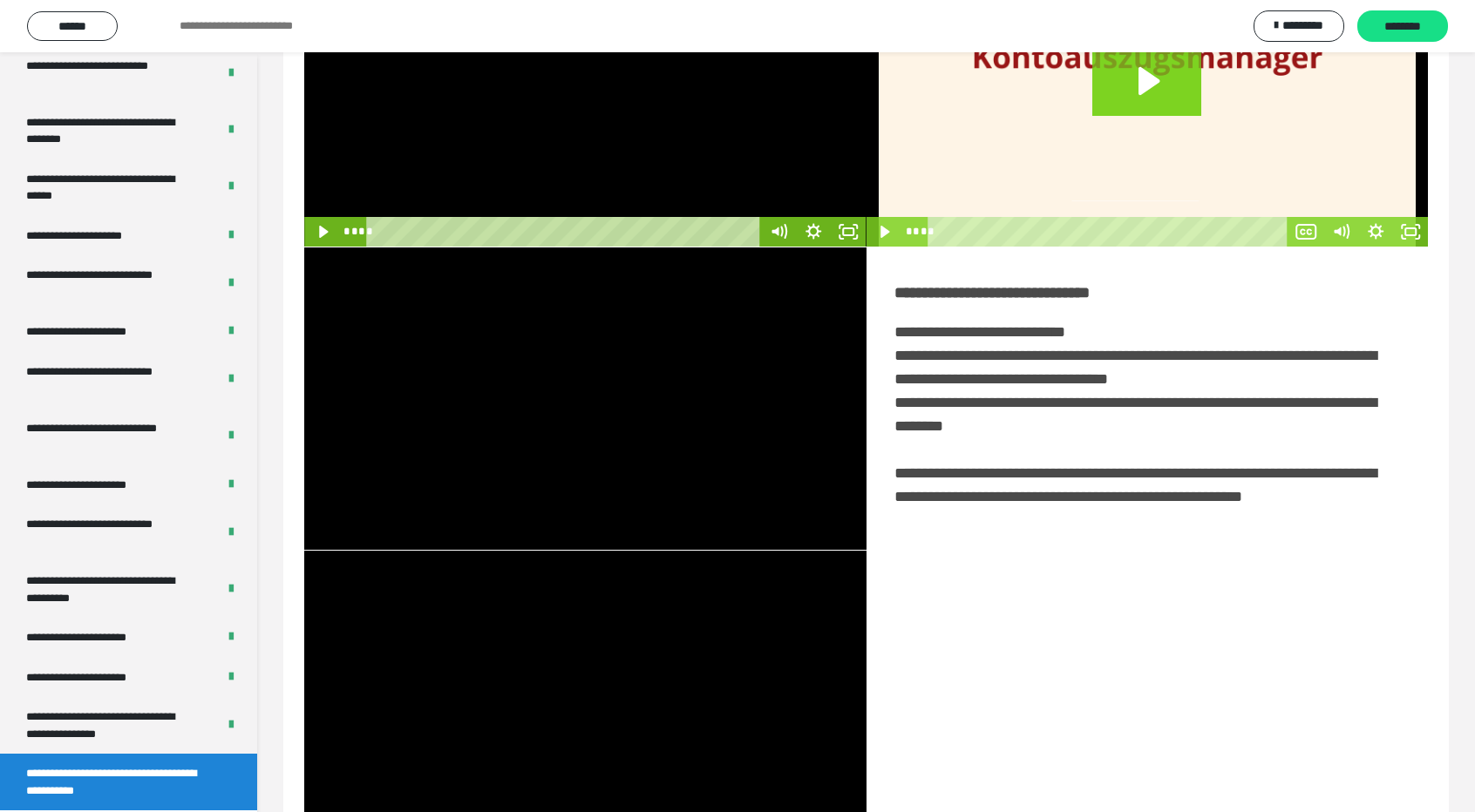click at bounding box center [585, 701] 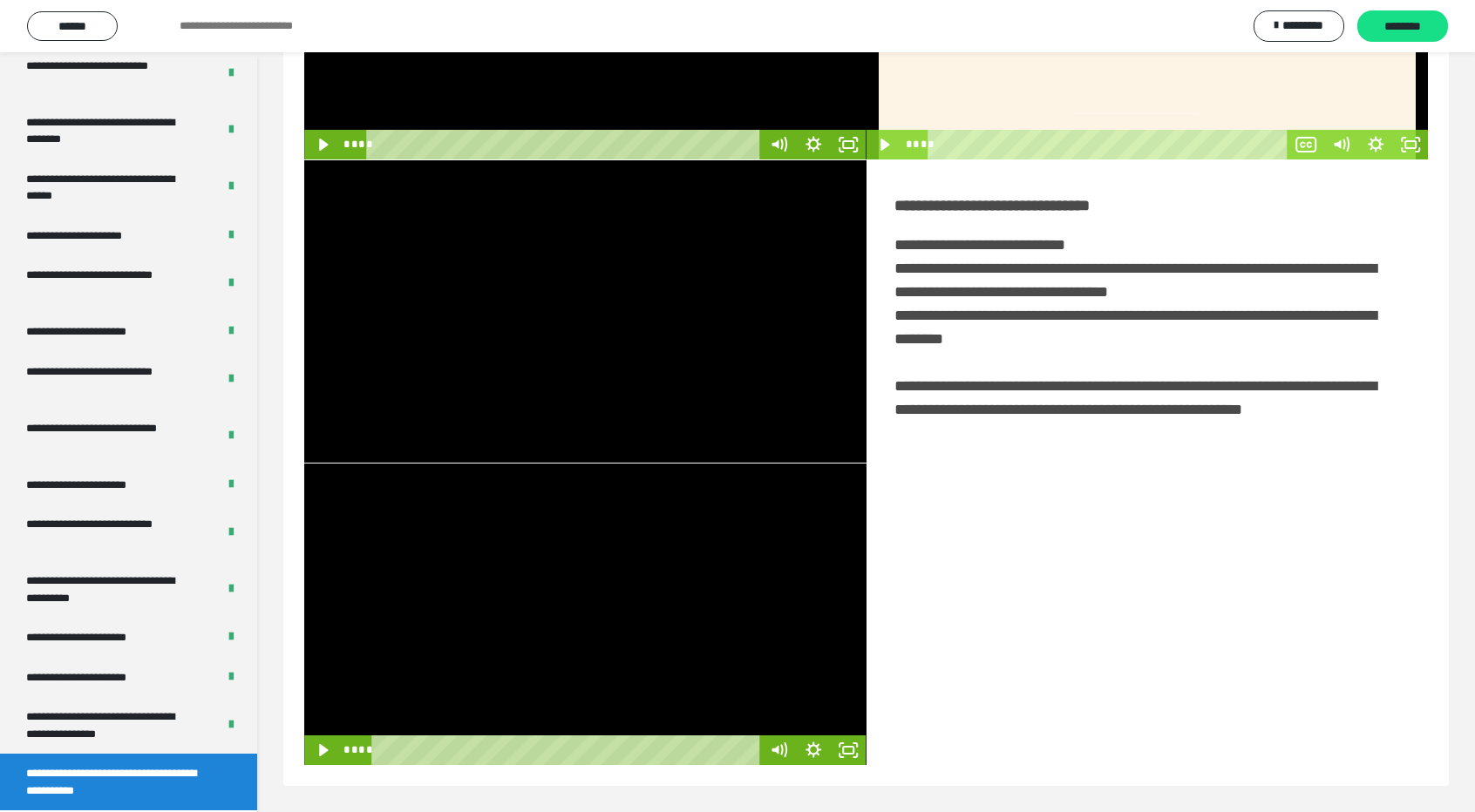 click at bounding box center [585, 614] 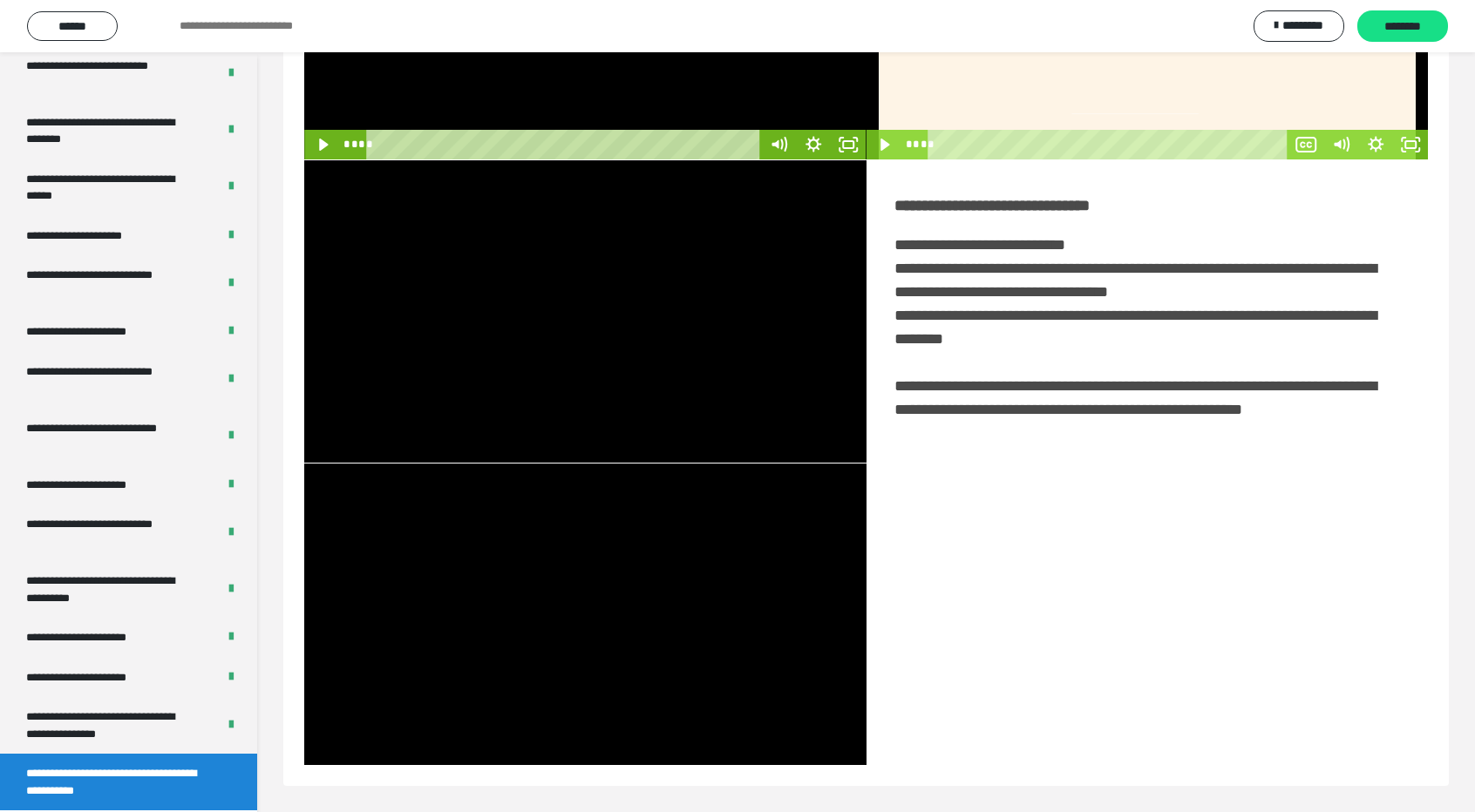 click at bounding box center [585, 614] 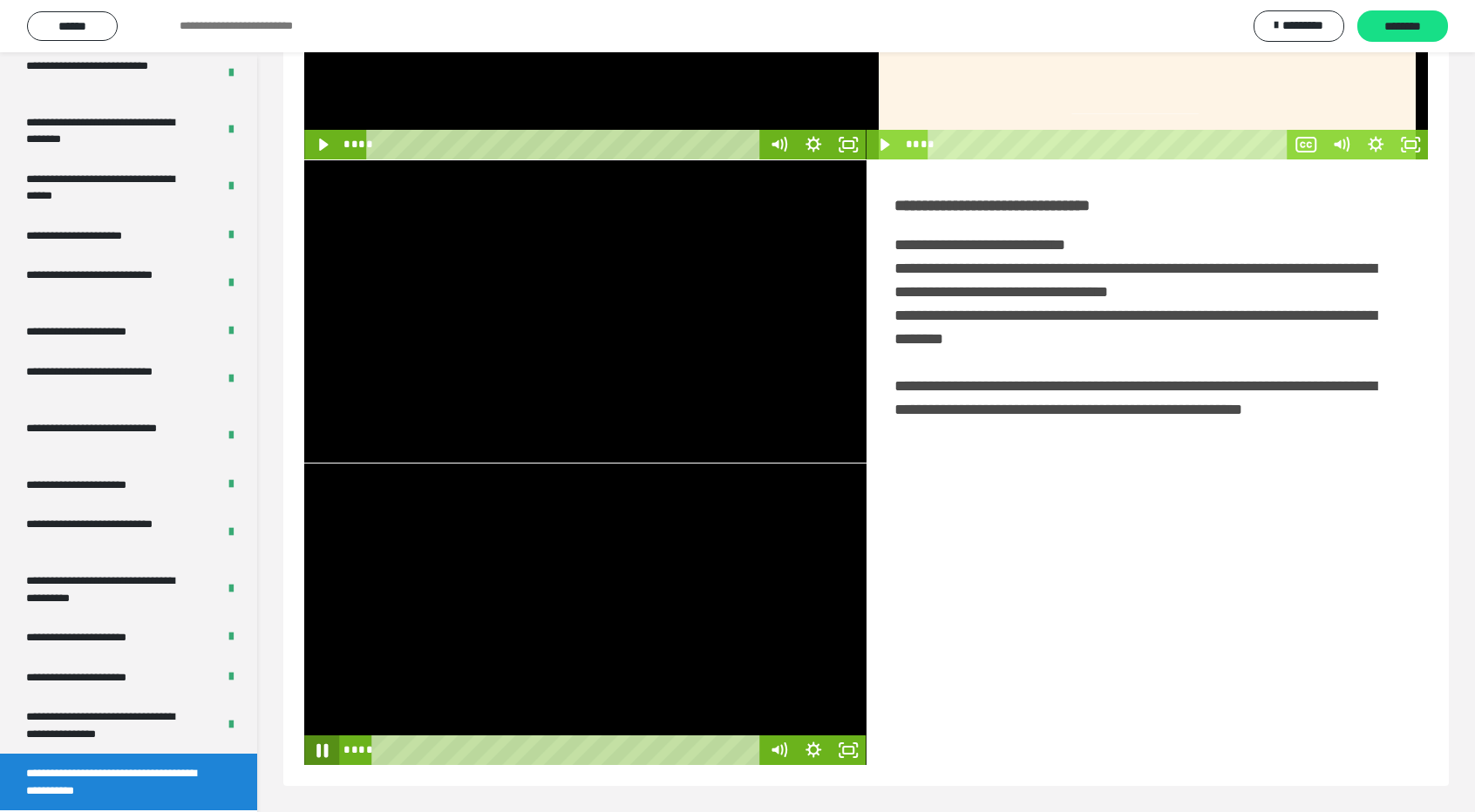 click 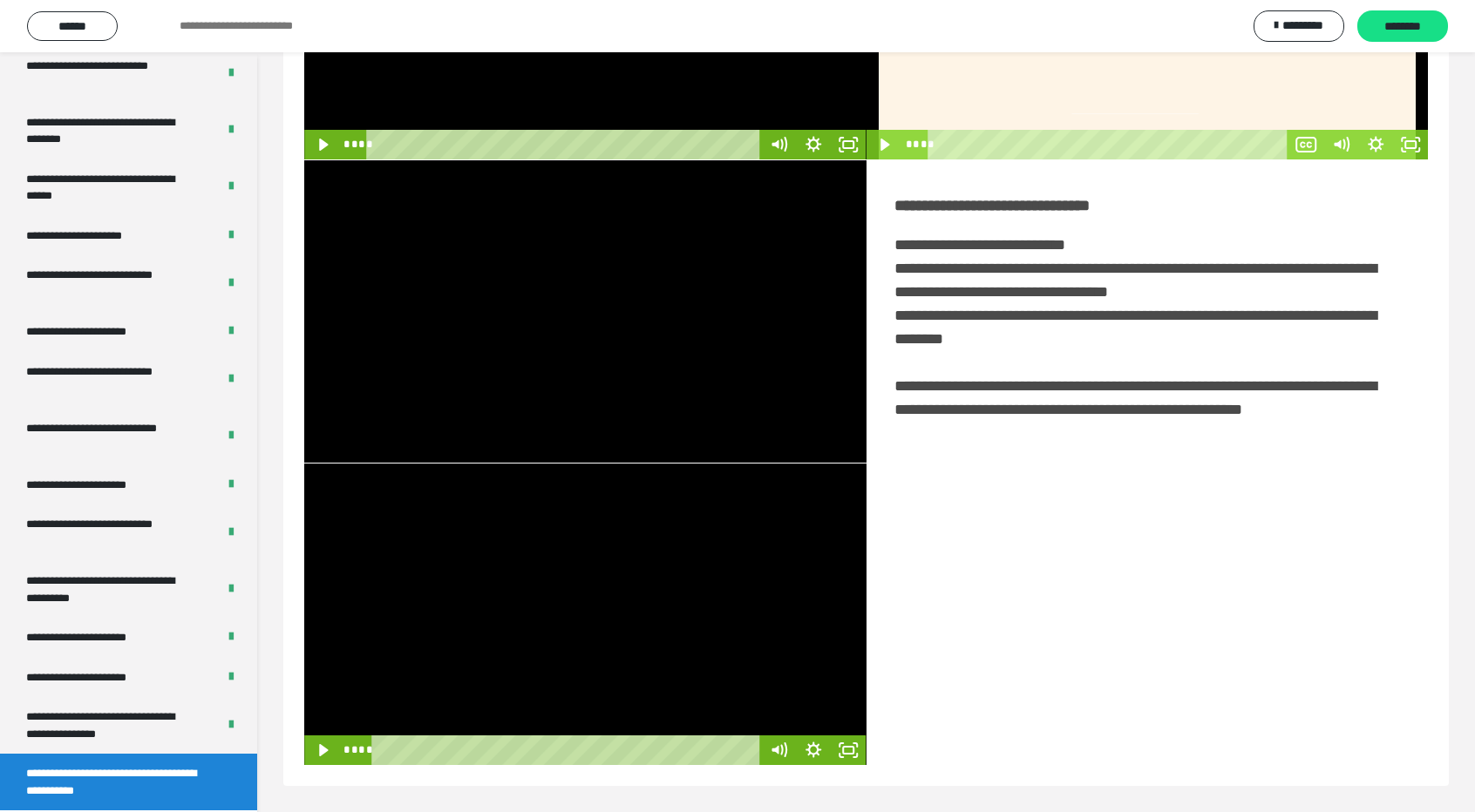 click at bounding box center (585, 614) 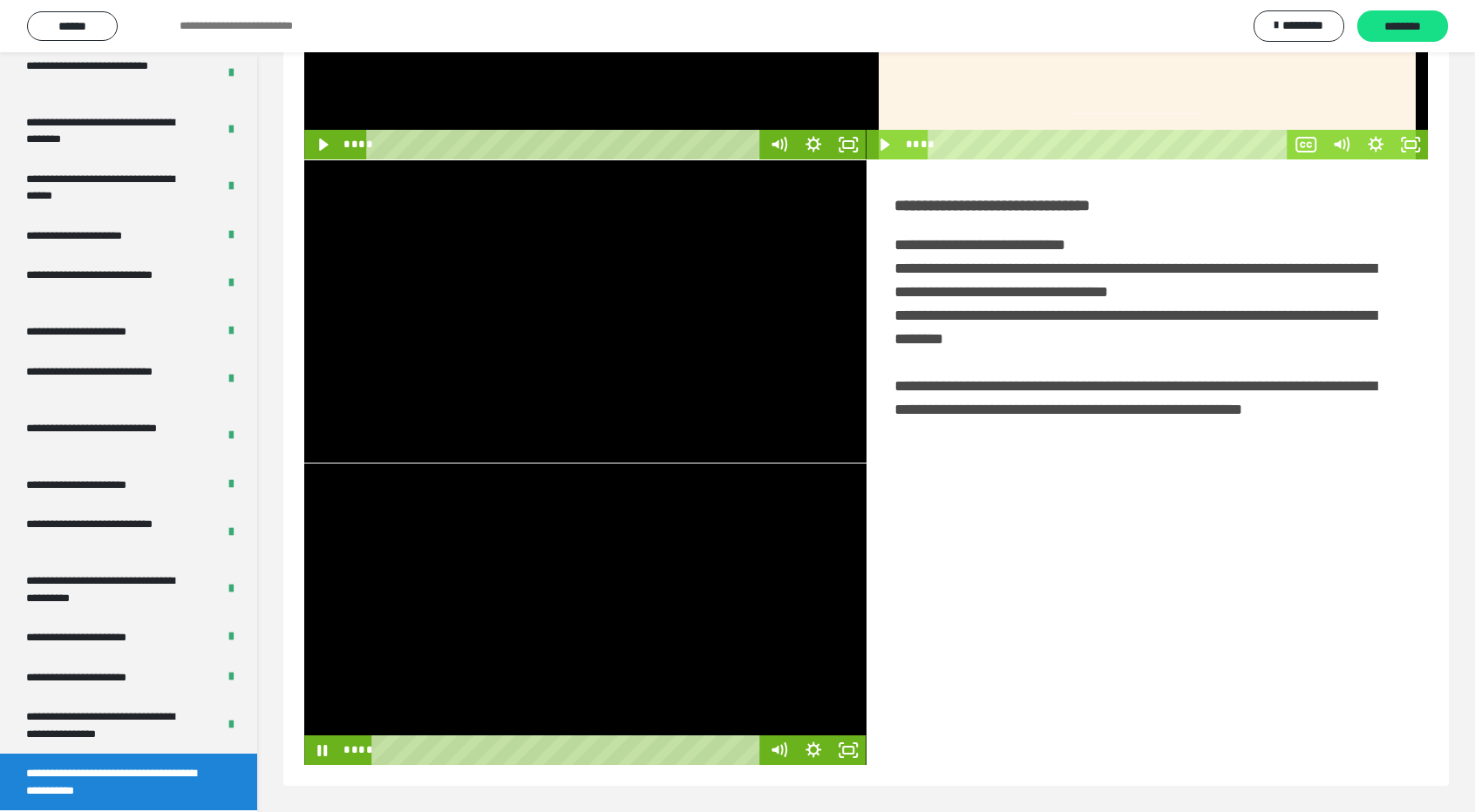 click at bounding box center (585, 614) 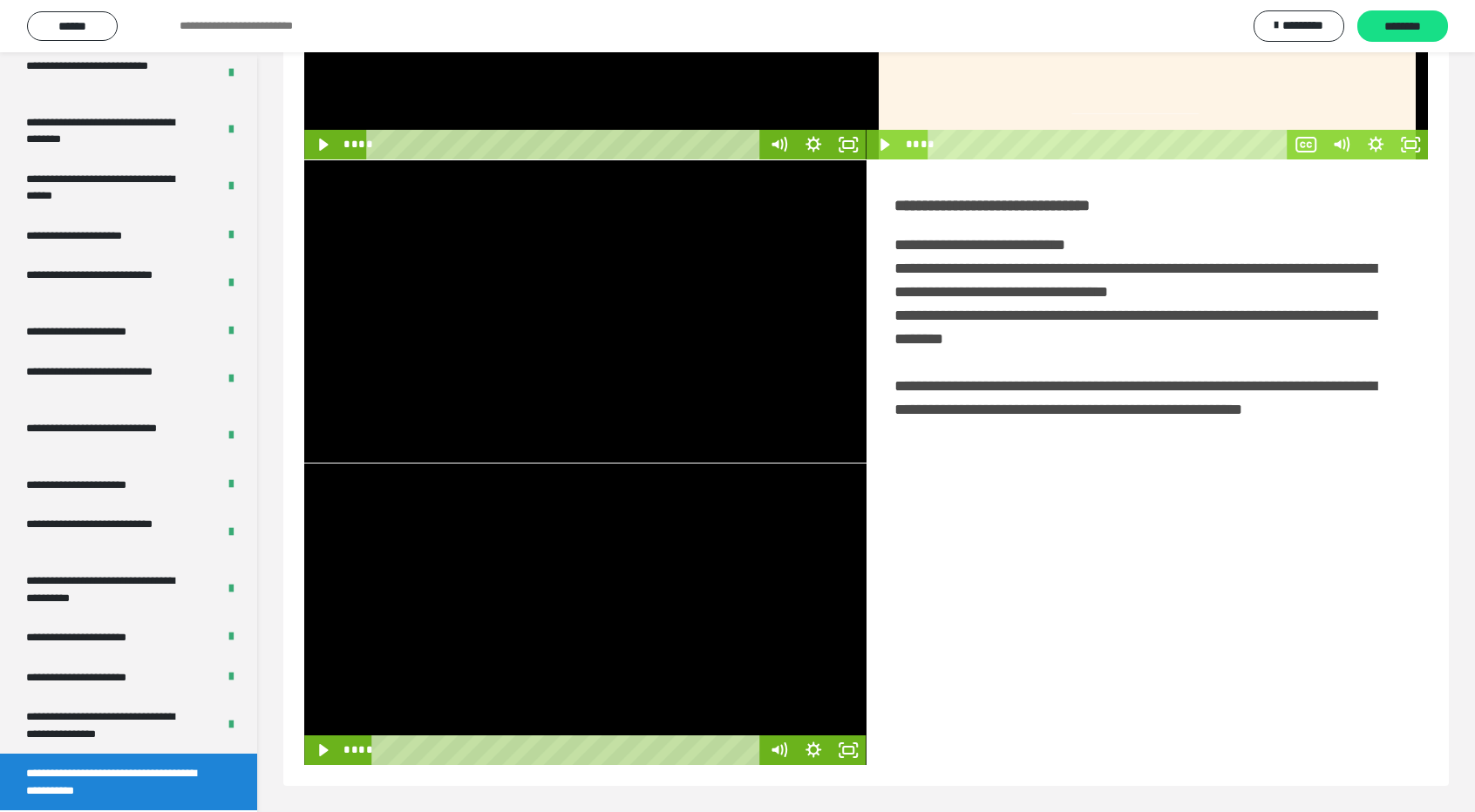 click at bounding box center [585, 614] 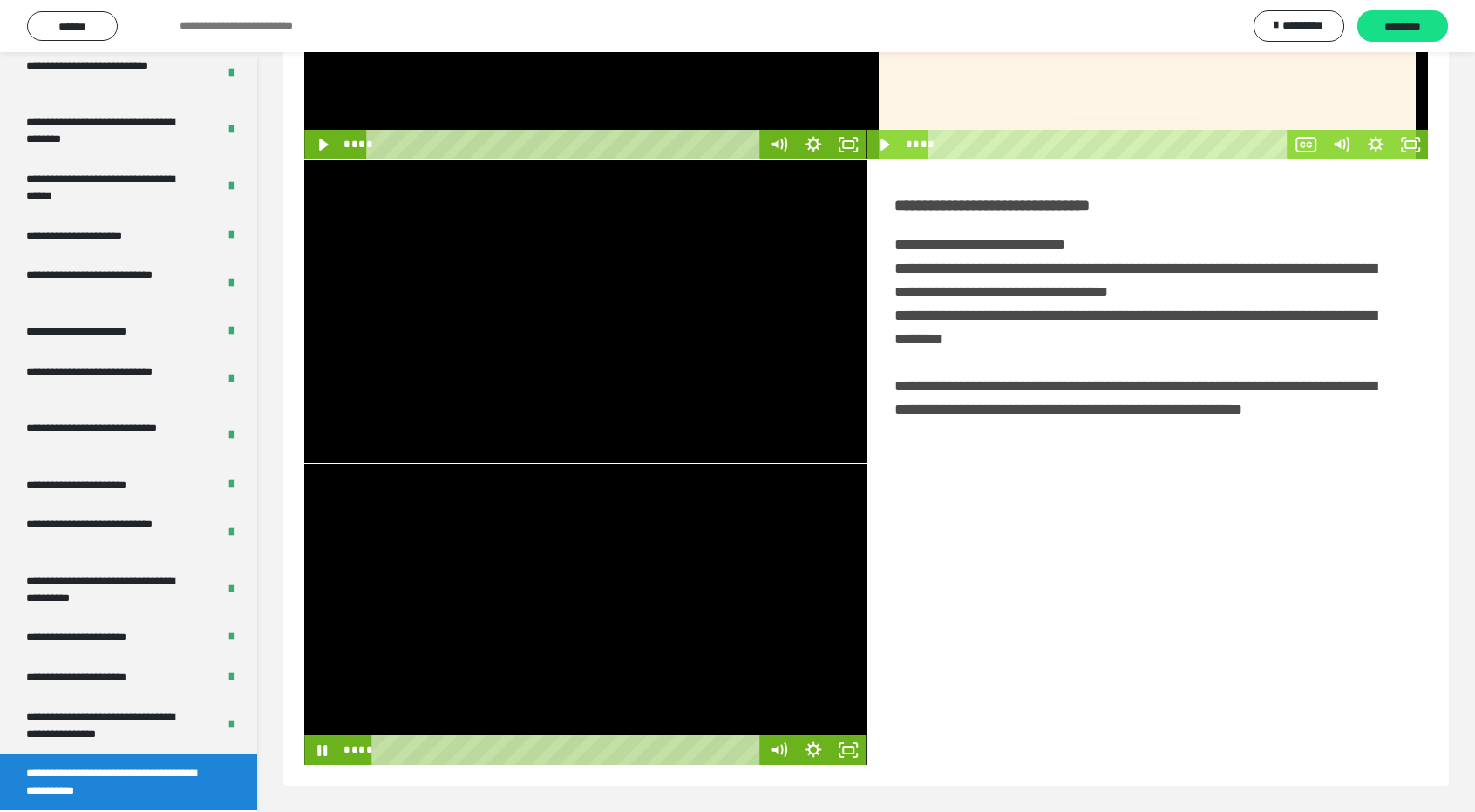 click at bounding box center (585, 614) 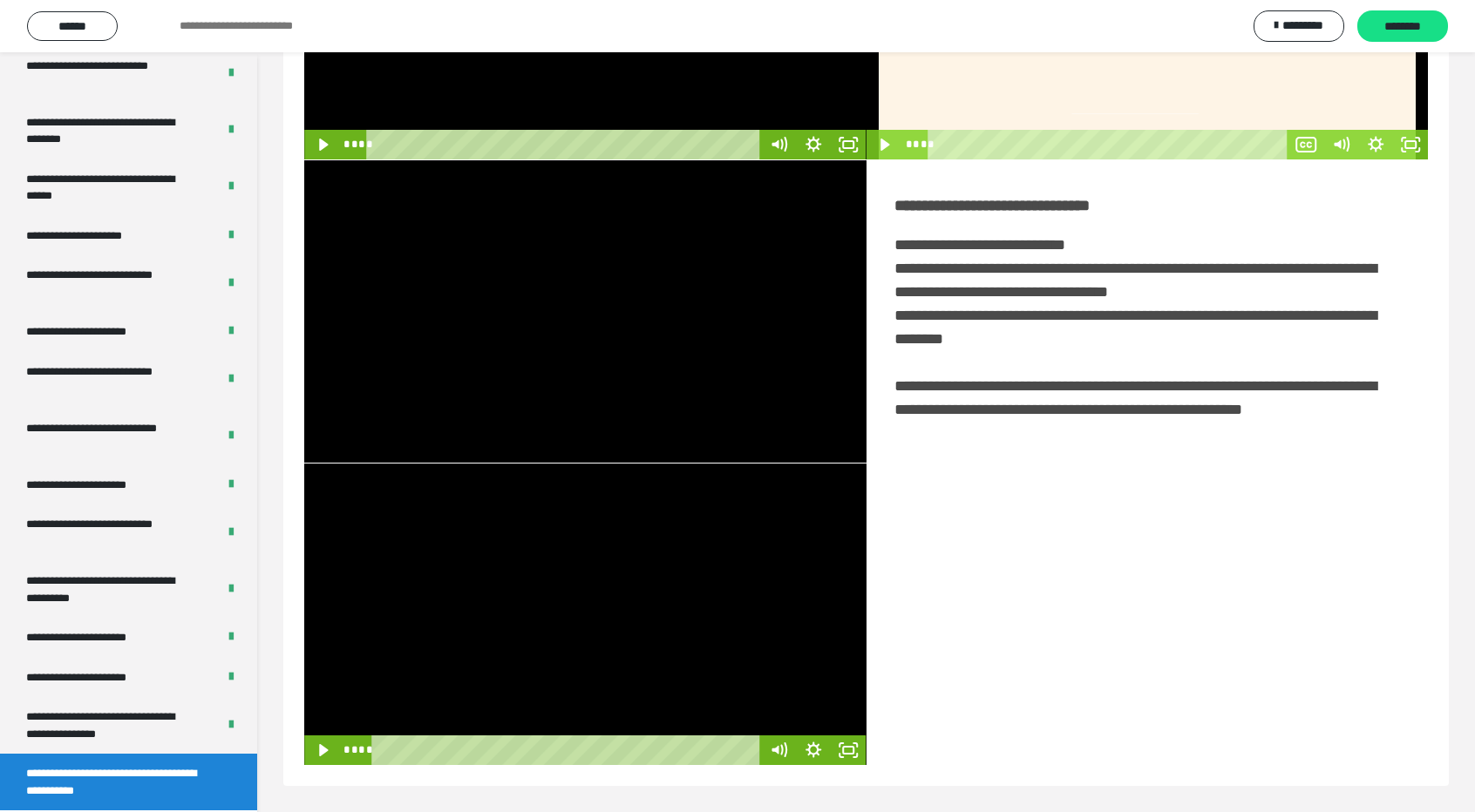 click at bounding box center [585, 614] 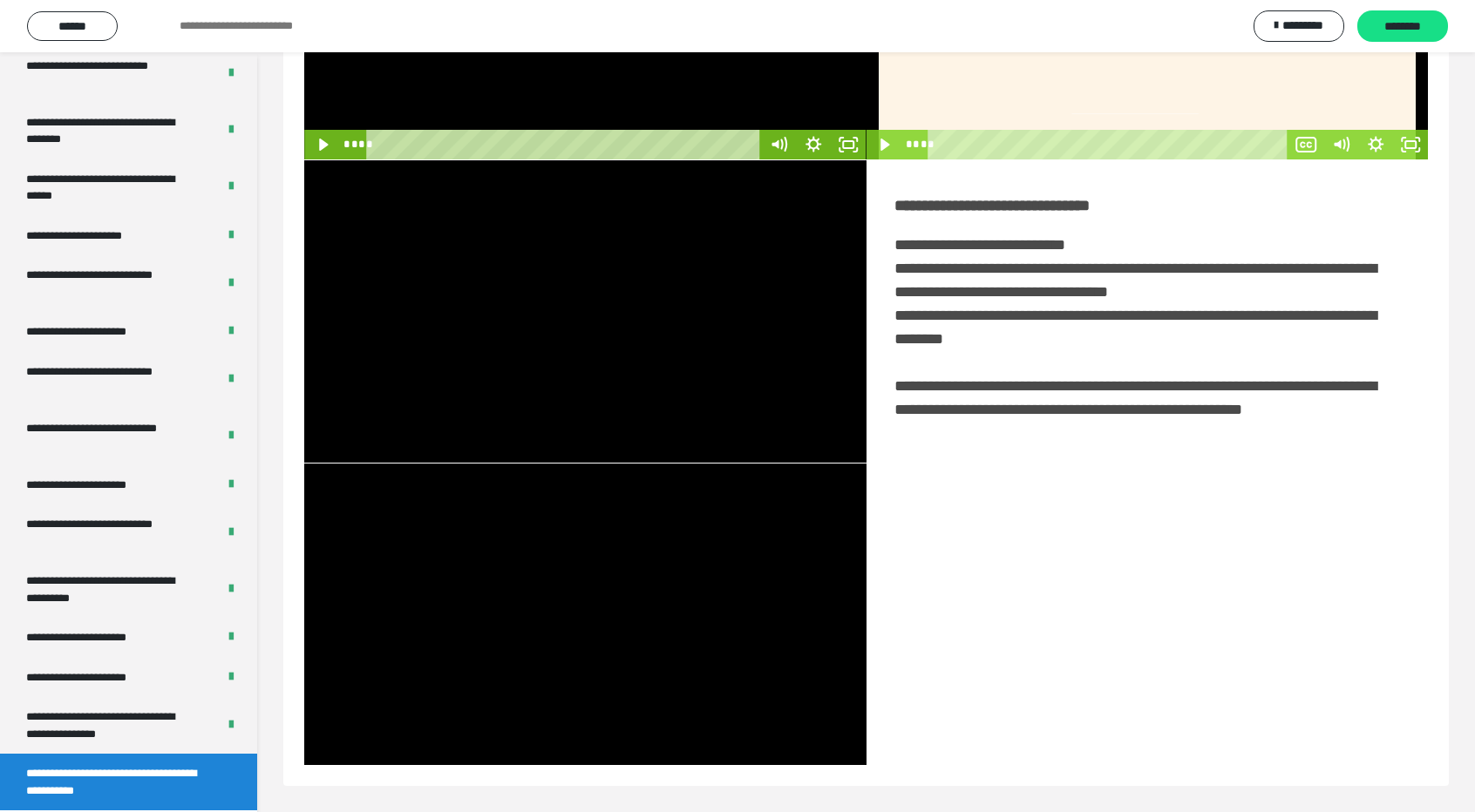click at bounding box center [585, 614] 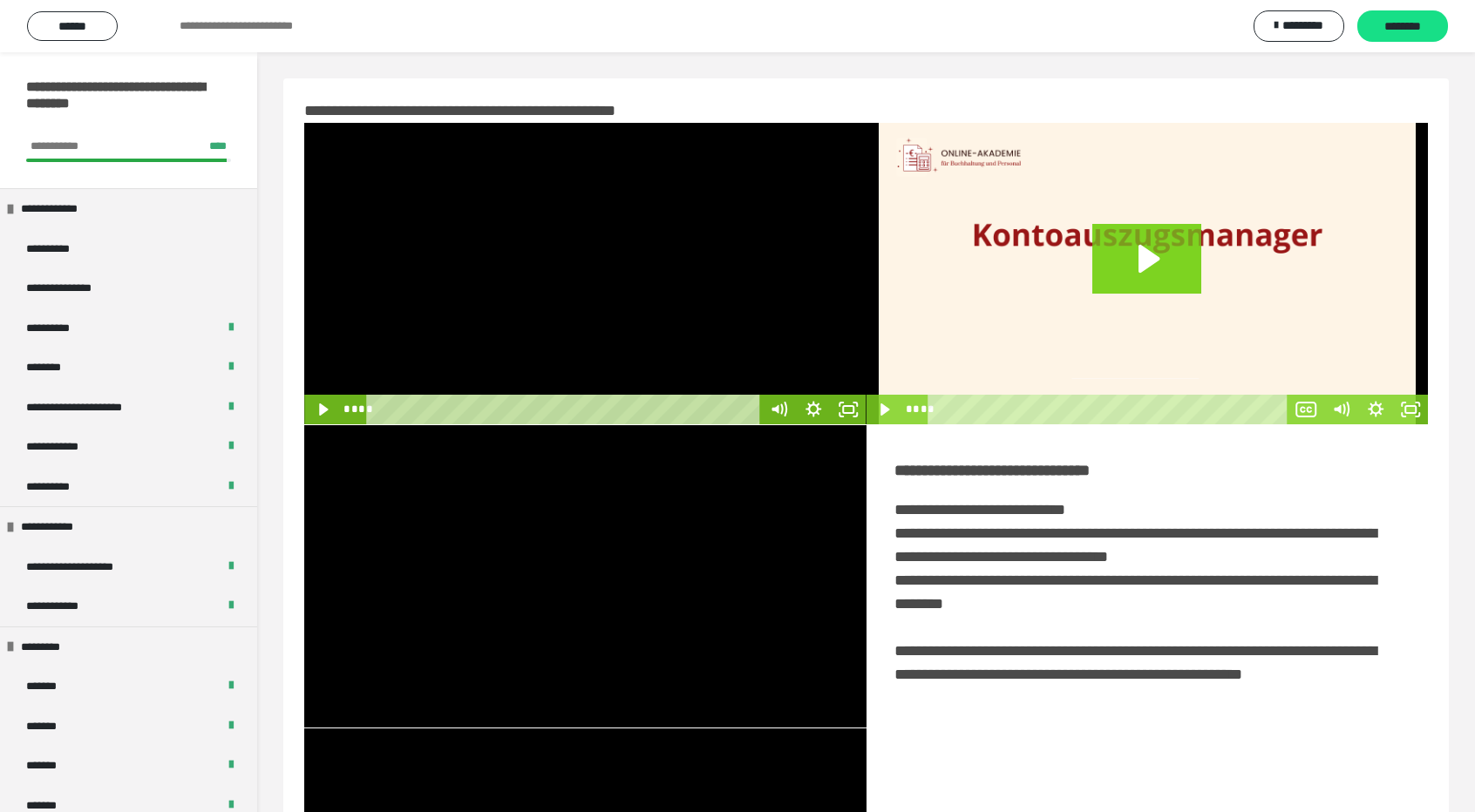 scroll, scrollTop: 288, scrollLeft: 0, axis: vertical 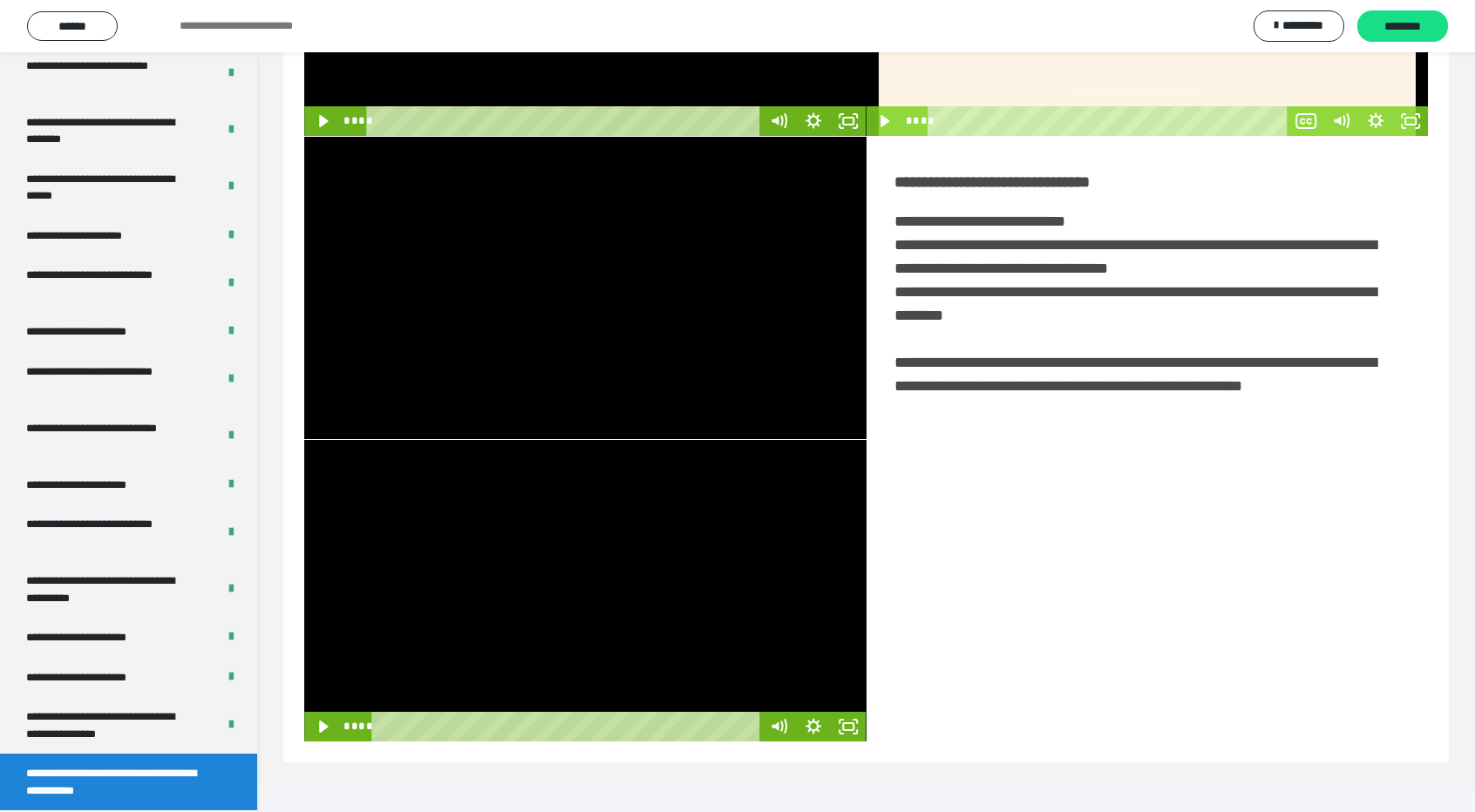click at bounding box center [585, 591] 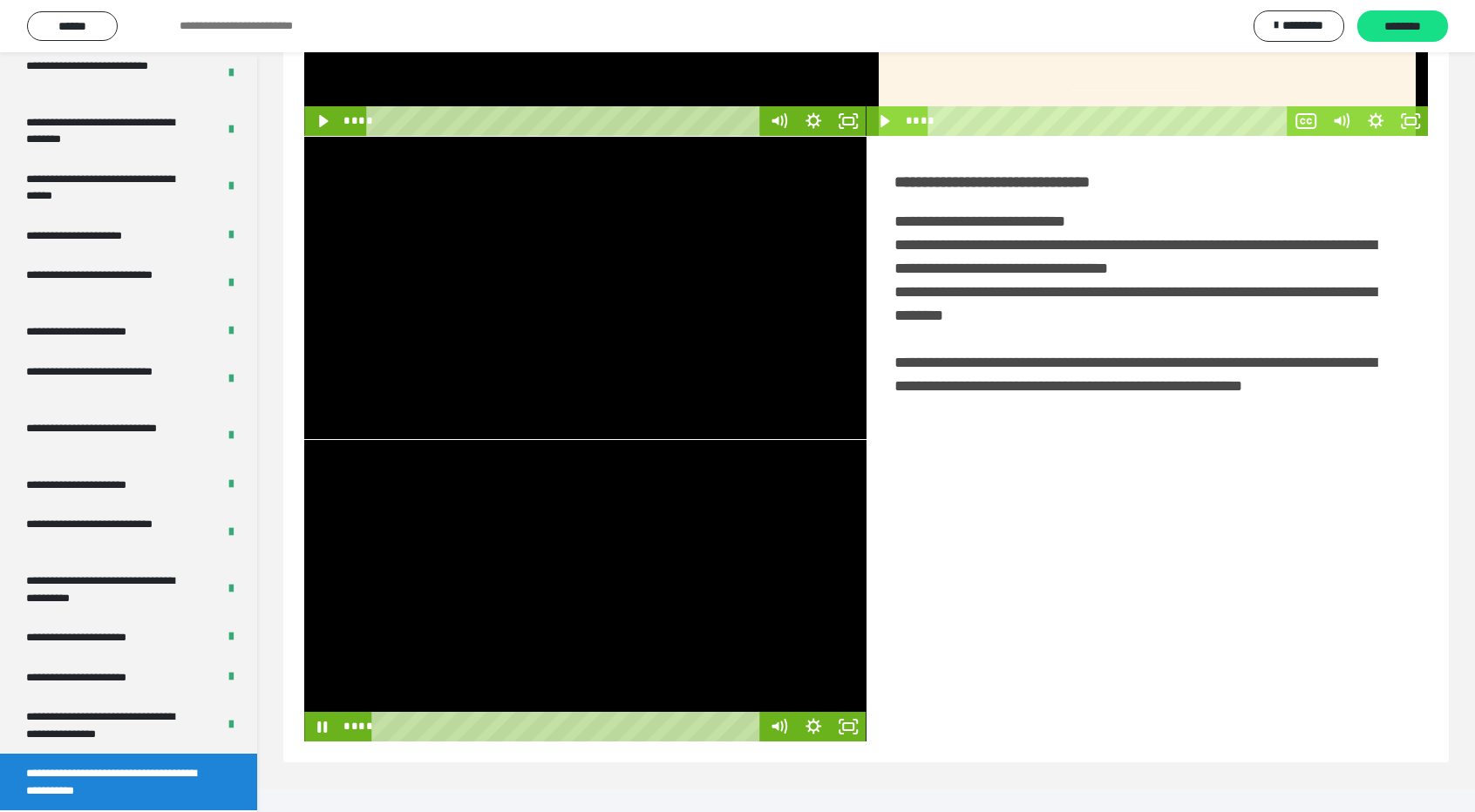 click at bounding box center (585, 591) 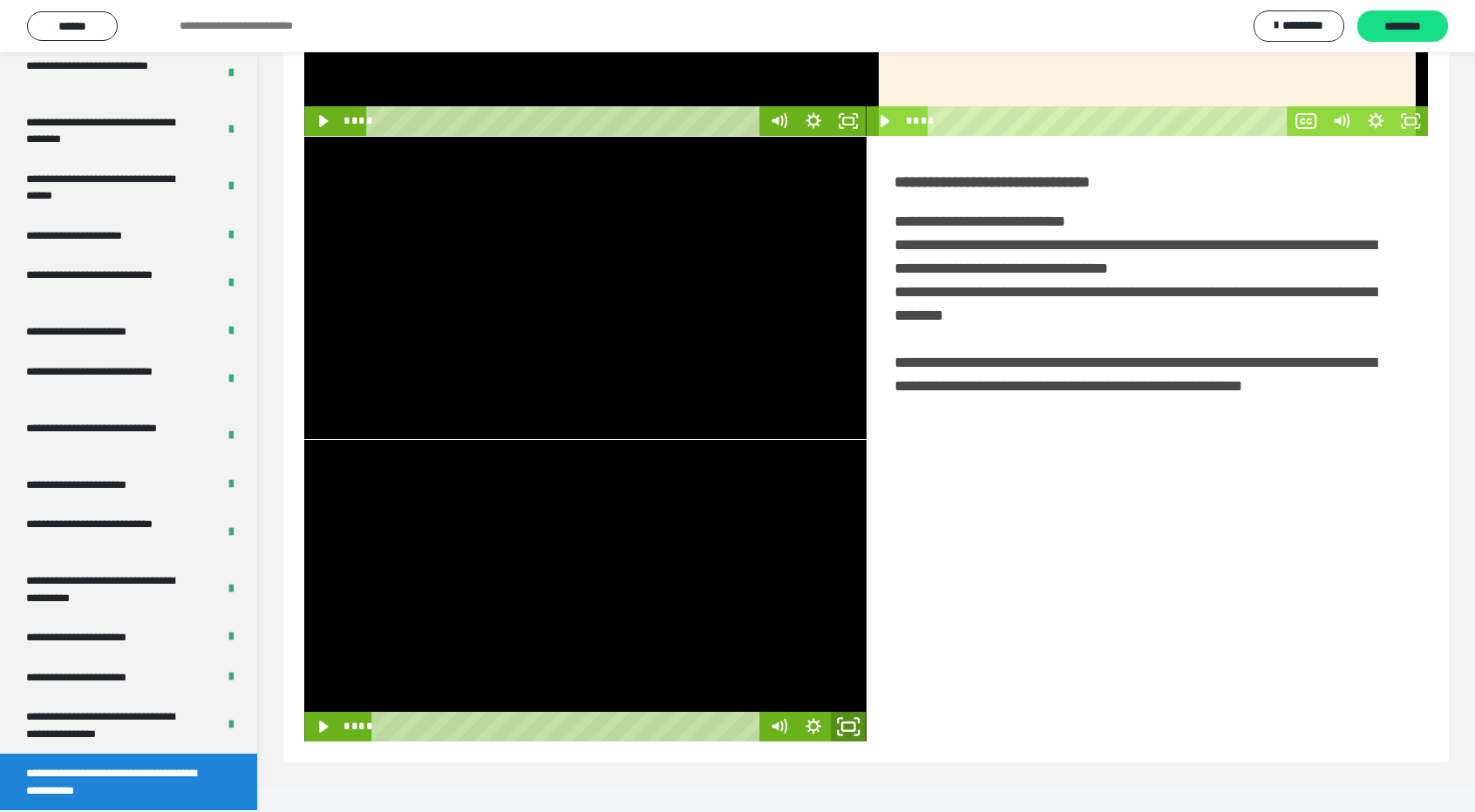click 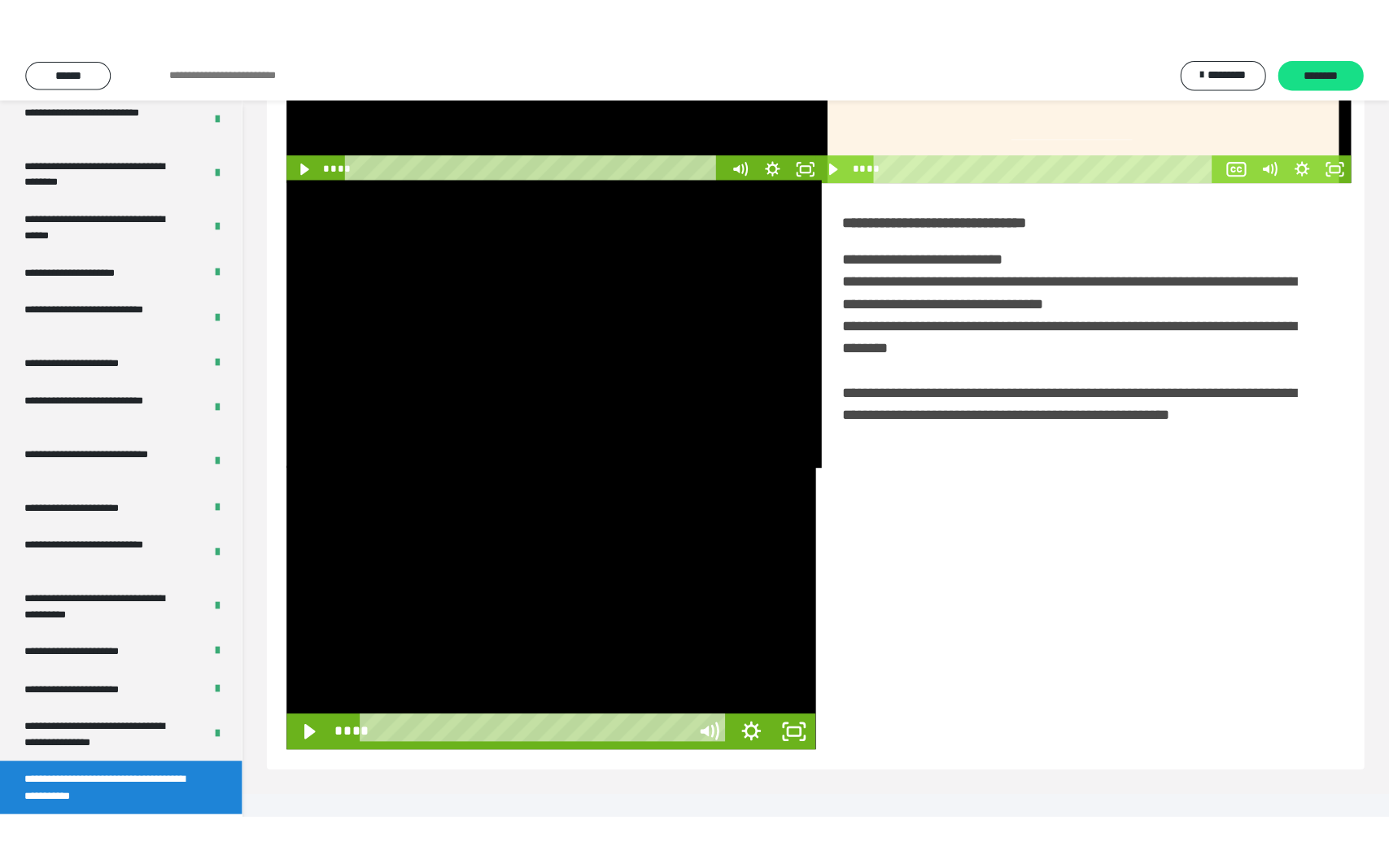 scroll, scrollTop: 166, scrollLeft: 0, axis: vertical 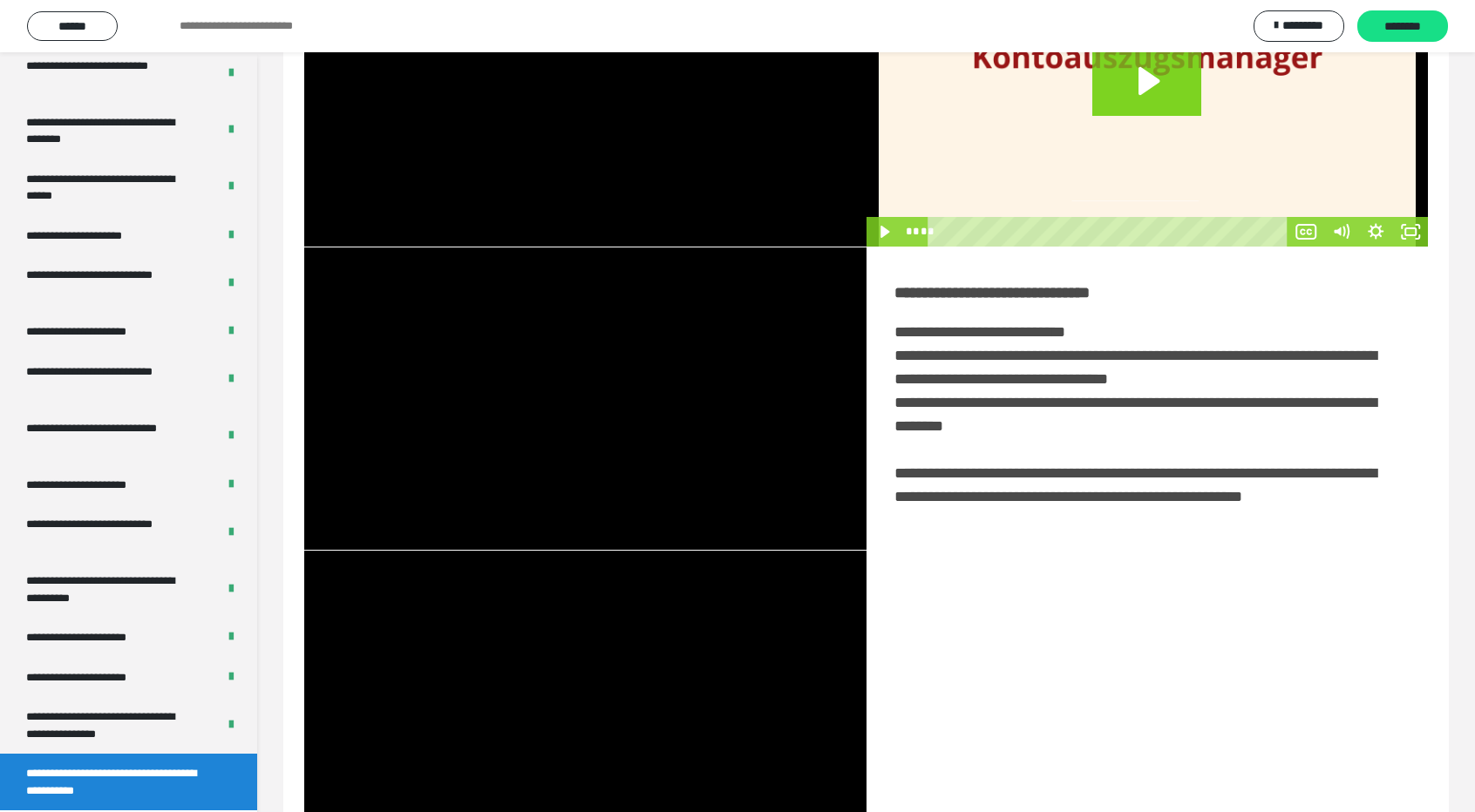 click at bounding box center [585, 701] 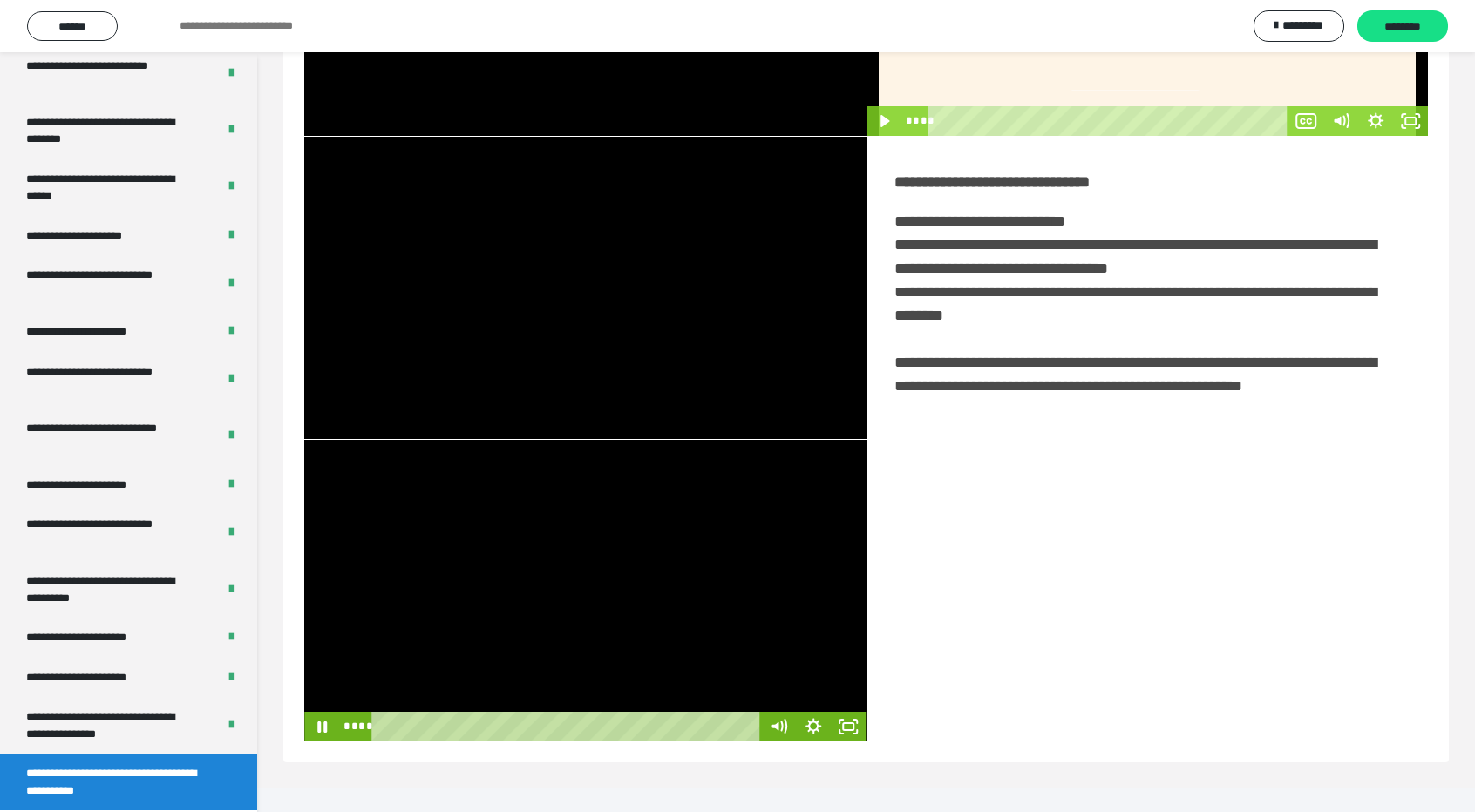 click at bounding box center [585, 591] 